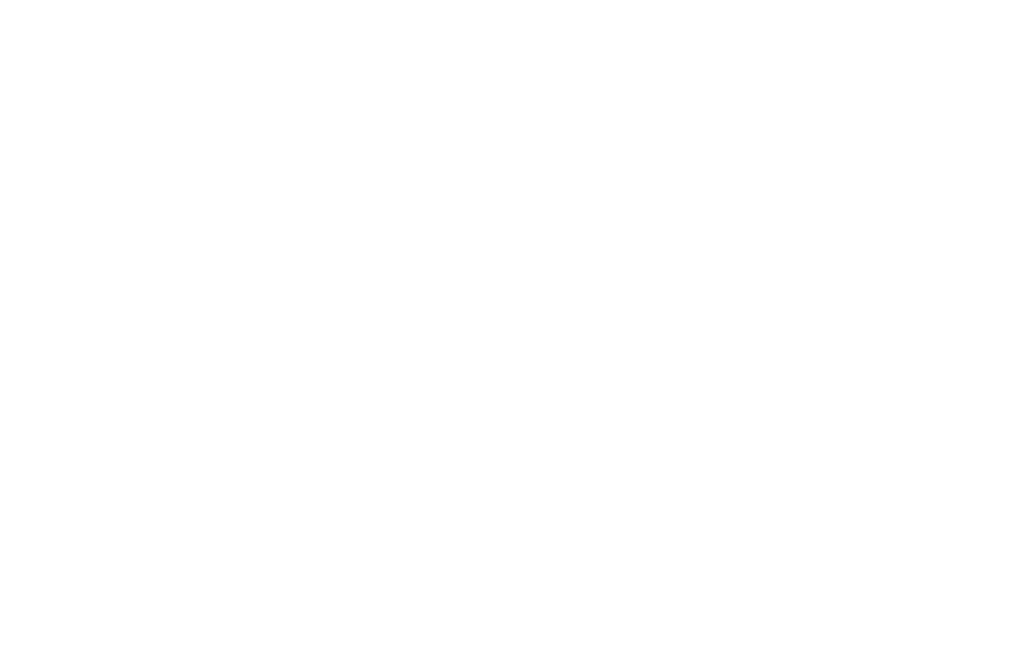 scroll, scrollTop: 0, scrollLeft: 0, axis: both 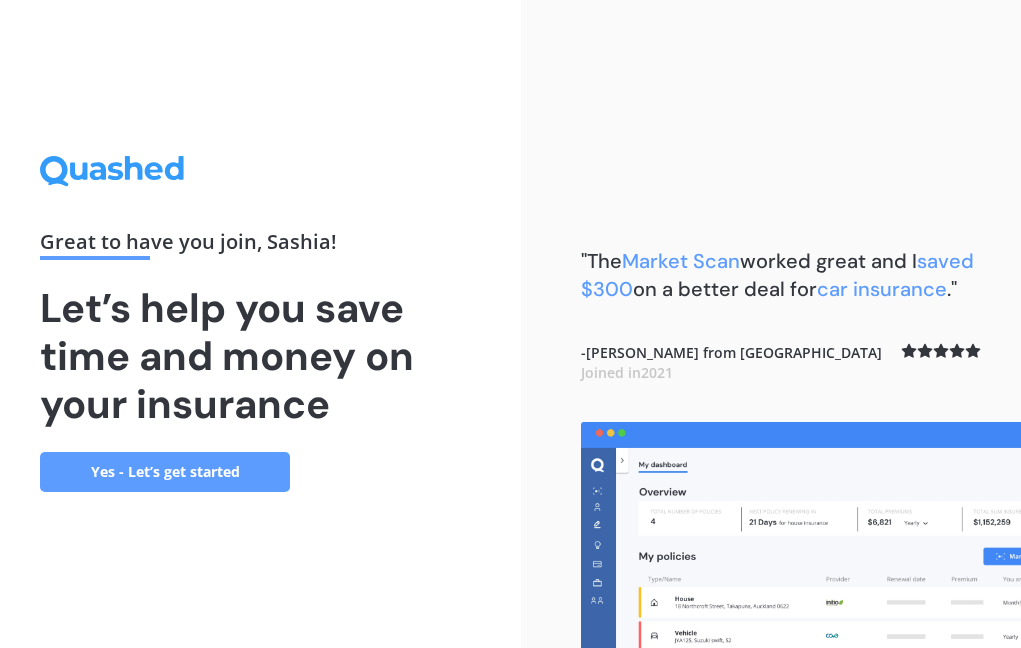 click on "Yes - Let’s get started" at bounding box center [165, 472] 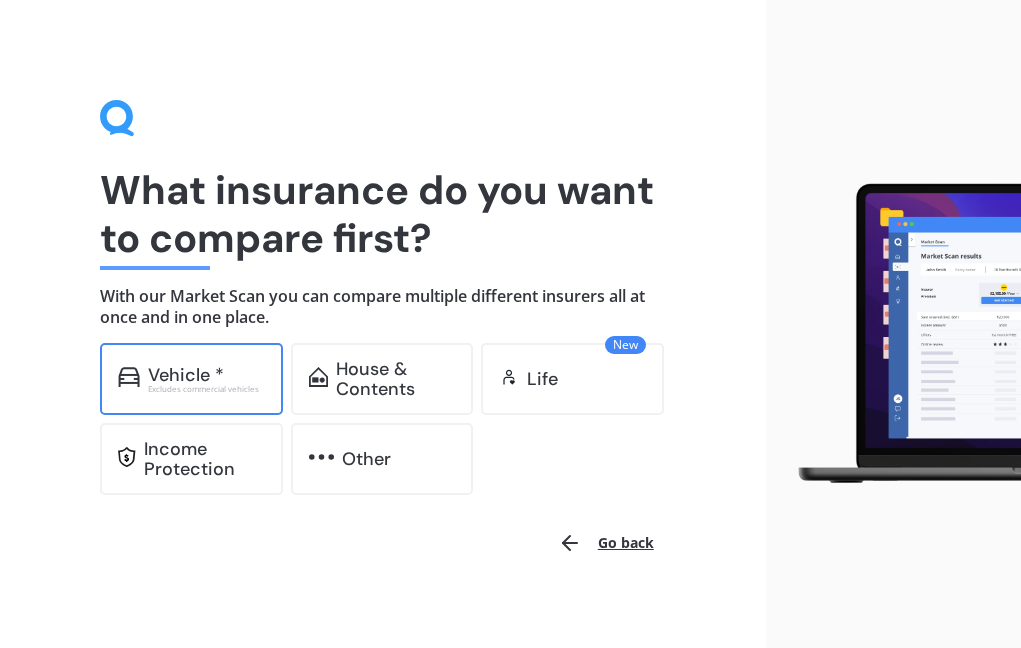 click on "Vehicle *" at bounding box center [206, 375] 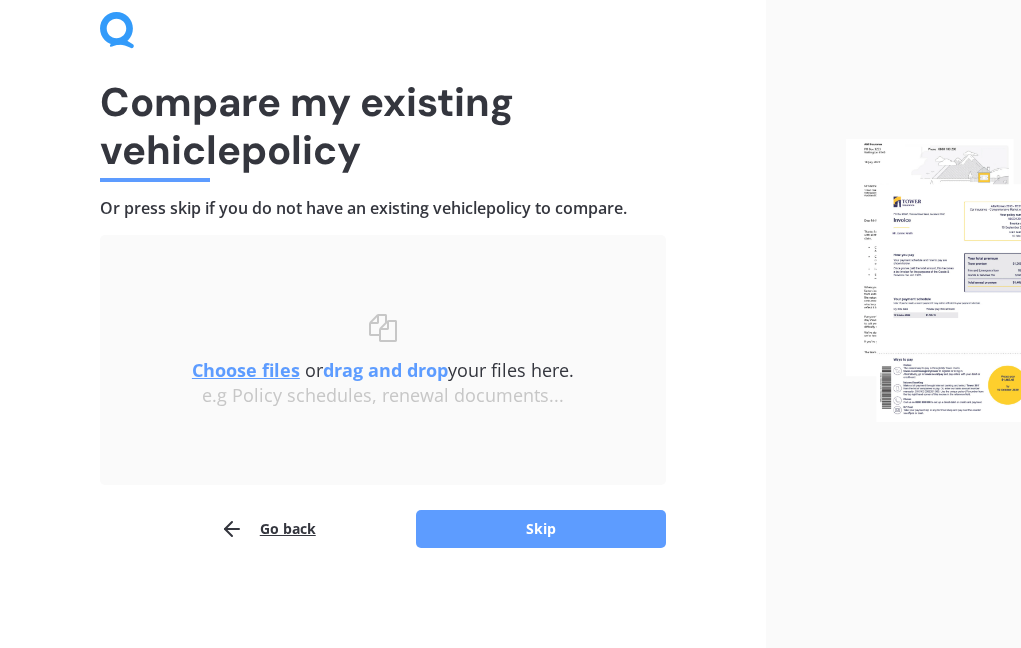 scroll, scrollTop: 87, scrollLeft: 0, axis: vertical 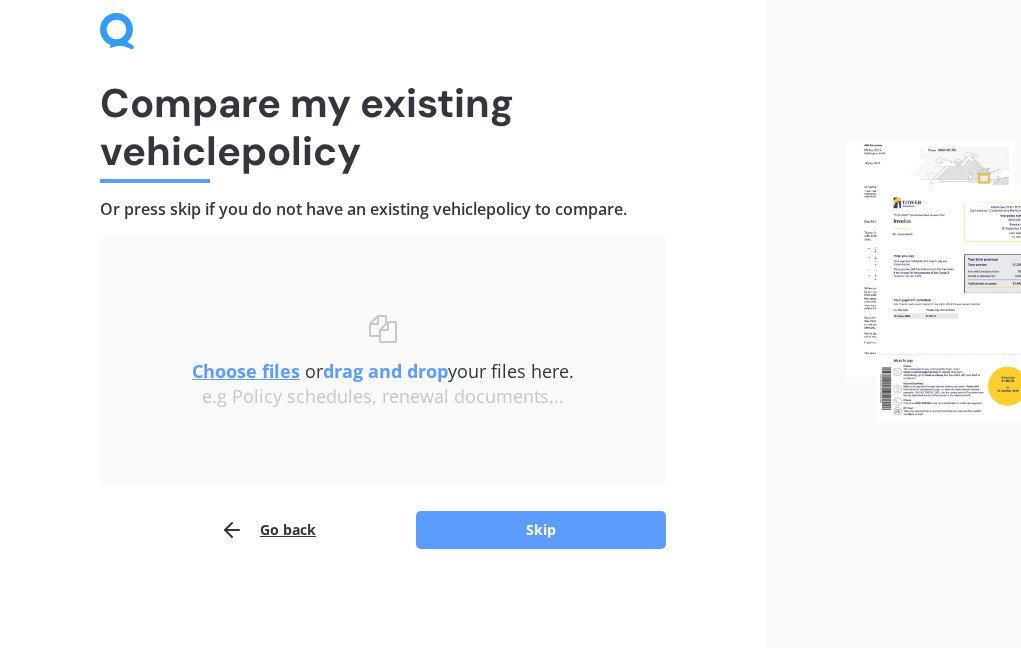 click on "Choose files" at bounding box center (246, 371) 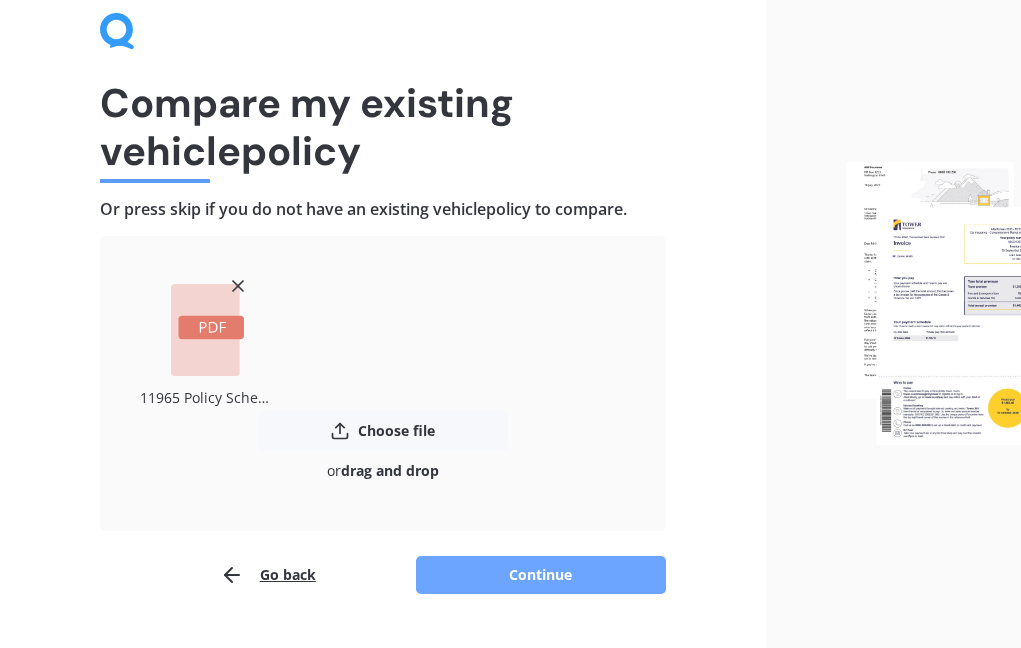 click on "Continue" at bounding box center [541, 575] 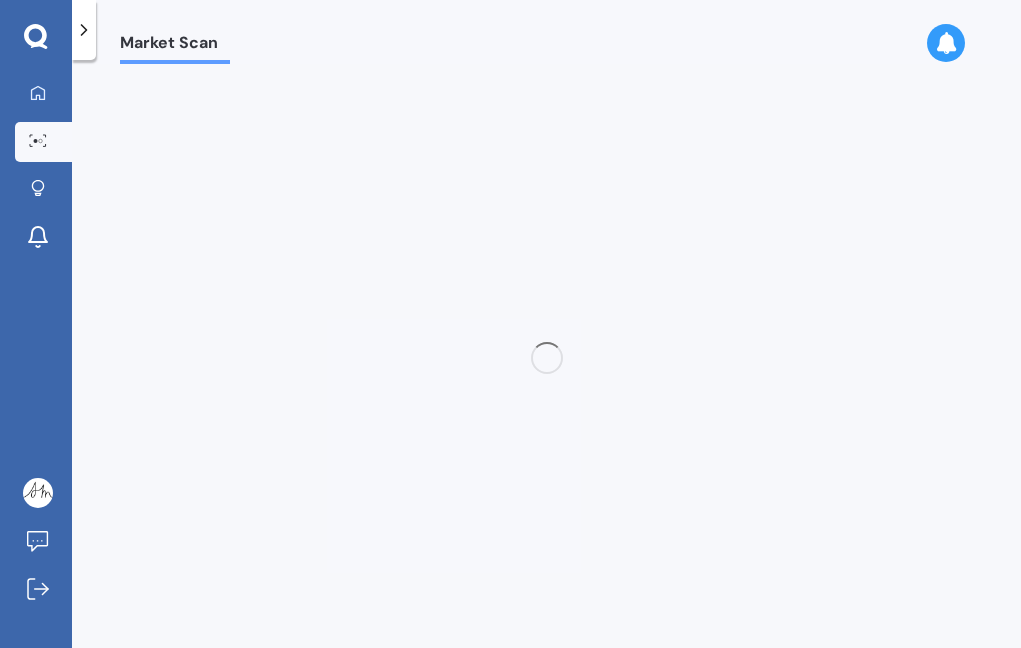 scroll, scrollTop: 0, scrollLeft: 0, axis: both 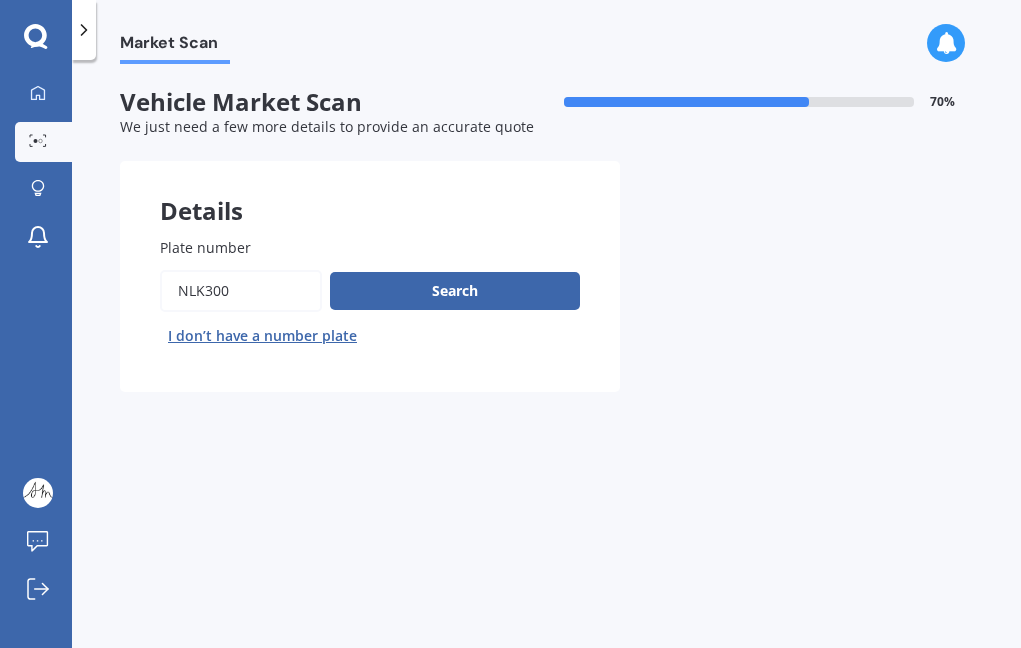 click on "Plate number" at bounding box center (241, 291) 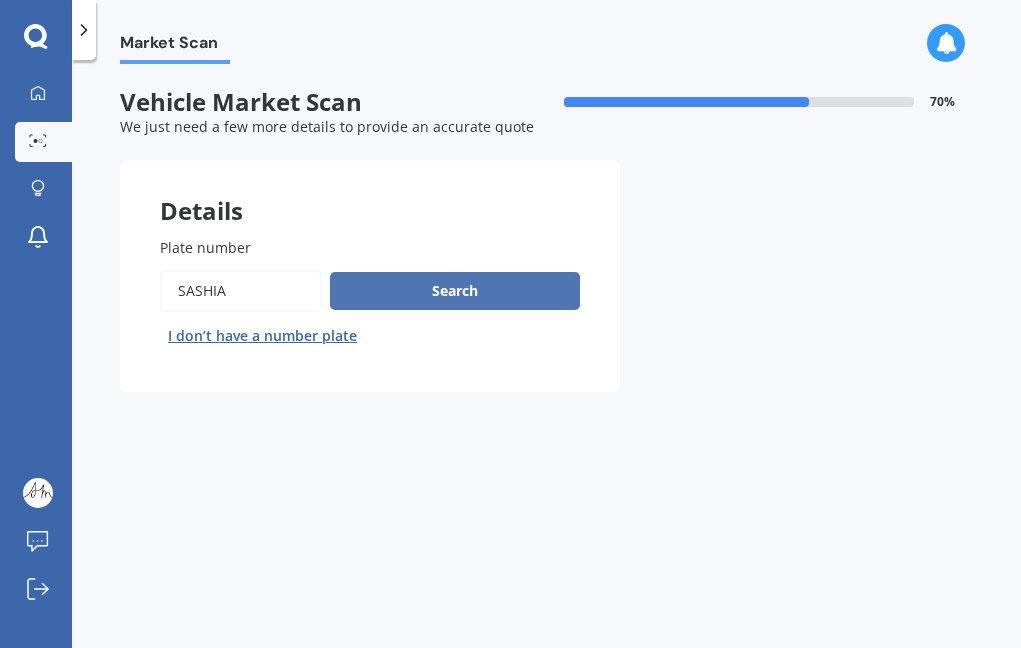type on "sashia" 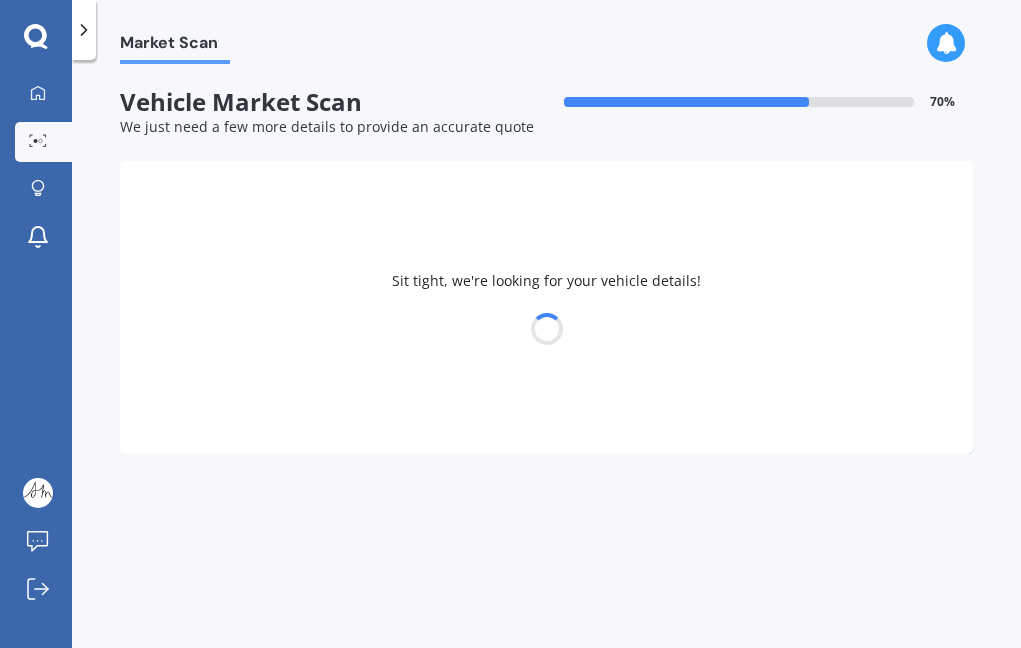 select on "SUZUKI" 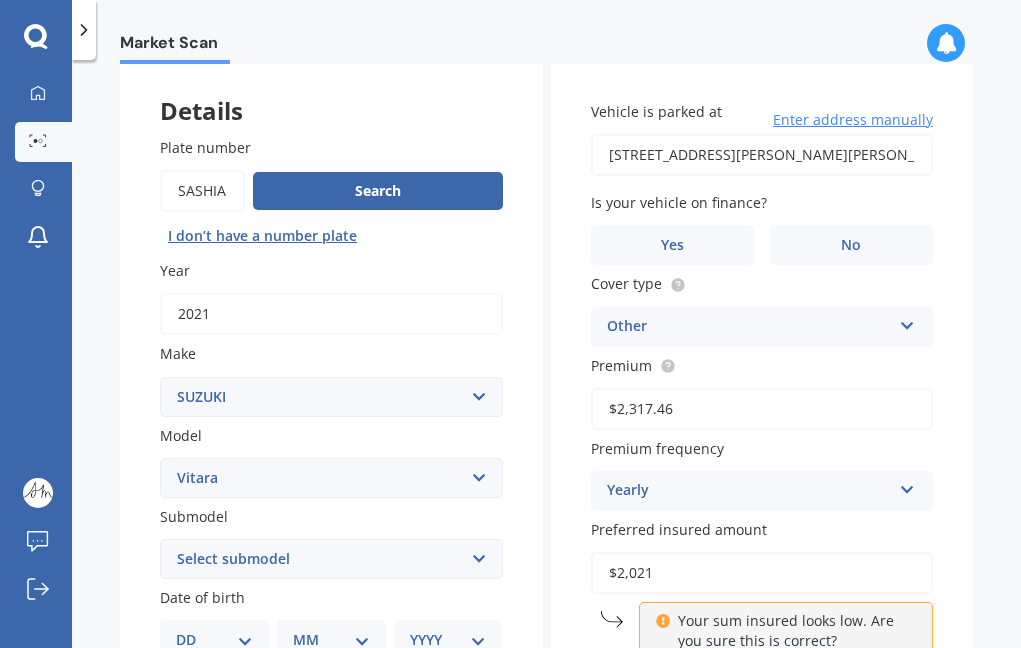 scroll, scrollTop: 101, scrollLeft: 0, axis: vertical 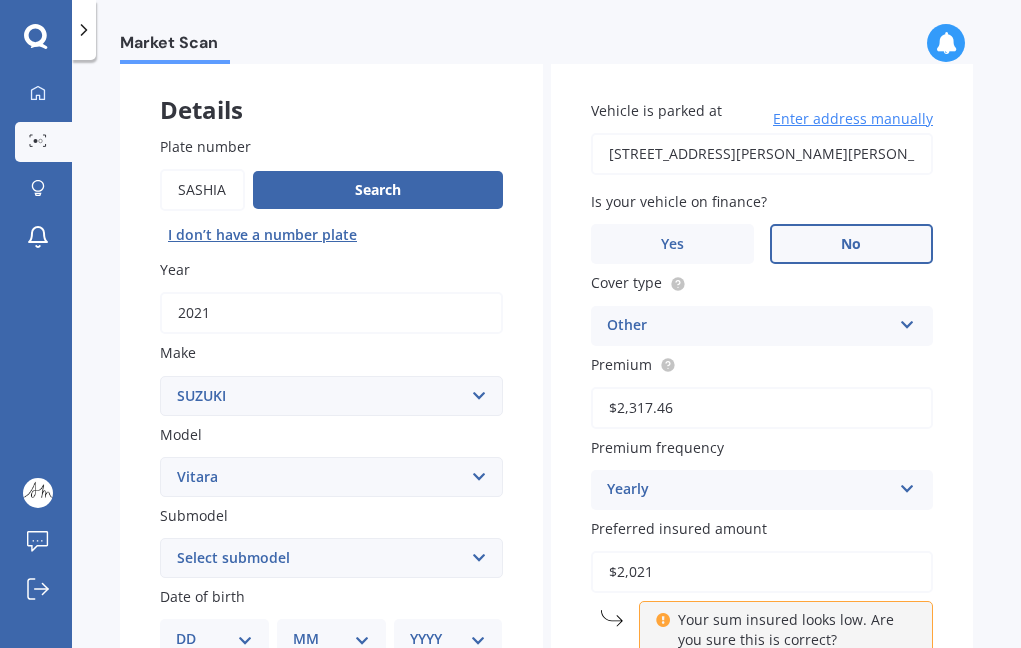 click on "No" at bounding box center (851, 244) 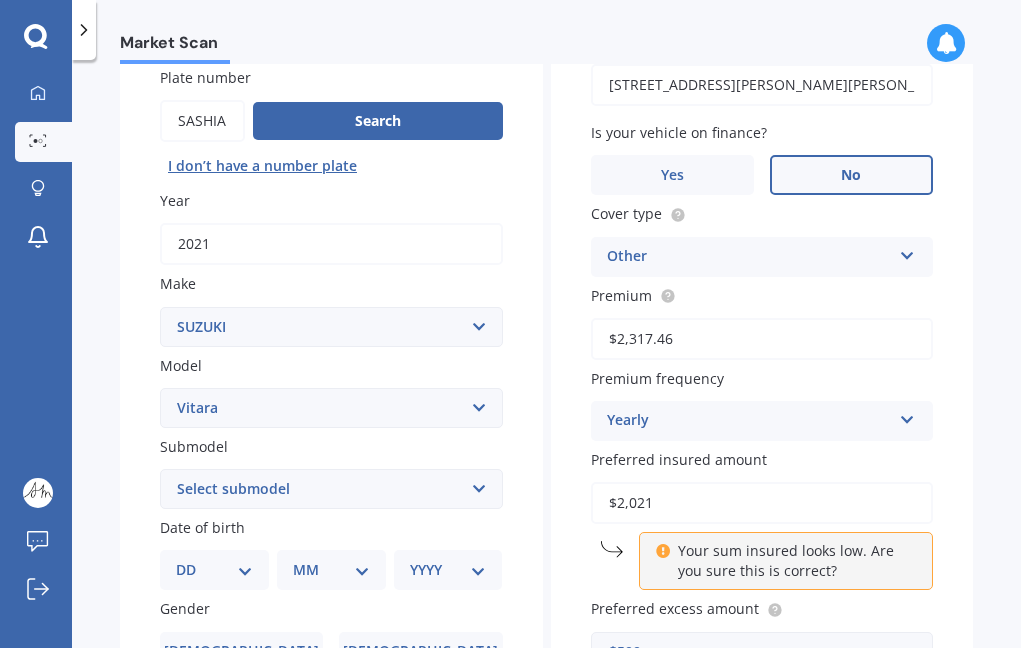 scroll, scrollTop: 174, scrollLeft: 0, axis: vertical 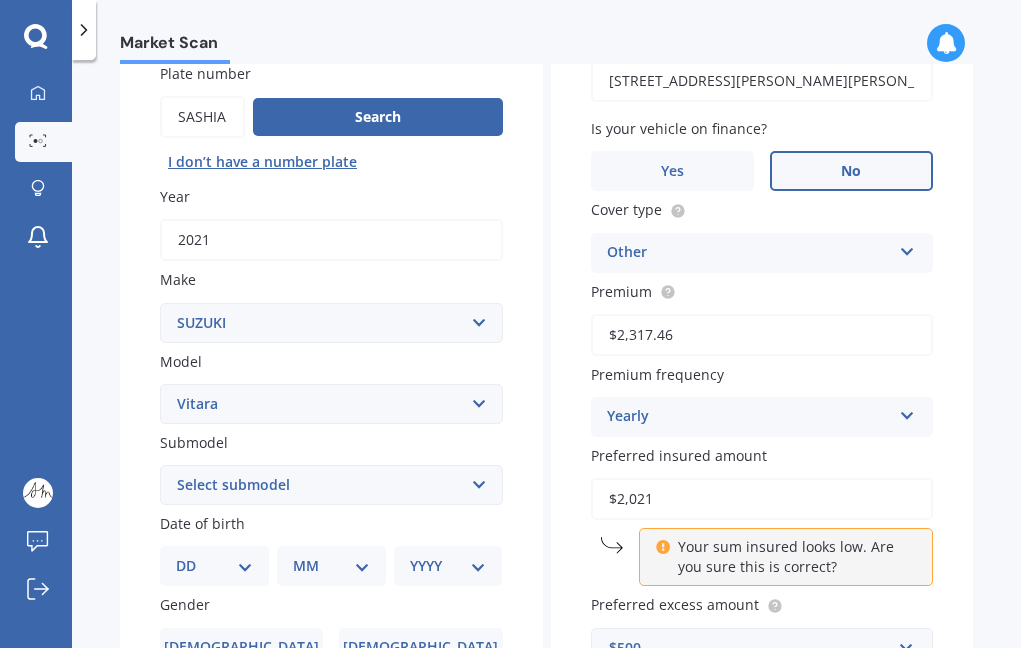 click on "Other" at bounding box center (749, 253) 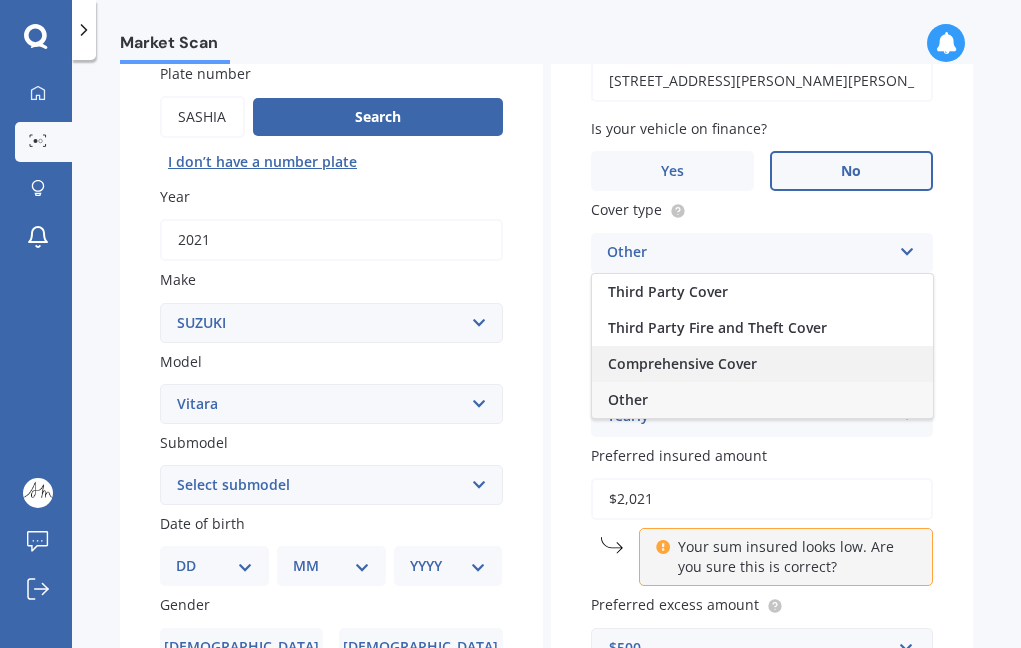 click on "Comprehensive Cover" at bounding box center (682, 363) 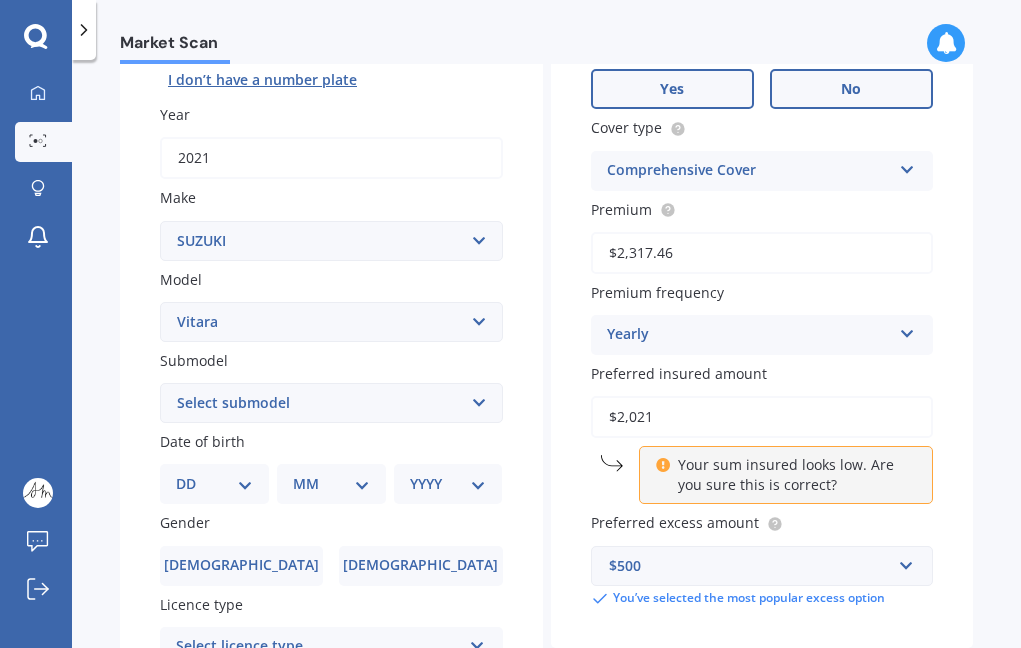scroll, scrollTop: 271, scrollLeft: 0, axis: vertical 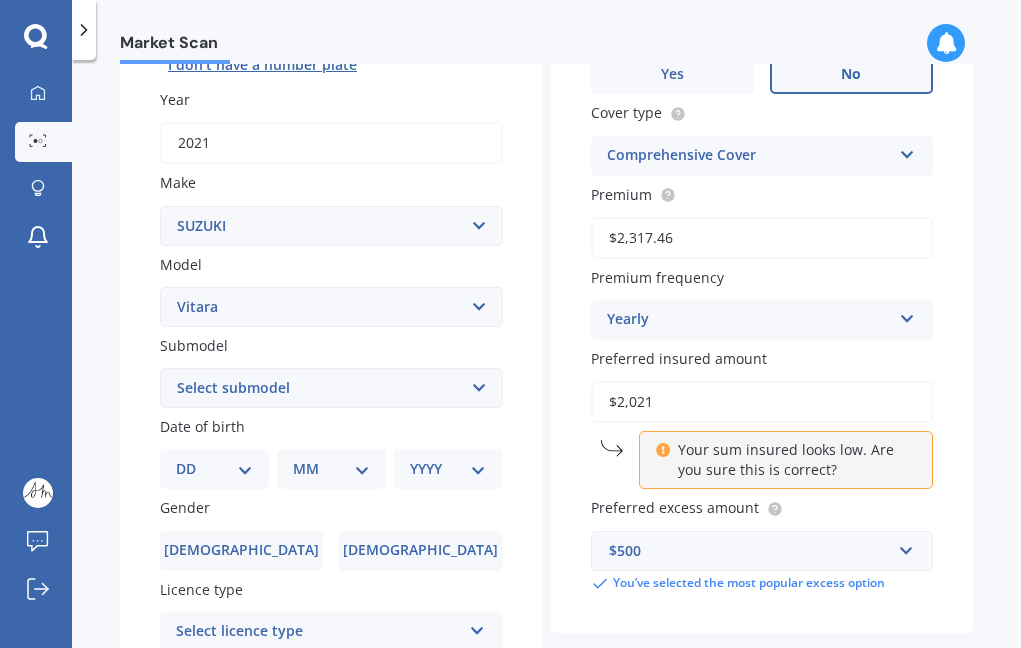 click on "Yearly" at bounding box center [749, 320] 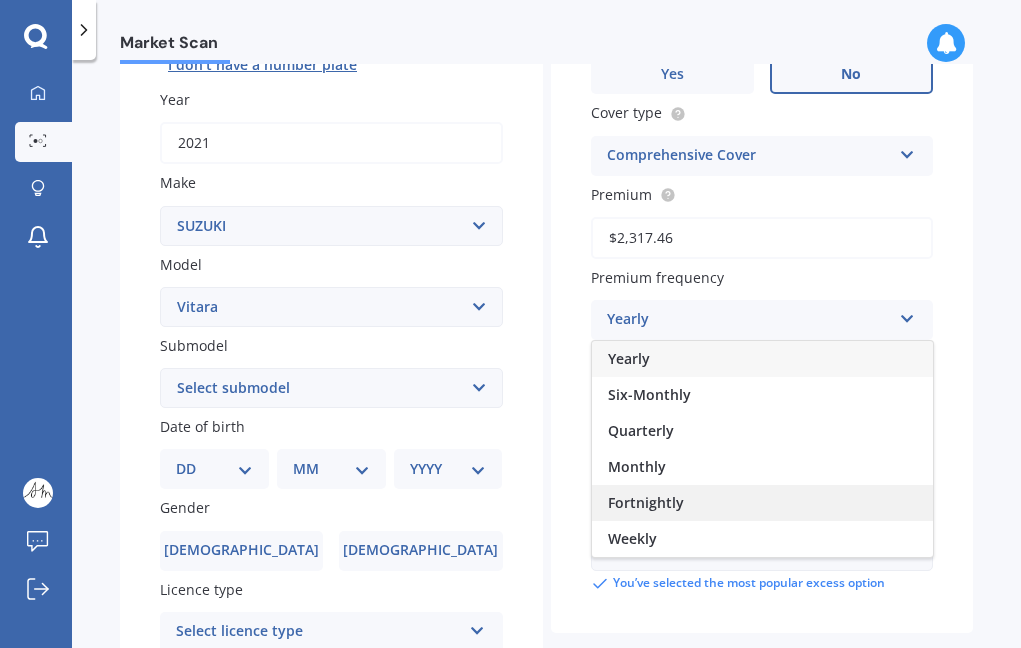 click on "Fortnightly" at bounding box center [646, 502] 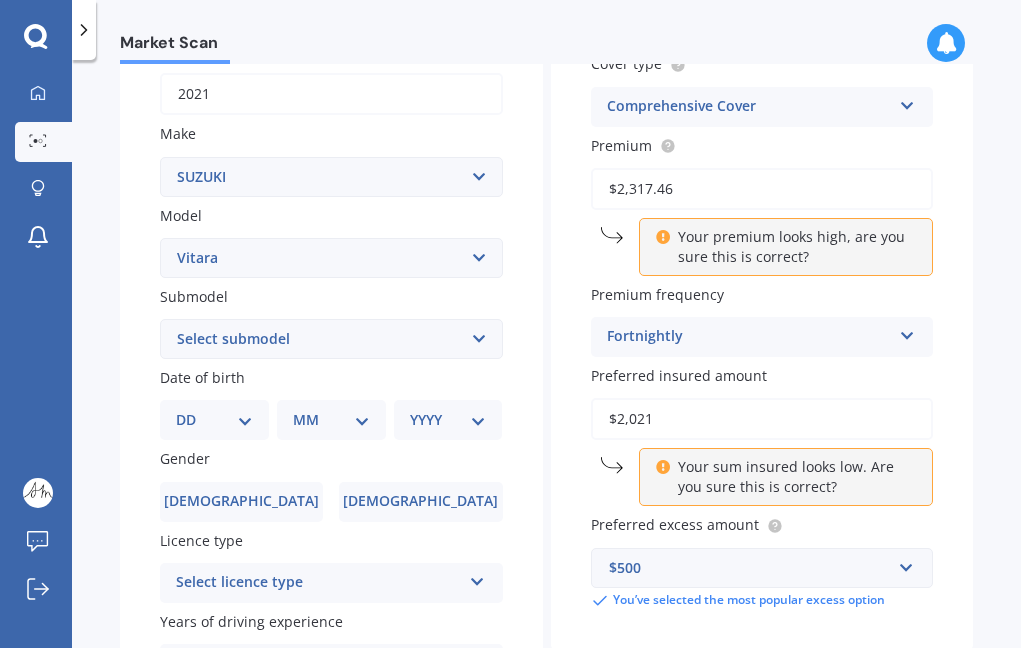 scroll, scrollTop: 321, scrollLeft: 0, axis: vertical 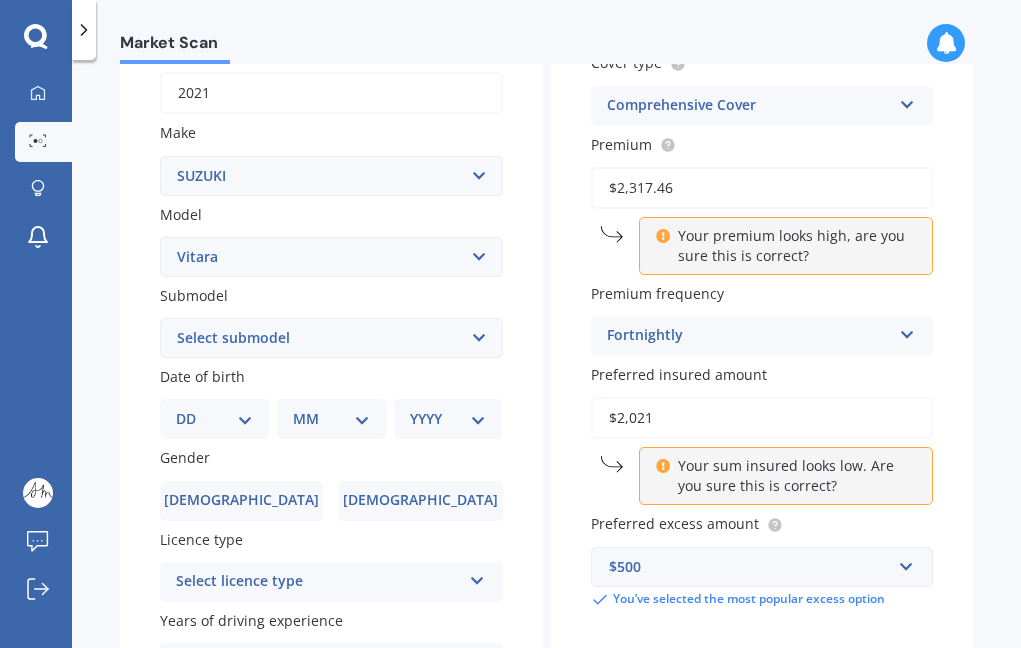 click on "$2,021" at bounding box center (762, 418) 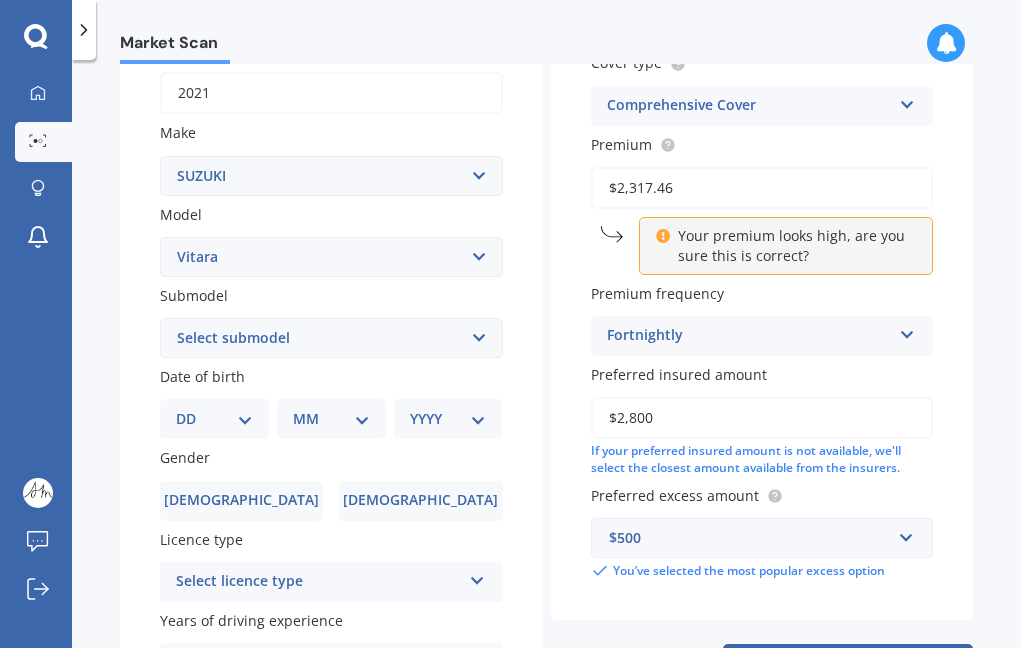 type on "$28,000" 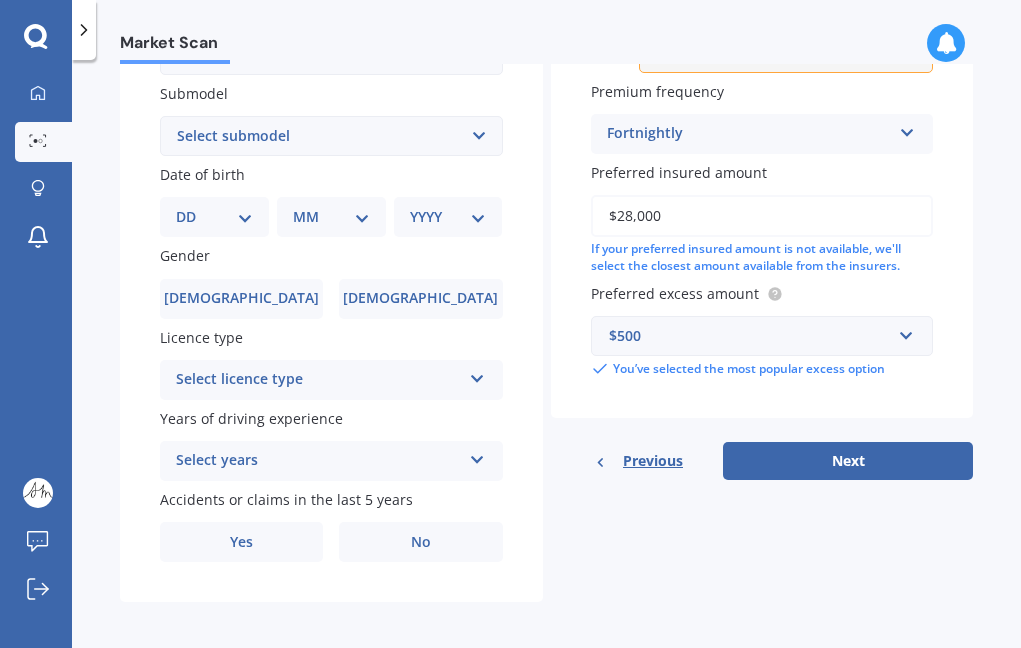 scroll, scrollTop: 522, scrollLeft: 0, axis: vertical 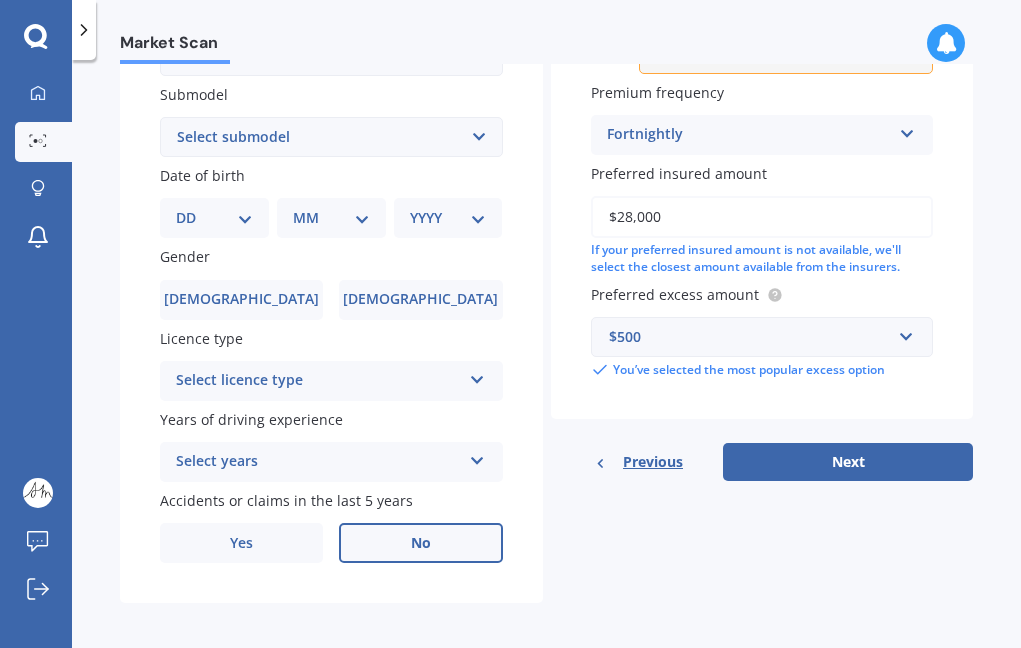 click on "No" at bounding box center (420, 543) 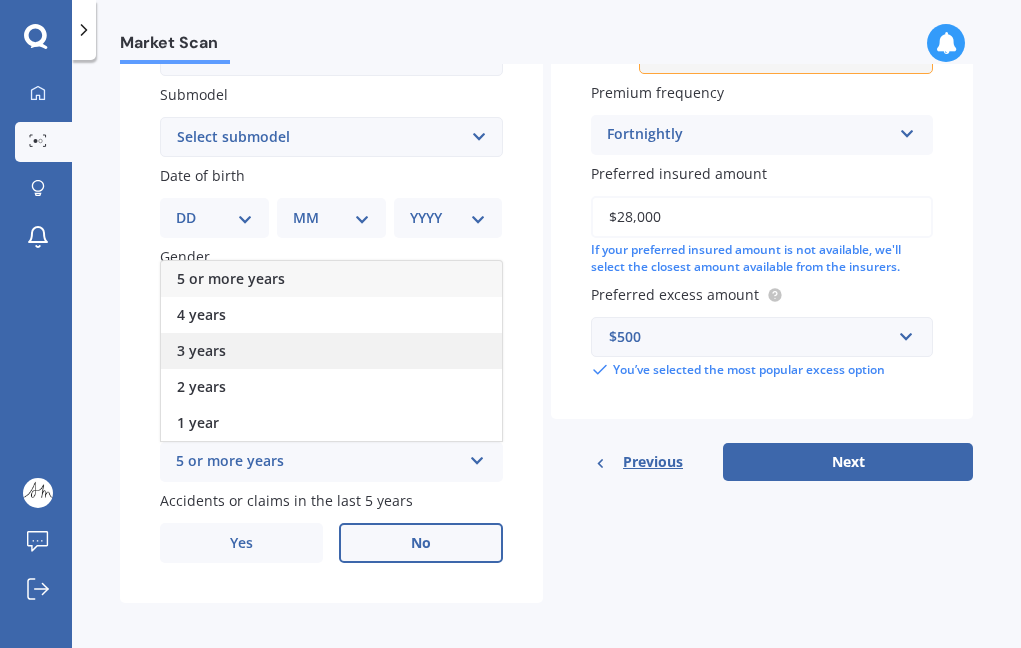 scroll, scrollTop: 0, scrollLeft: 0, axis: both 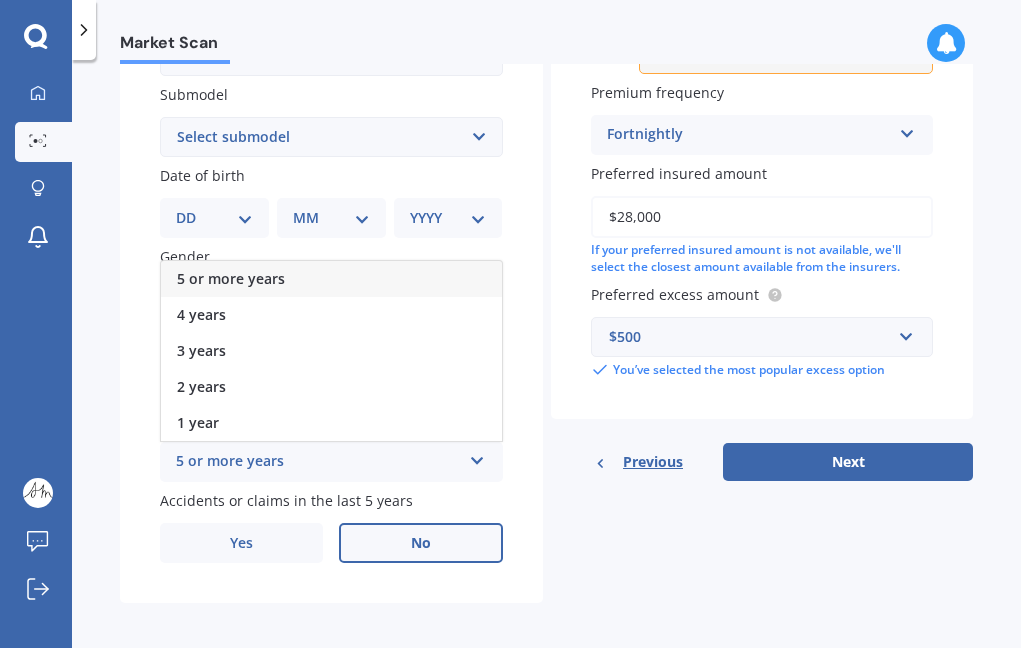 click on "5 or more years" at bounding box center (331, 279) 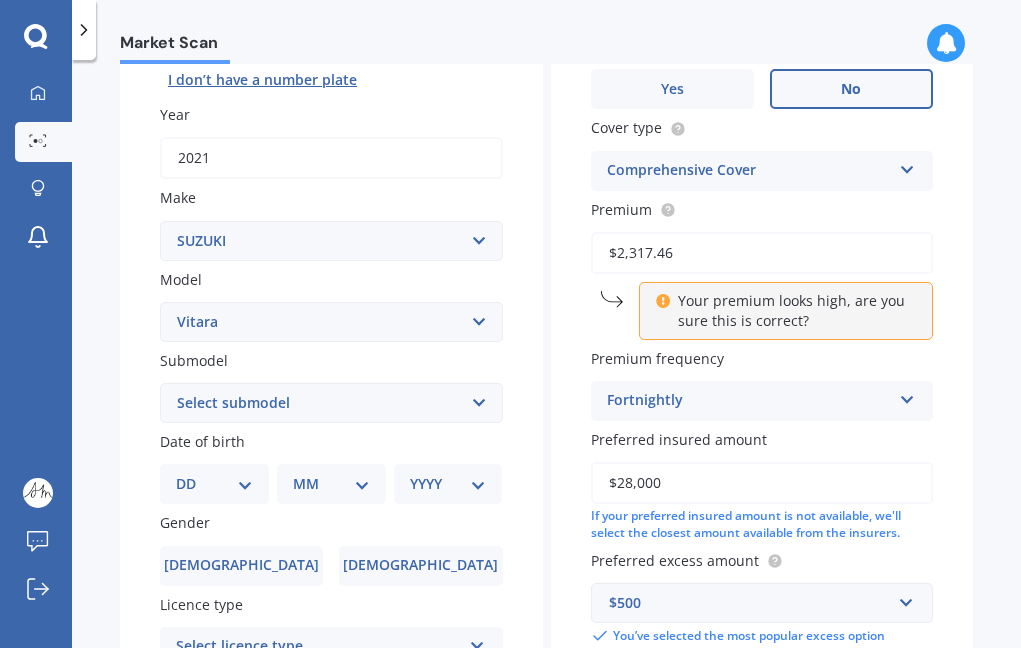 scroll, scrollTop: 239, scrollLeft: 0, axis: vertical 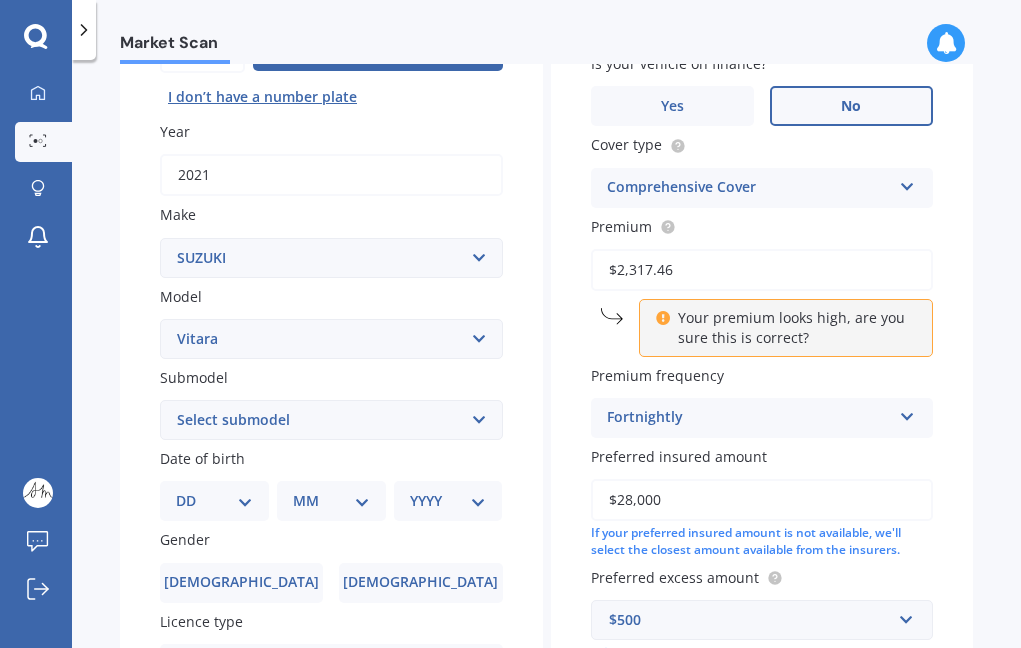 select on "TURBO" 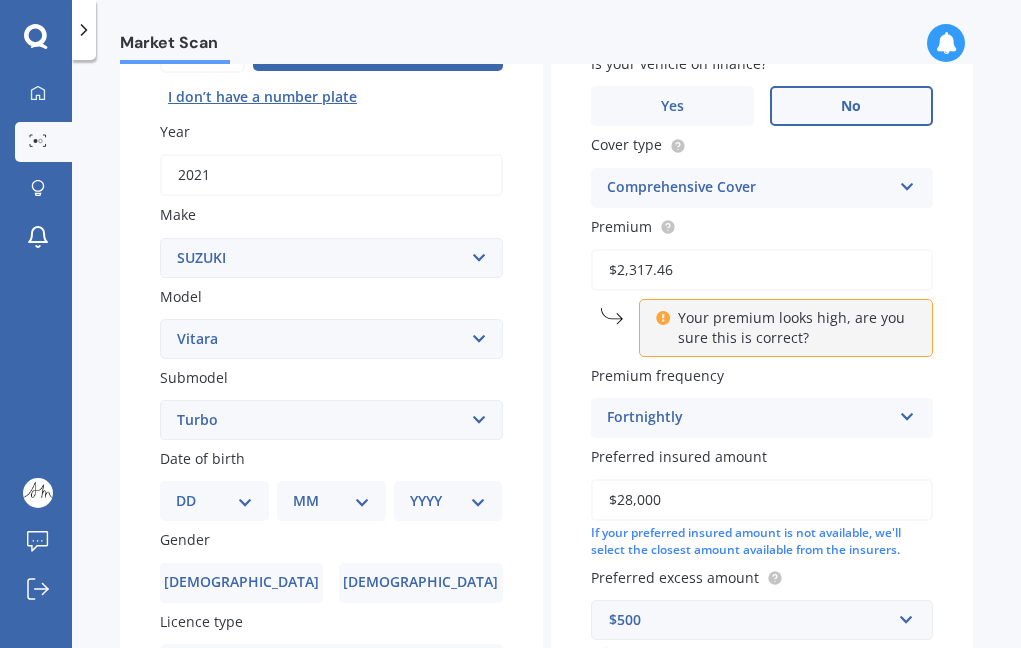 select on "14" 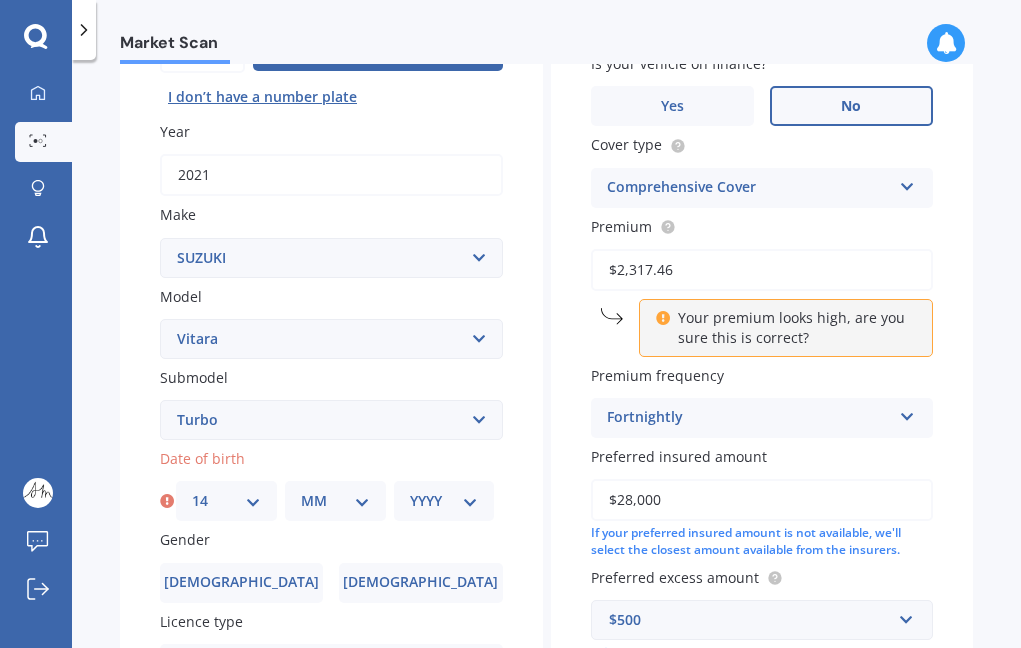 click on "MM 01 02 03 04 05 06 07 08 09 10 11 12" at bounding box center [335, 501] 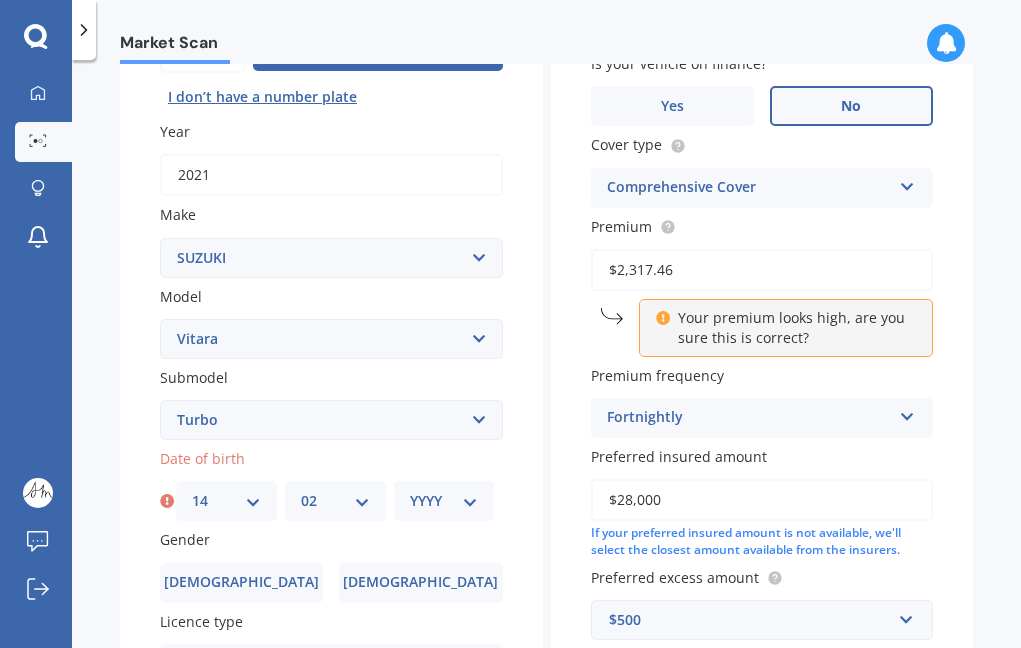 select on "1986" 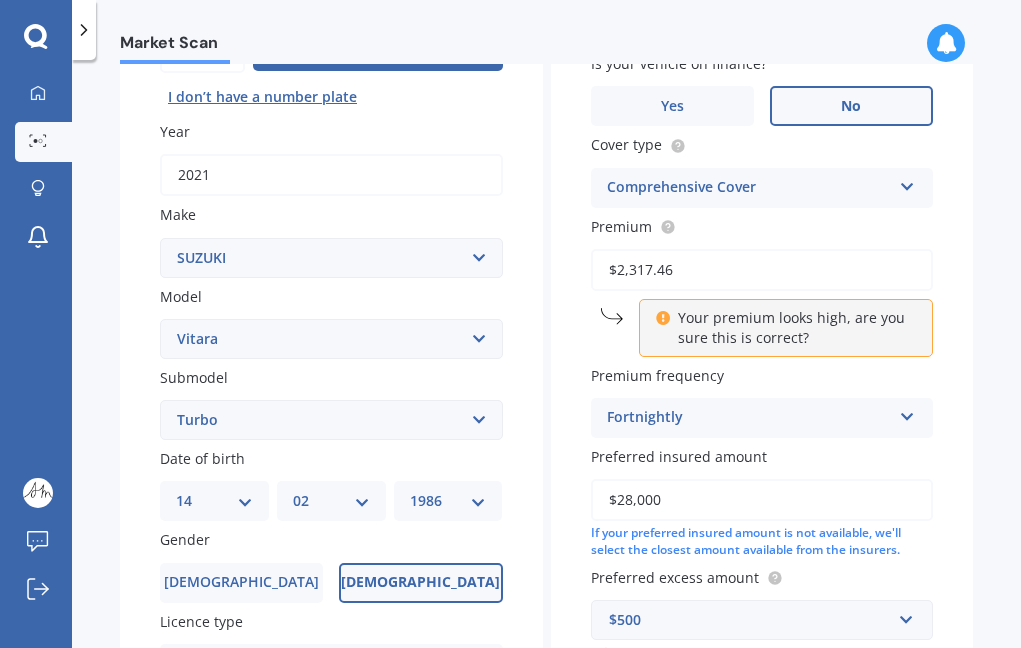 click on "[DEMOGRAPHIC_DATA]" at bounding box center [420, 582] 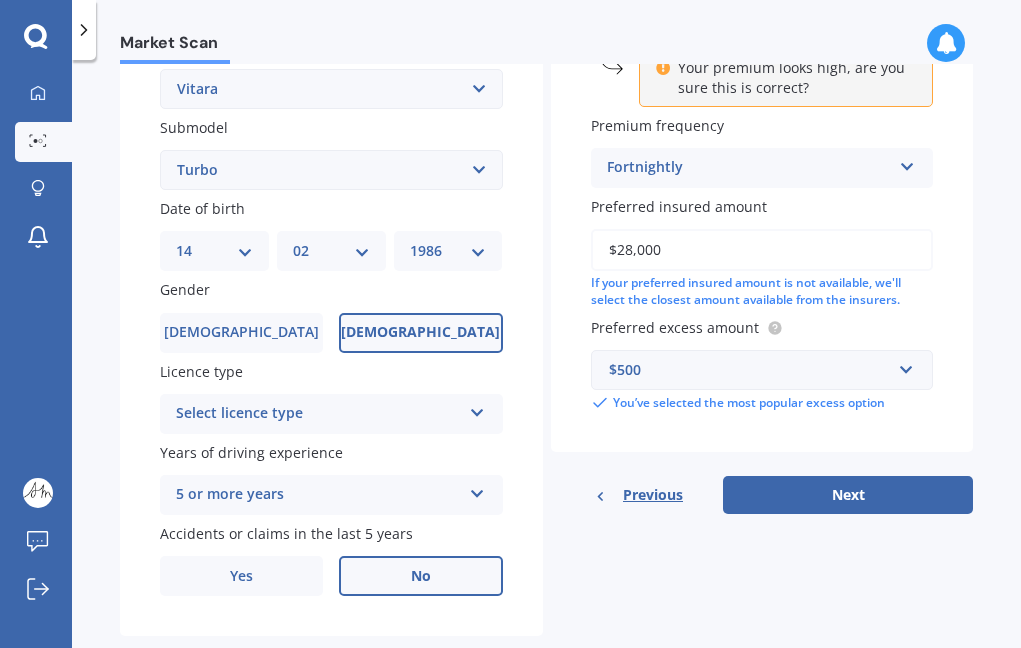 scroll, scrollTop: 498, scrollLeft: 0, axis: vertical 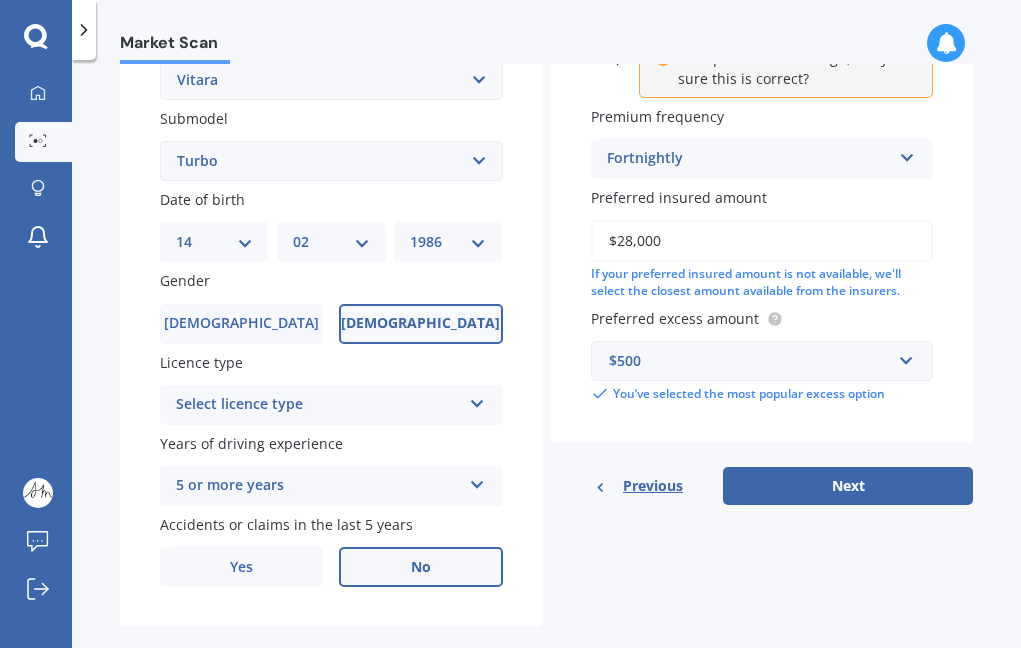 click on "Select licence type NZ Full NZ Restricted NZ Learners [GEOGRAPHIC_DATA] [GEOGRAPHIC_DATA] [GEOGRAPHIC_DATA] [GEOGRAPHIC_DATA] International / Other overseas licence" at bounding box center [331, 405] 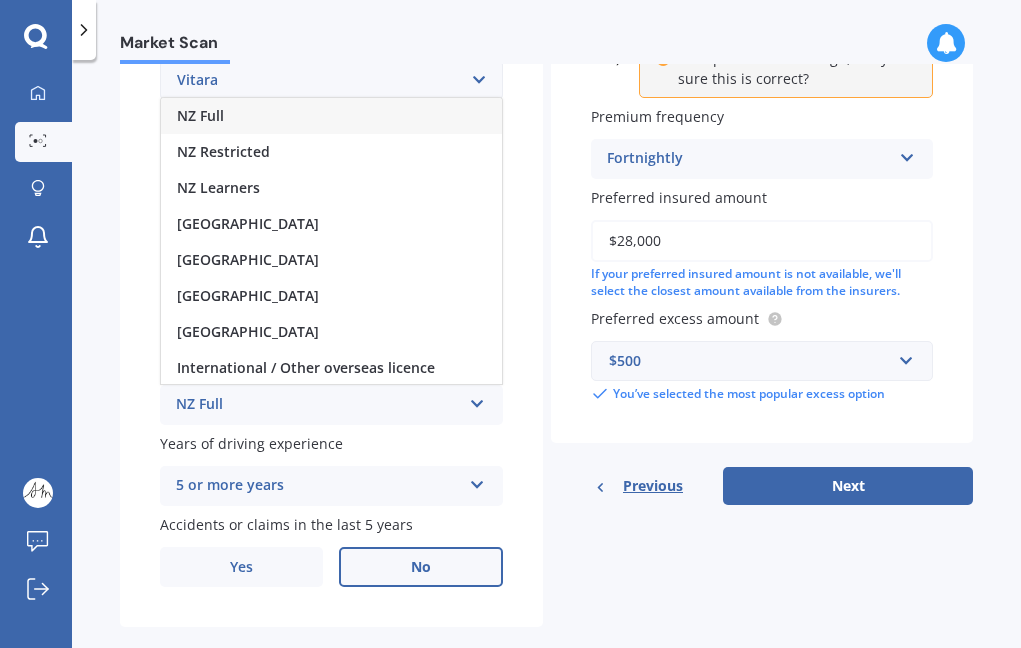 click on "NZ Full" at bounding box center [331, 116] 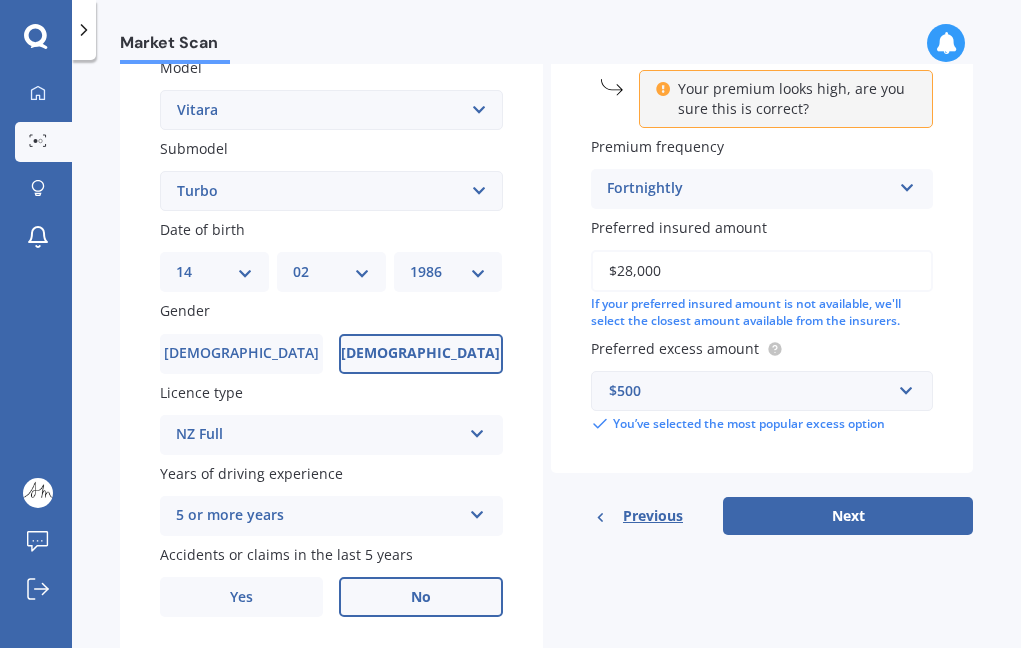 scroll, scrollTop: 470, scrollLeft: 0, axis: vertical 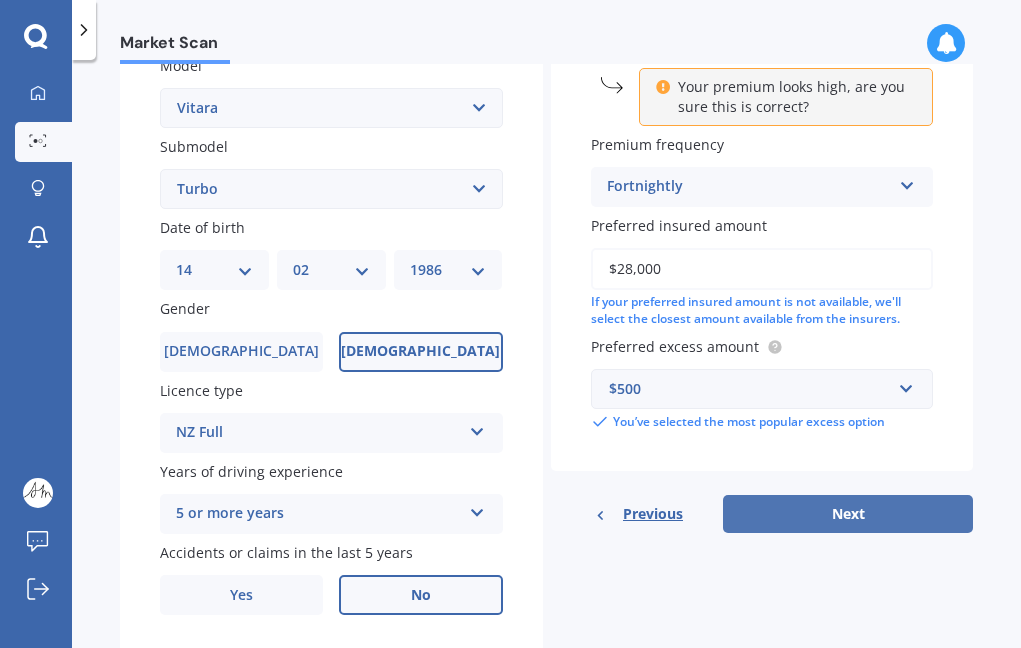 click on "Next" at bounding box center [848, 514] 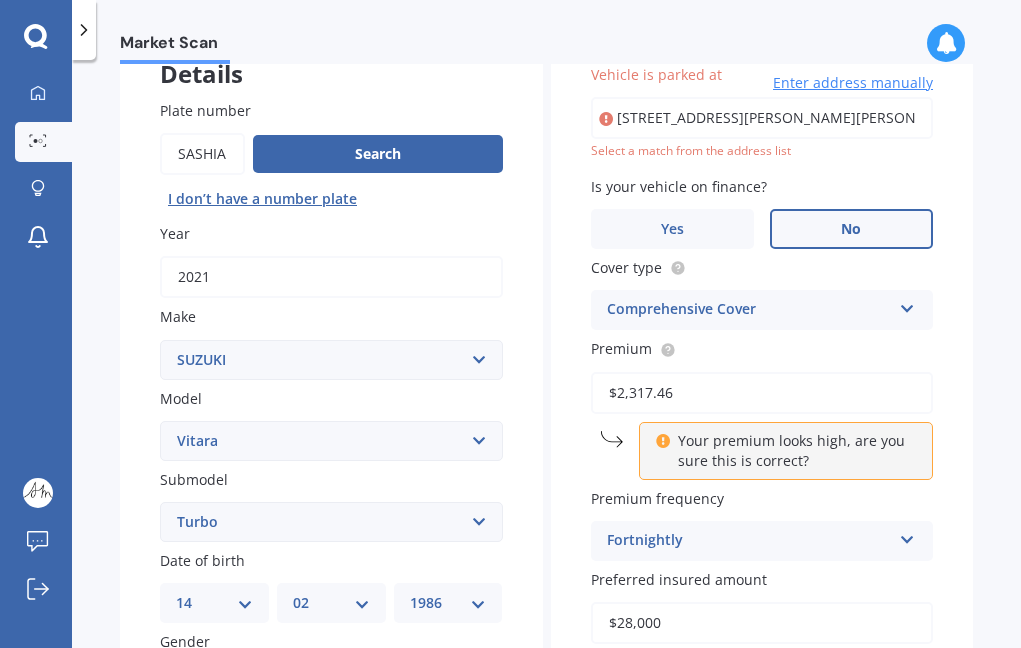 scroll, scrollTop: 135, scrollLeft: 0, axis: vertical 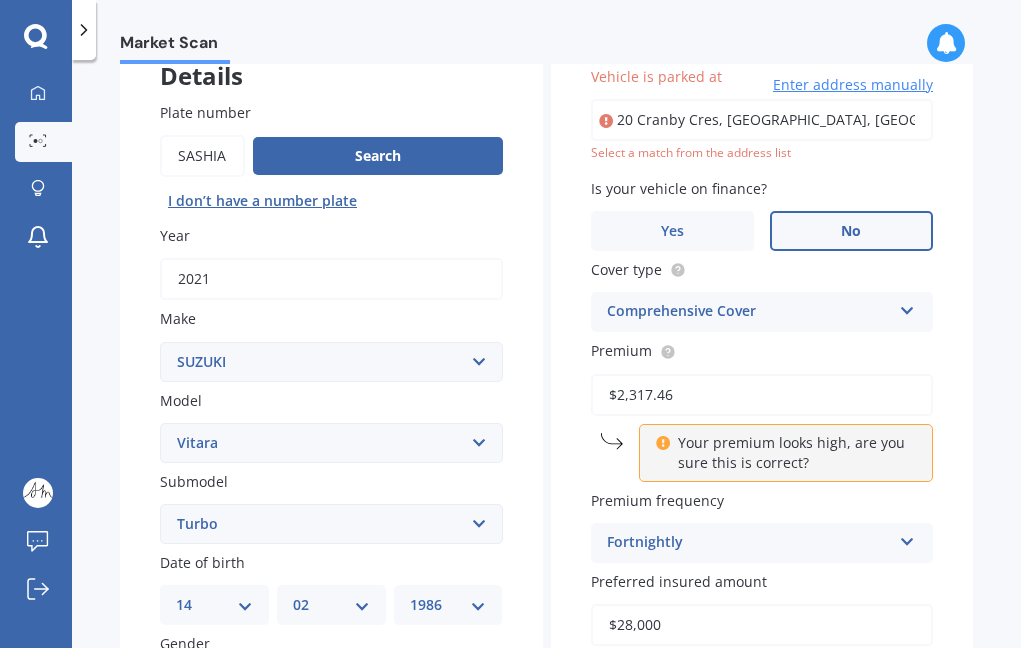 type on "[STREET_ADDRESS][PERSON_NAME][PERSON_NAME]" 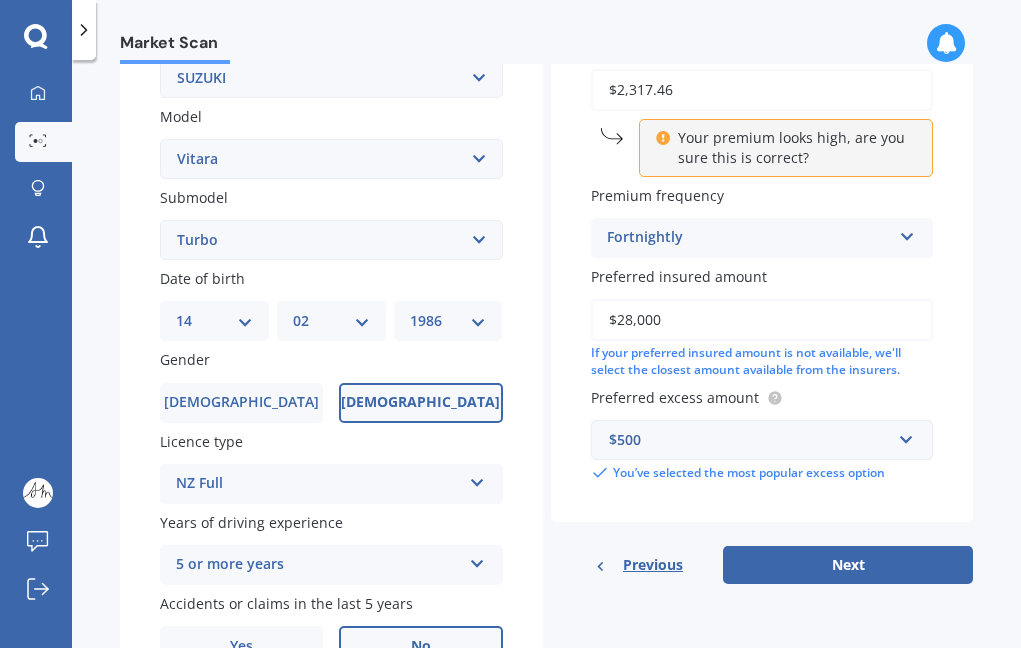 scroll, scrollTop: 434, scrollLeft: 0, axis: vertical 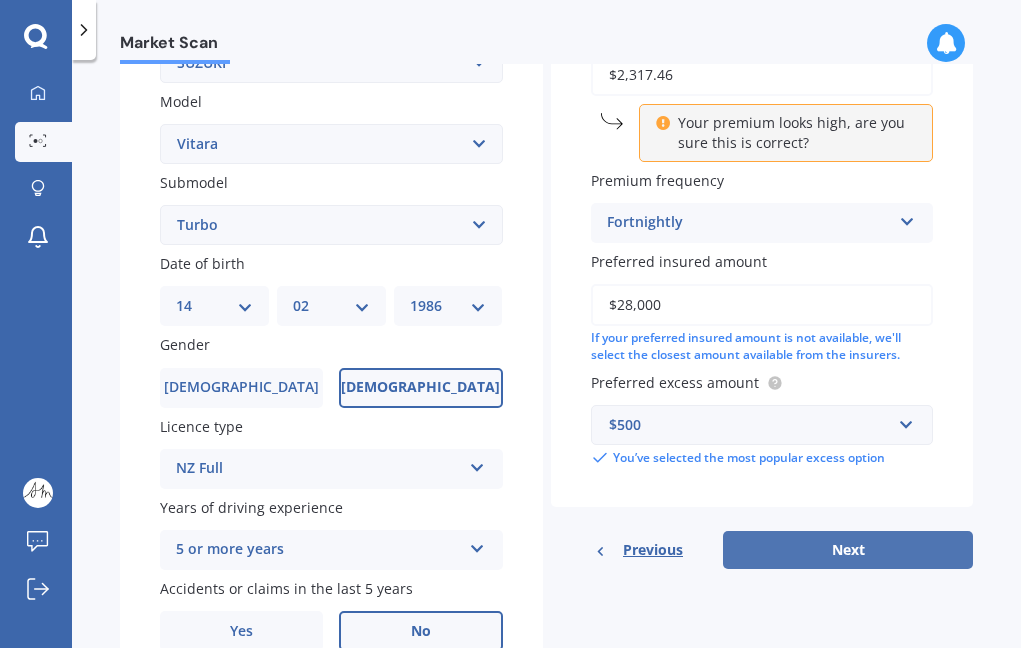 click on "Next" at bounding box center (848, 550) 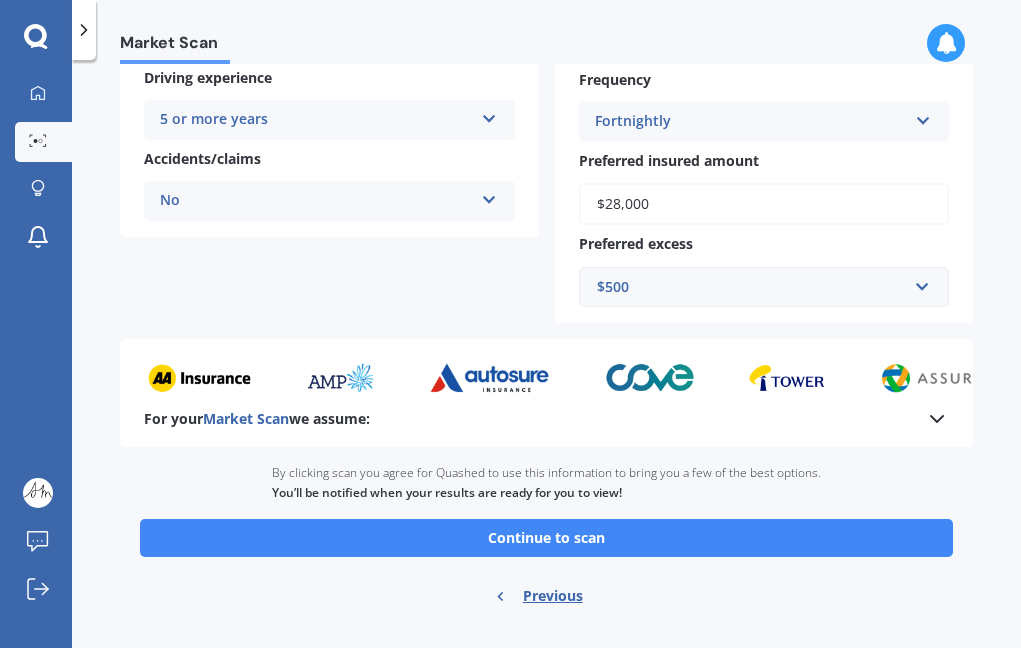 scroll, scrollTop: 443, scrollLeft: 0, axis: vertical 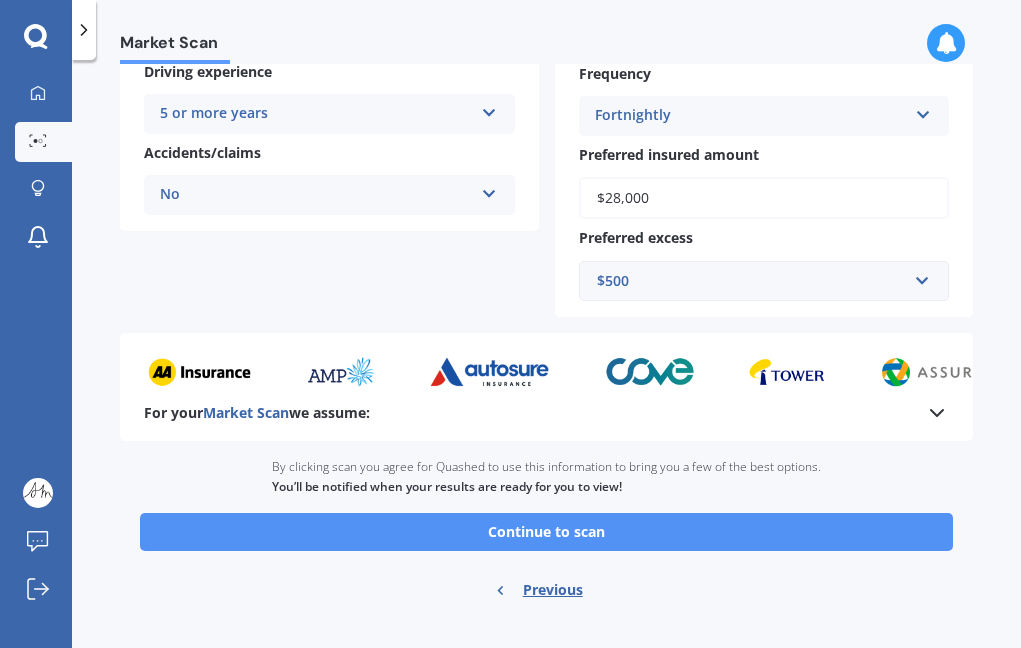 click on "Continue to scan" at bounding box center (546, 532) 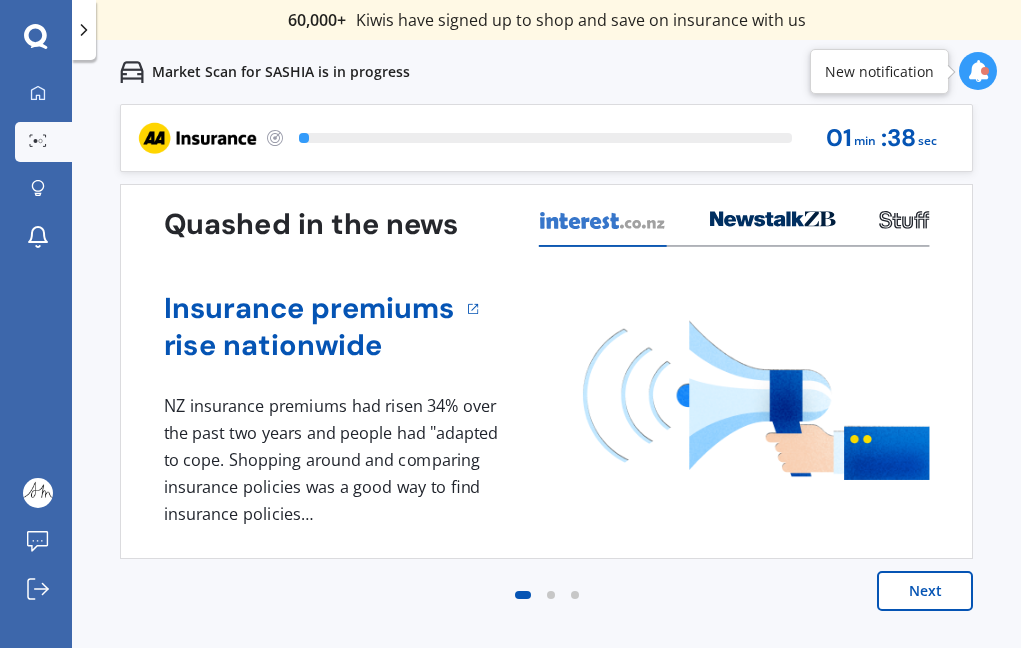 scroll, scrollTop: 0, scrollLeft: 0, axis: both 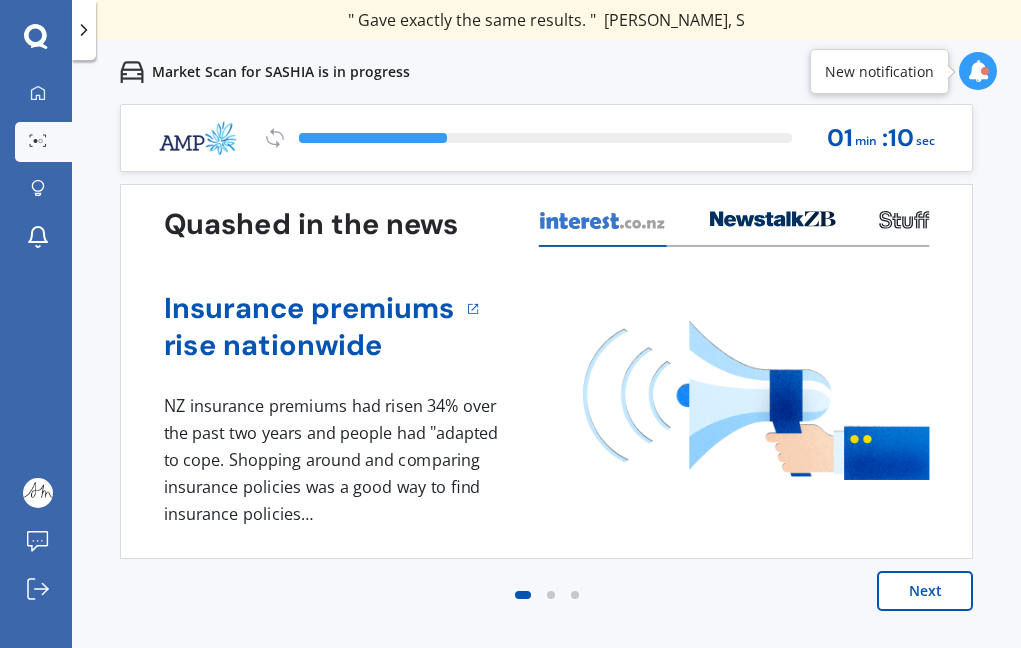 click at bounding box center (978, 71) 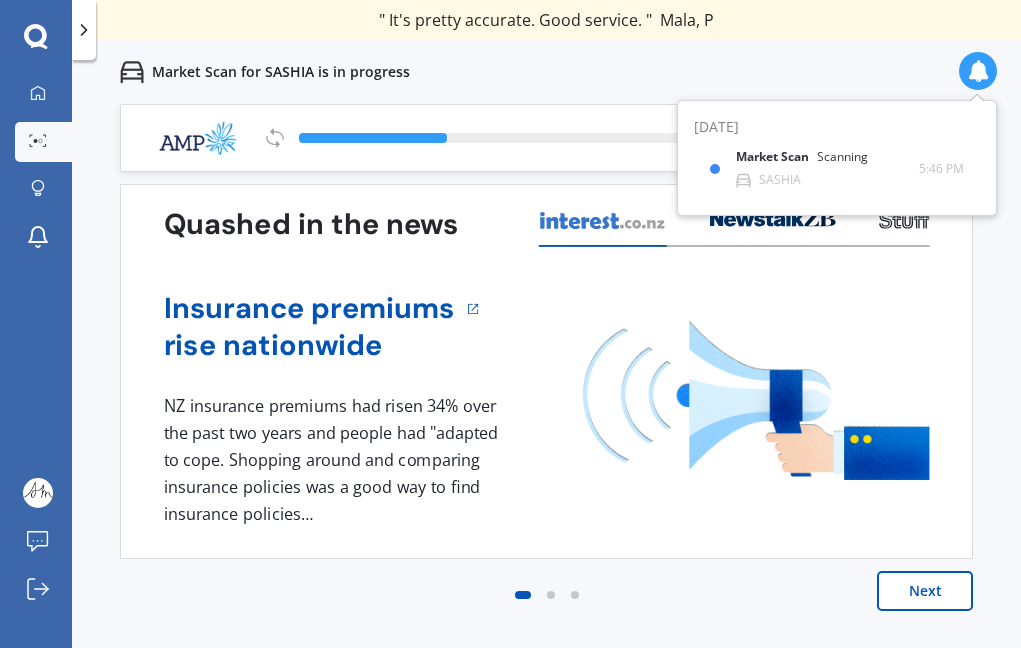 click at bounding box center [978, 71] 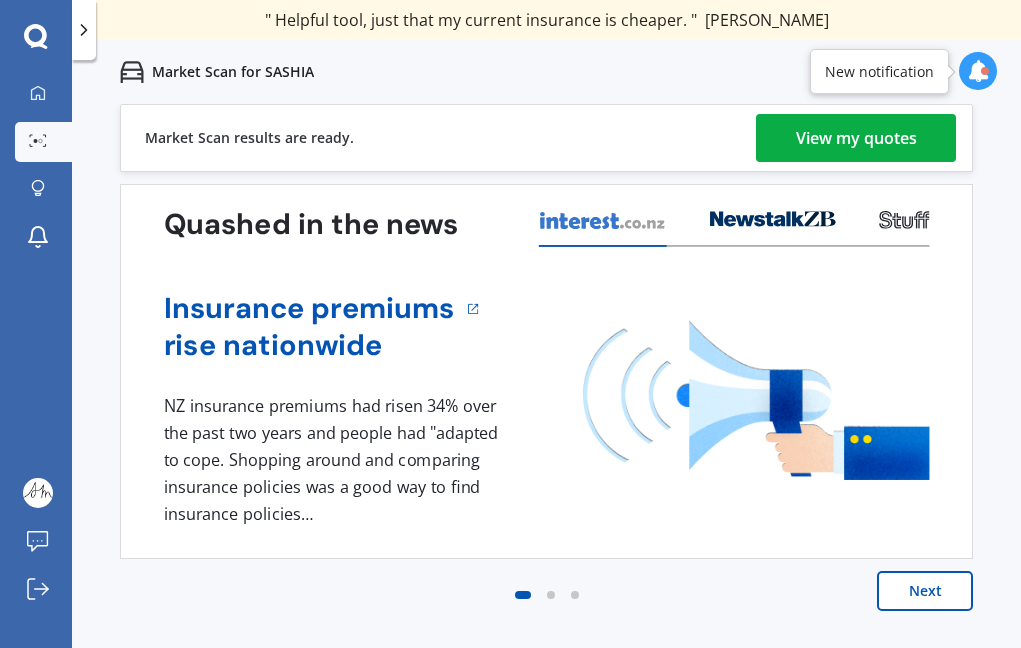 click on "View my quotes" at bounding box center (856, 138) 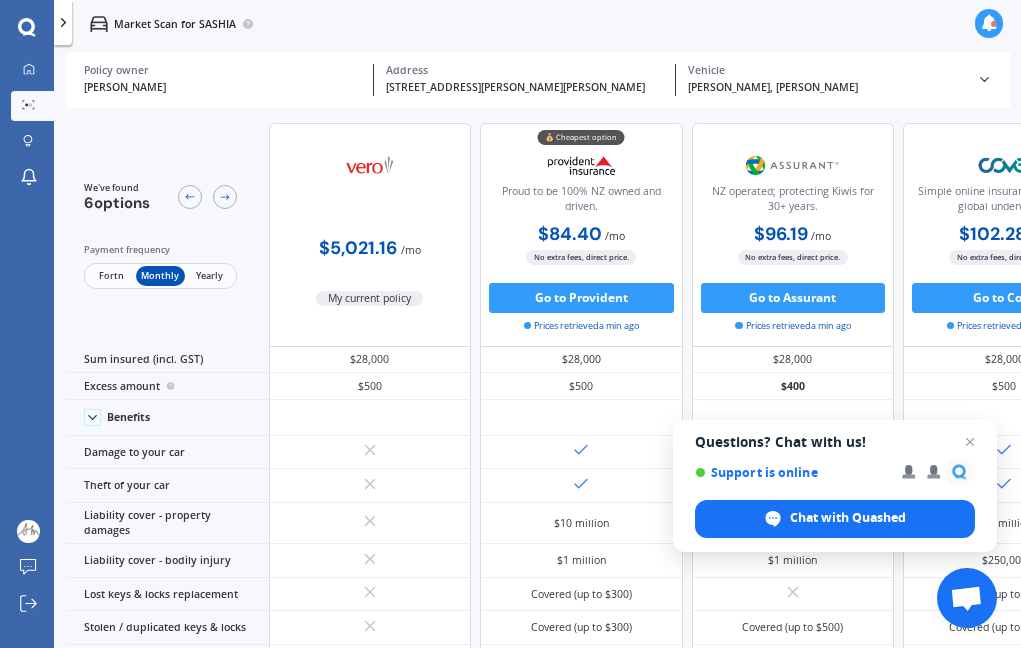 click on "Fortn" at bounding box center (111, 276) 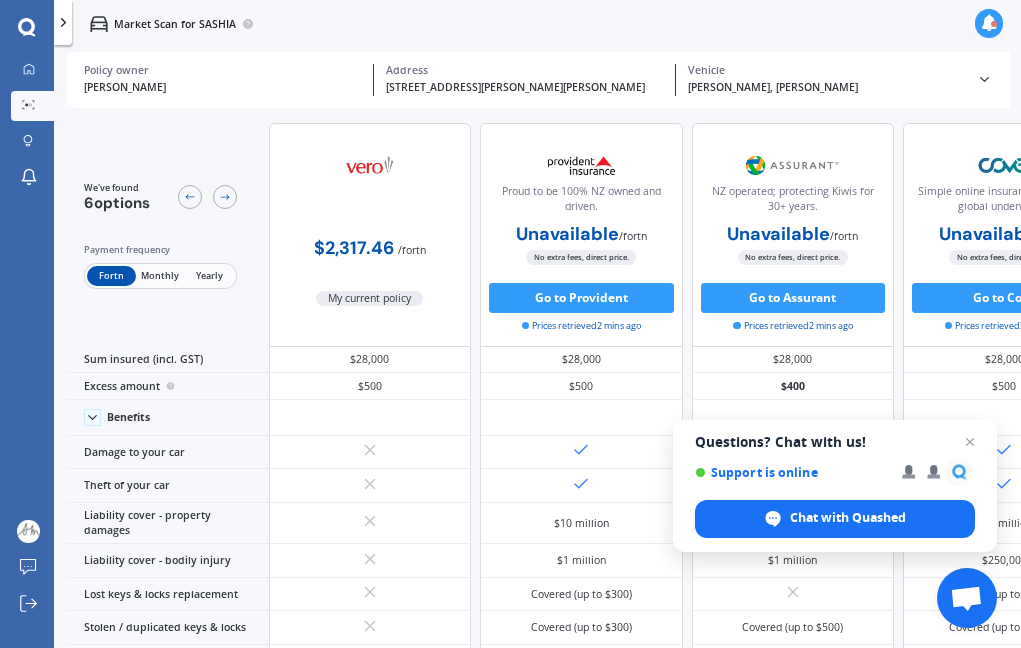 click on "Yearly" at bounding box center (209, 276) 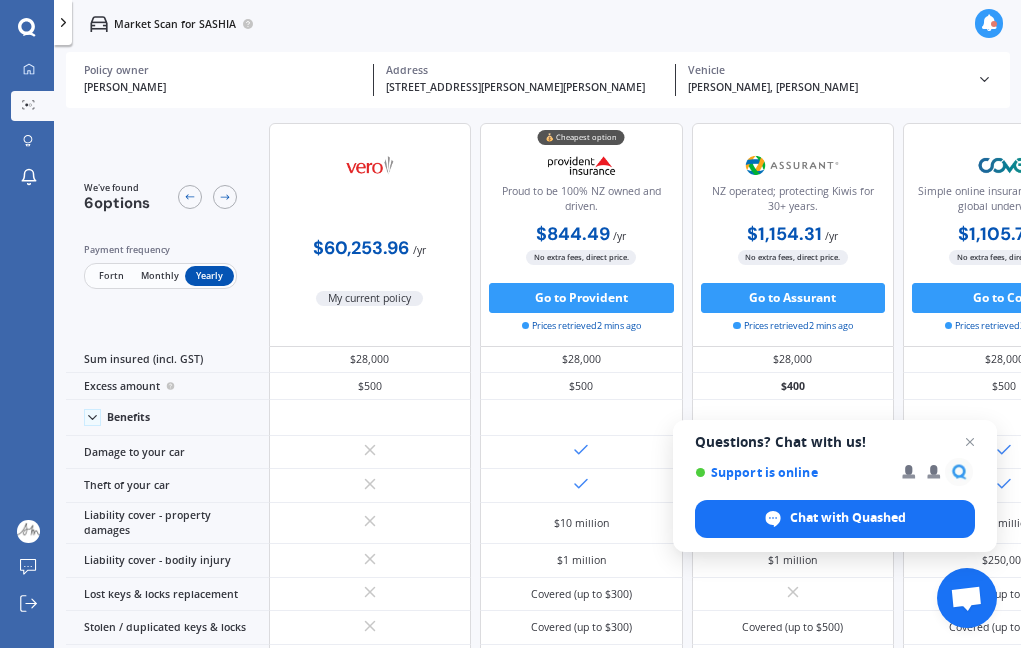 click on "$60,253.96" at bounding box center [361, 248] 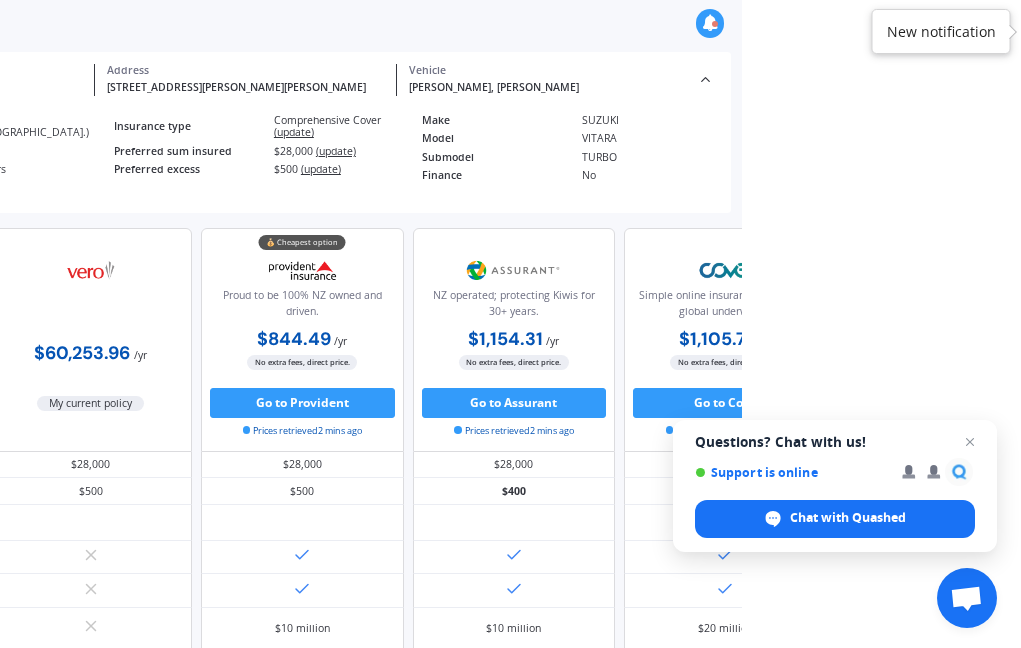 scroll, scrollTop: 0, scrollLeft: 279, axis: horizontal 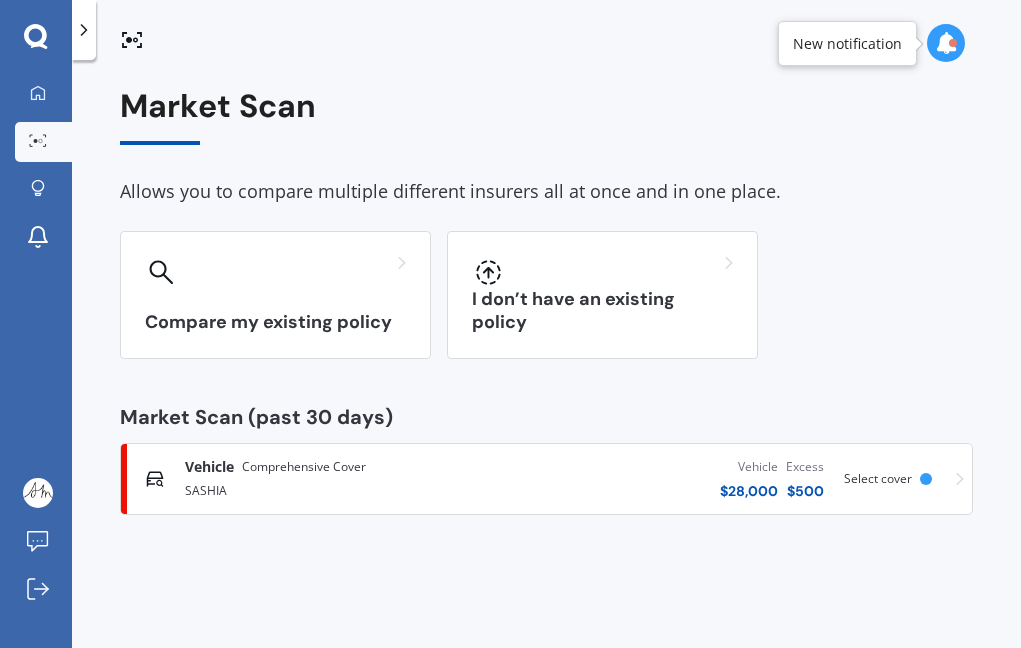 click on "Vehicle Comprehensive Cover SASHIA Vehicle $ 28,000 Excess $ 500 Scanned 2 minutes ago Select cover" at bounding box center [546, 479] 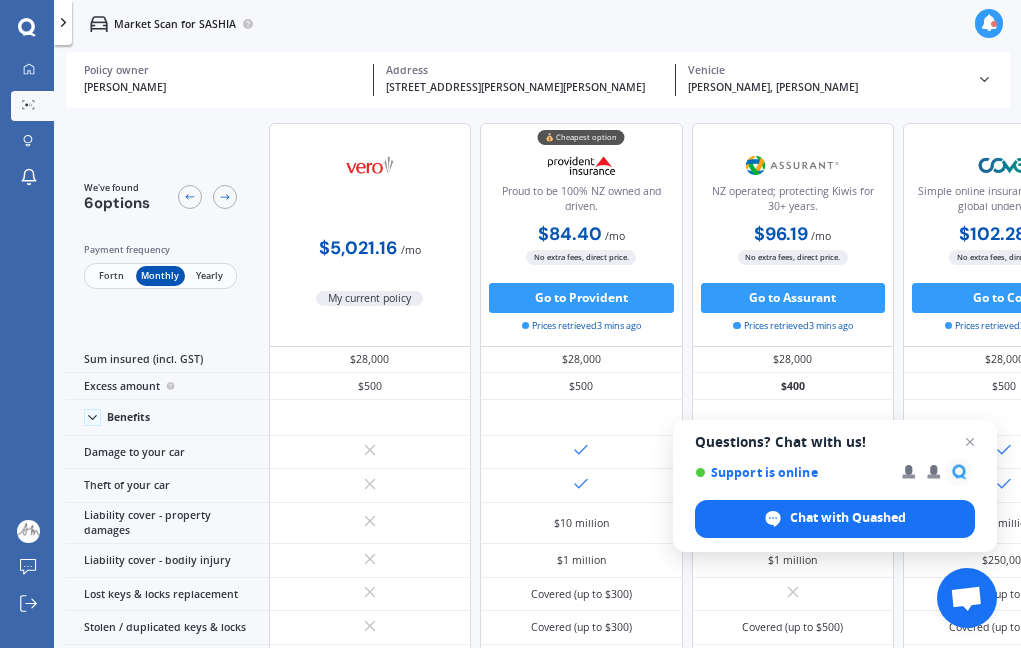 click on "Fortn" at bounding box center [111, 276] 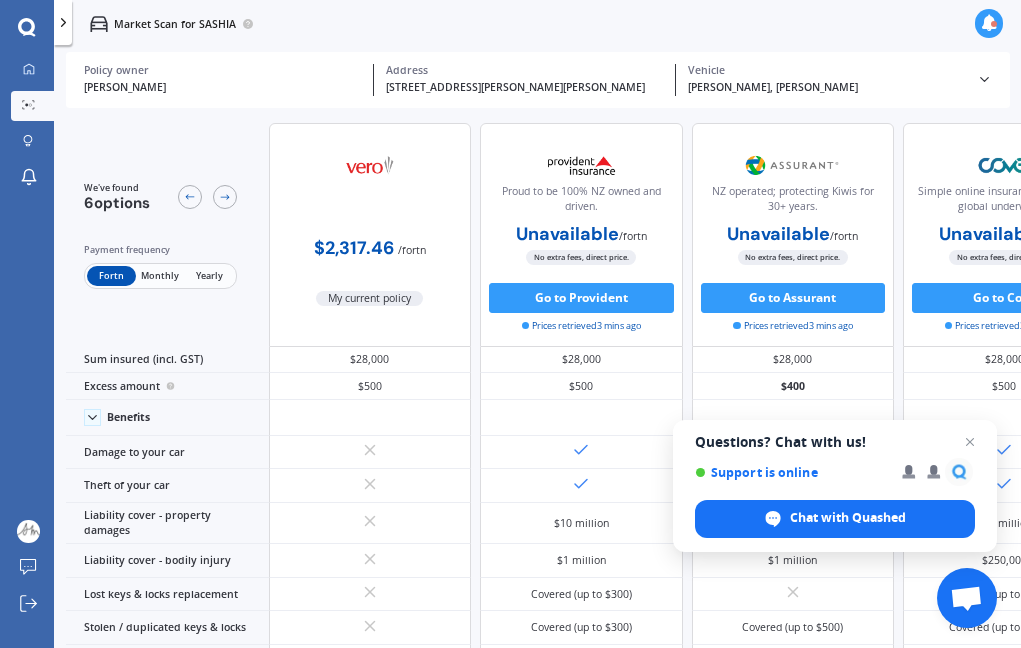 click on "[PERSON_NAME]" at bounding box center (222, 88) 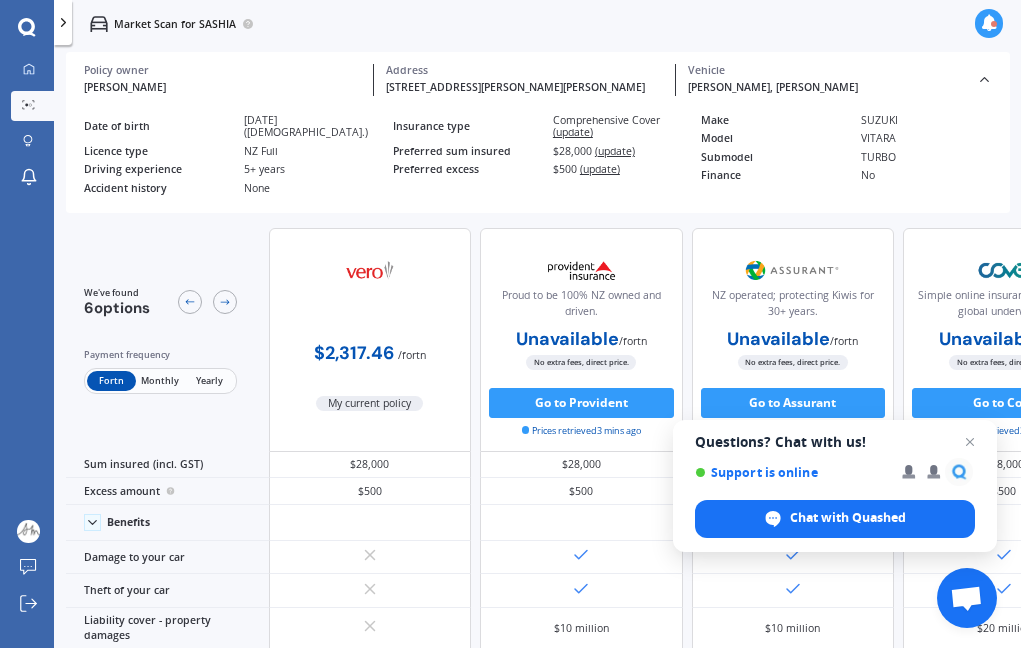click on "(update)" at bounding box center (573, 132) 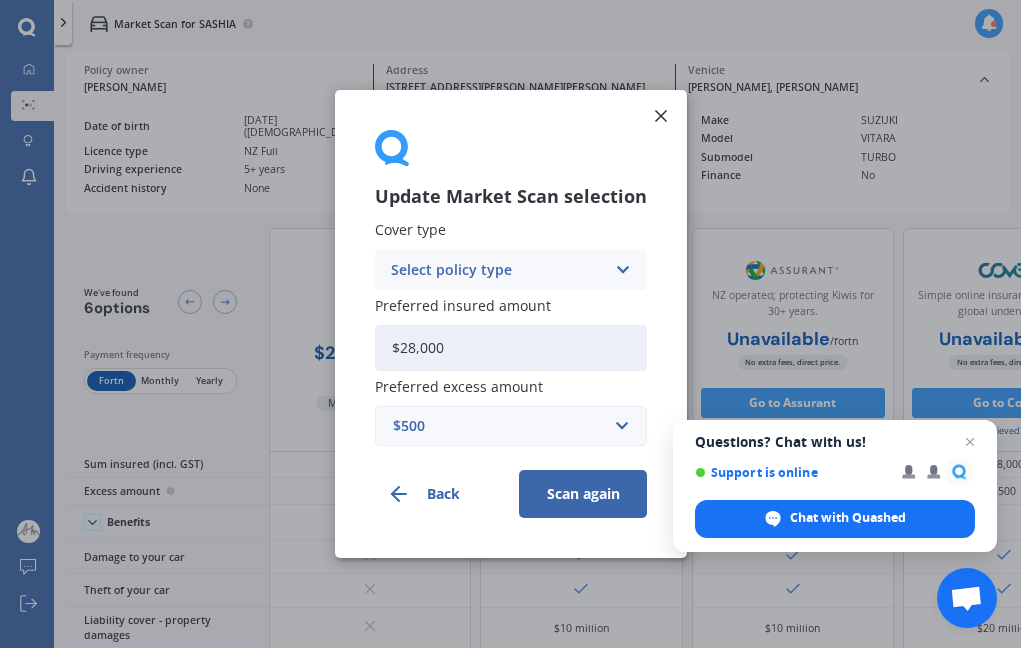 click on "Select policy type Comprehensive Third Party, Fire & Theft Third Party" at bounding box center [511, 270] 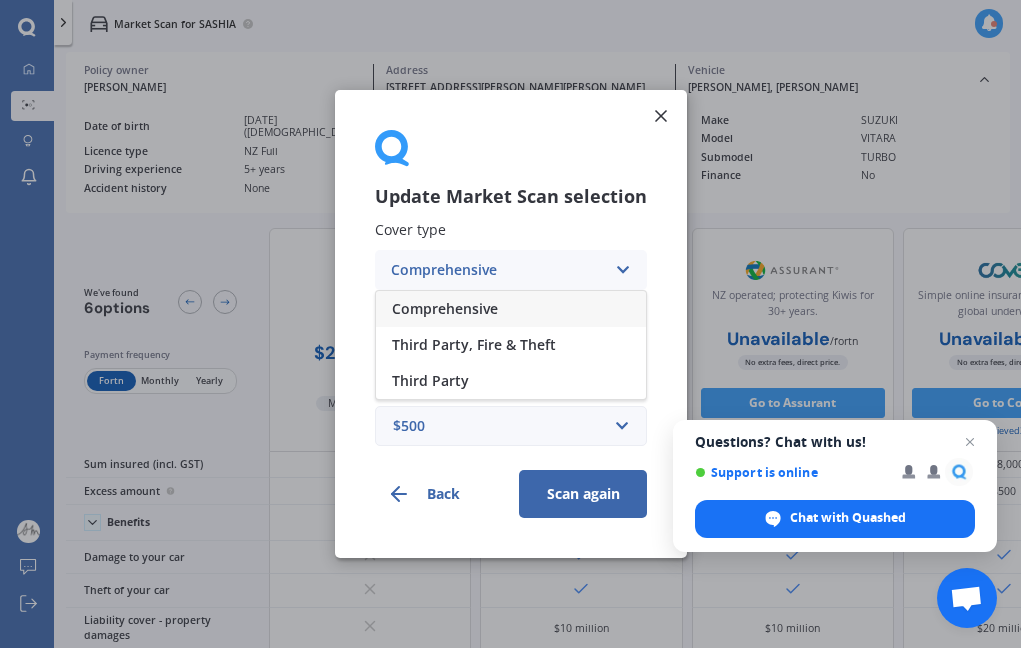 click on "Comprehensive" at bounding box center (445, 309) 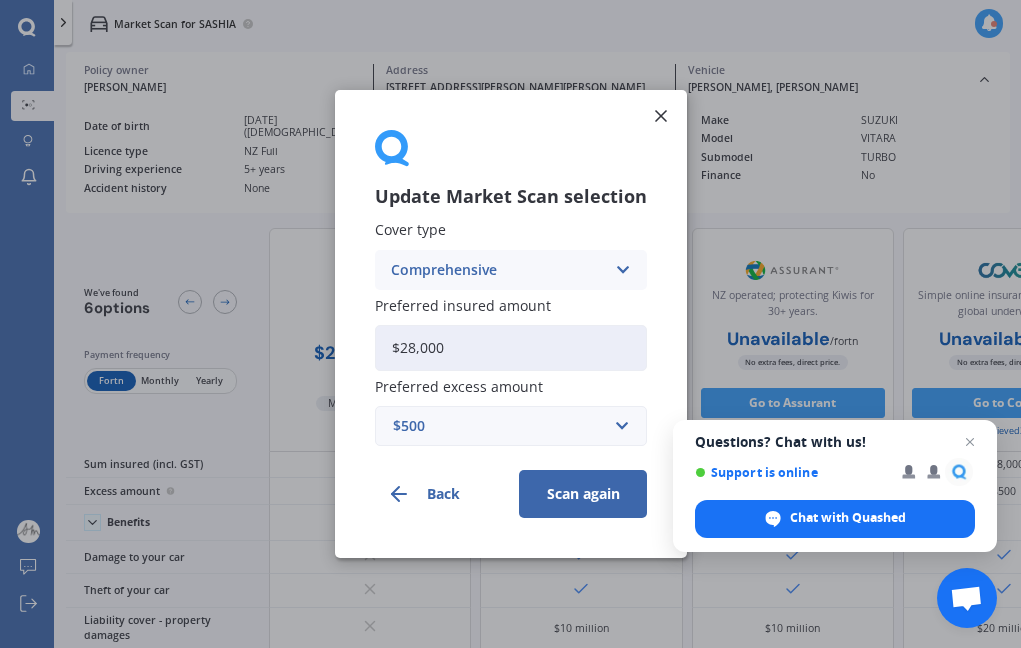 click on "Back" at bounding box center [439, 494] 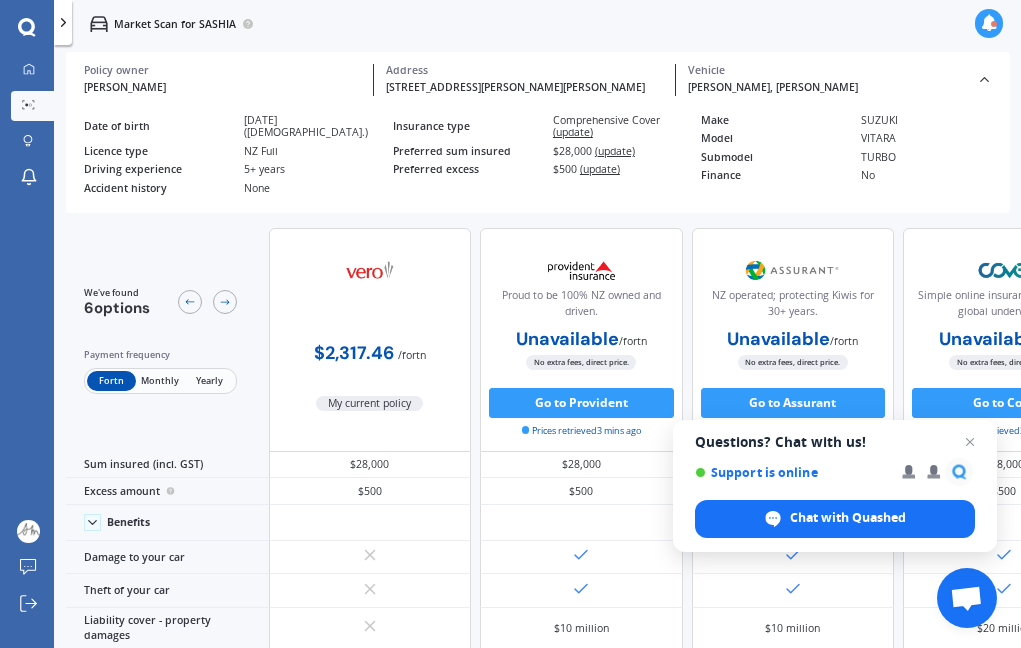 click on "Market Scan for SASHIA" at bounding box center [175, 24] 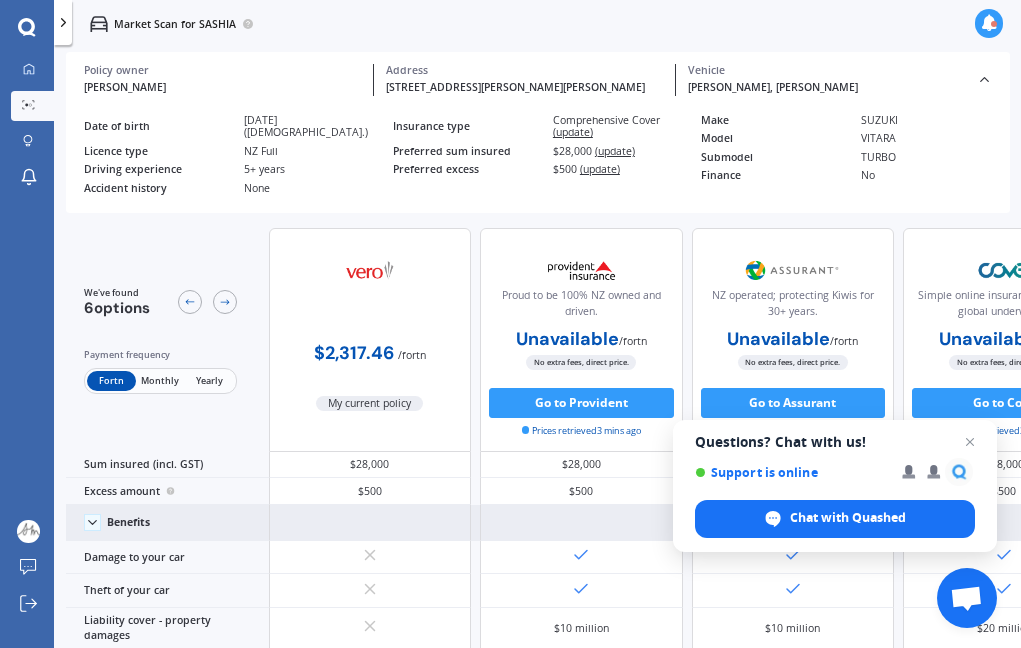click 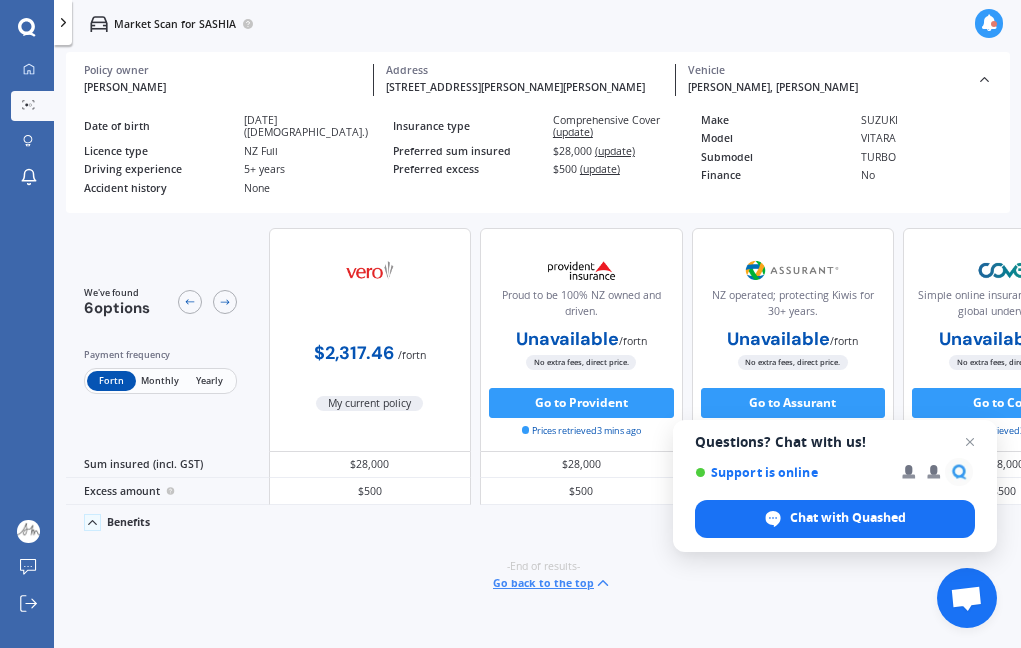 scroll, scrollTop: 0, scrollLeft: 0, axis: both 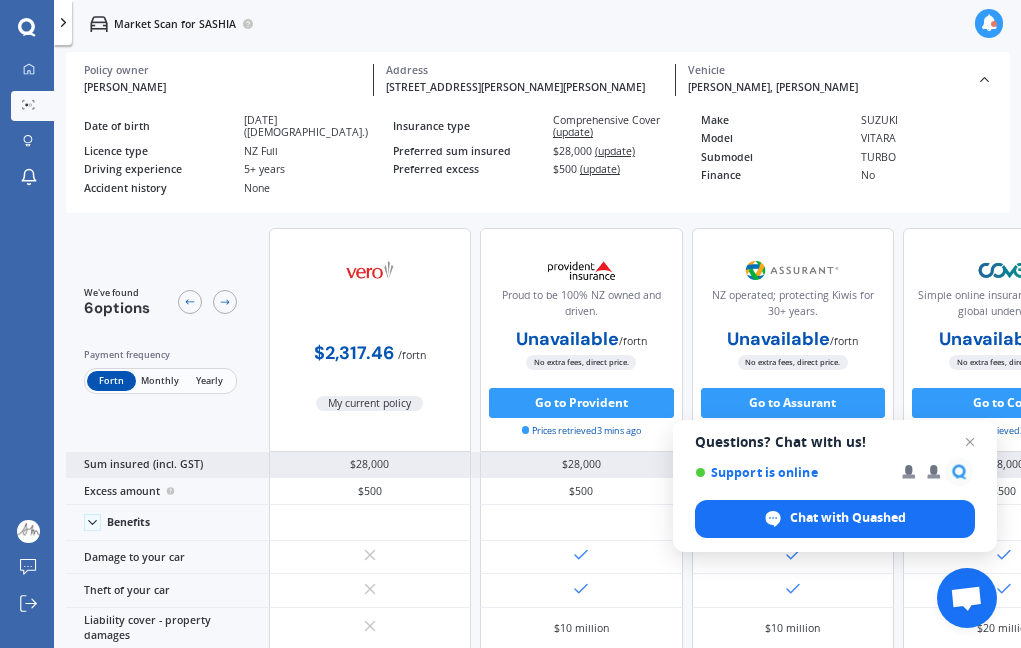 click on "Sum insured (incl. GST)" at bounding box center (167, 465) 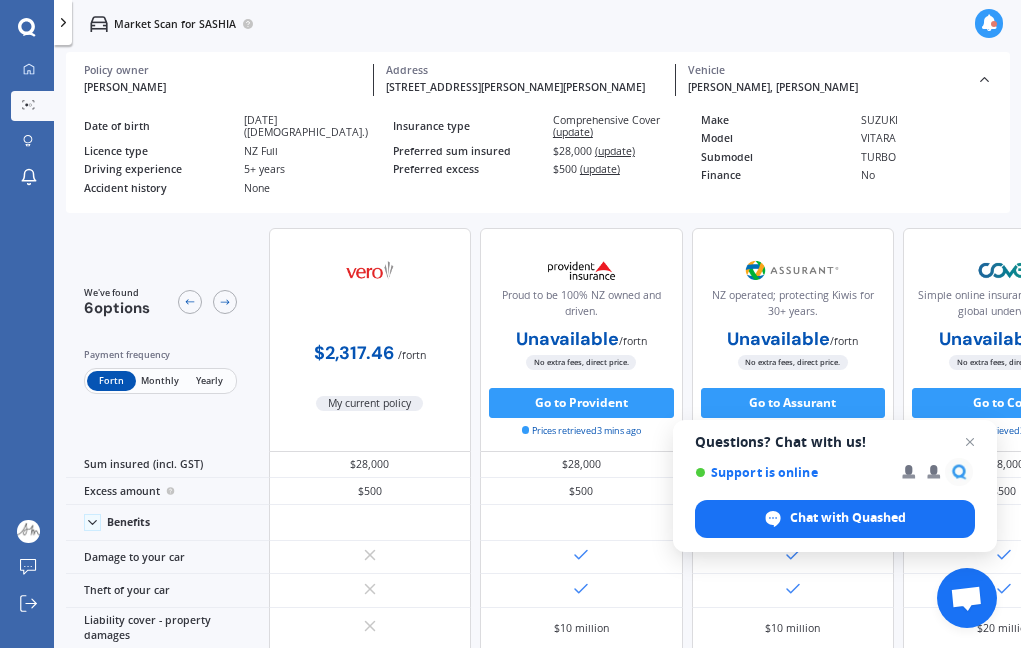 click on "My current policy" at bounding box center (369, 403) 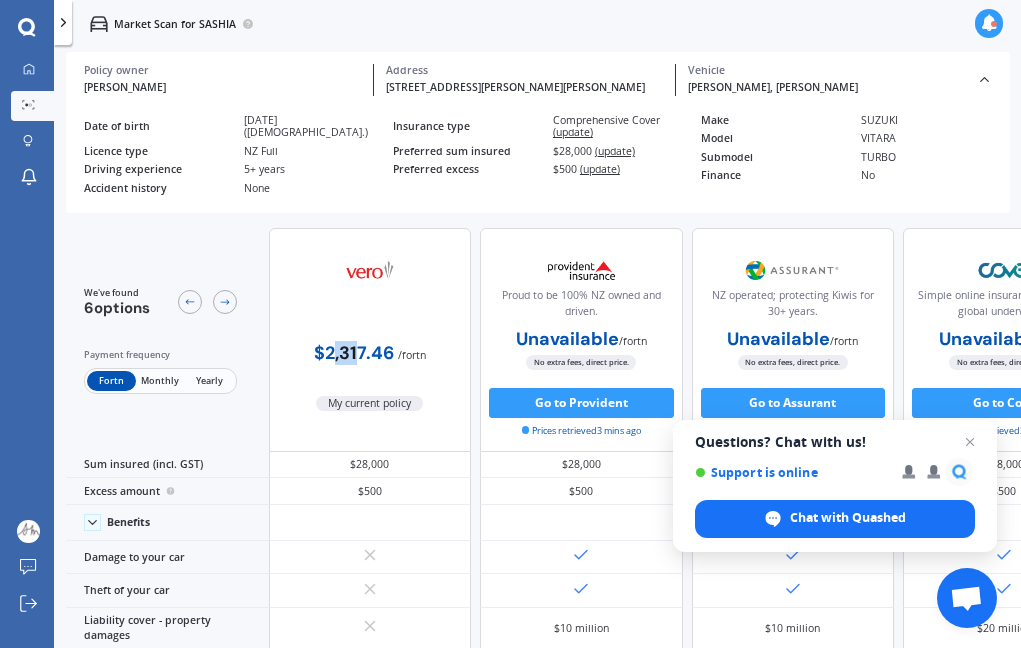 drag, startPoint x: 358, startPoint y: 330, endPoint x: 320, endPoint y: 329, distance: 38.013157 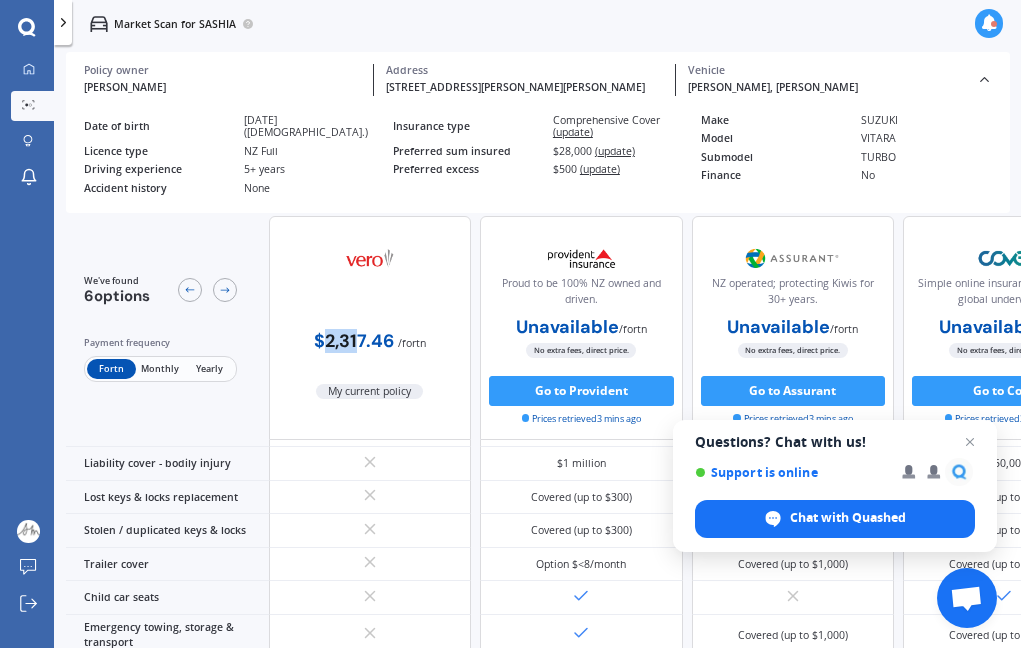 scroll, scrollTop: 272, scrollLeft: 0, axis: vertical 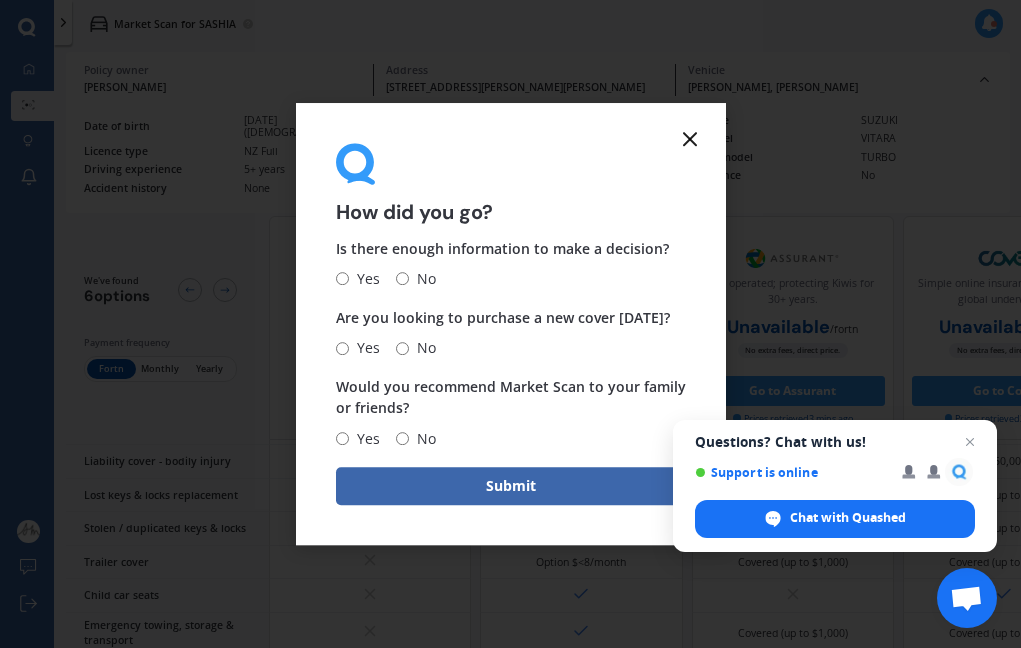 click 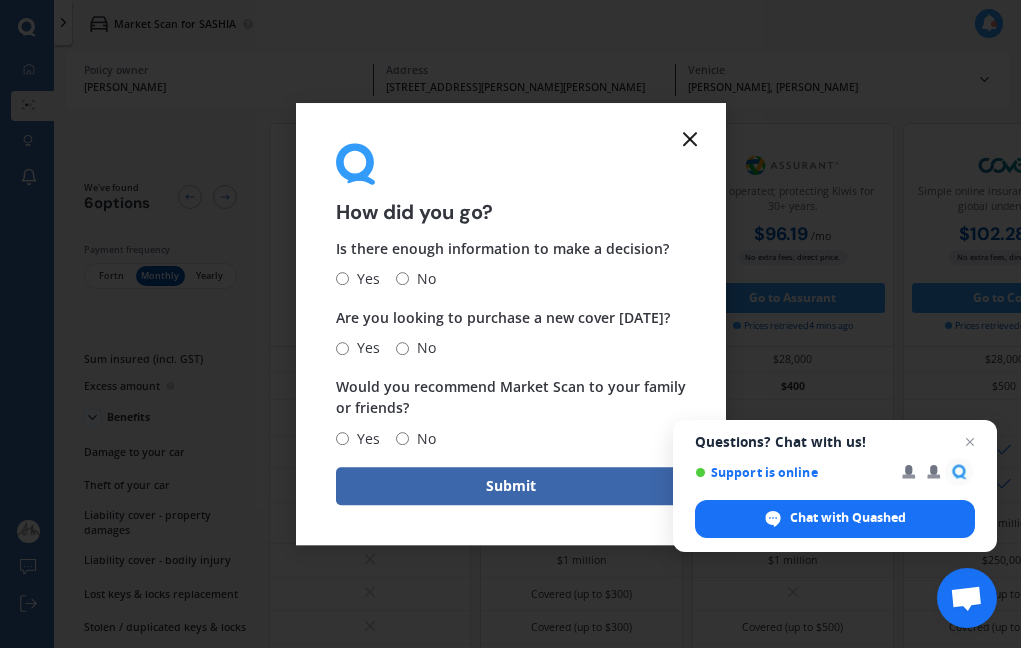 click 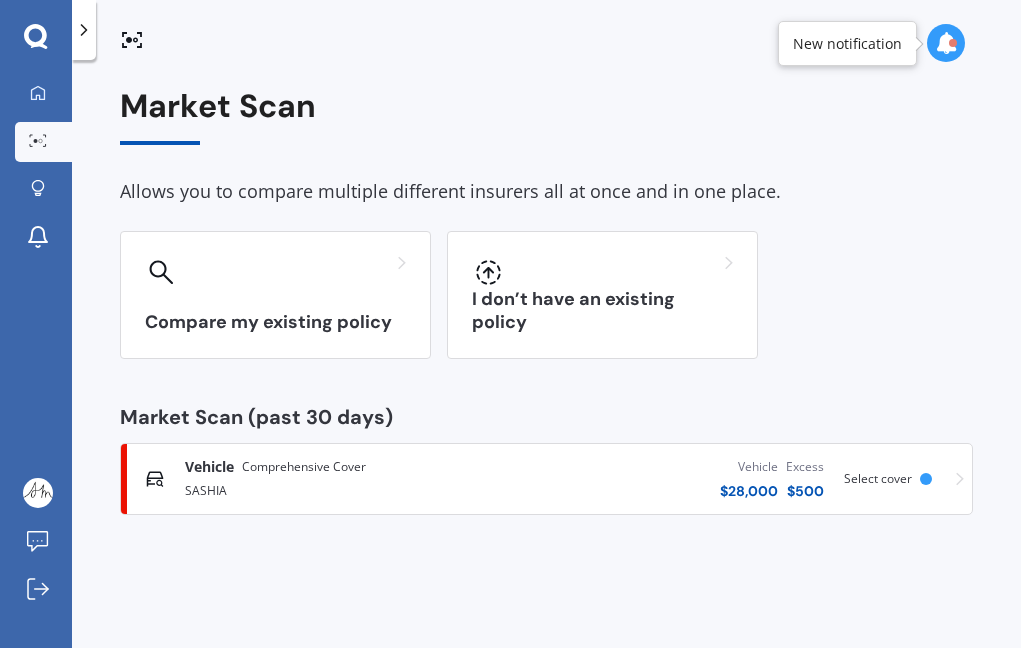 click 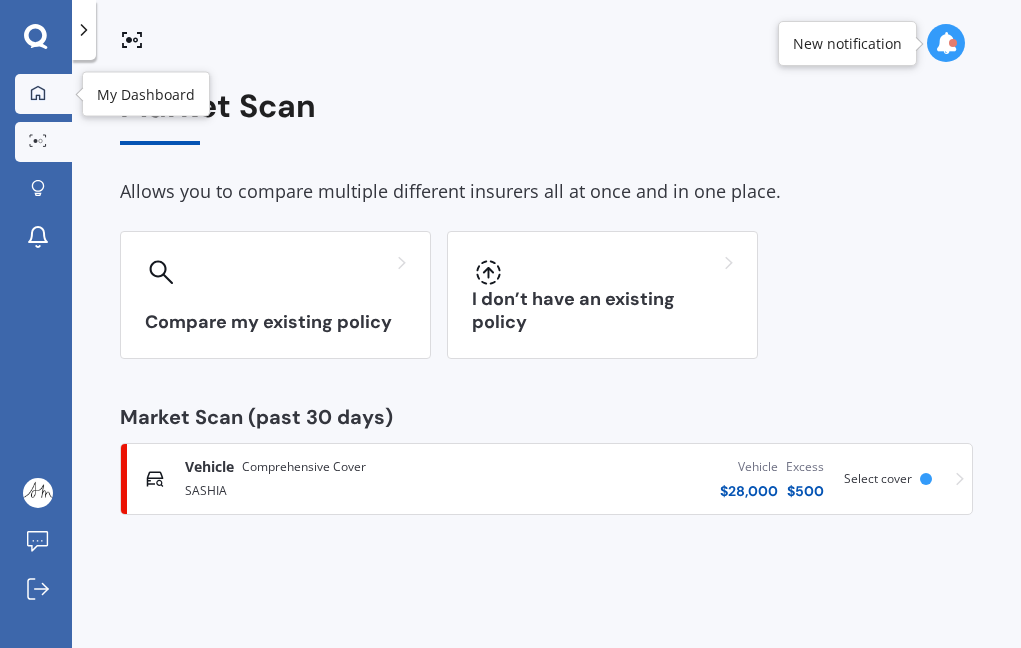 click 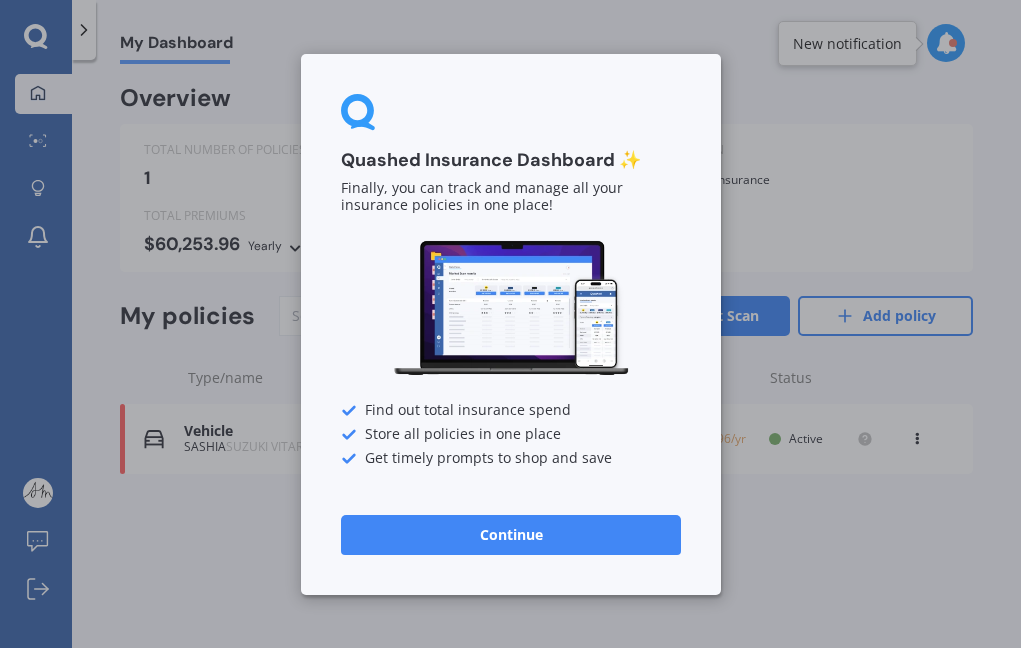 click on "Continue" at bounding box center (511, 534) 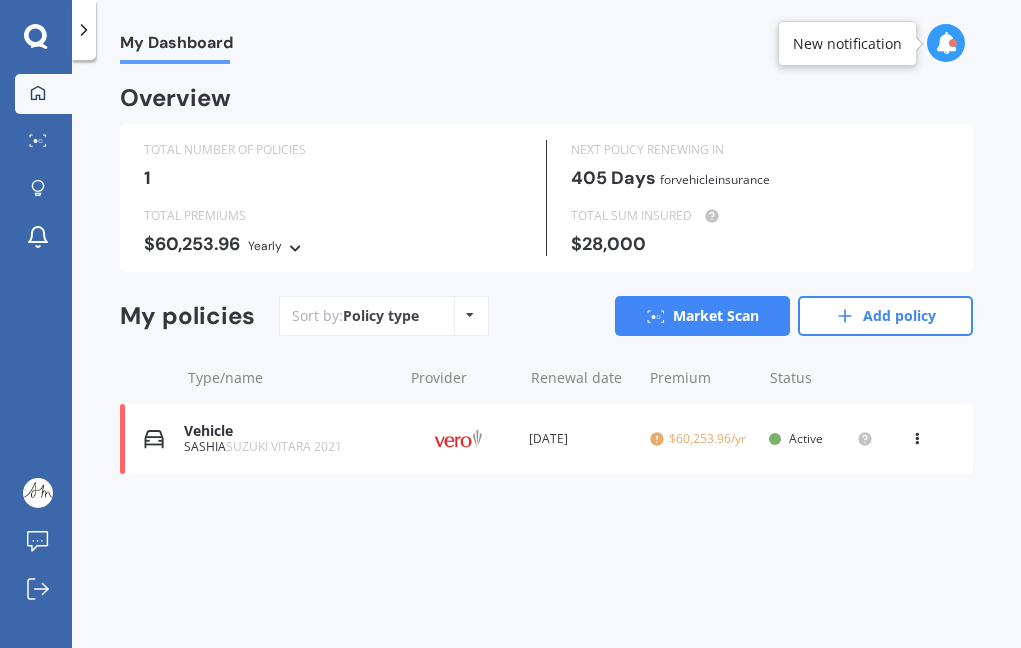 click on "View option View policy Delete" at bounding box center [919, 439] 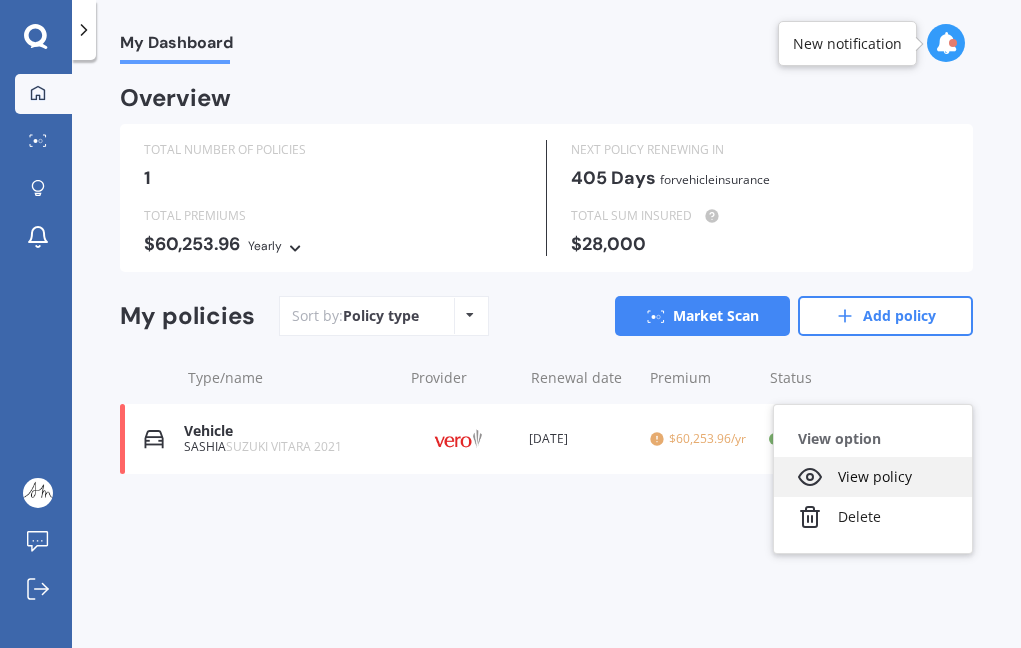 click on "View policy" at bounding box center (873, 477) 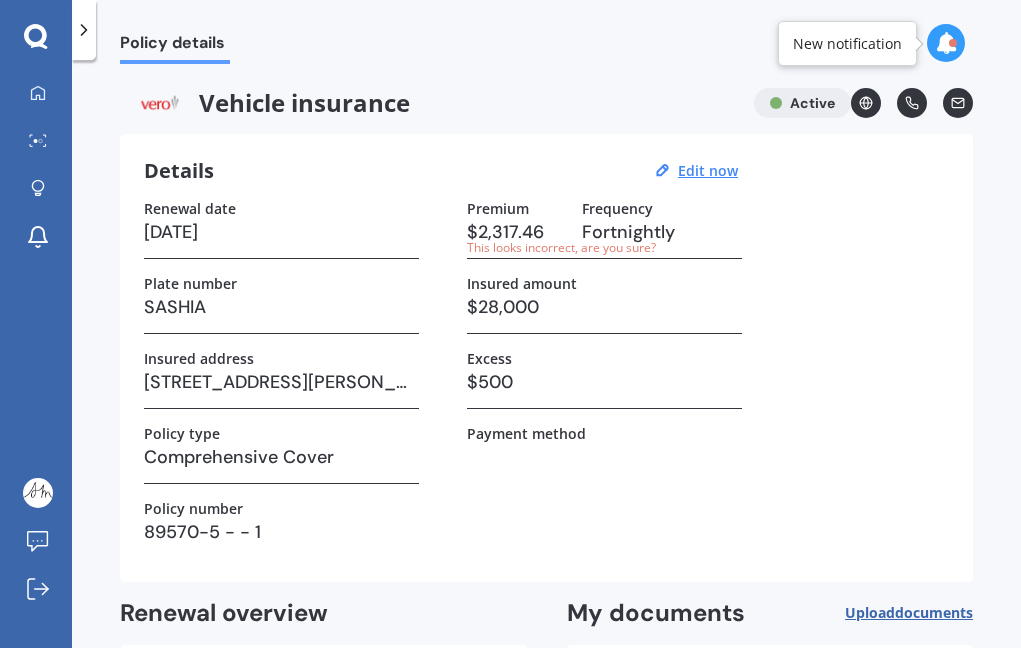 click on "Fortnightly" at bounding box center (662, 232) 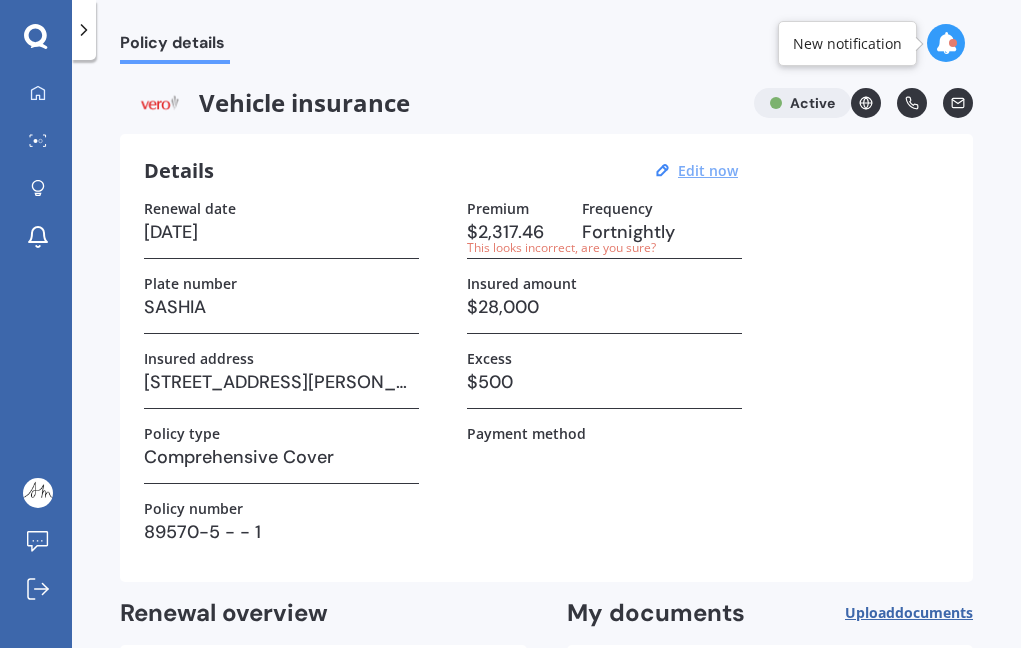 click on "Edit now" at bounding box center (708, 170) 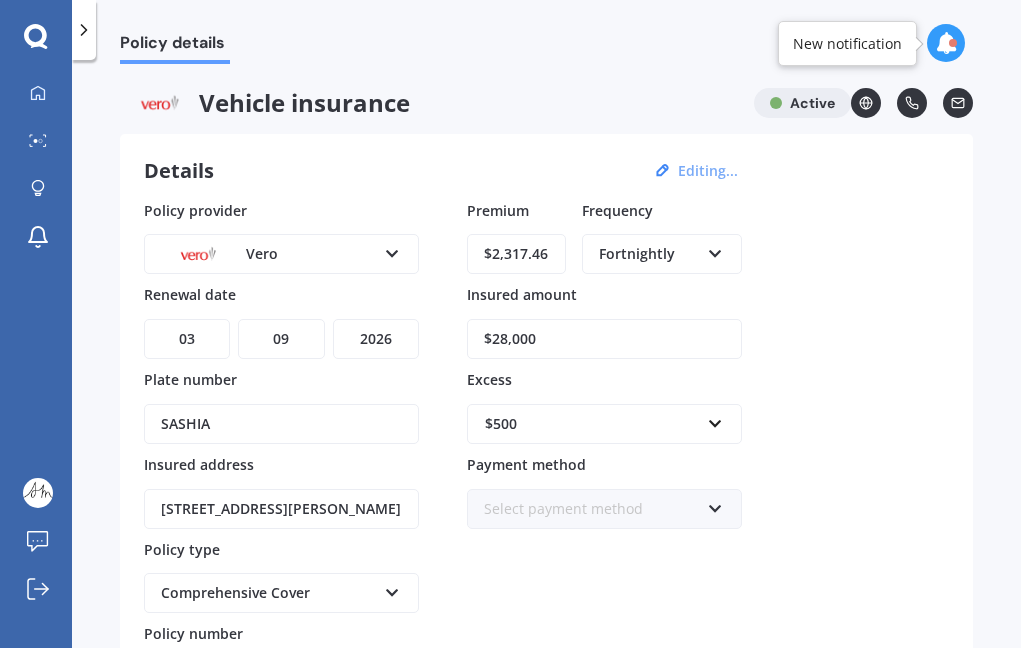 click on "Fortnightly Yearly Six-Monthly Quarterly Monthly Fortnightly Weekly" at bounding box center (662, 254) 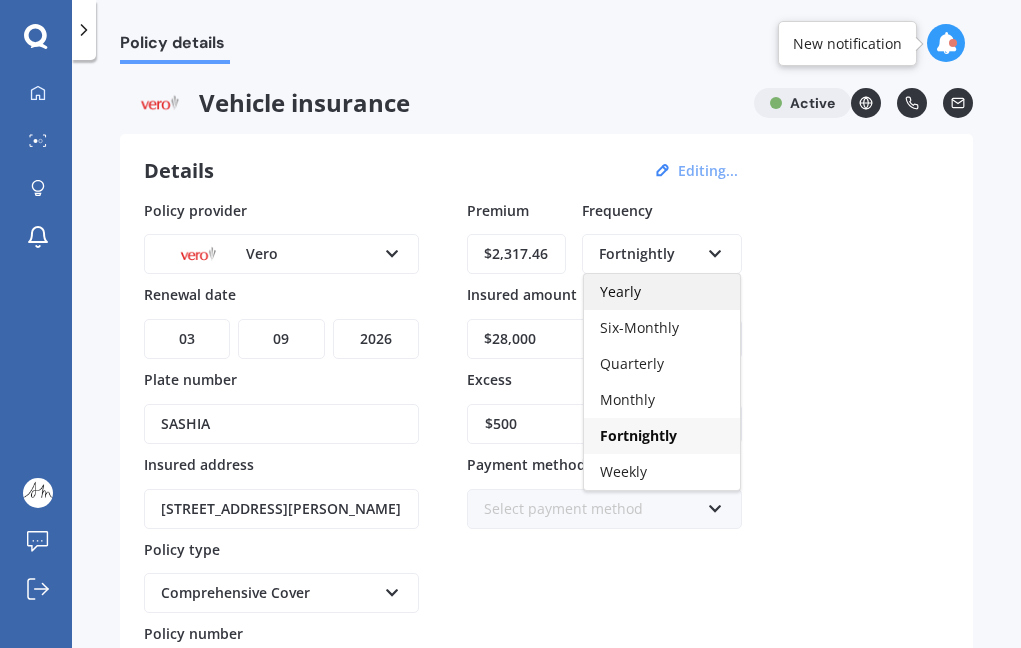 click on "Yearly" at bounding box center (620, 291) 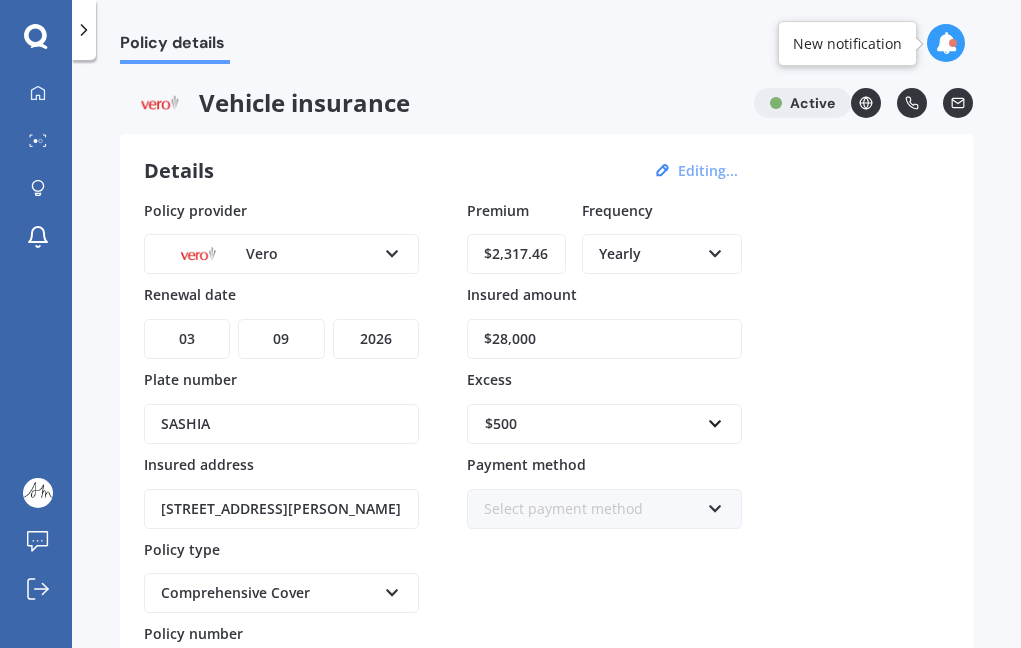 click on "Policy provider Vero AA AMI AMP ANZ ASB [PERSON_NAME] Dowa Ando Assurant Autosure BNZ Co-Operative Bank Cove FMG Initio Kiwibank Lantern [PERSON_NAME] MAS NAC NZI Other Provident SBS Star Insure State [PERSON_NAME] TSB Tower Trade Me Insurance Vero Westpac YOUI Renewal date DD 01 02 03 04 05 06 07 08 09 10 11 12 13 14 15 16 17 18 19 20 21 22 23 24 25 26 27 28 29 30 31 MM 01 02 03 04 05 06 07 08 09 10 11 12 YYYY 2027 2026 2025 2024 2023 2022 2021 2020 2019 2018 2017 2016 2015 2014 2013 2012 2011 2010 2009 2008 2007 2006 2005 2004 2003 2002 2001 2000 1999 1998 1997 1996 1995 1994 1993 1992 1991 1990 1989 1988 1987 1986 1985 1984 1983 1982 1981 1980 1979 1978 1977 1976 1975 1974 1973 1972 1971 1970 1969 1968 1967 1966 1965 1964 1963 1962 1961 1960 1959 1958 1957 1956 1955 1954 1953 1952 1951 1950 1949 1948 1947 1946 1945 1944 1943 1942 1941 1940 1939 1938 1937 1936 1935 1934 1933 1932 1931 1930 1929 1928 Plate number SASHIA Insured address [STREET_ADDRESS][PERSON_NAME] Policy type Comprehensive Cover Third Party Cover" at bounding box center (546, 449) 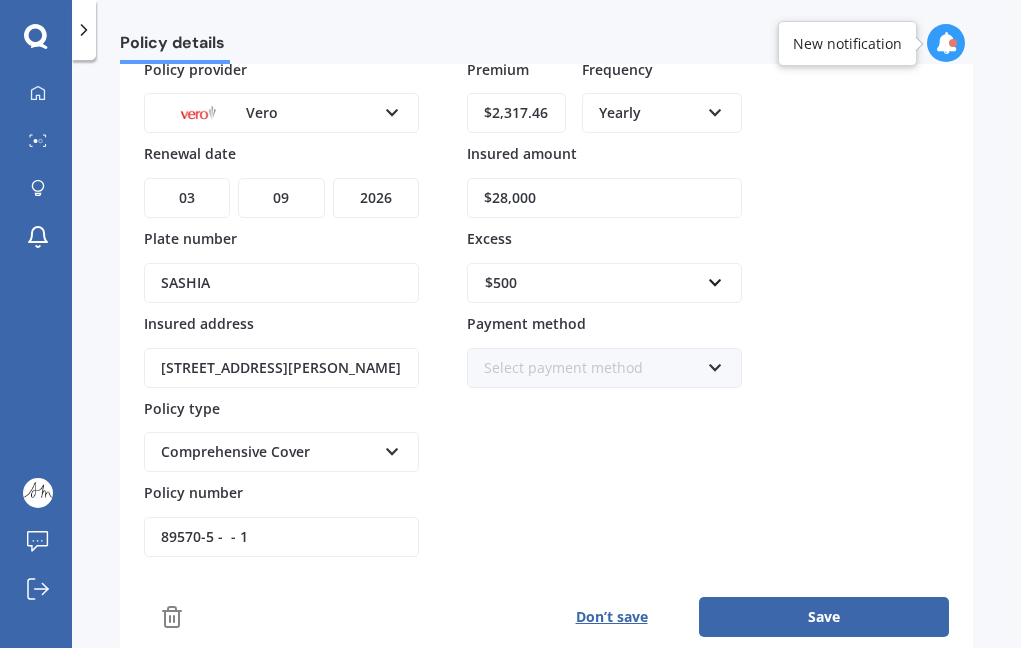 scroll, scrollTop: 147, scrollLeft: 0, axis: vertical 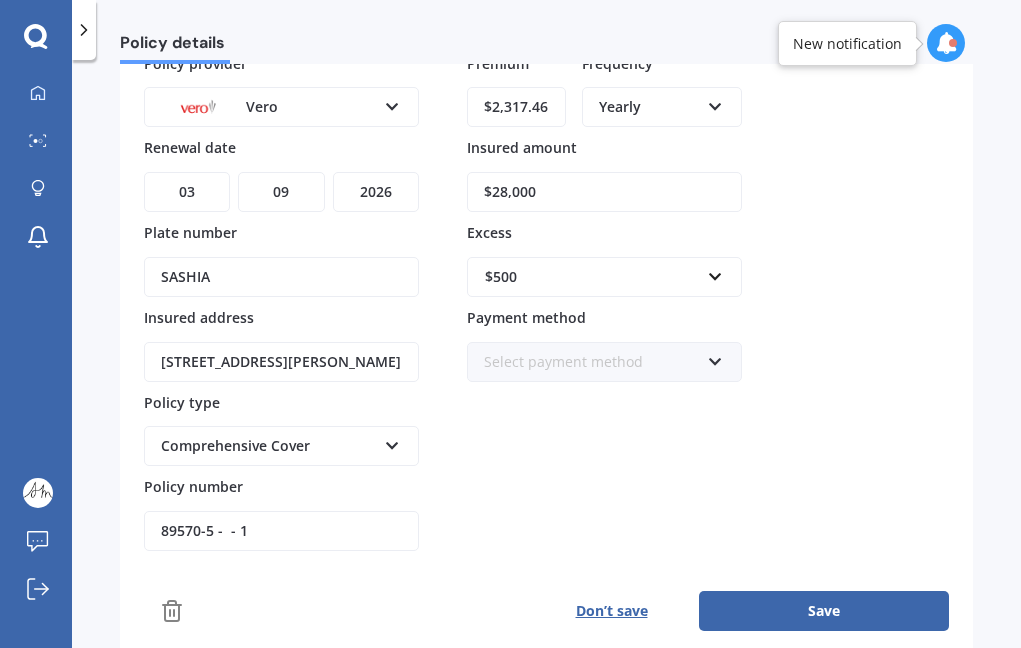 click on "Select payment method" at bounding box center (591, 362) 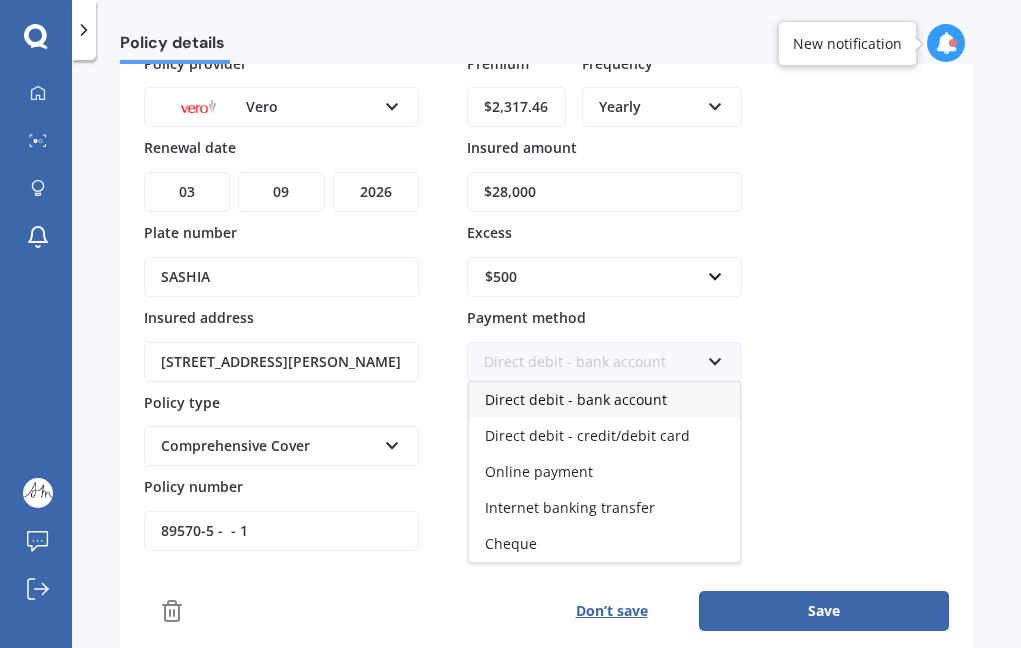click on "Direct debit - bank account" at bounding box center (604, 400) 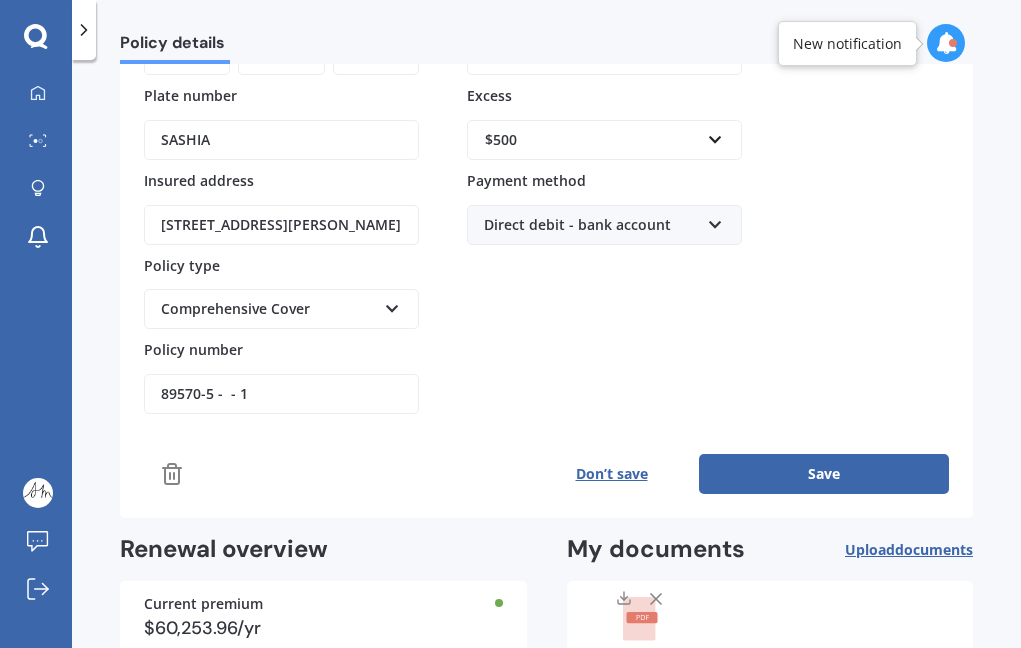 scroll, scrollTop: 285, scrollLeft: 0, axis: vertical 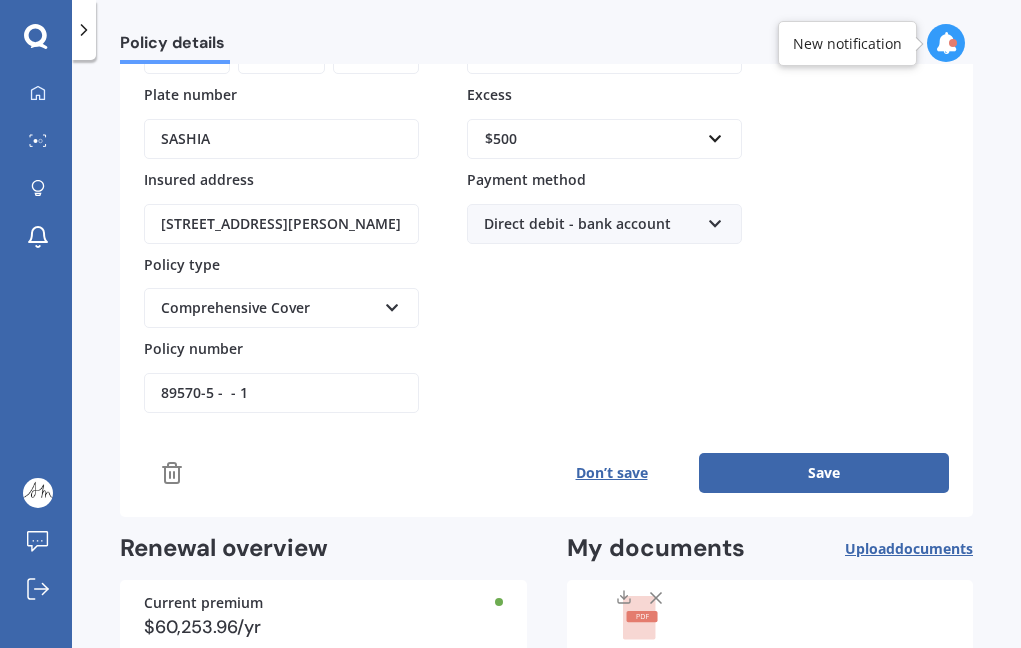 click on "Save" at bounding box center (824, 473) 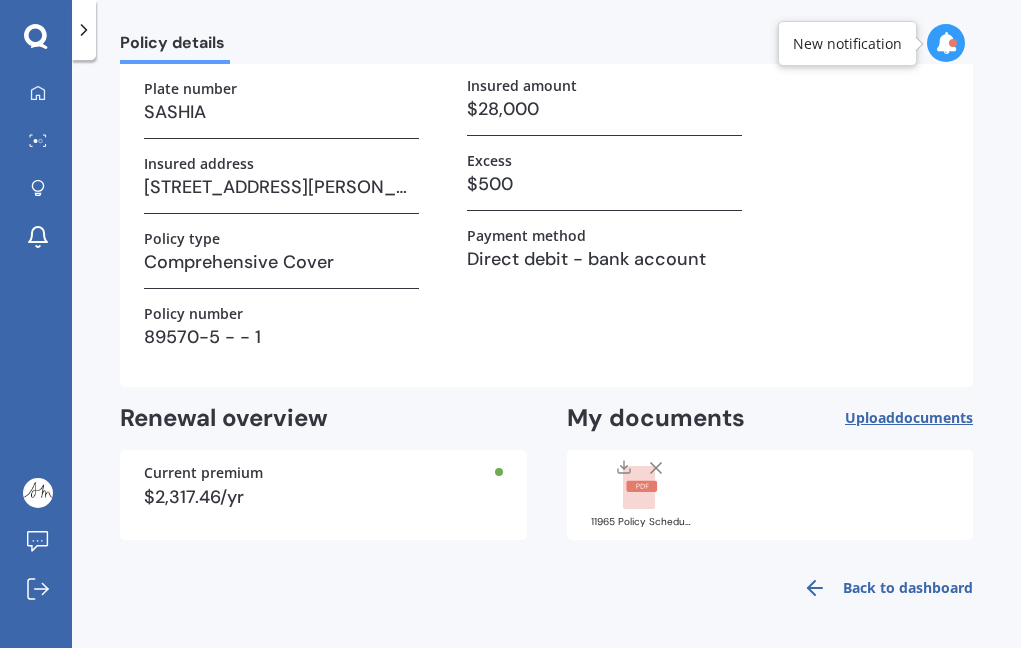 scroll, scrollTop: 193, scrollLeft: 0, axis: vertical 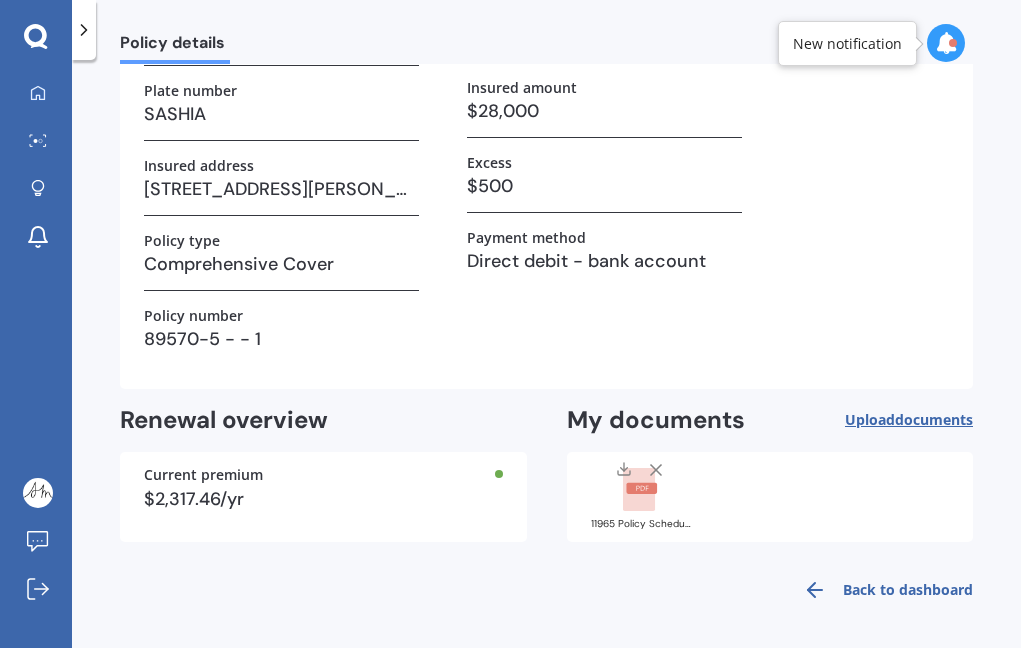 click on "Back to dashboard" at bounding box center (882, 590) 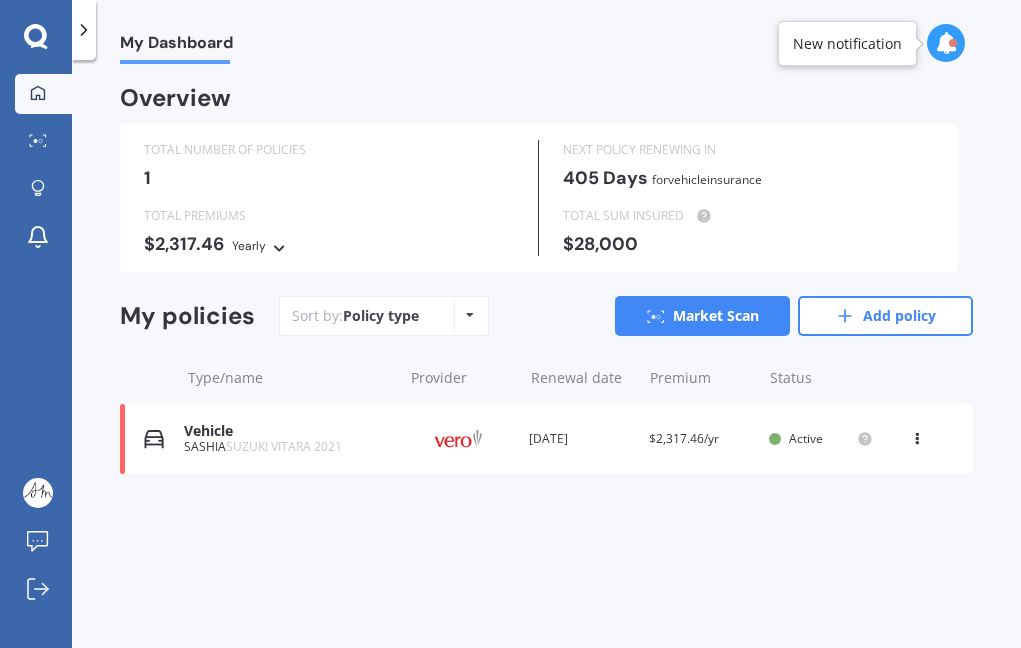 scroll, scrollTop: 0, scrollLeft: 0, axis: both 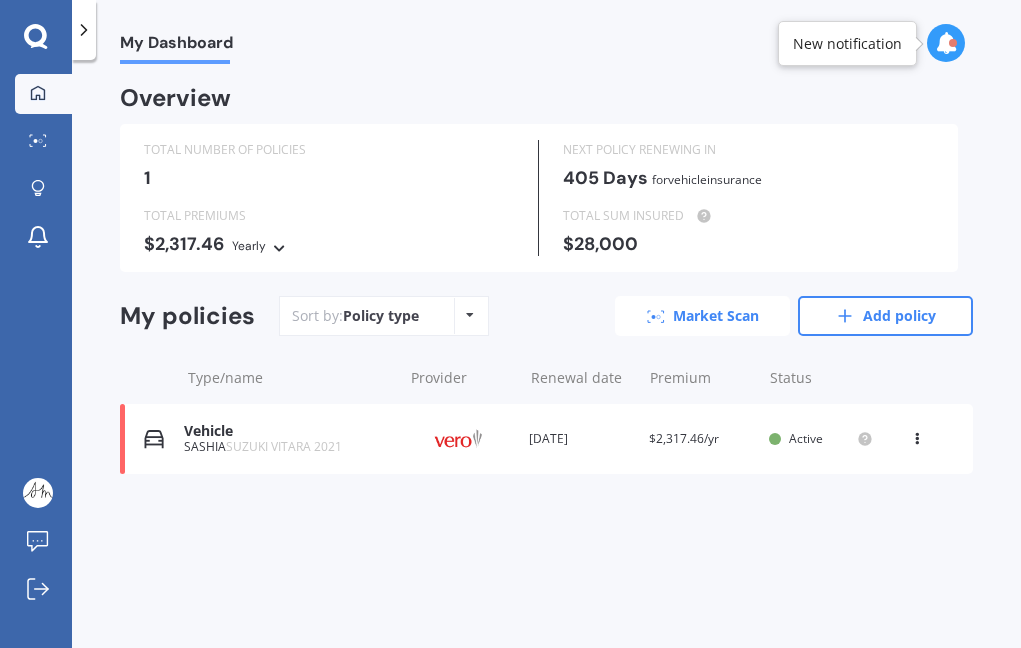 click on "Market Scan" at bounding box center [702, 316] 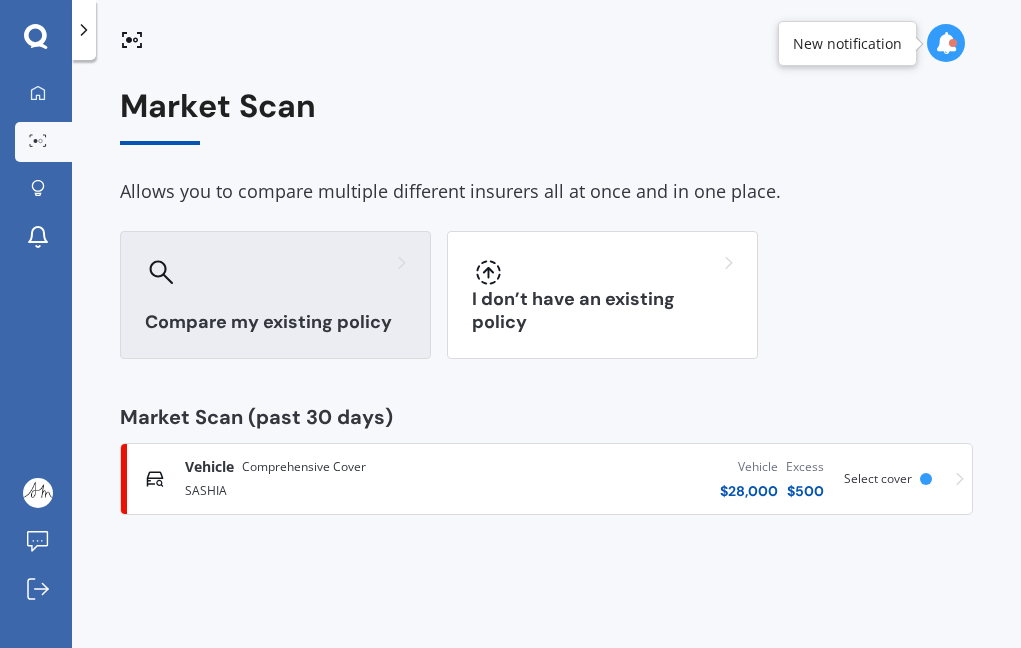 click on "Compare my existing policy" at bounding box center (275, 295) 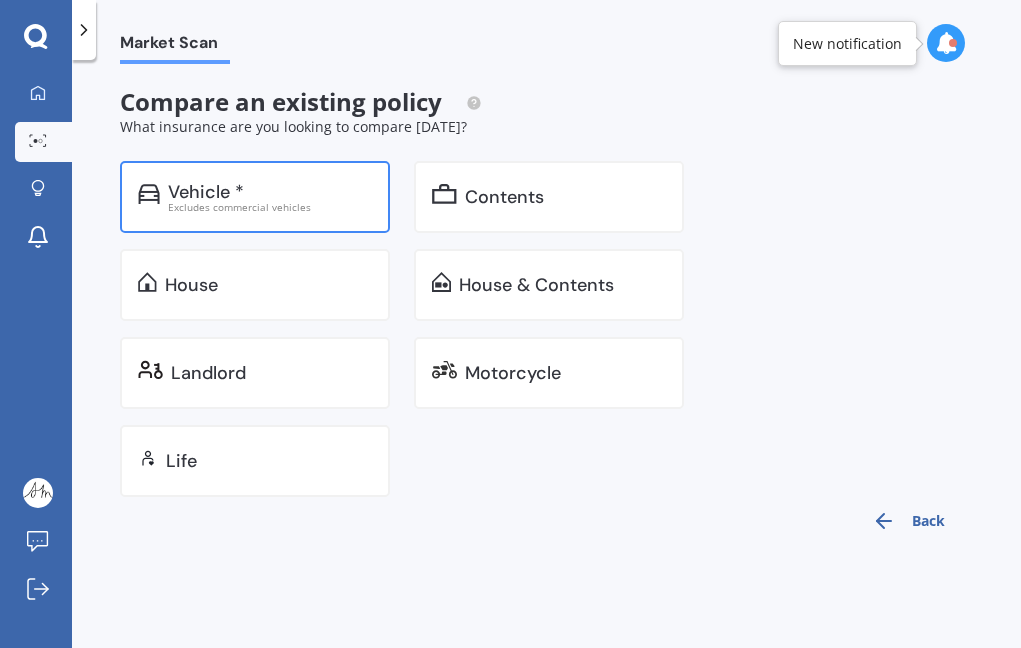 click on "Vehicle *" at bounding box center [270, 192] 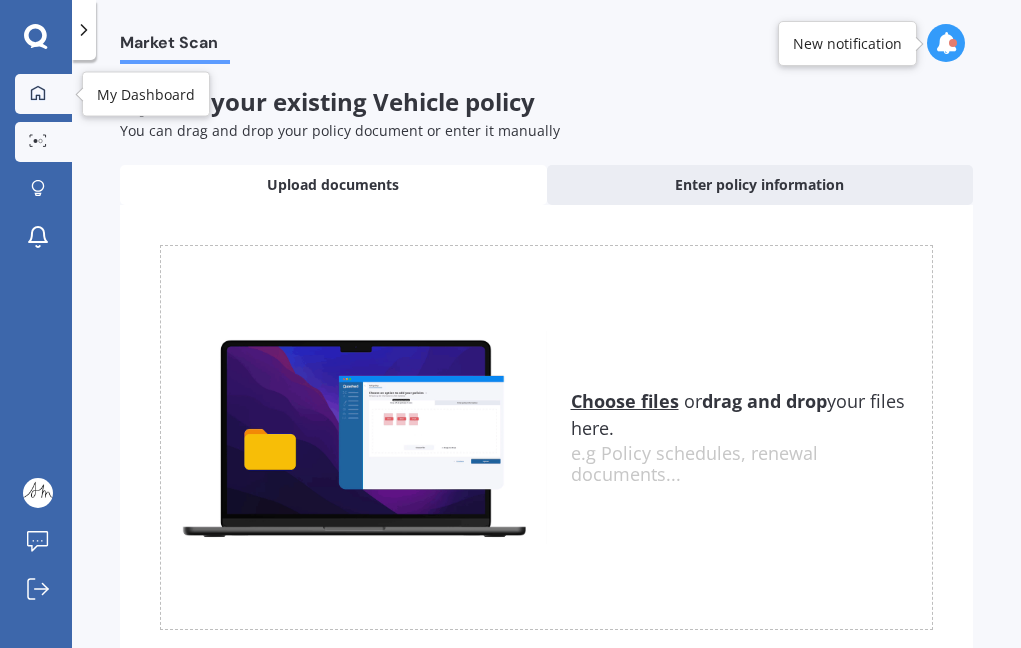 click at bounding box center [38, 94] 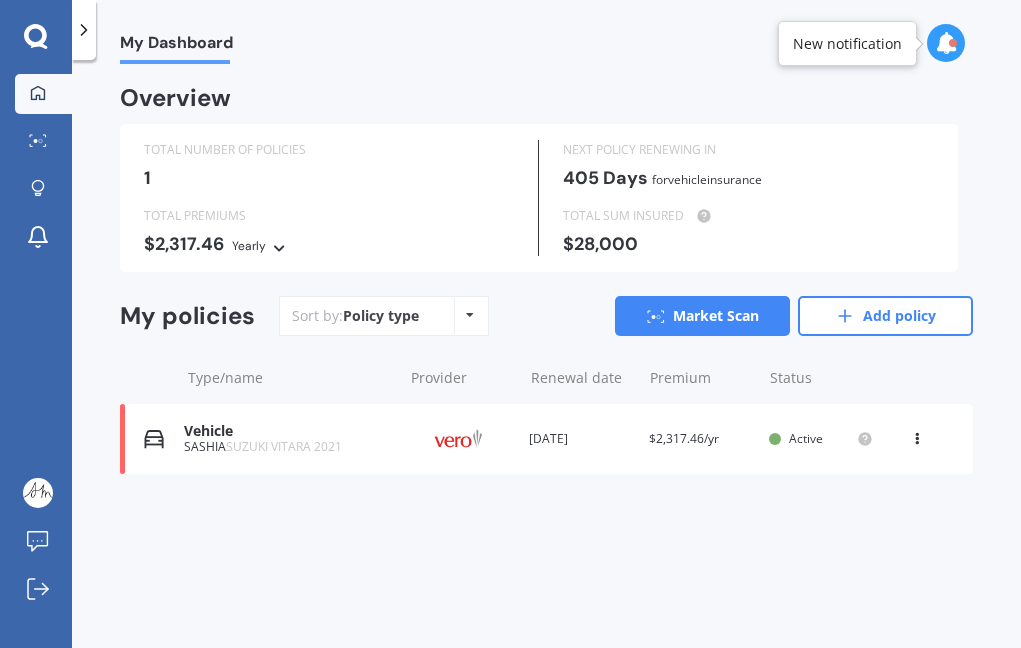 click at bounding box center [917, 435] 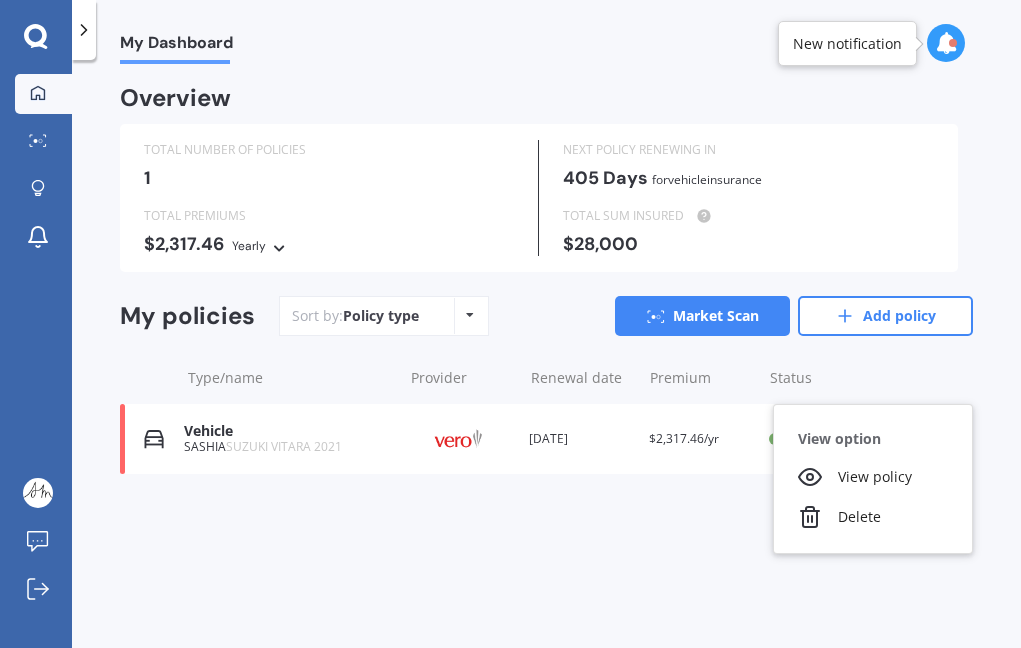 click on "View option" at bounding box center [873, 439] 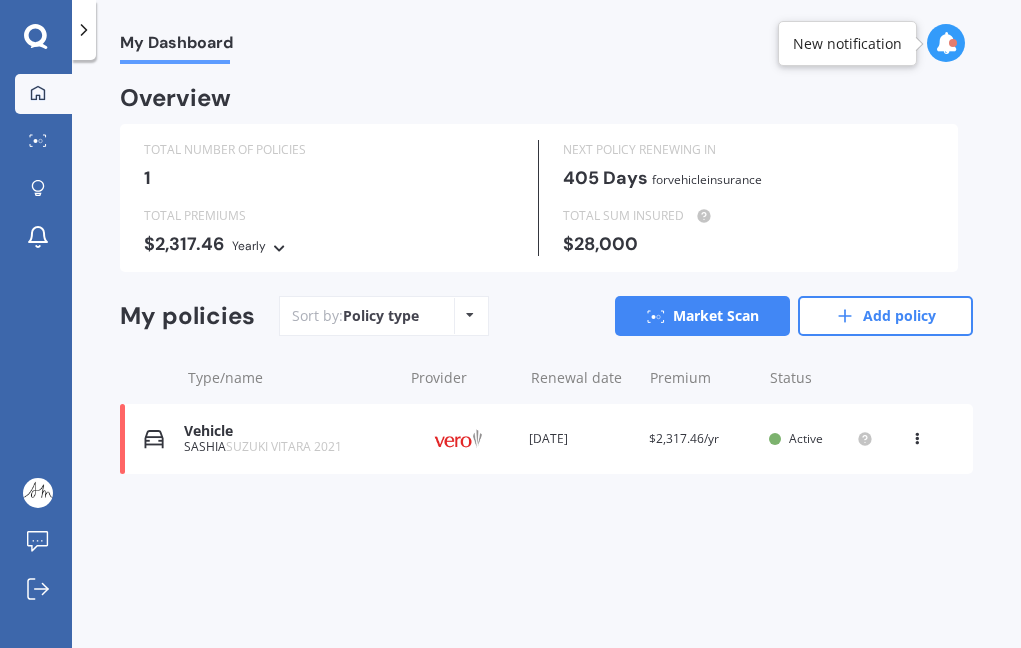 click on "Vehicle [PERSON_NAME] VITARA 2021 Provider Renewal date [DATE] Premium $2,317.46/yr You are paying Yearly Status Active View option View policy Delete" at bounding box center [546, 439] 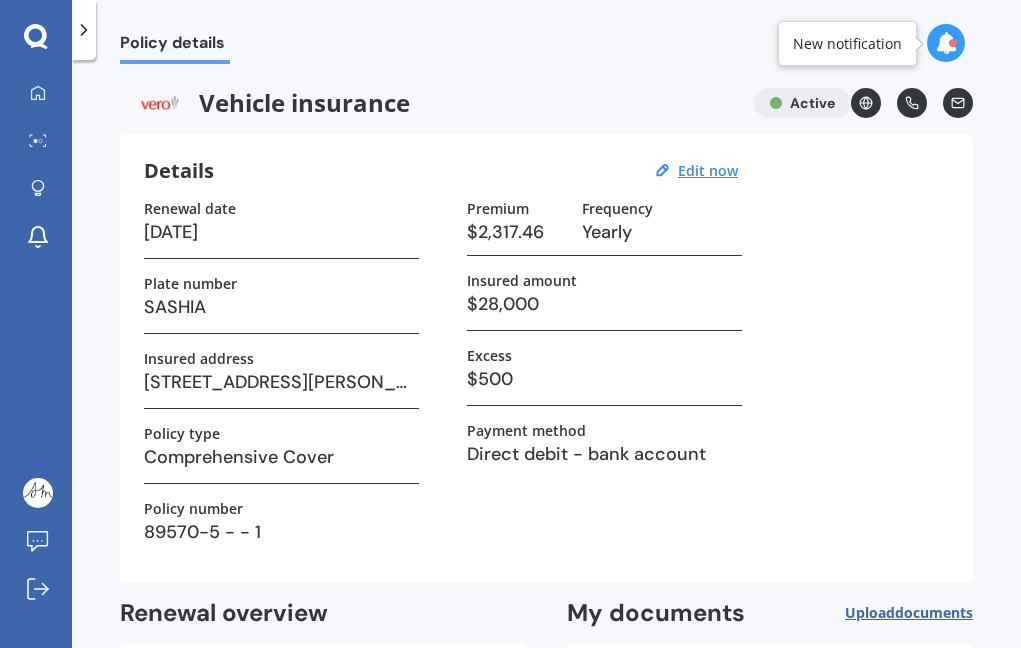 scroll, scrollTop: 0, scrollLeft: 0, axis: both 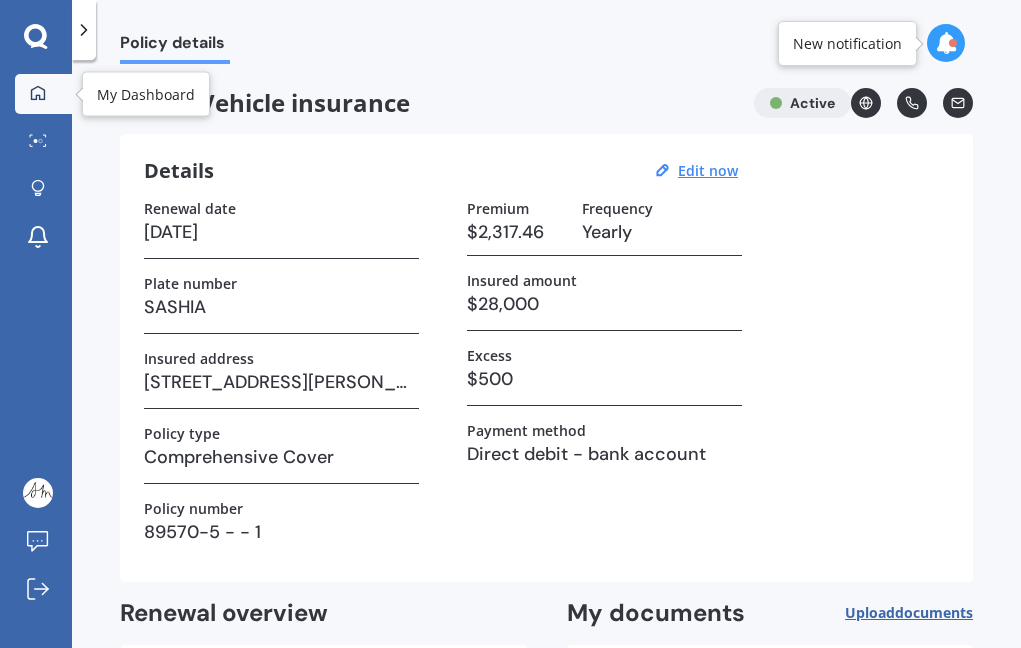 click 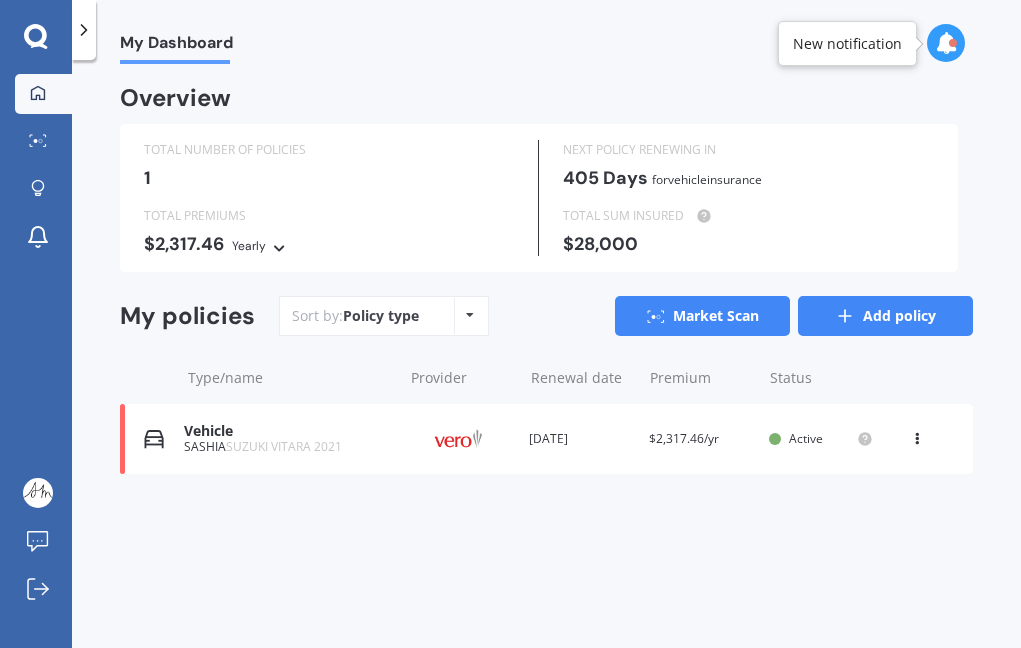 click on "Add policy" at bounding box center (885, 316) 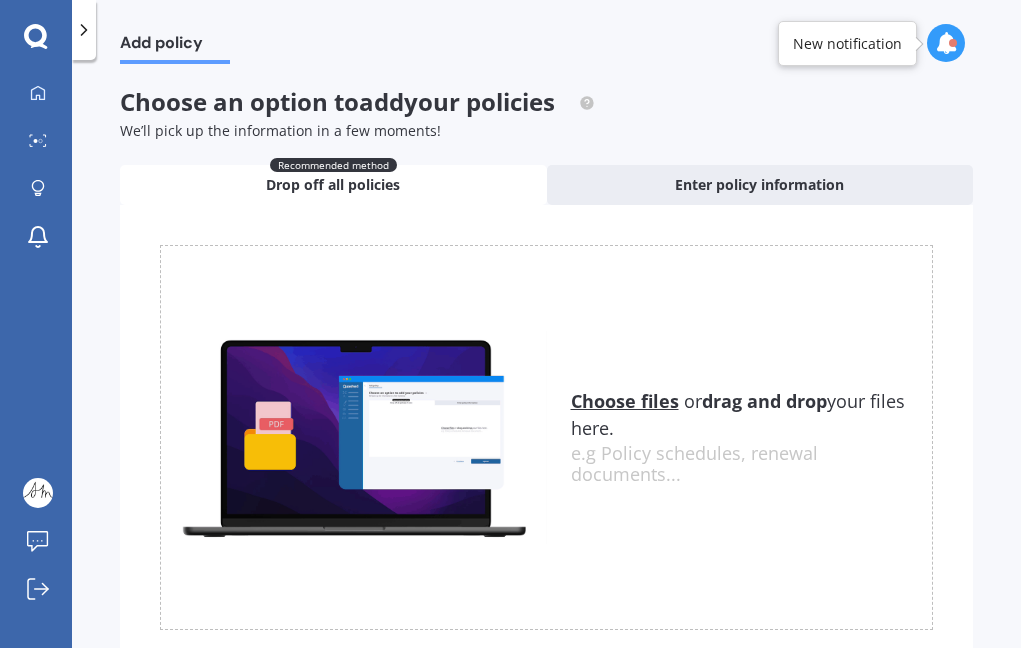 click on "Choose files" at bounding box center [625, 401] 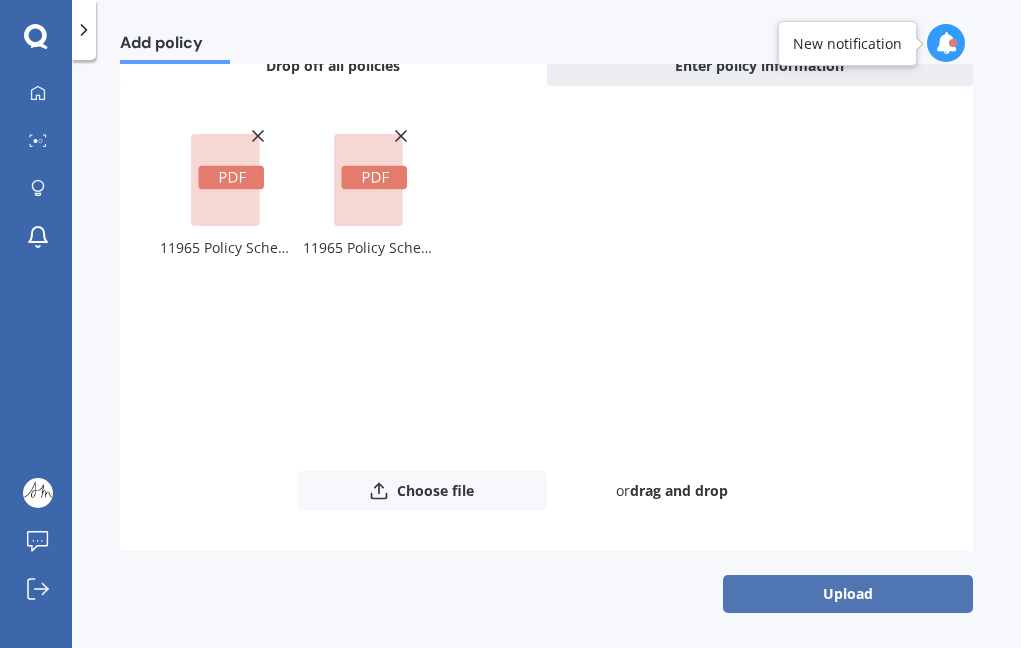 scroll, scrollTop: 118, scrollLeft: 0, axis: vertical 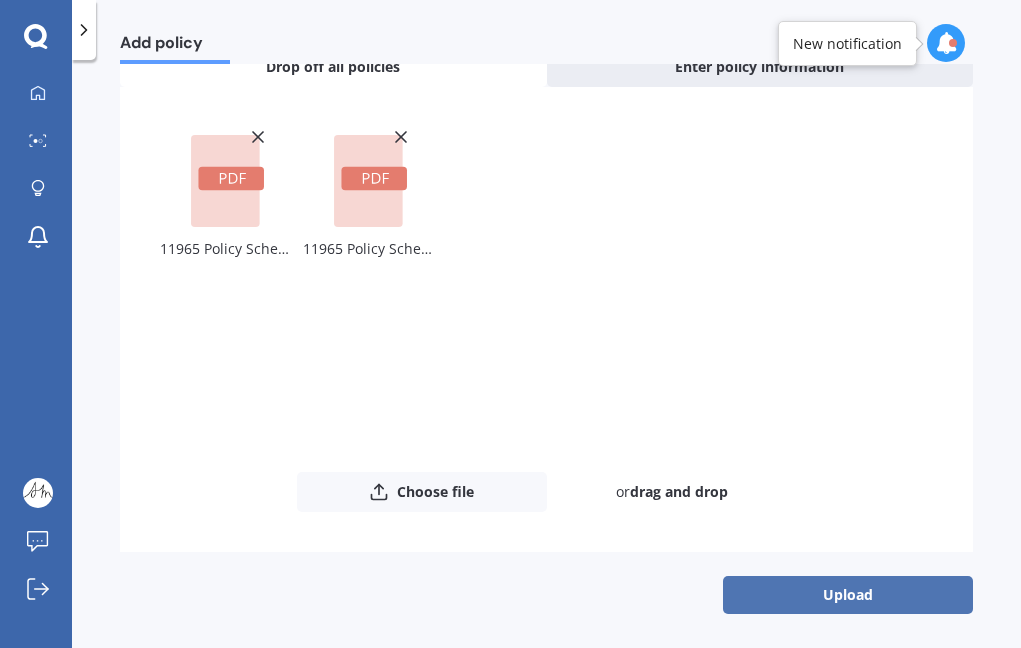 click on "Upload" at bounding box center [848, 595] 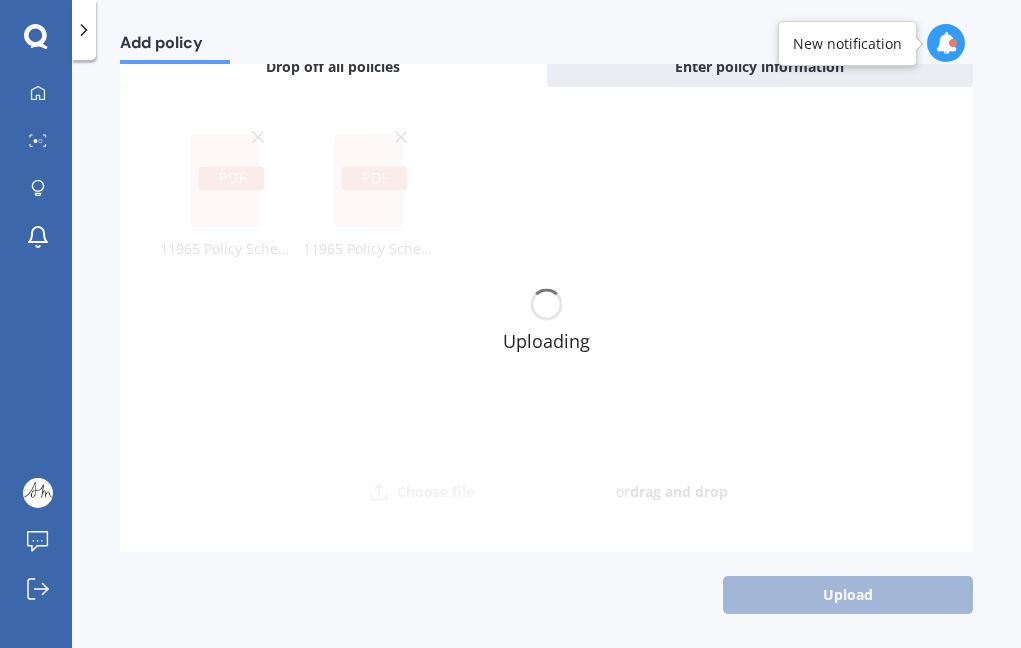 scroll, scrollTop: 0, scrollLeft: 0, axis: both 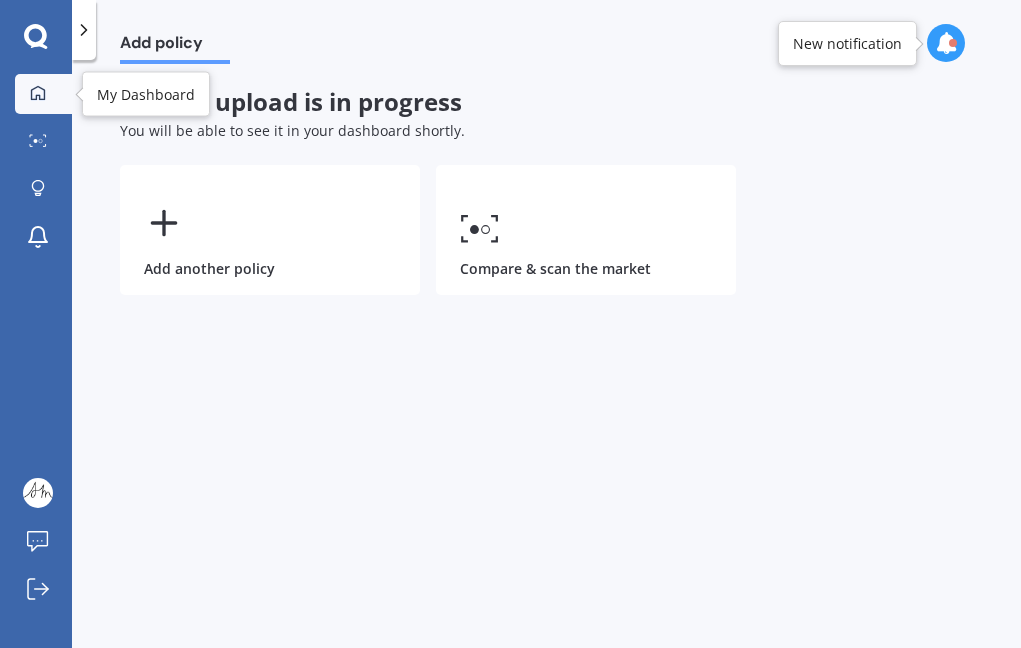 click 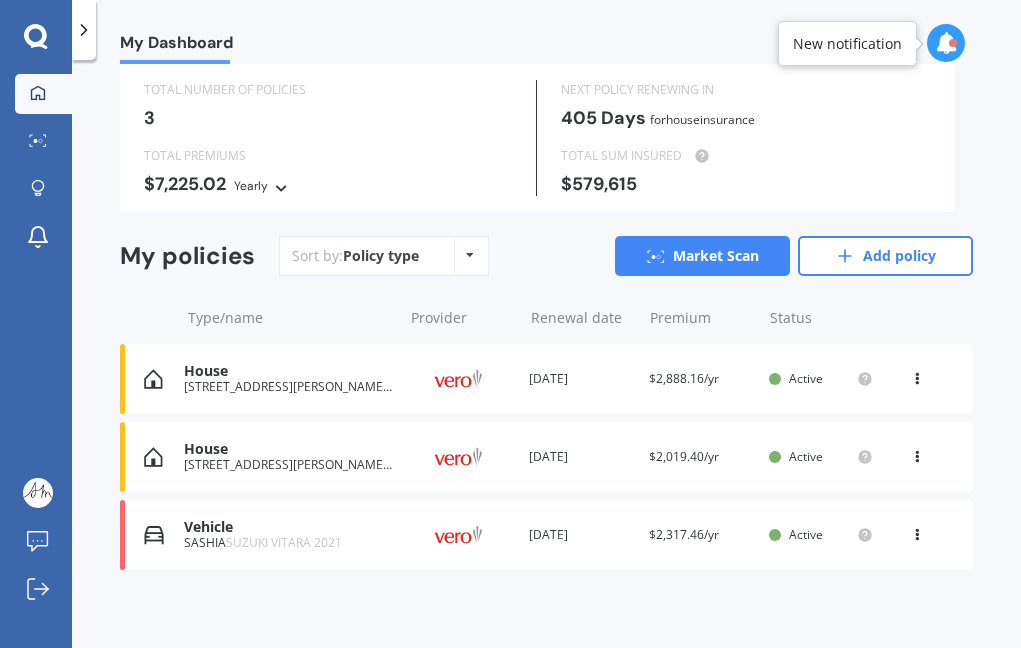 scroll, scrollTop: 59, scrollLeft: 0, axis: vertical 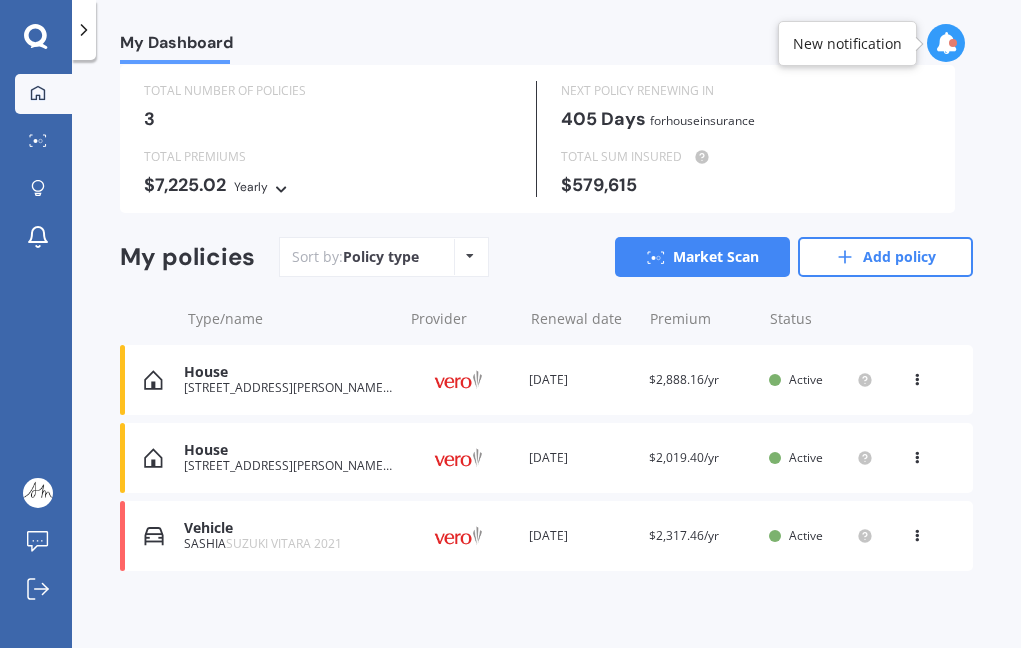 click at bounding box center (917, 454) 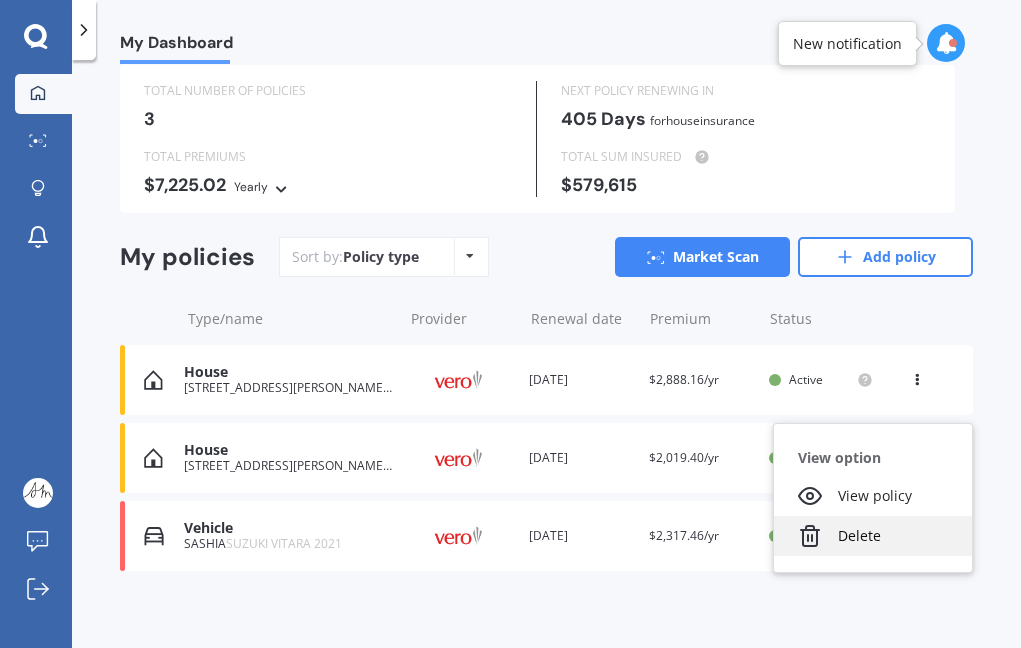 click on "Delete" at bounding box center (873, 536) 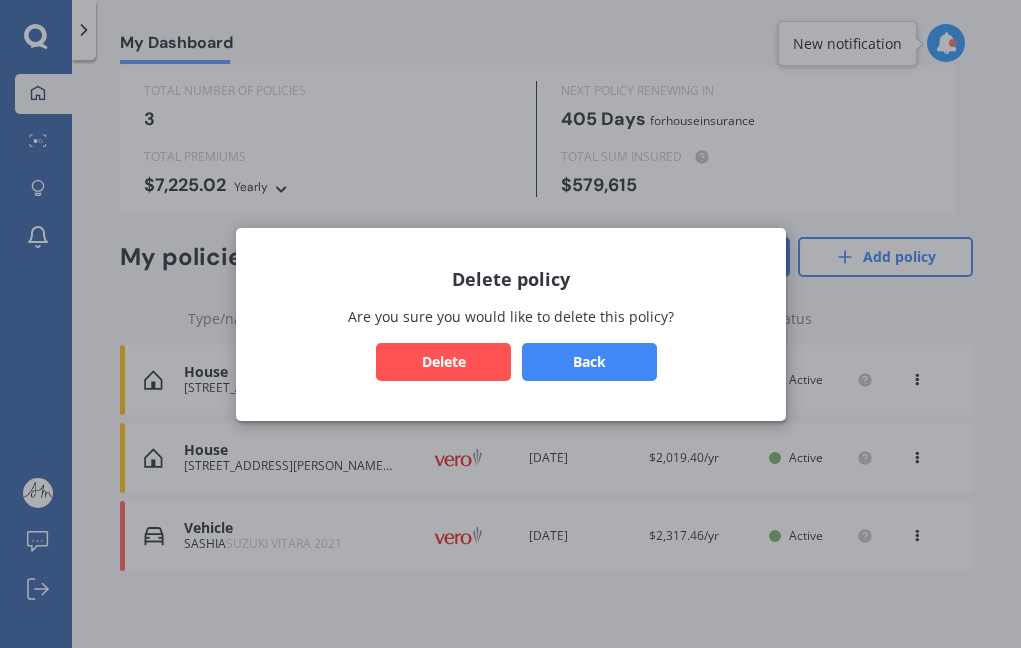 click on "Delete" at bounding box center (443, 361) 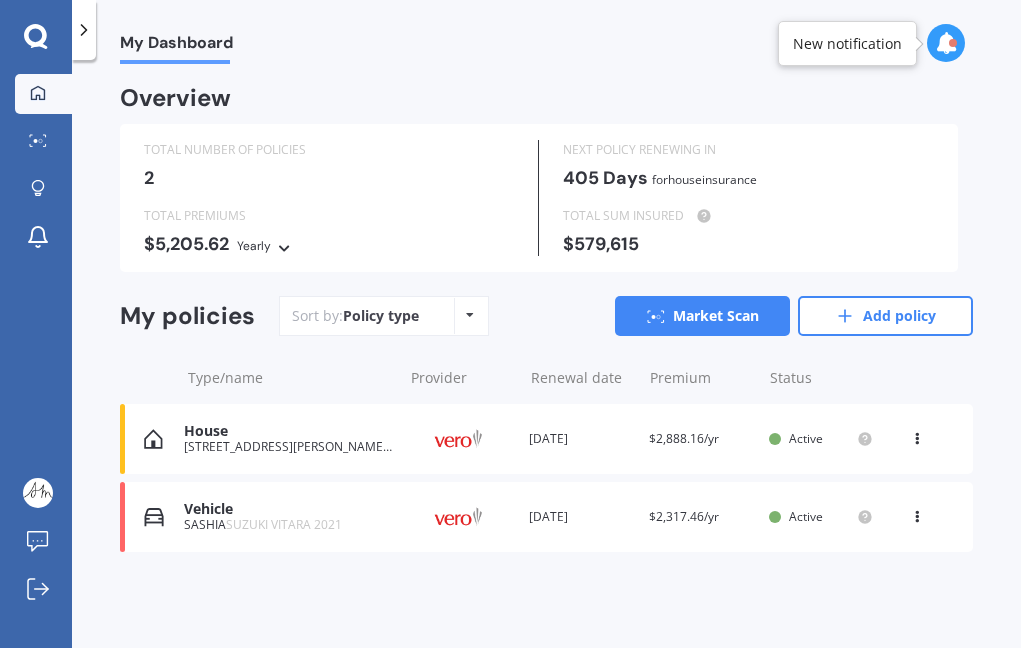 scroll, scrollTop: 0, scrollLeft: 0, axis: both 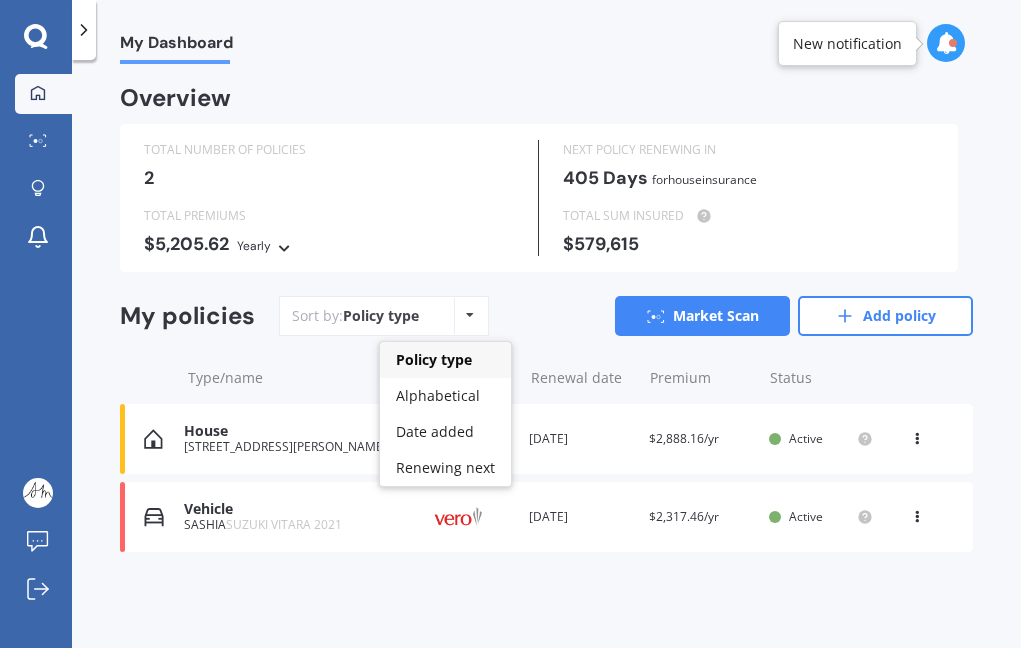 click on "Policy type Alphabetical Date added Renewing next" at bounding box center [469, 316] 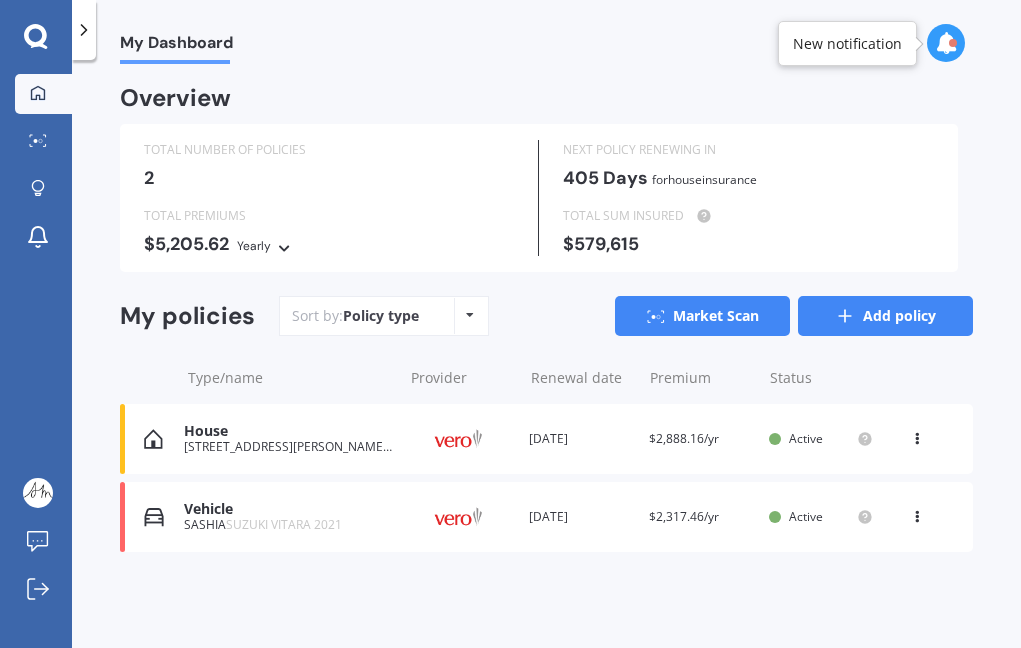 click on "Add policy" at bounding box center (885, 316) 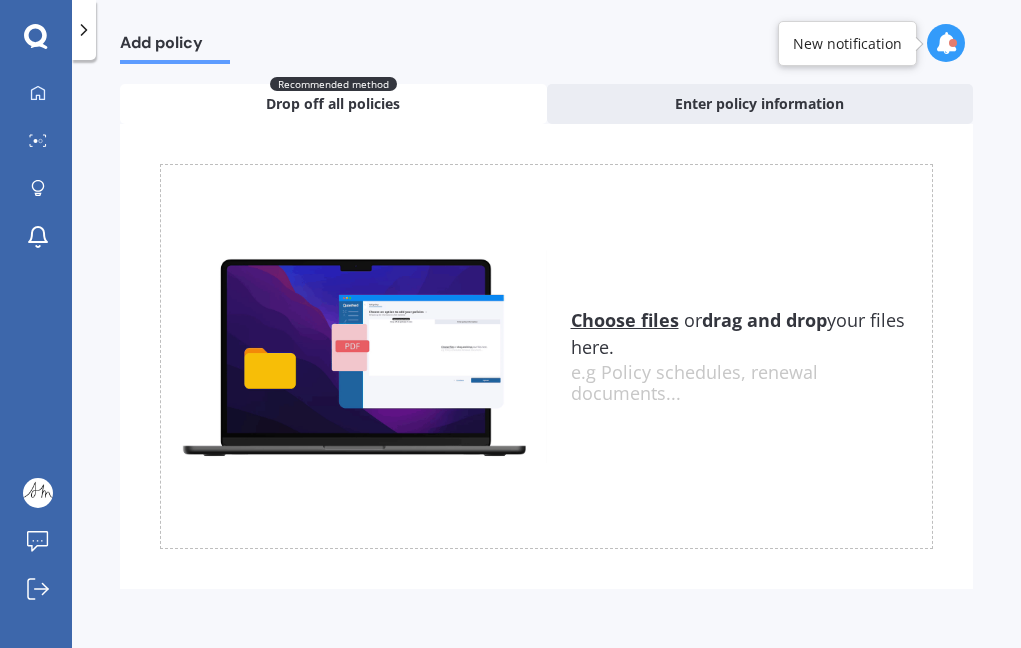scroll, scrollTop: 80, scrollLeft: 0, axis: vertical 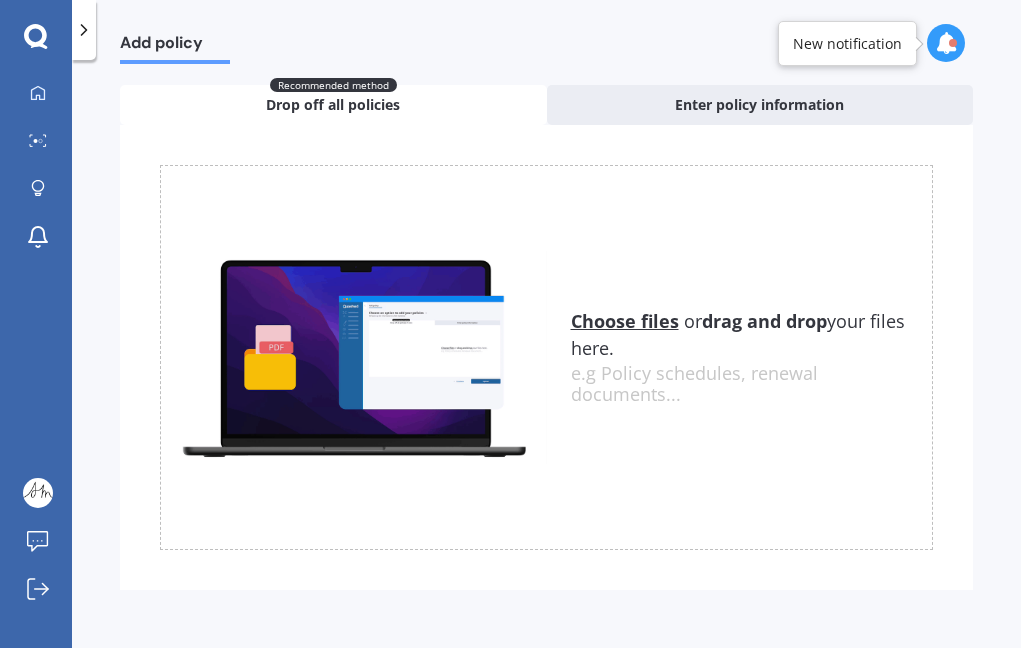 click on "Choose files" at bounding box center (625, 321) 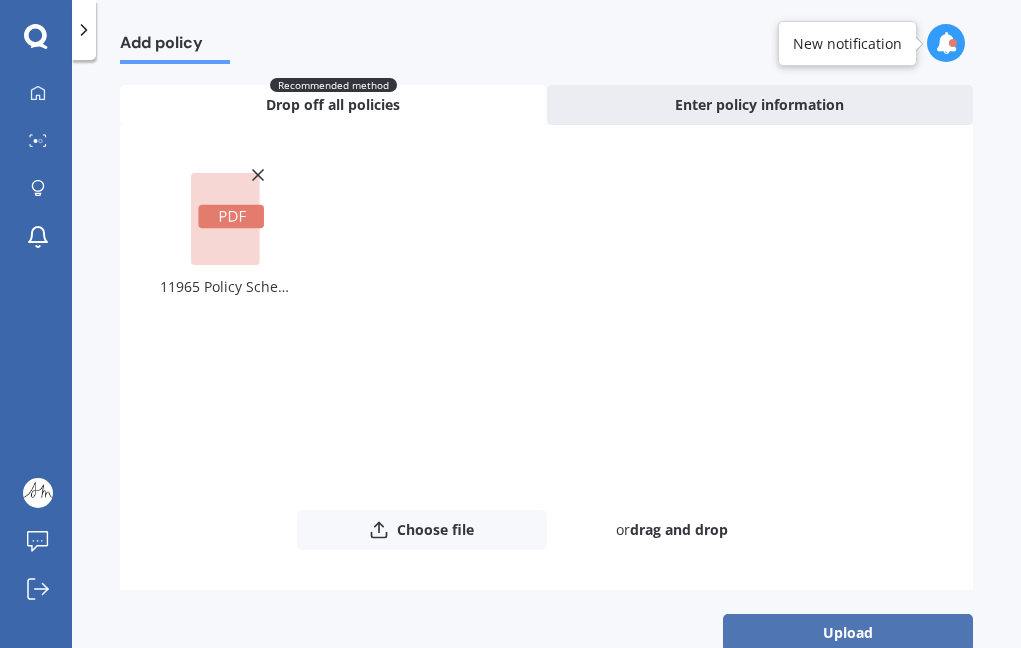 click on "Upload" at bounding box center [848, 633] 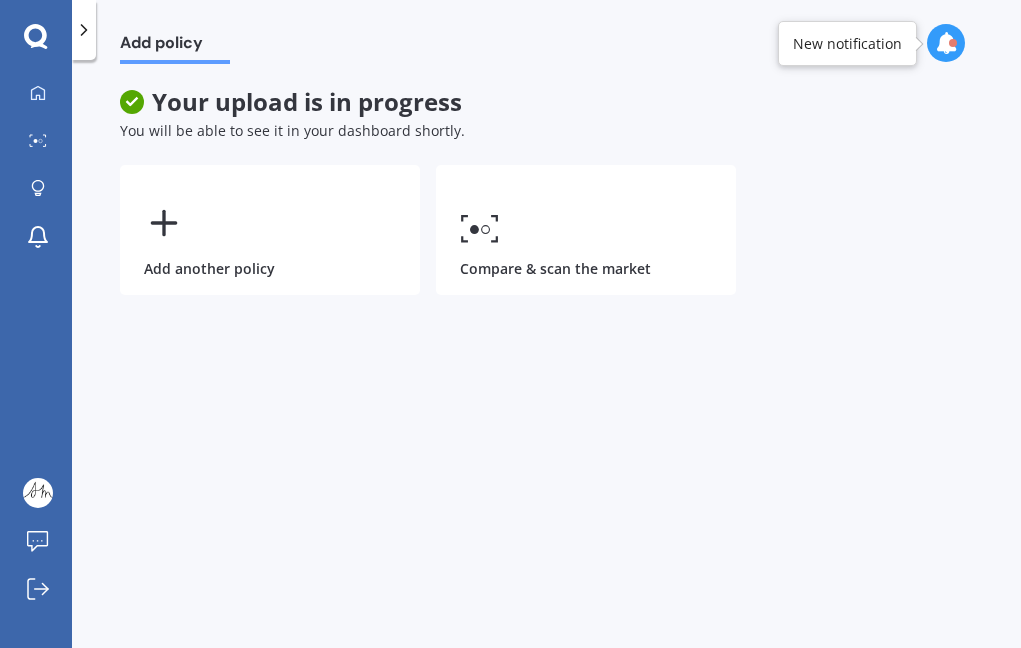 scroll, scrollTop: 0, scrollLeft: 0, axis: both 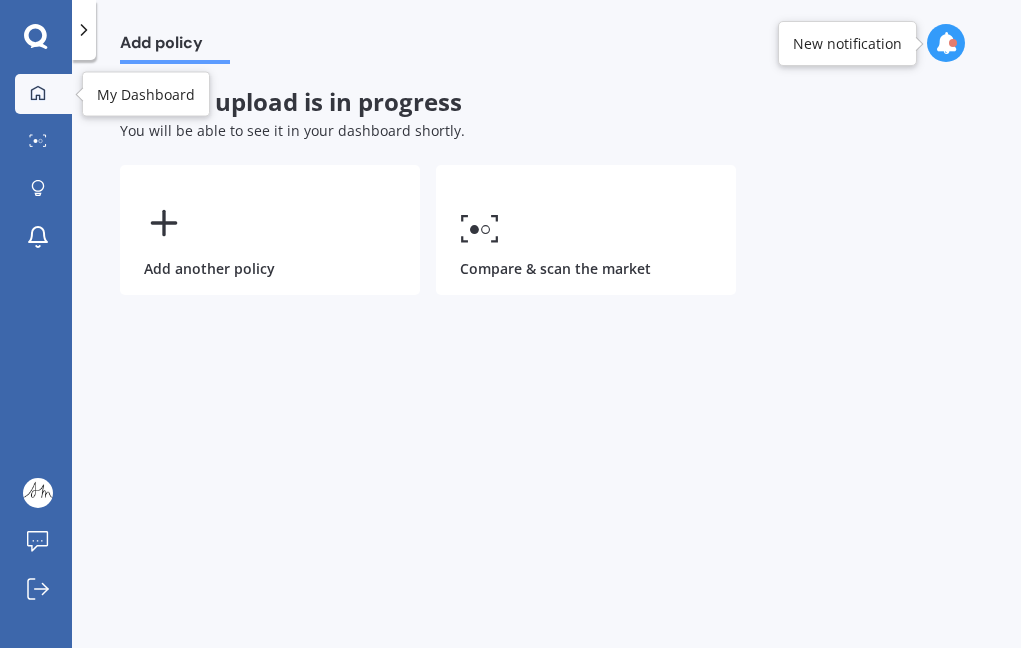 click at bounding box center (38, 94) 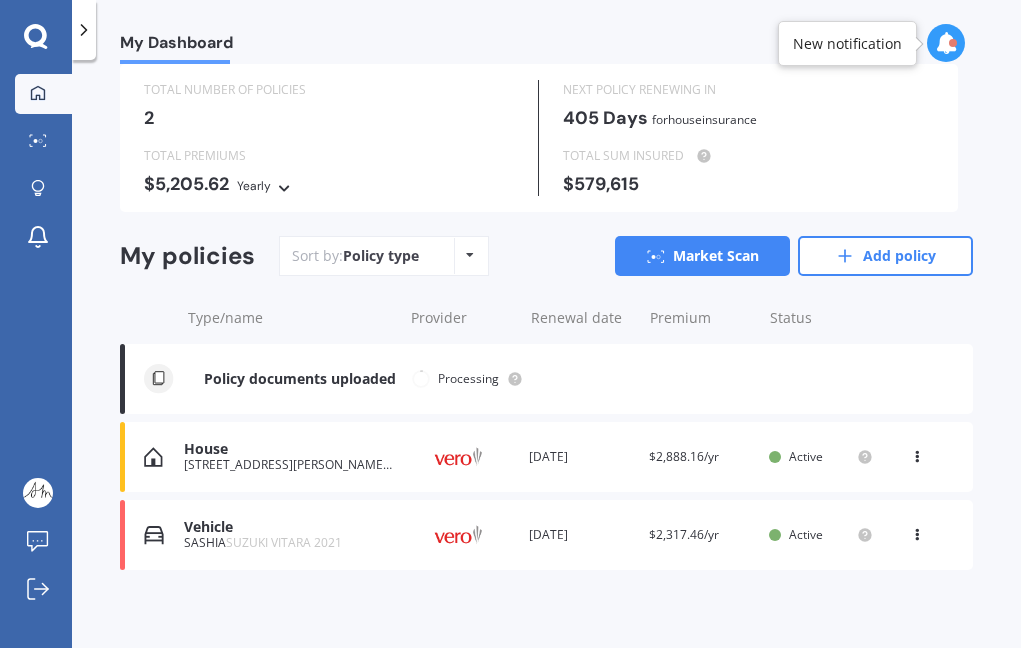 scroll, scrollTop: 59, scrollLeft: 0, axis: vertical 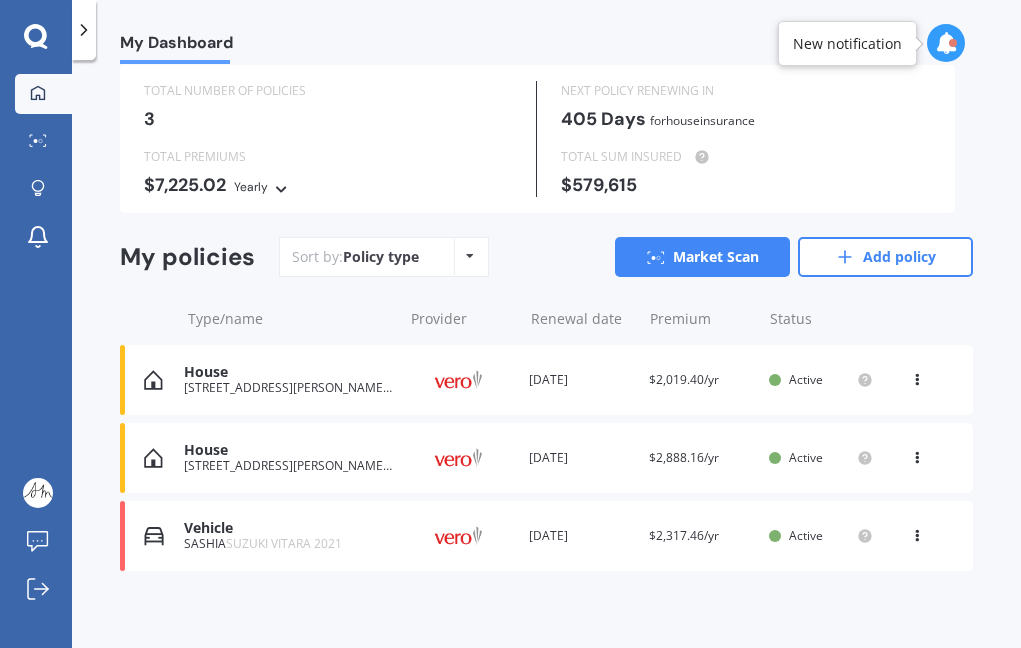 click at bounding box center [153, 380] 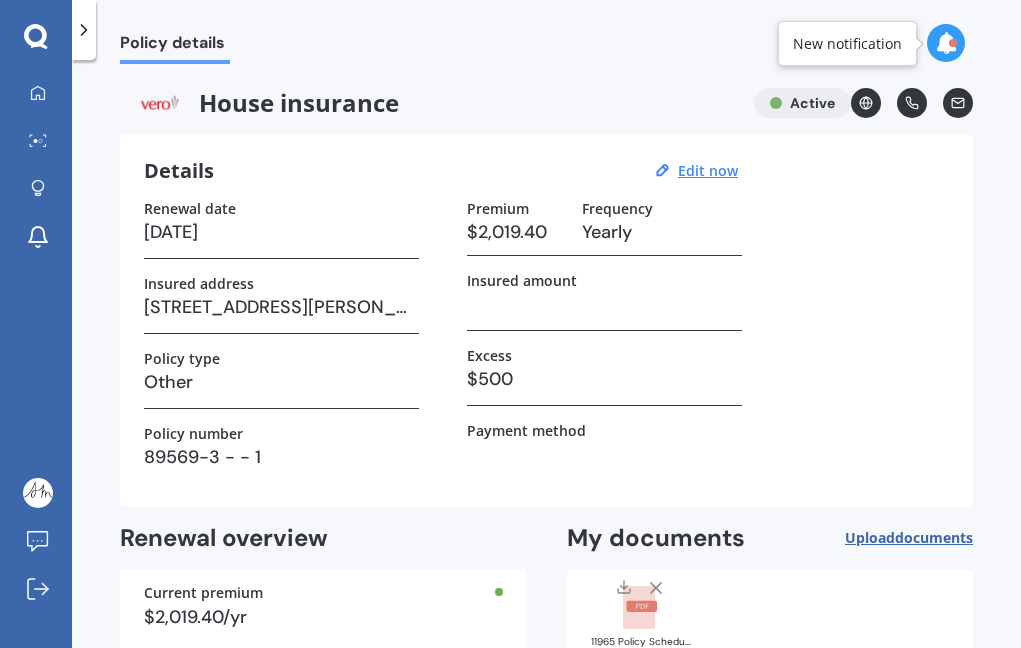 scroll, scrollTop: 0, scrollLeft: 0, axis: both 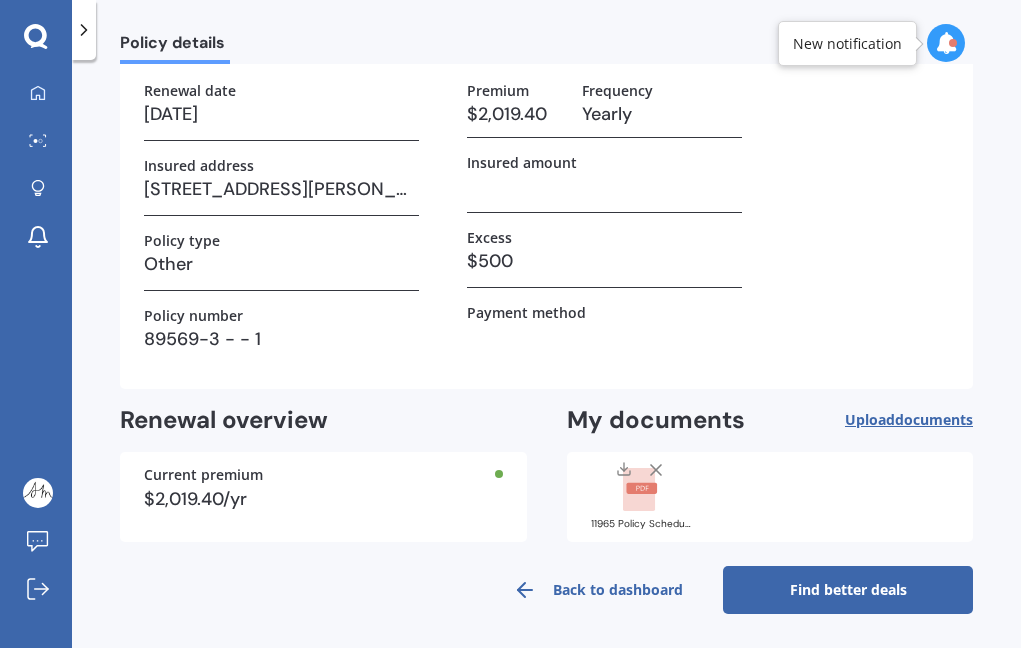 click on "Back to dashboard" at bounding box center [598, 590] 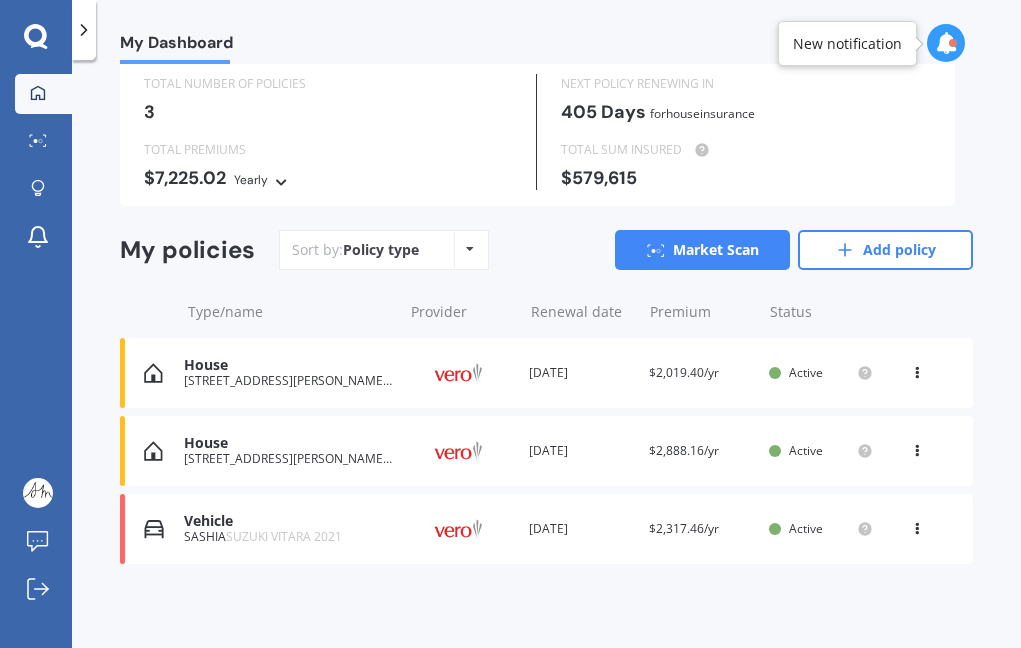 scroll, scrollTop: 0, scrollLeft: 0, axis: both 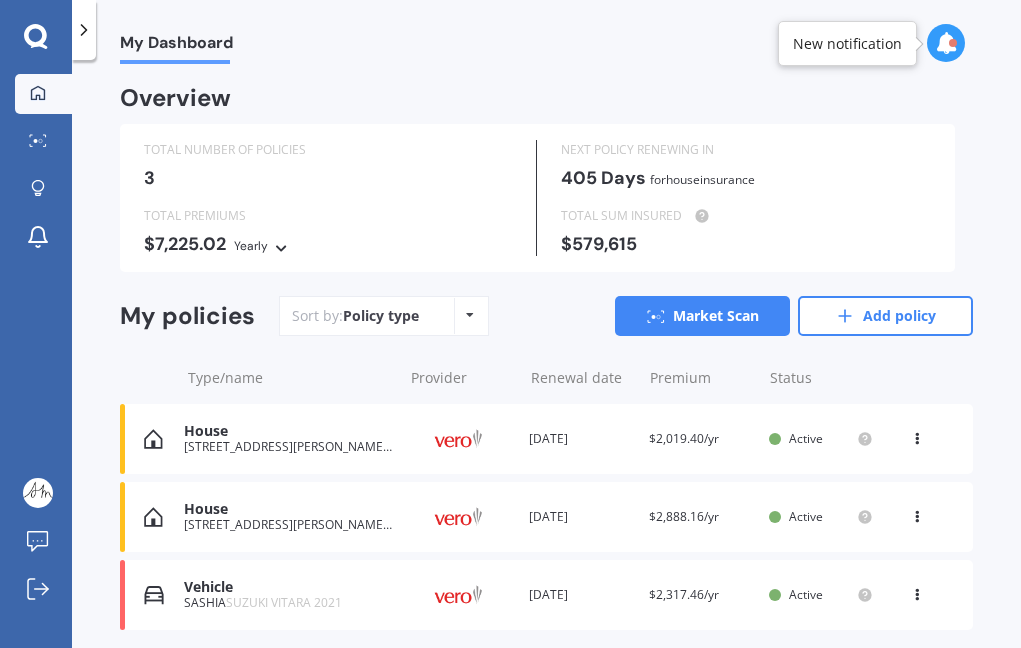 click on "House [STREET_ADDRESS][PERSON_NAME][PERSON_NAME] Provider Renewal date [DATE] Premium $2,019.40/yr You are paying Yearly Status Active View option View policy Delete" at bounding box center (546, 439) 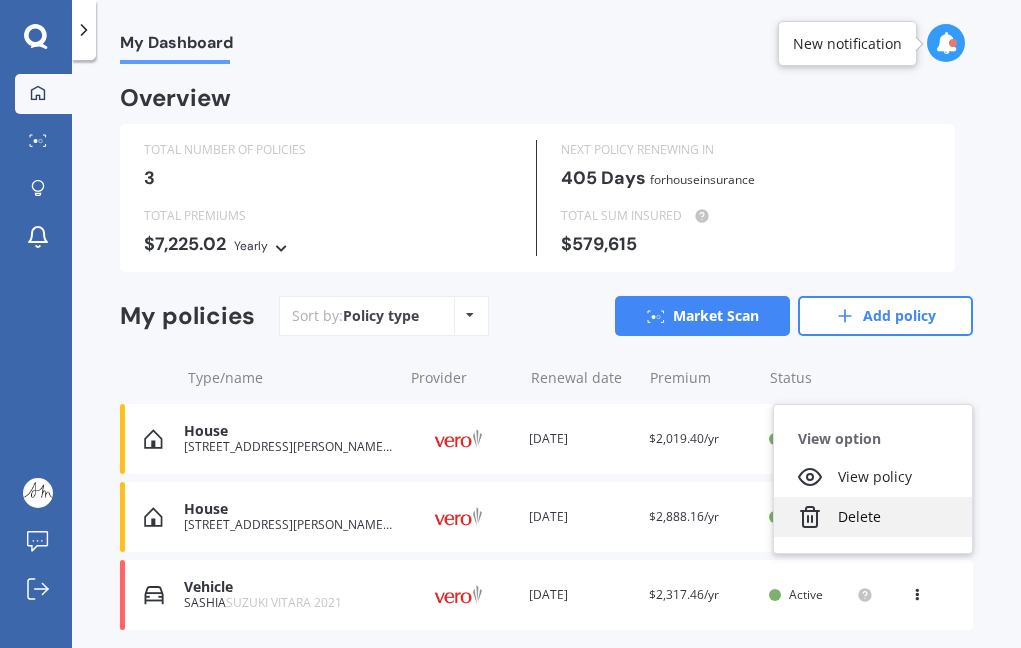 click on "Delete" at bounding box center [873, 517] 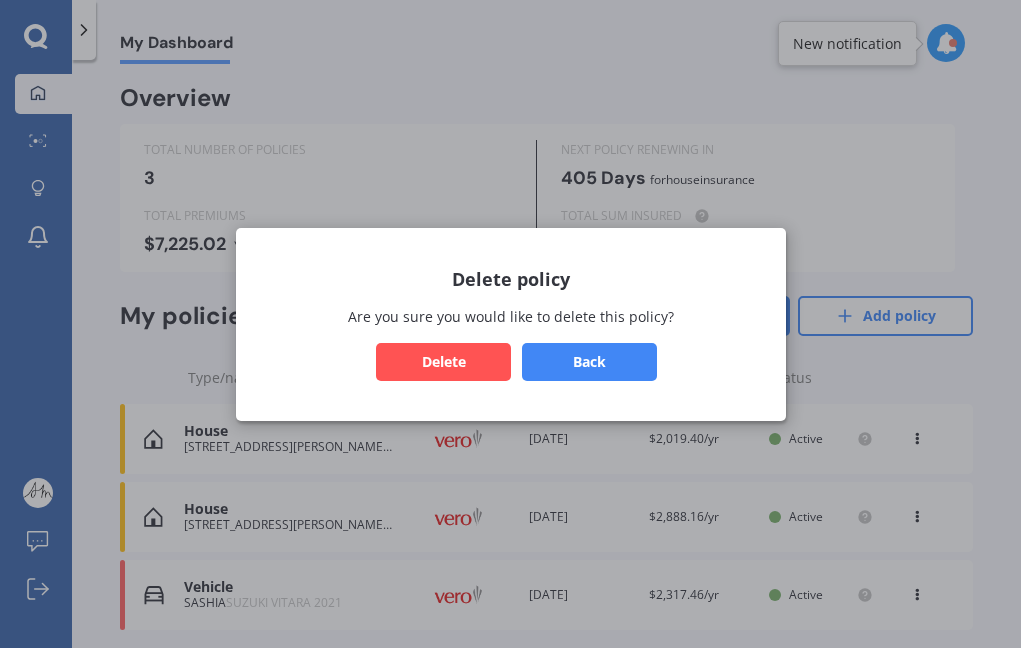 click on "Delete" at bounding box center [443, 361] 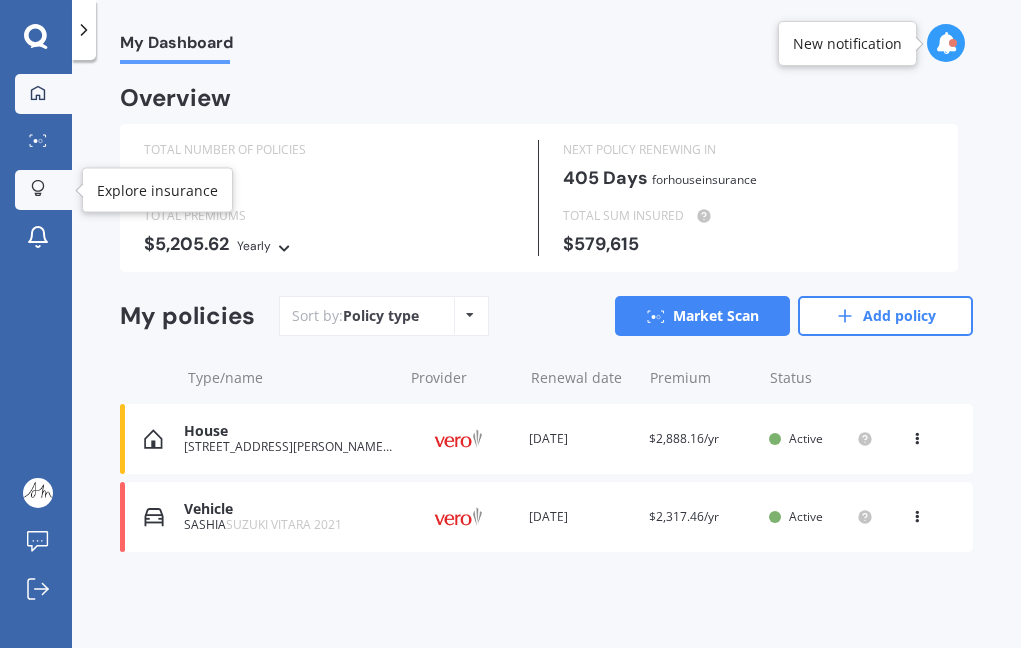 click 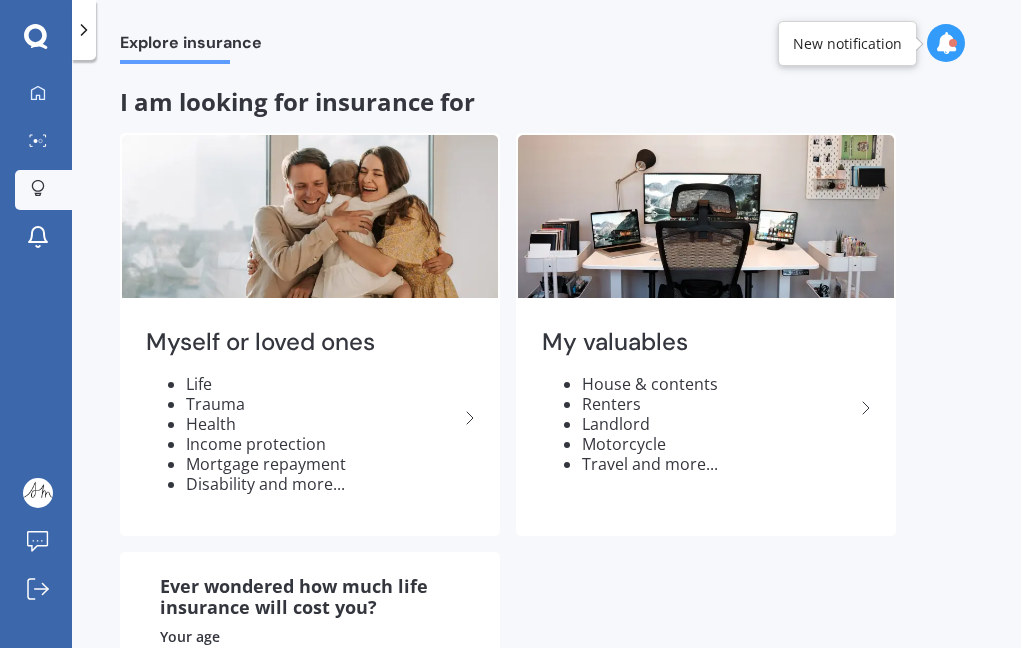 click 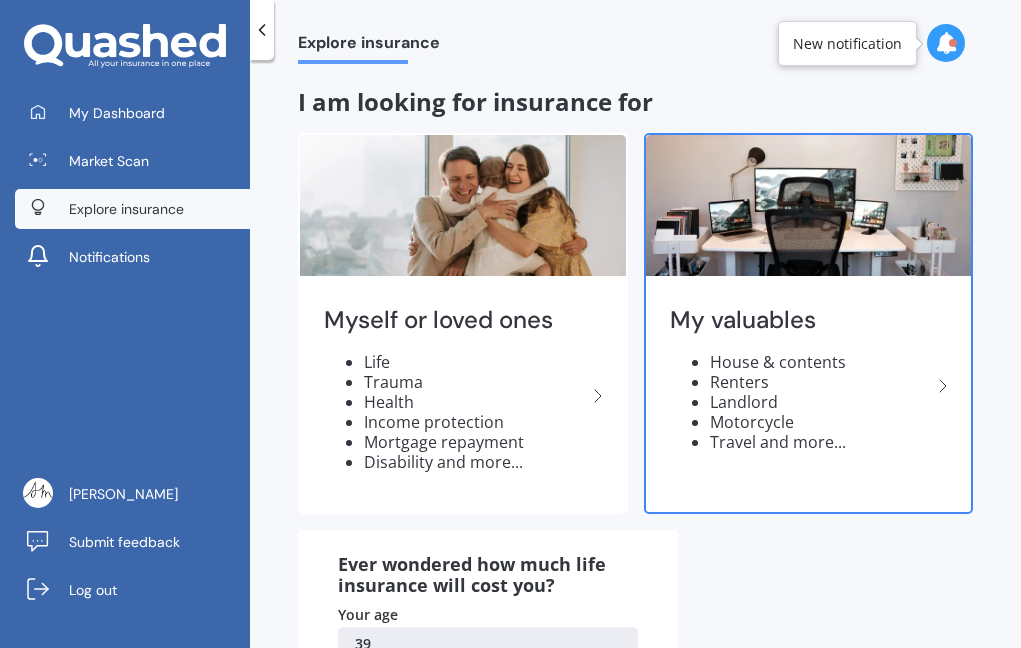 scroll, scrollTop: 0, scrollLeft: 0, axis: both 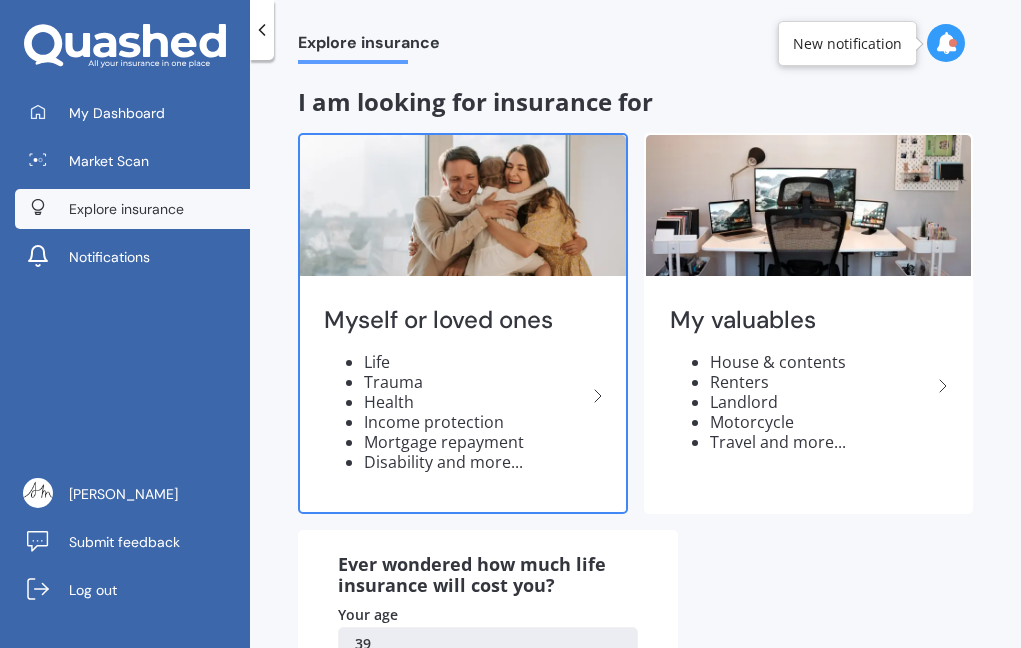 click on "Myself or loved ones Life Trauma Health Income protection Mortgage repayment Disability and more..." at bounding box center [463, 396] 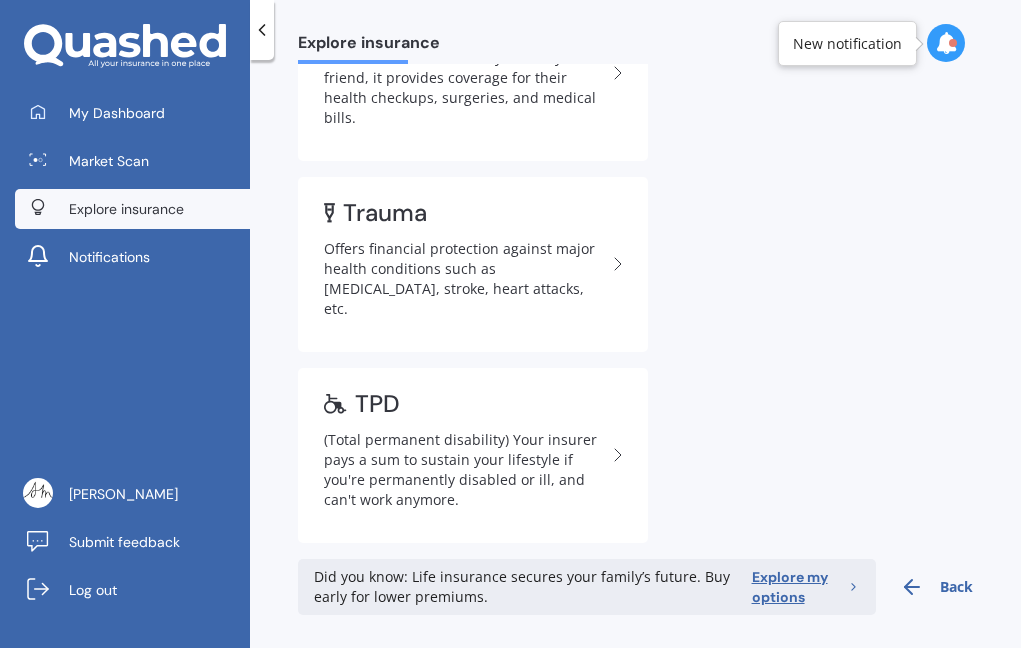 scroll, scrollTop: 1324, scrollLeft: 0, axis: vertical 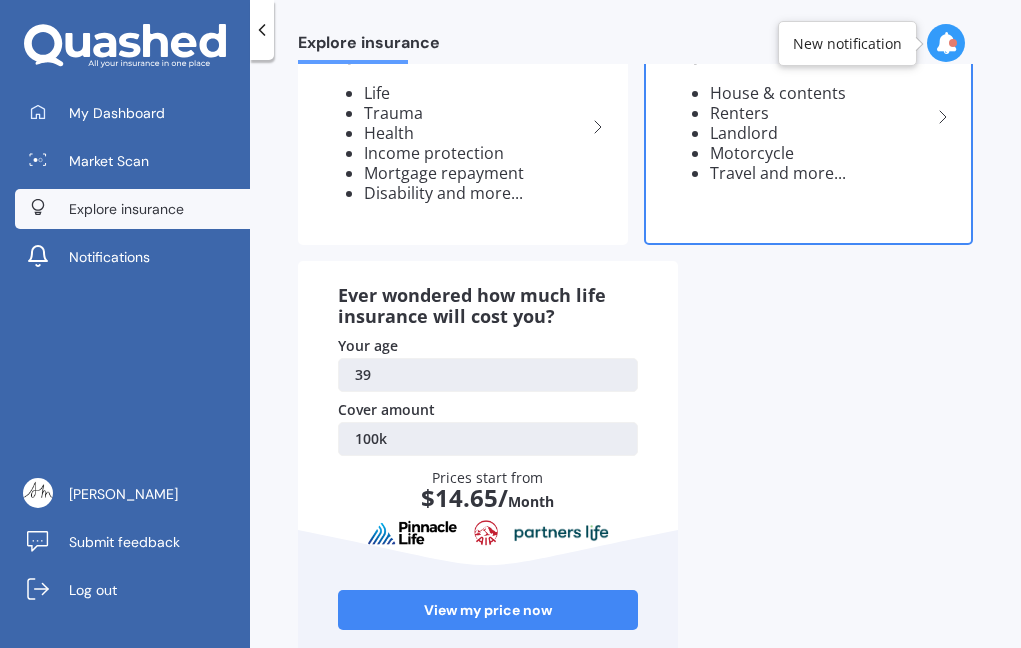 click on "Travel and more..." at bounding box center [821, 173] 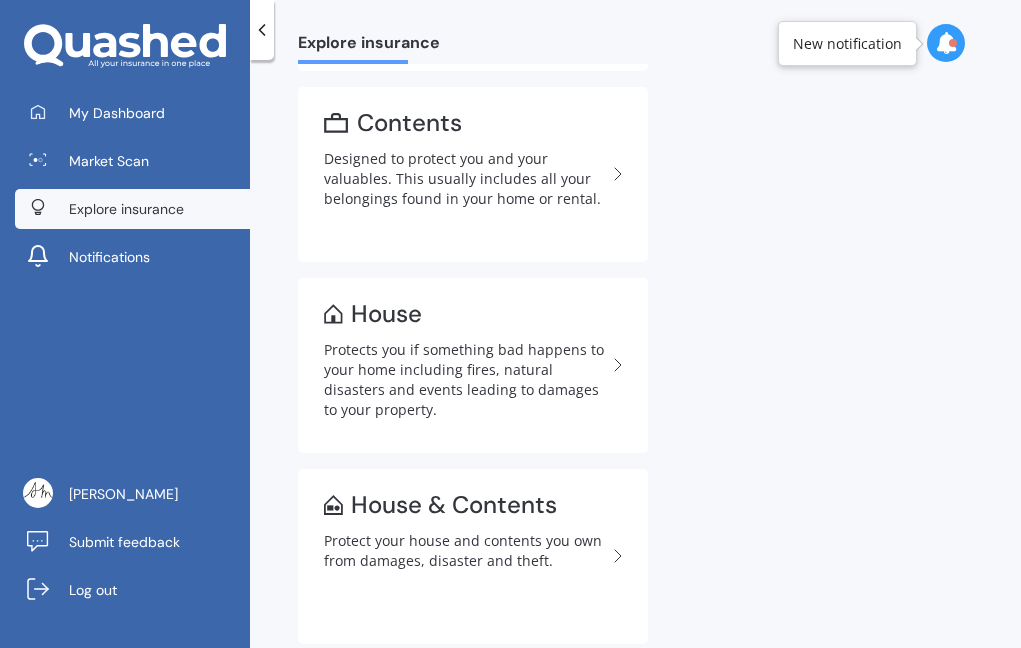 scroll, scrollTop: 0, scrollLeft: 0, axis: both 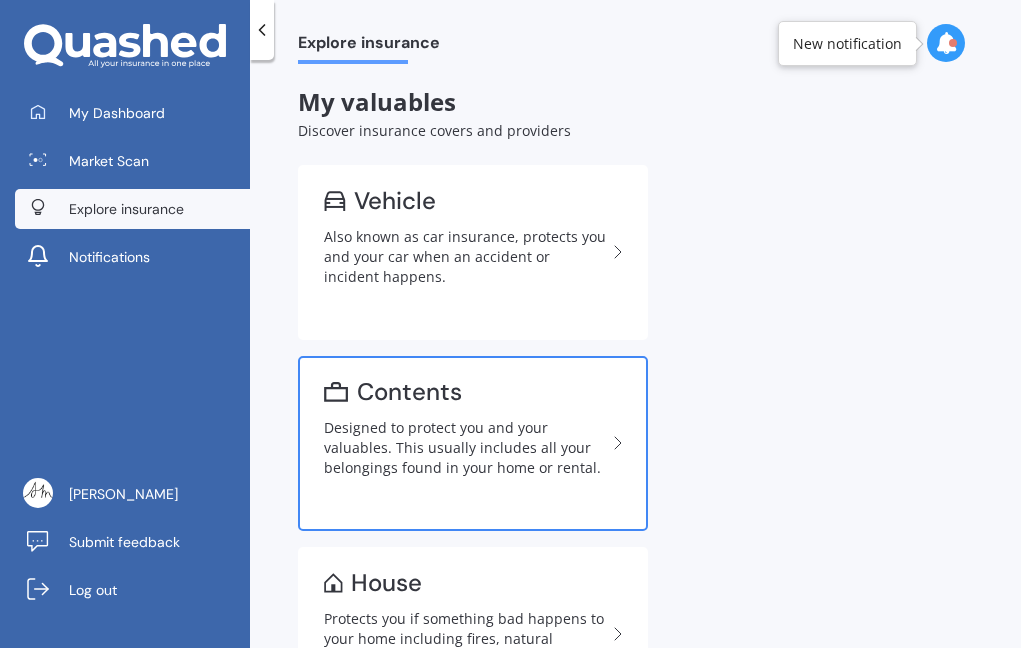 click on "Contents" at bounding box center (409, 392) 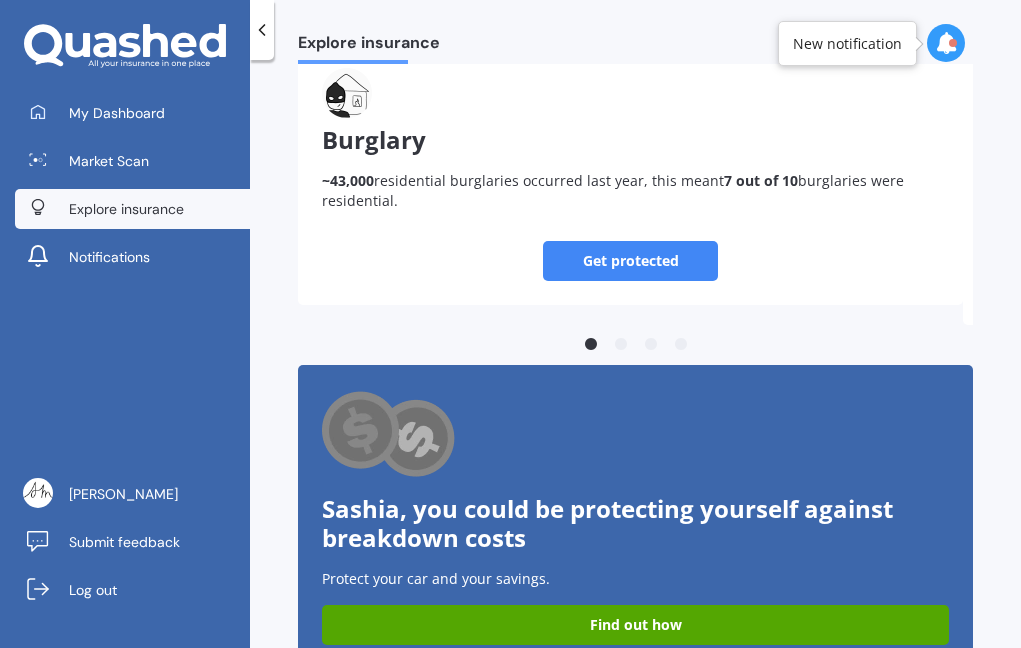 scroll, scrollTop: 1132, scrollLeft: 0, axis: vertical 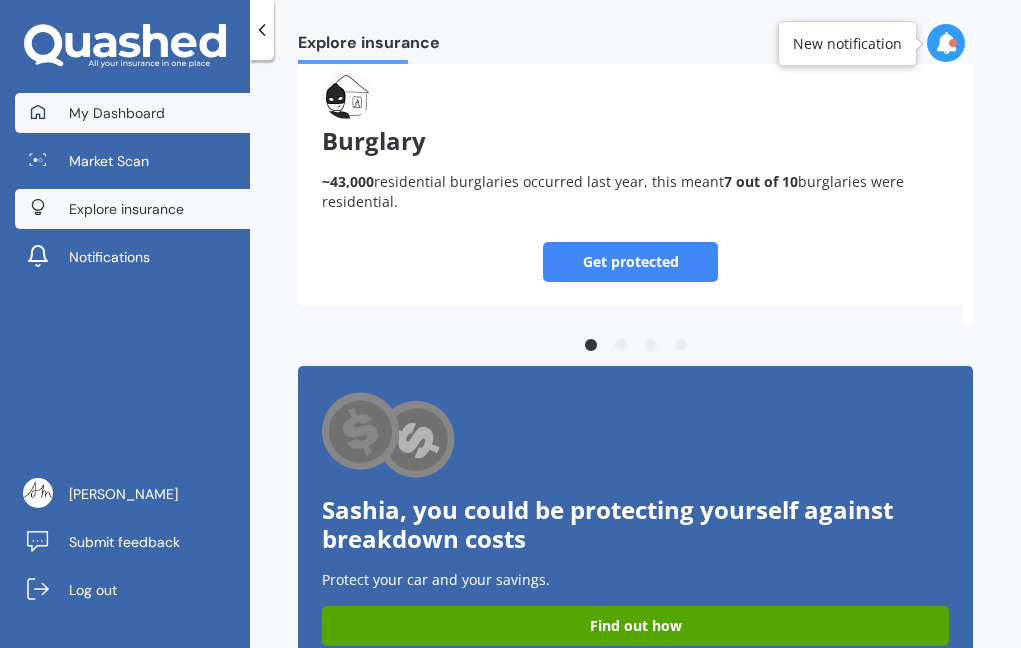 click on "My Dashboard" at bounding box center (117, 113) 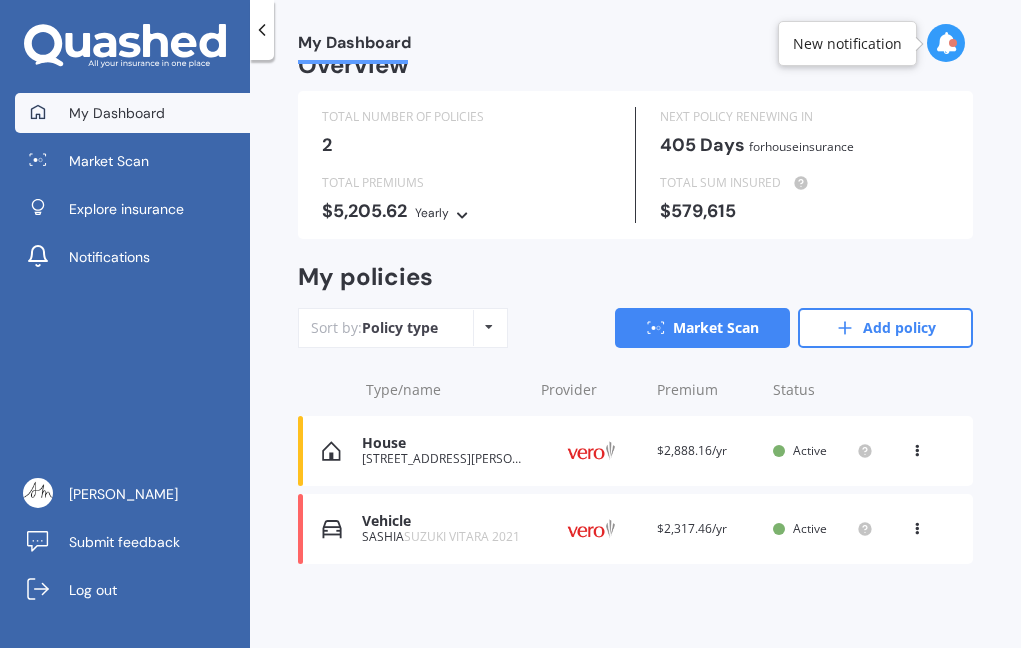scroll, scrollTop: 0, scrollLeft: 0, axis: both 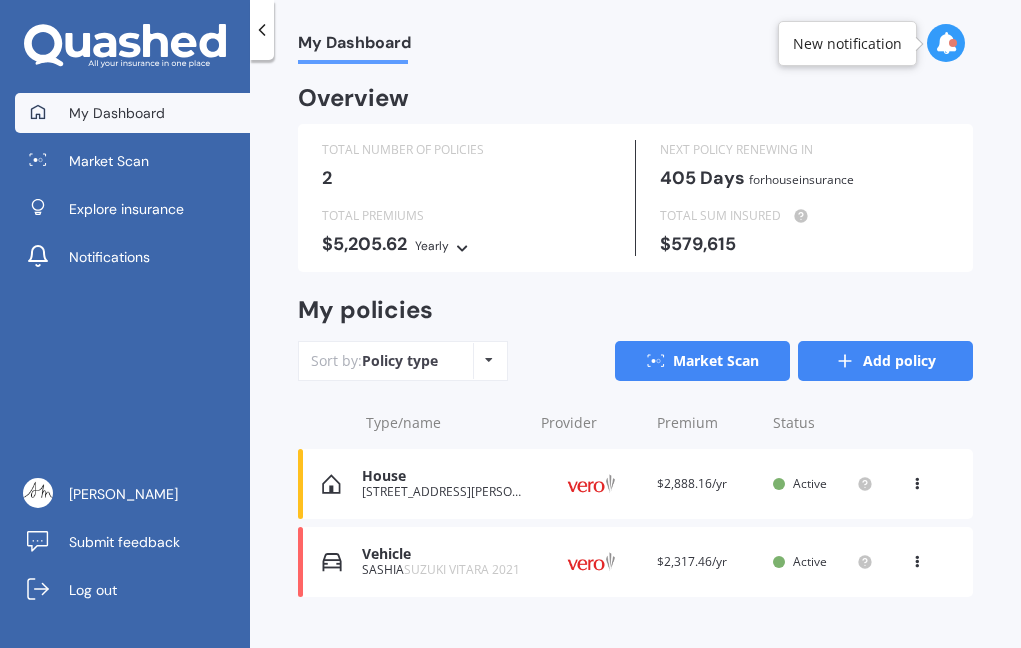 click on "Add policy" at bounding box center (885, 361) 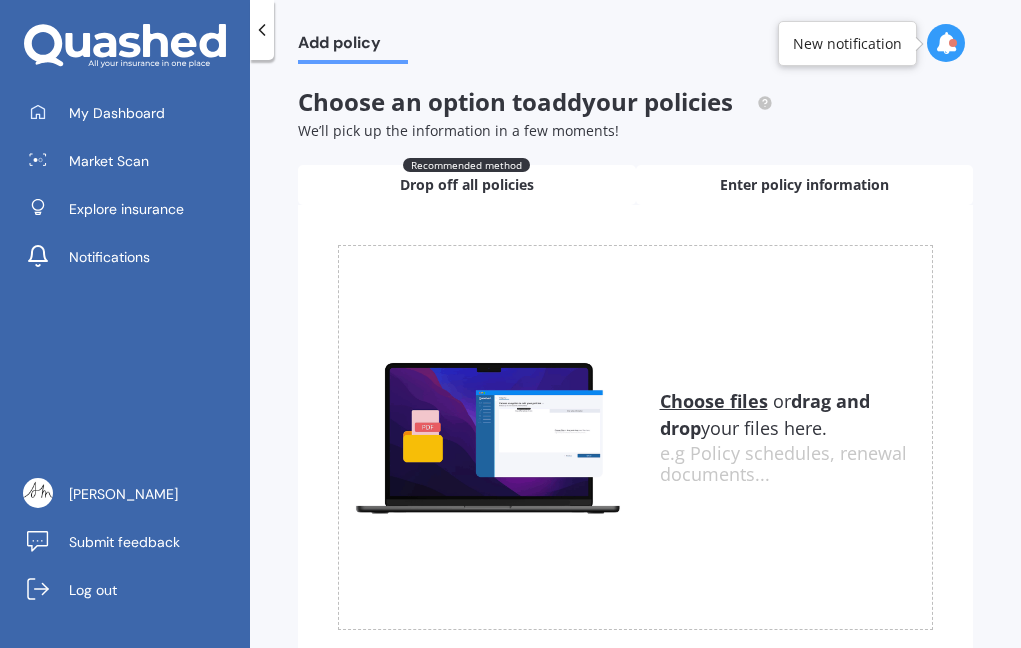 click on "Enter policy information" at bounding box center [804, 185] 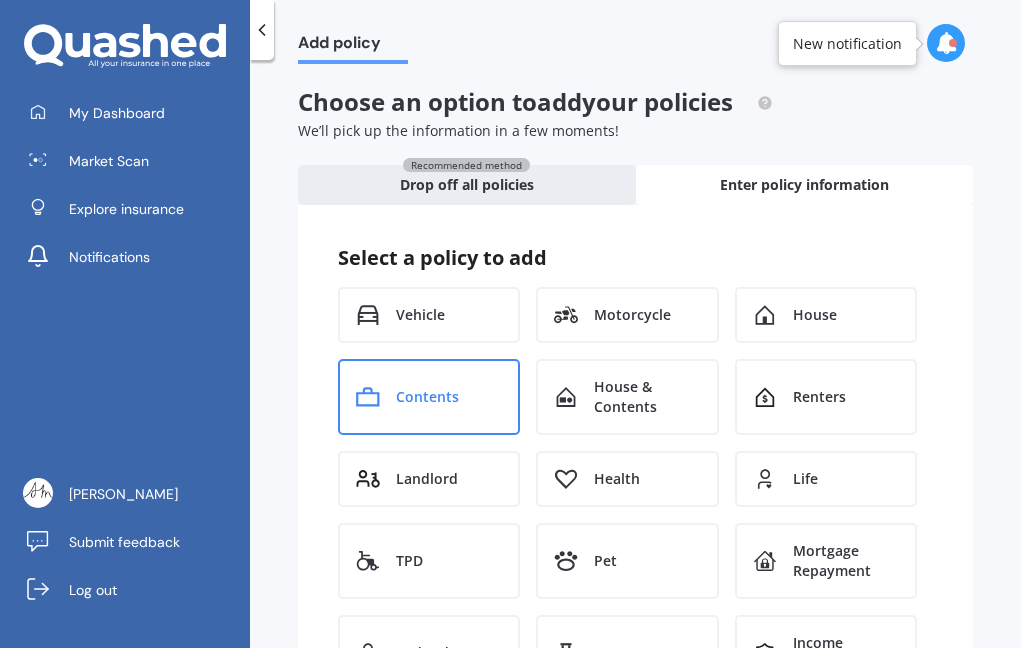 click on "Contents" at bounding box center (429, 397) 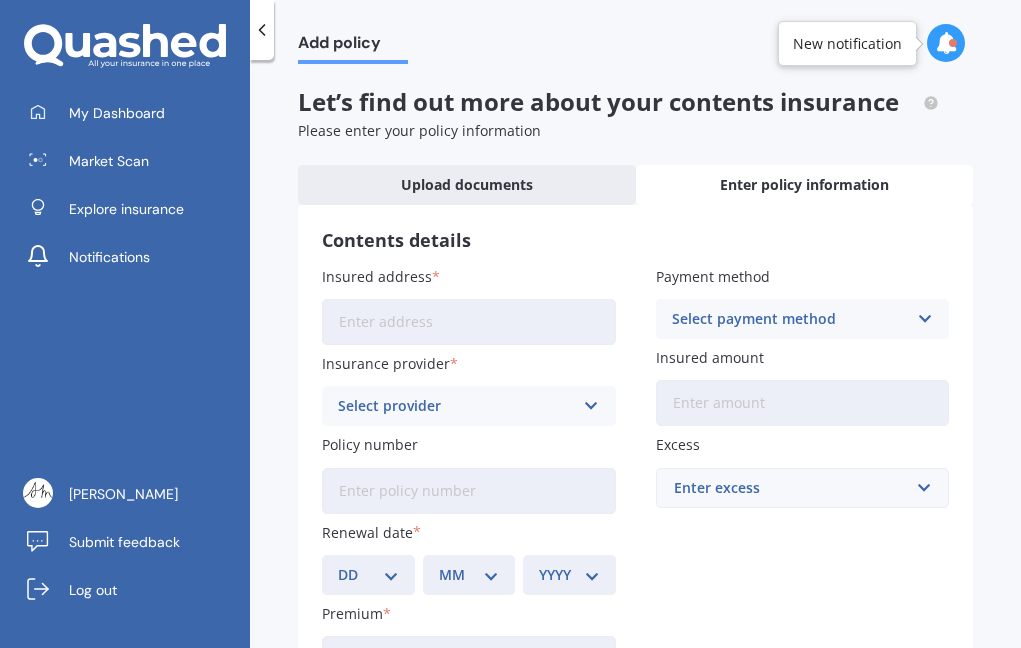 click on "Insured address" at bounding box center (469, 322) 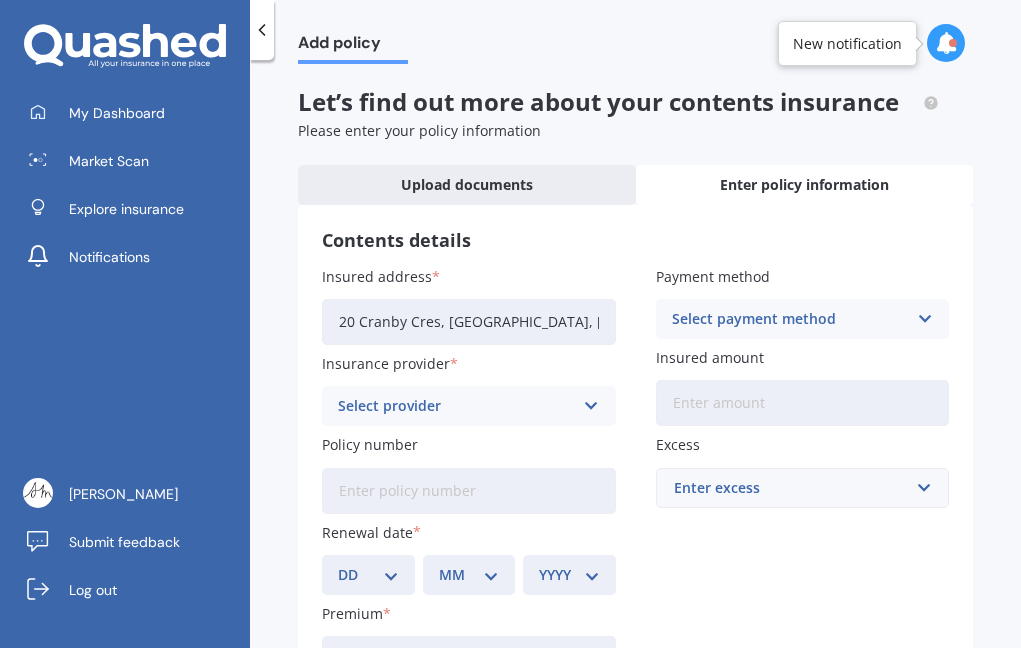 type on "[STREET_ADDRESS][PERSON_NAME][PERSON_NAME]" 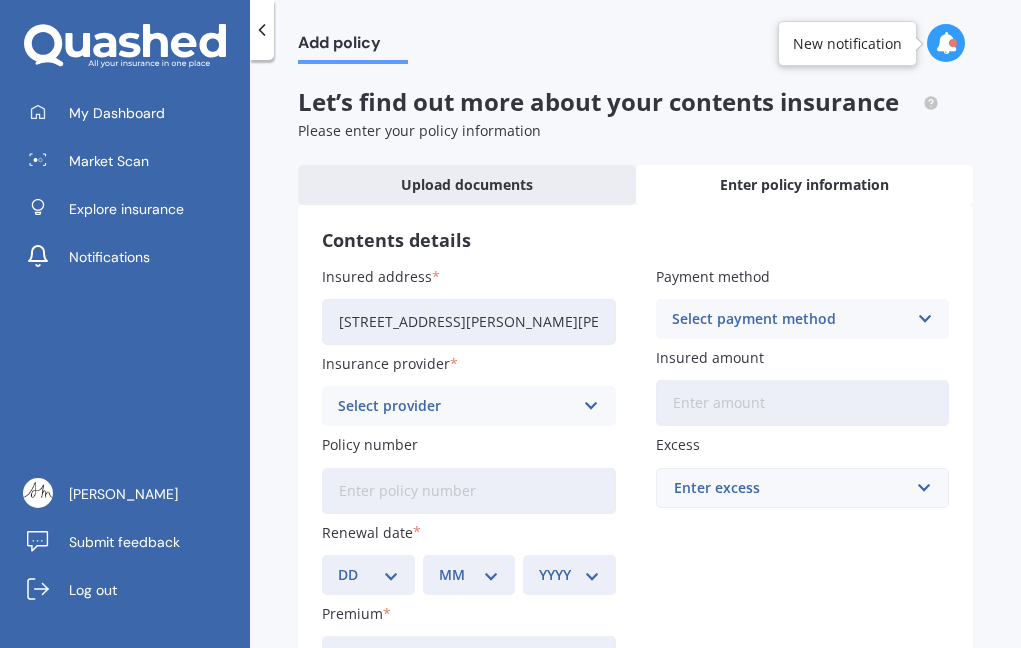 click on "Select provider" at bounding box center (456, 406) 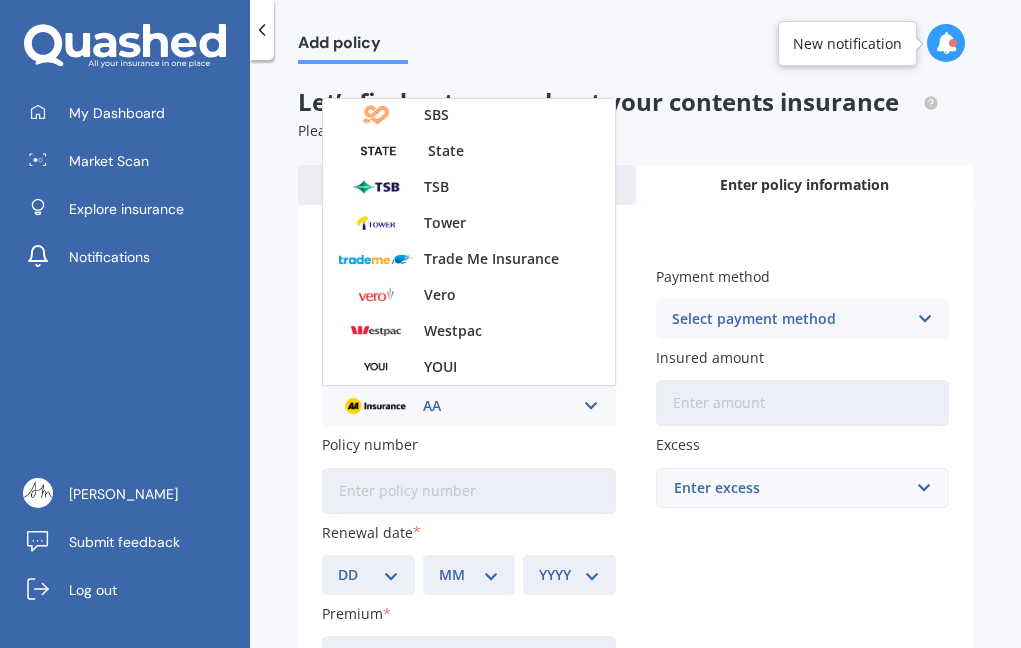 scroll, scrollTop: 542, scrollLeft: 0, axis: vertical 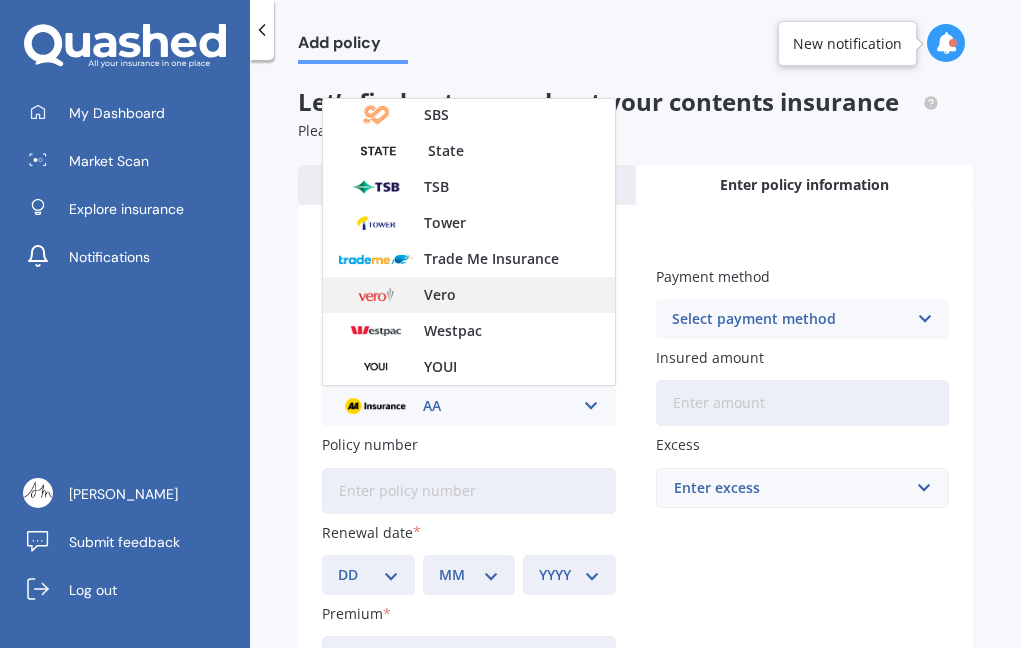 click on "Vero" at bounding box center [440, 295] 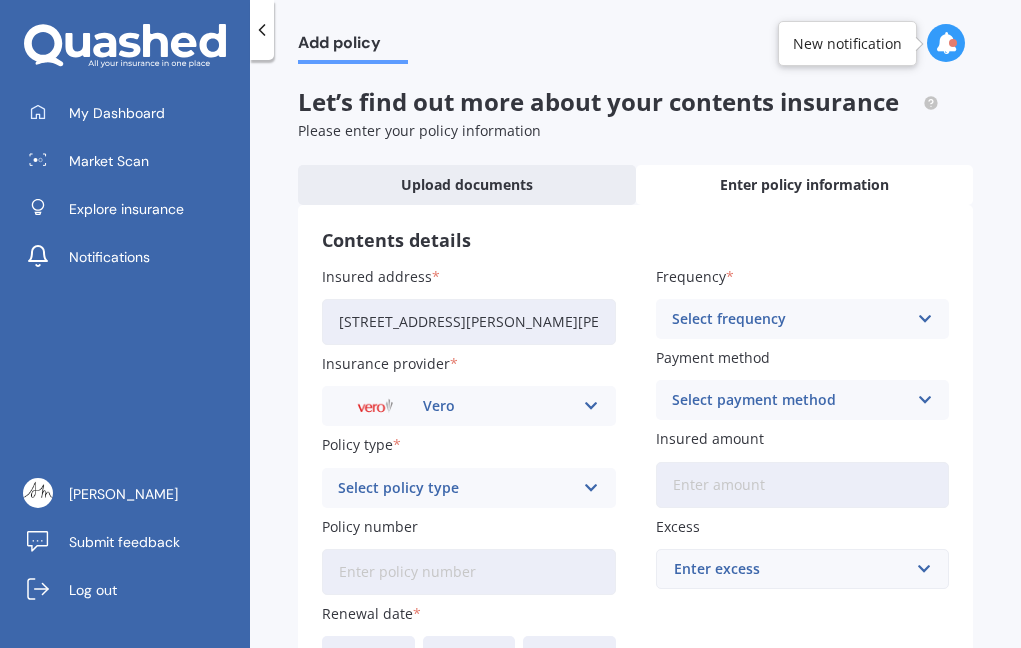 click on "Select policy type" at bounding box center (456, 488) 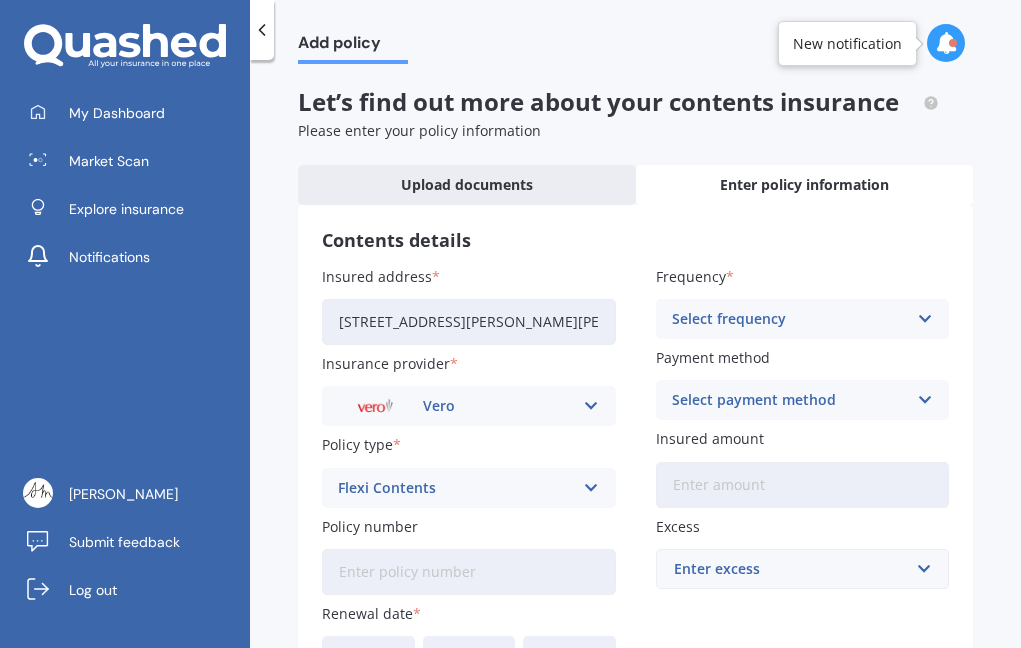 click on "Select frequency" at bounding box center [790, 319] 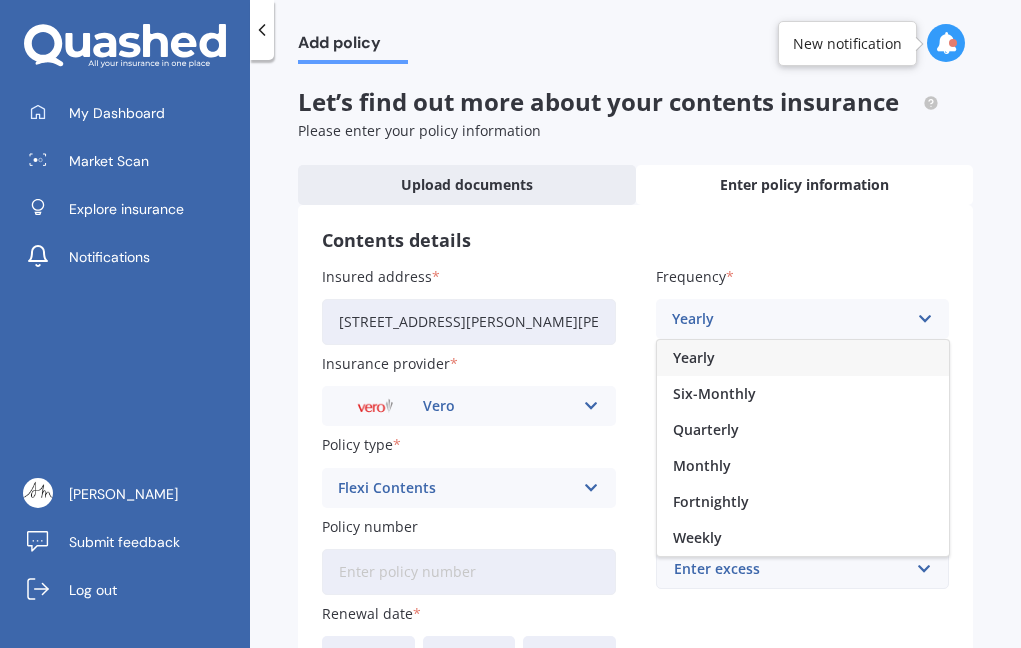 click on "Yearly" at bounding box center [803, 358] 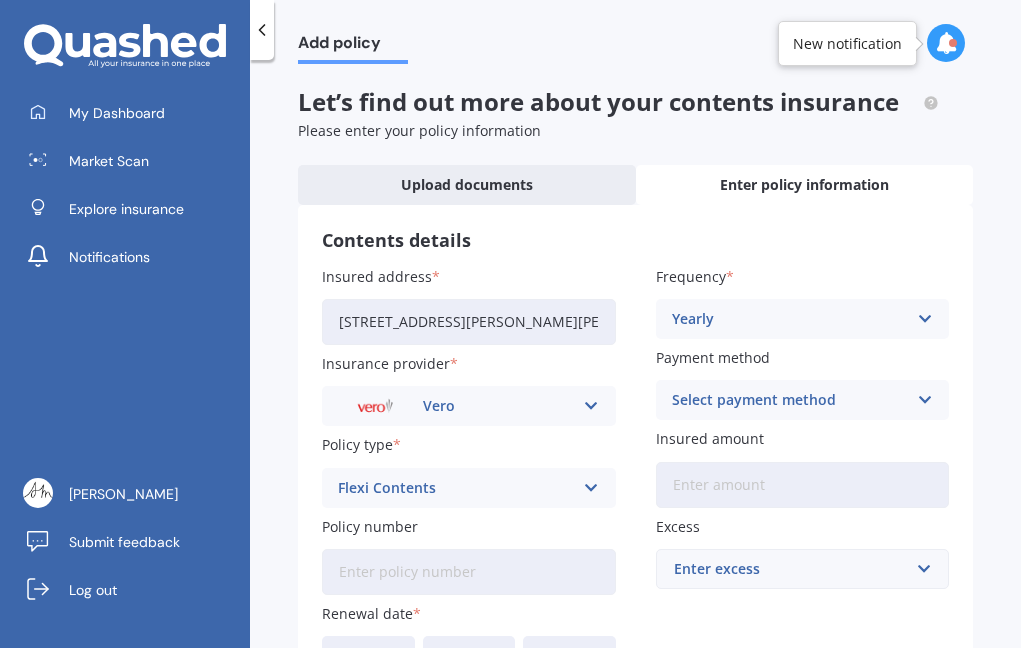click on "Payment method Select payment method Direct debit - bank account Direct debit - credit/debit card Online payment Internet banking transfer Cheque" at bounding box center [803, 383] 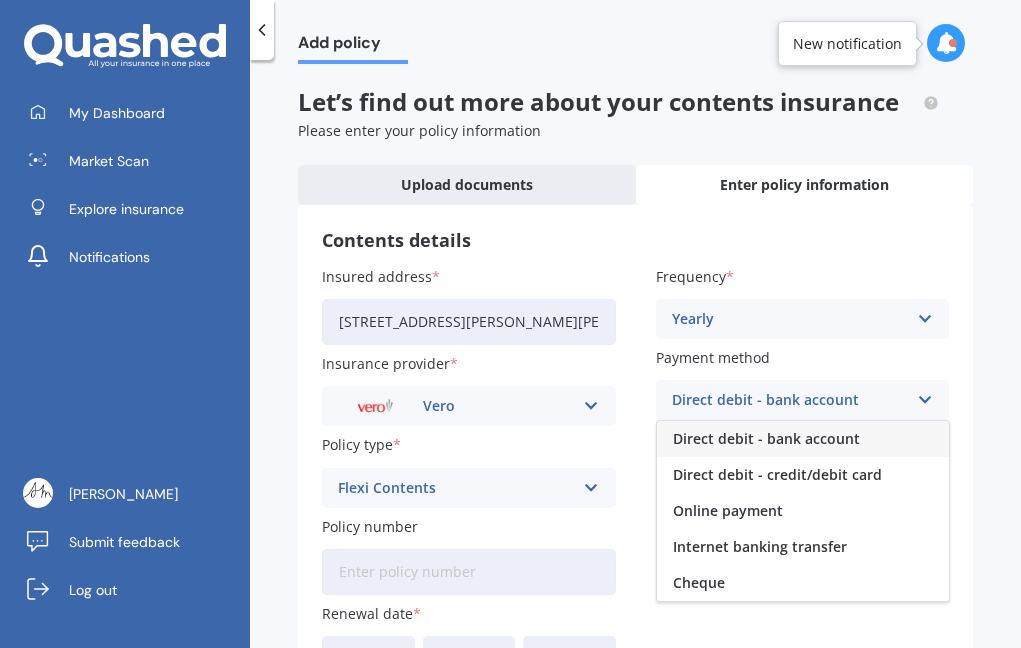 click on "Direct debit - bank account" at bounding box center (766, 439) 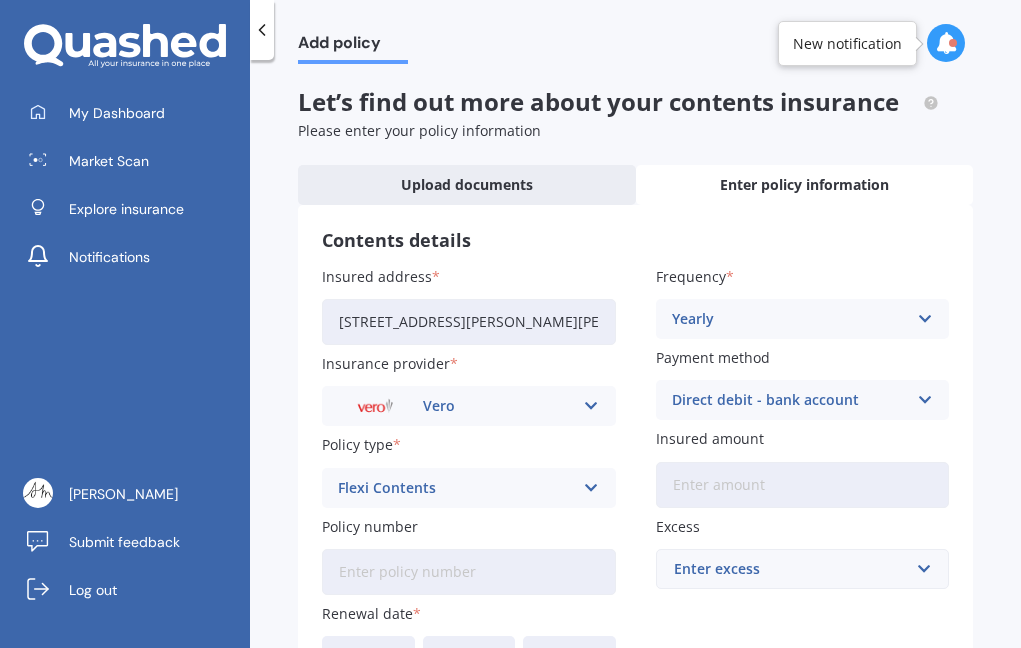 click on "Insured amount" at bounding box center [803, 485] 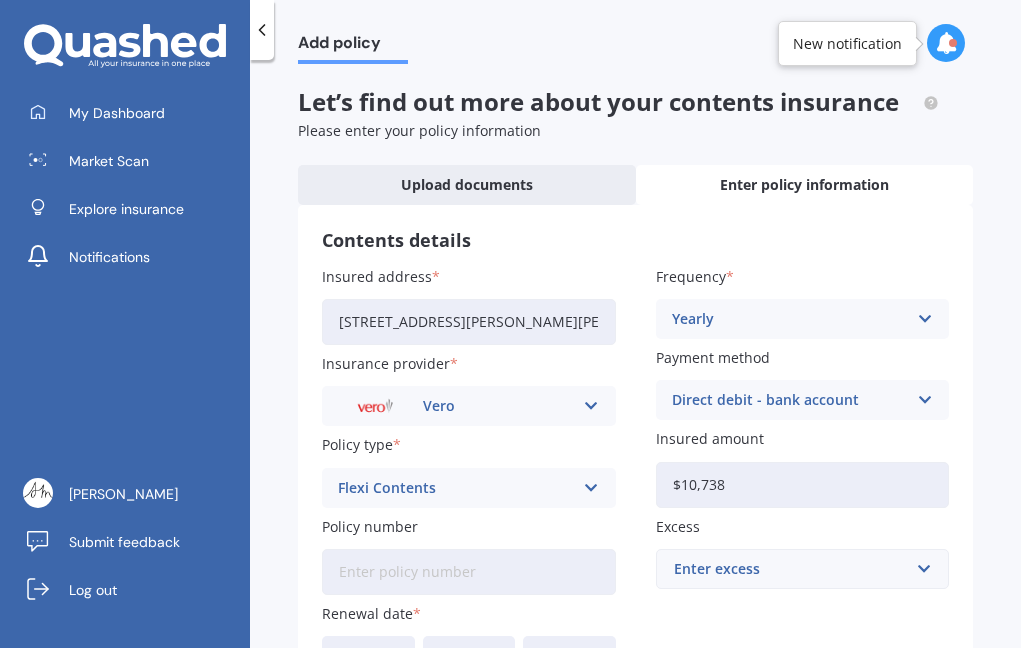 type on "$107,380" 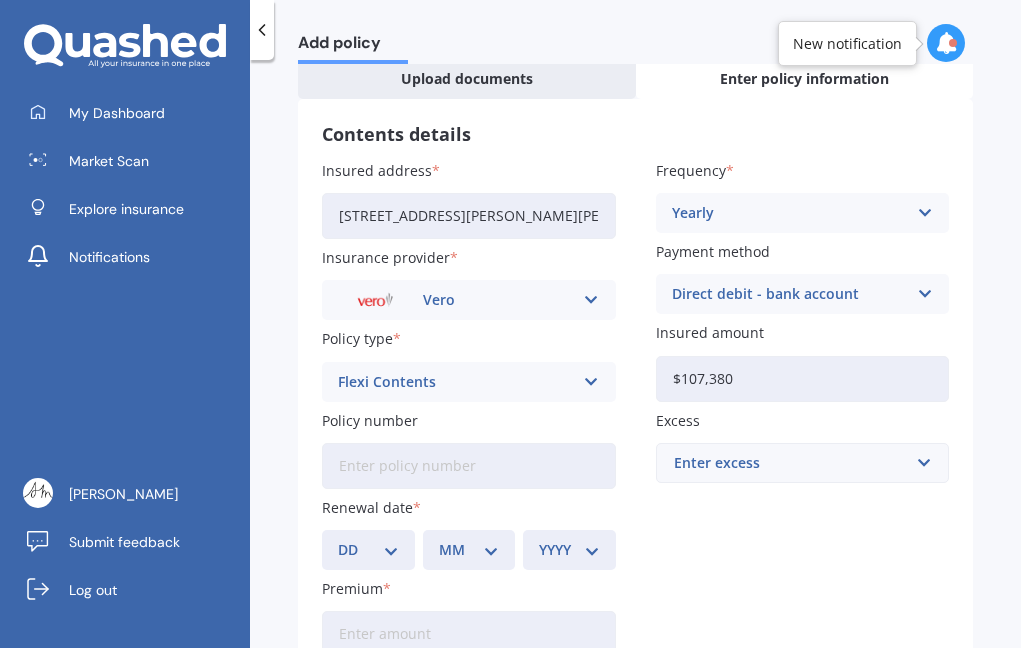 scroll, scrollTop: 136, scrollLeft: 0, axis: vertical 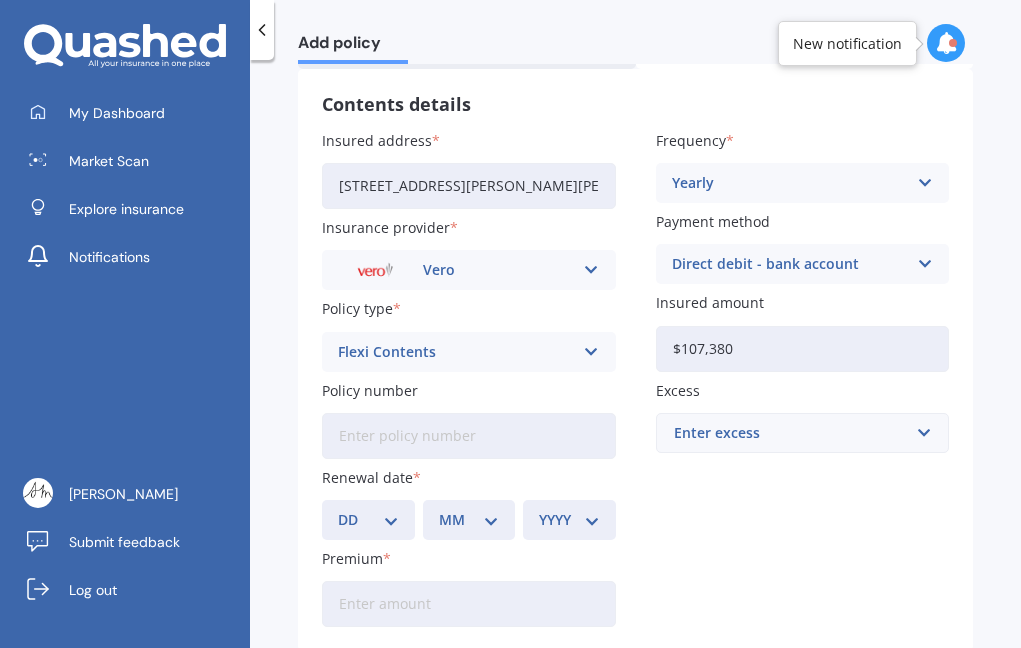 click on "Enter excess" at bounding box center [791, 433] 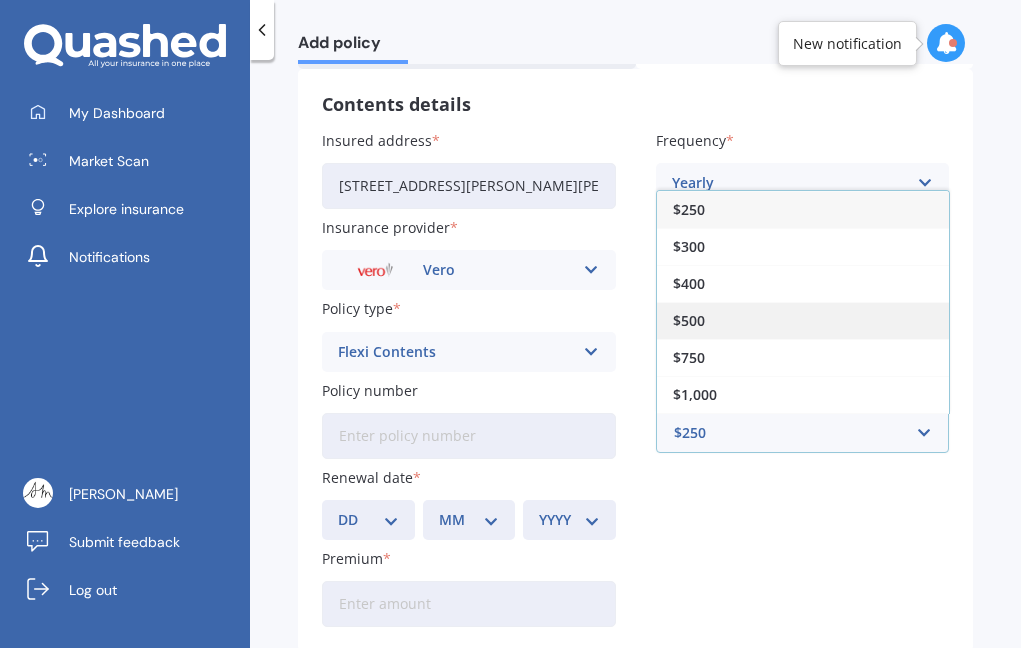 click on "$500" at bounding box center (689, 321) 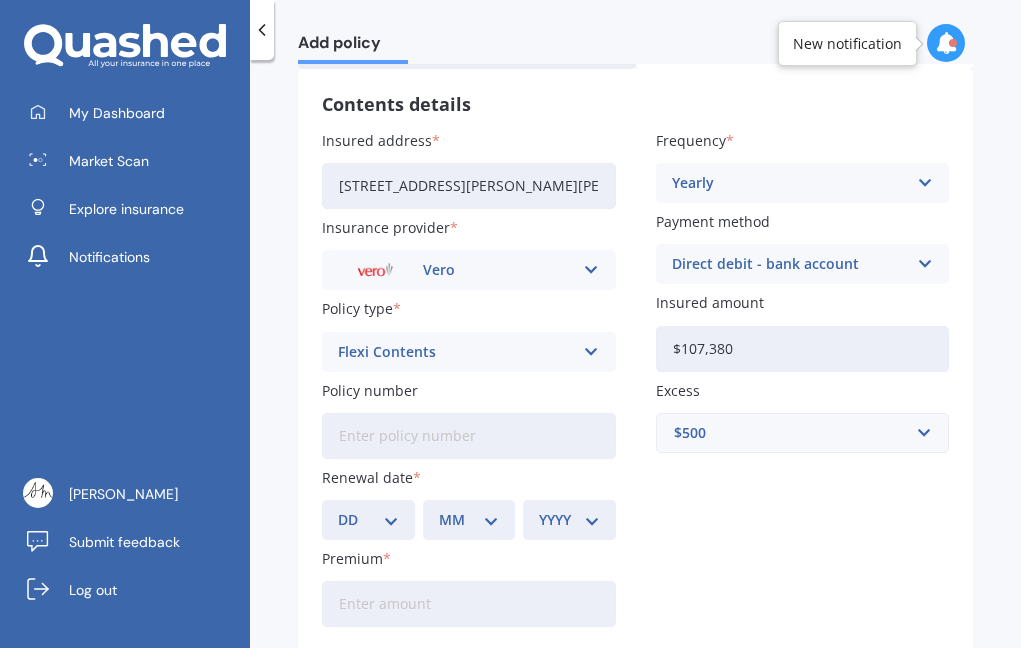 click on "Policy number" at bounding box center [469, 436] 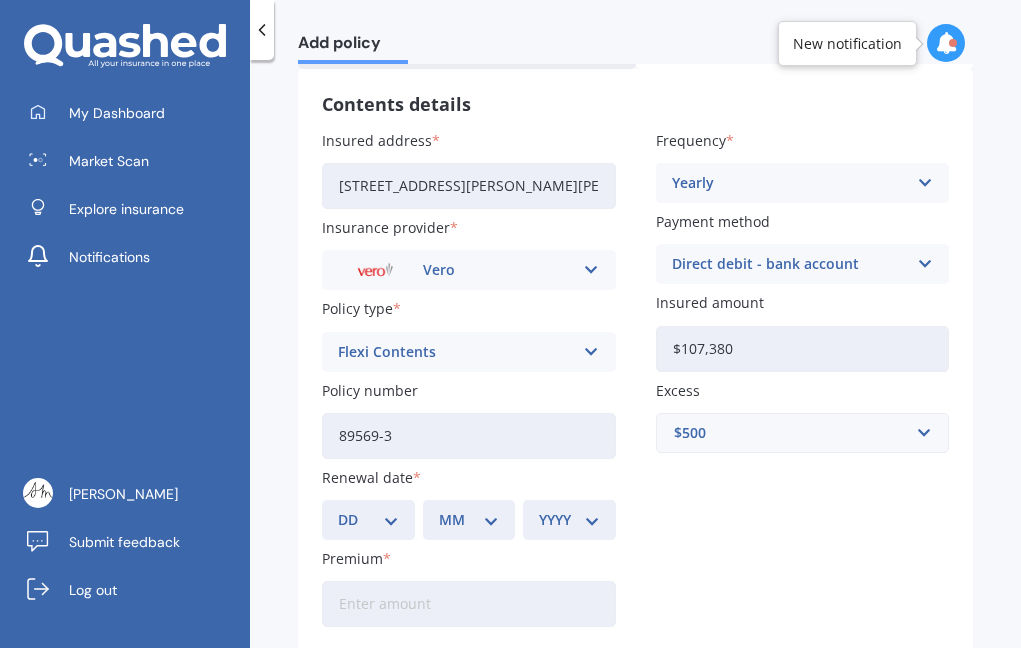 type on "89569-3" 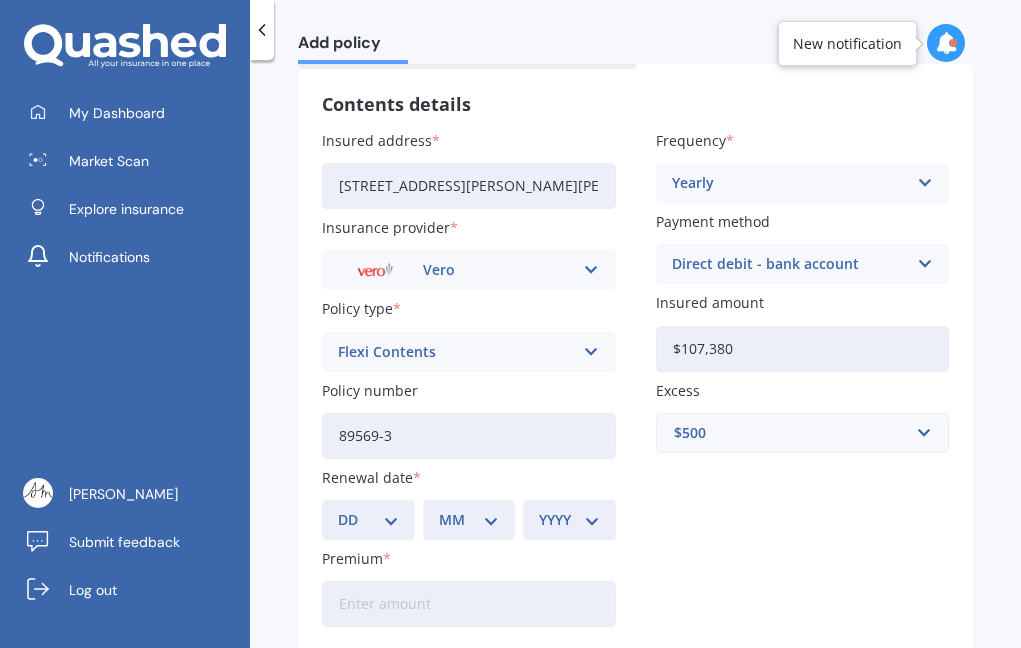 select on "03" 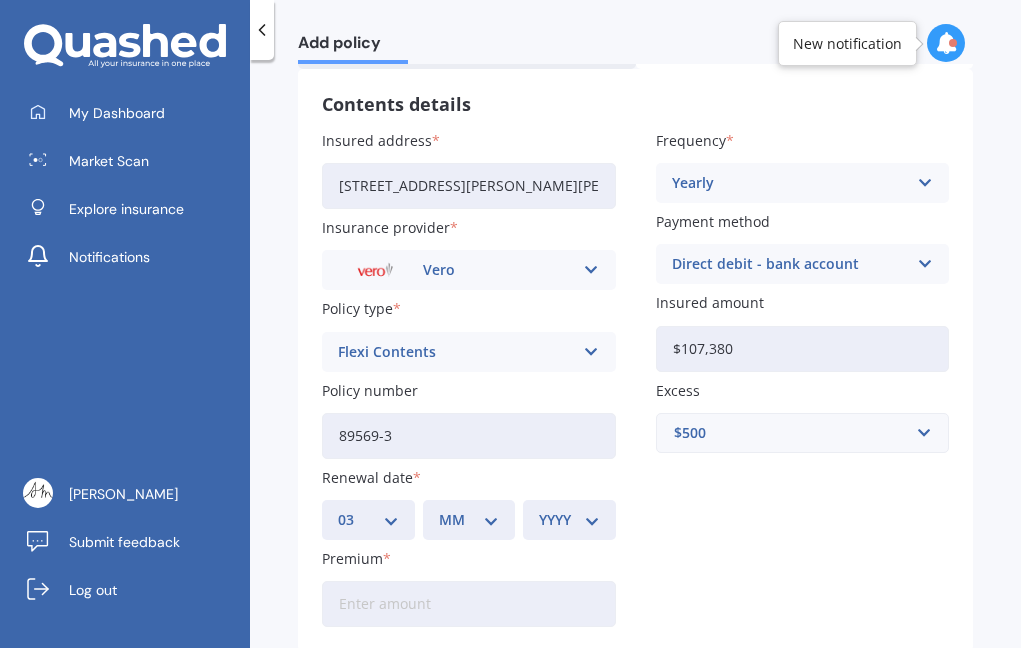 select on "09" 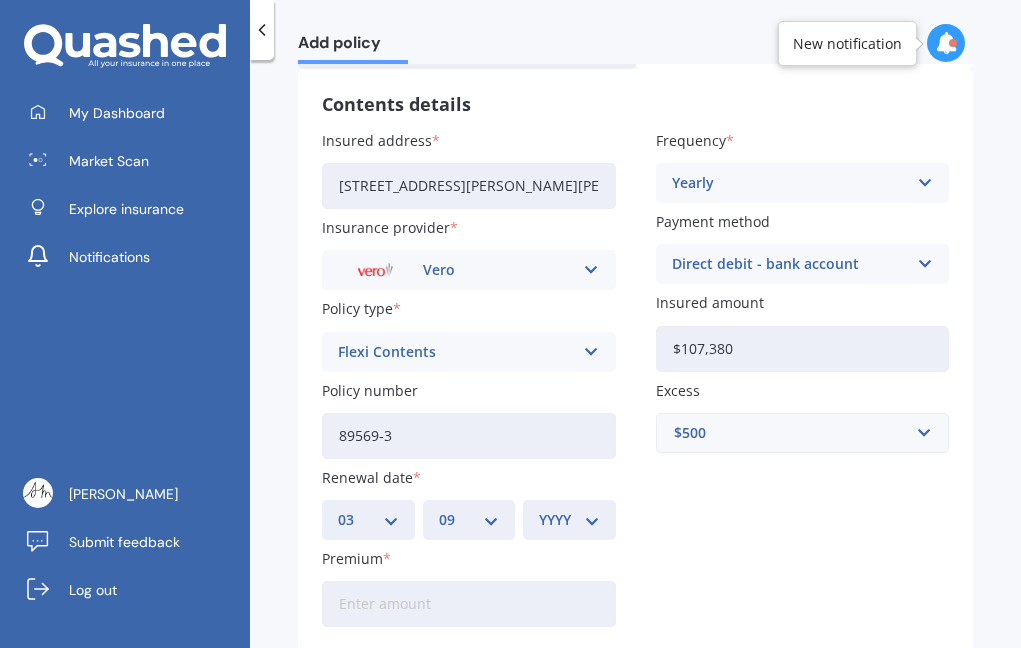 select on "2025" 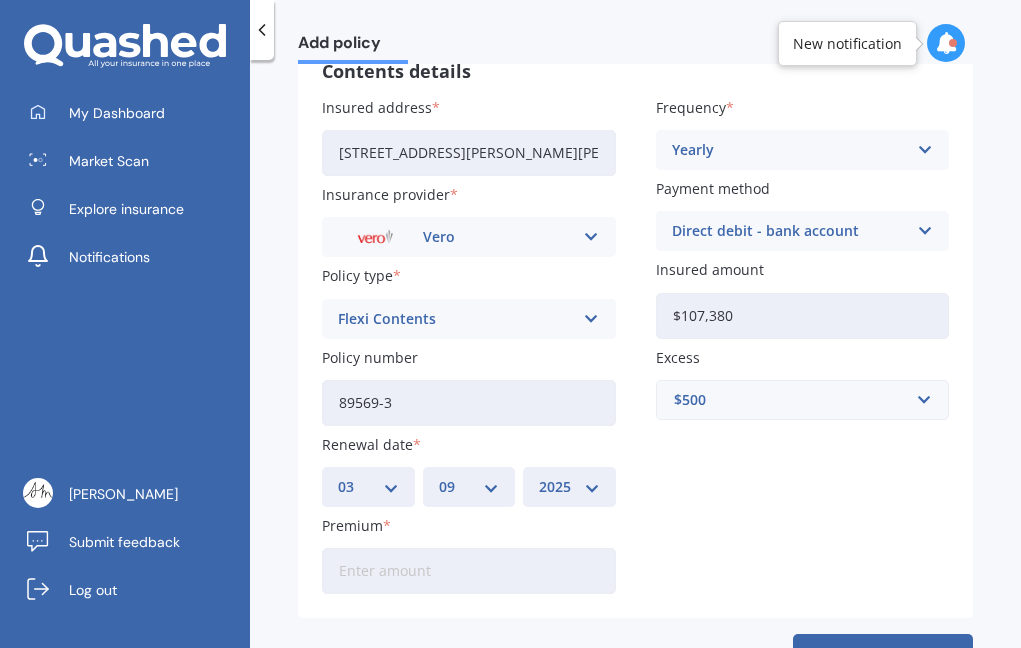 scroll, scrollTop: 175, scrollLeft: 0, axis: vertical 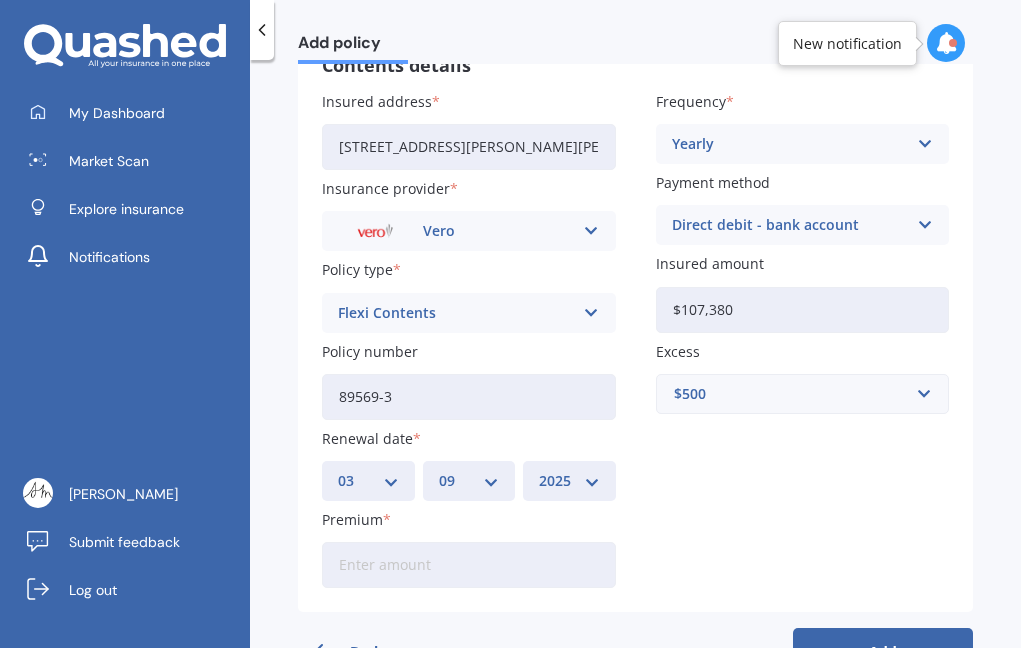 click on "Premium" at bounding box center (469, 565) 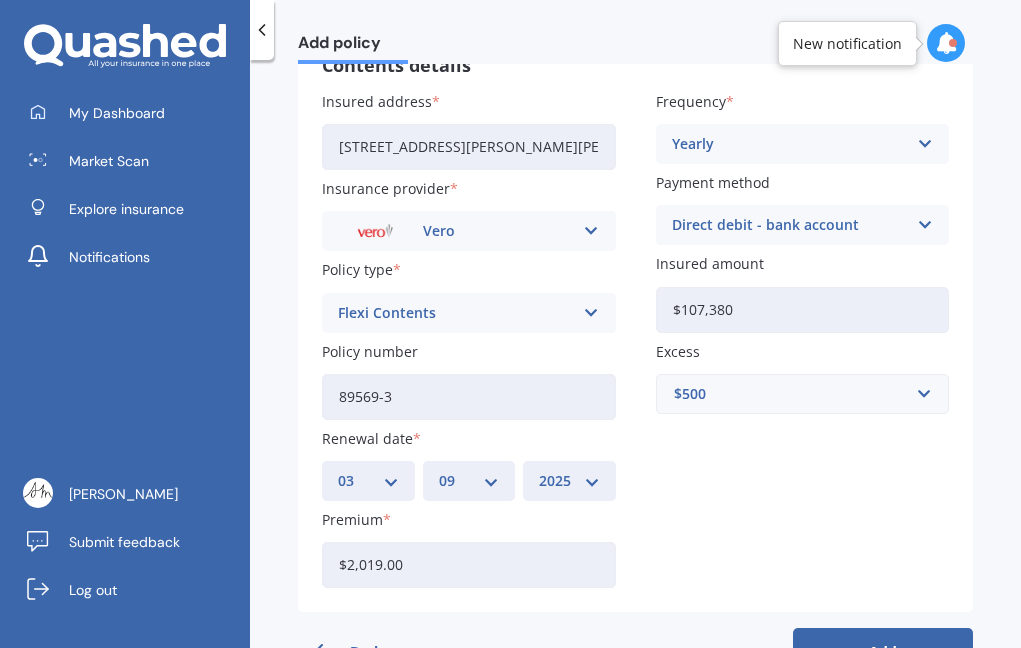 type on "$2,019.40" 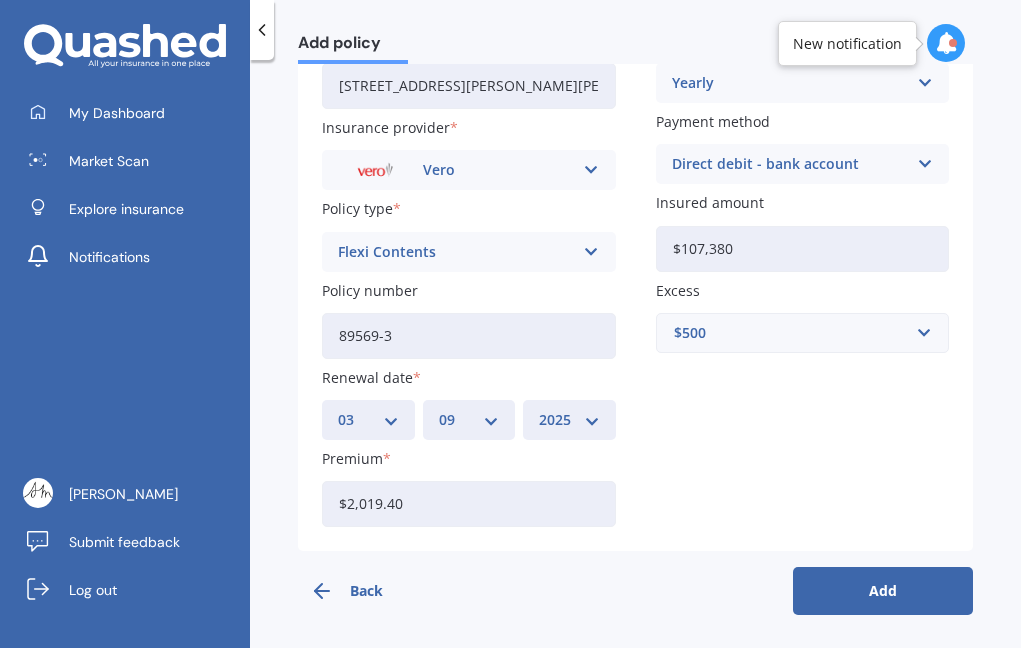 scroll, scrollTop: 235, scrollLeft: 0, axis: vertical 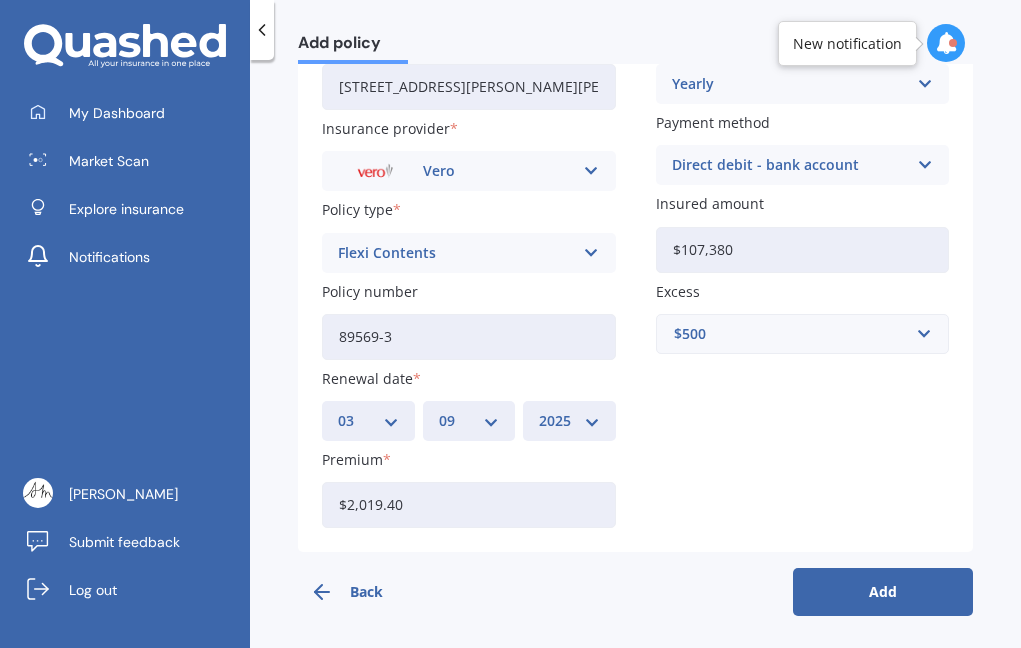 click on "Add" at bounding box center (883, 592) 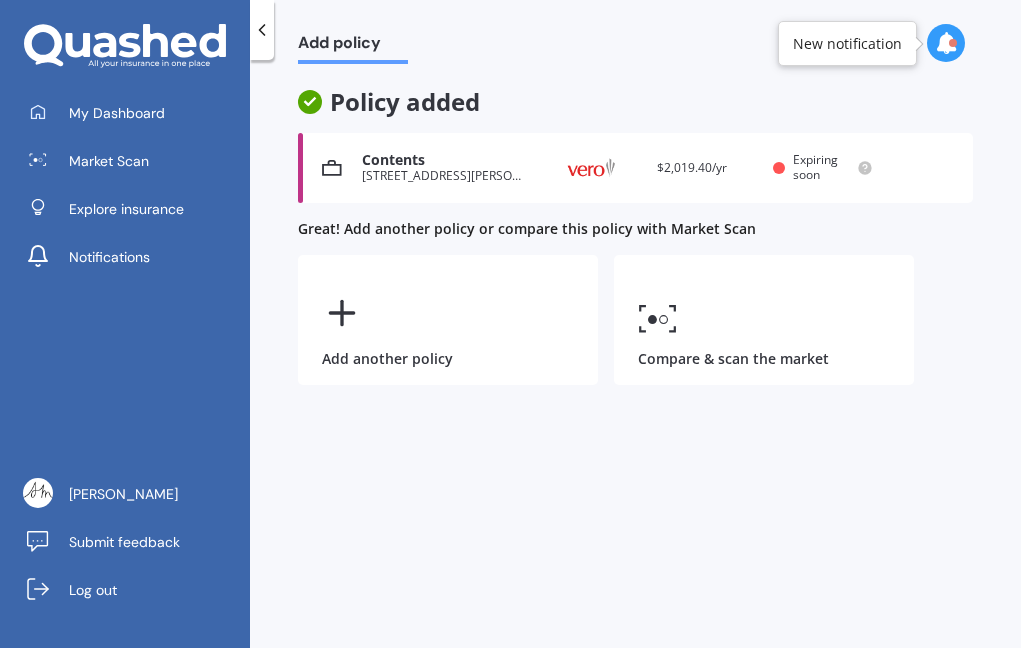 scroll, scrollTop: 0, scrollLeft: 0, axis: both 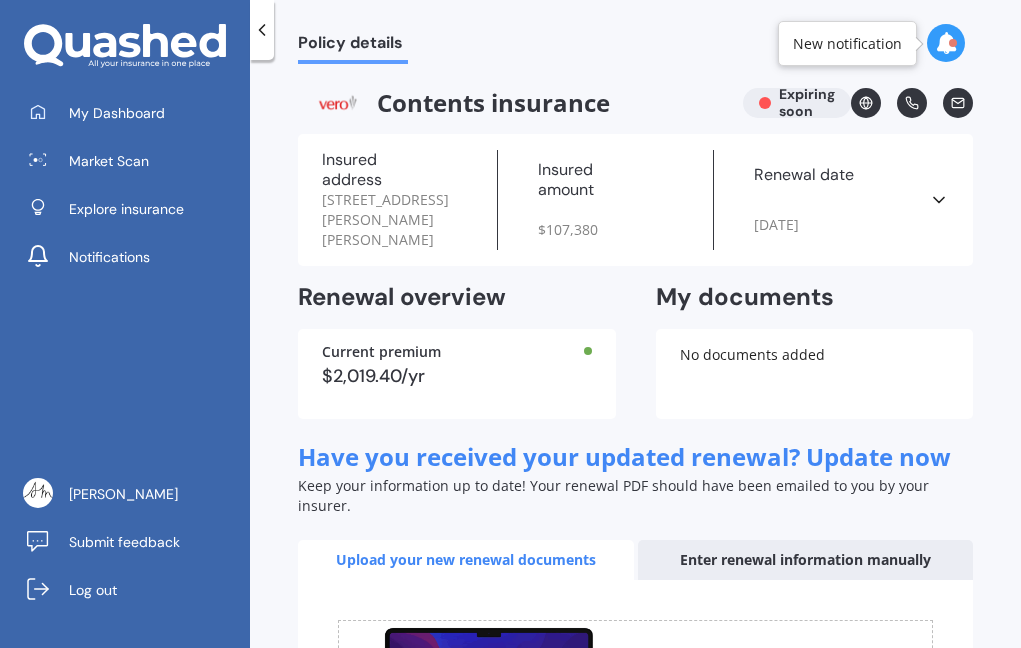 click on "Insured amount $ 107,380" at bounding box center [606, 200] 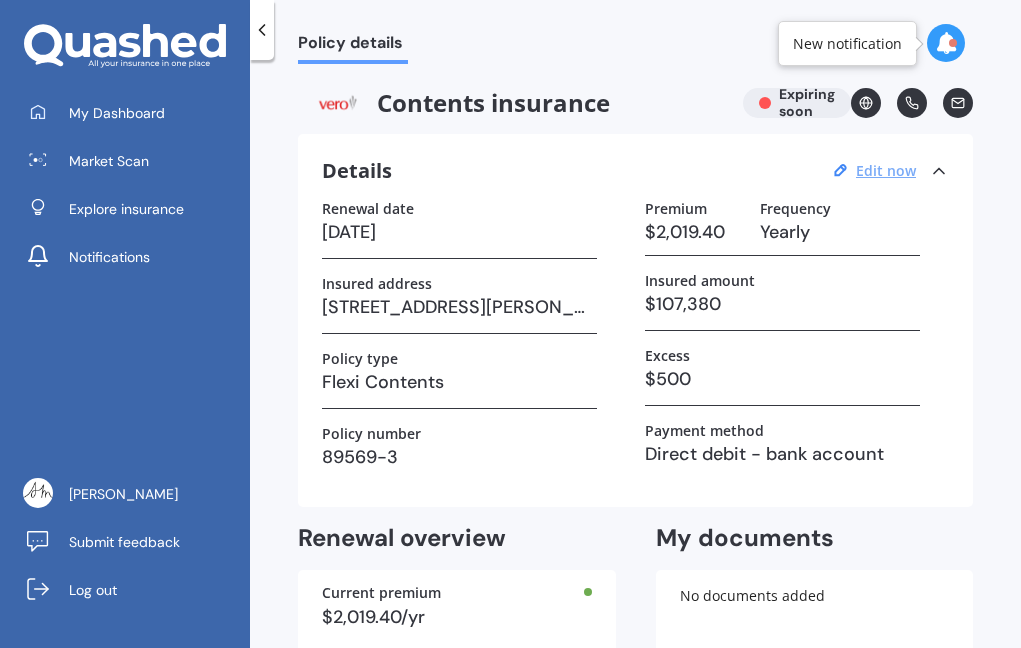 click on "Edit now" at bounding box center (886, 170) 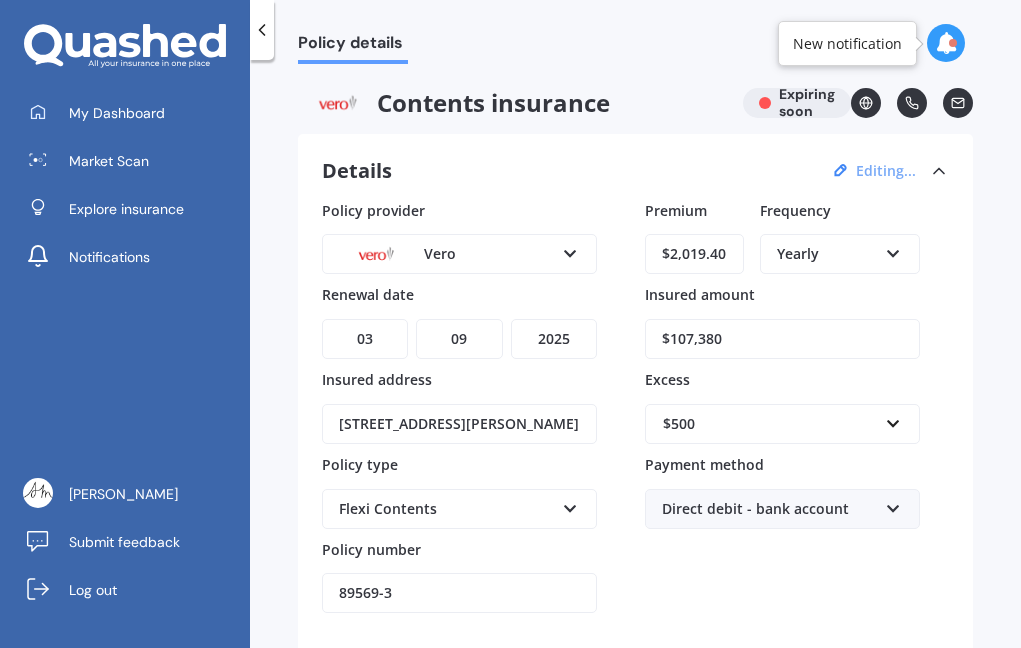 click on "Flexi Contents" at bounding box center [446, 509] 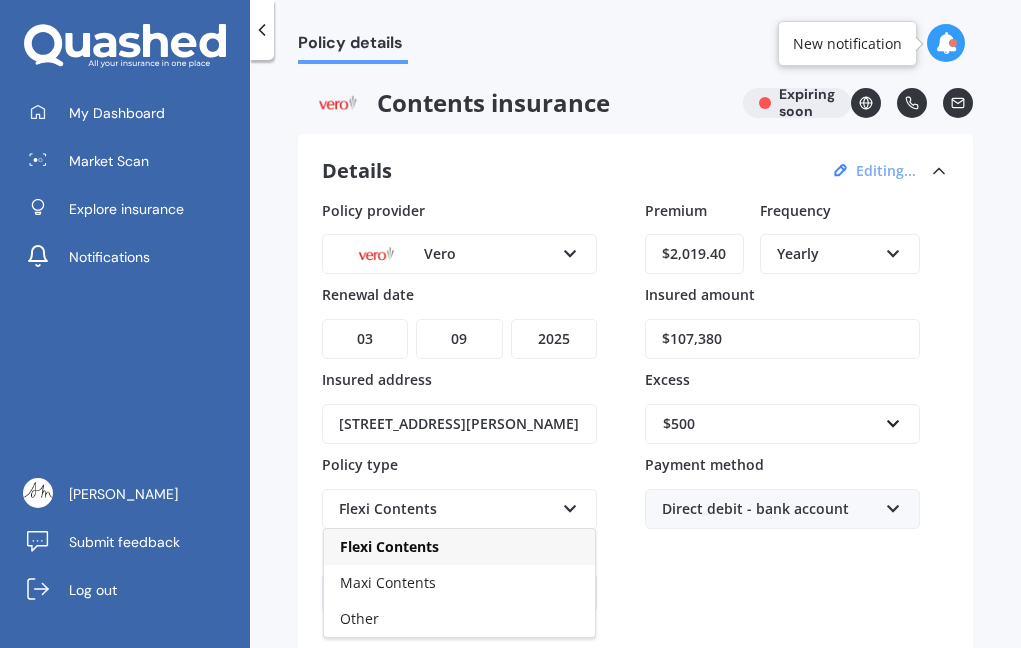 click on "Maxi Contents" at bounding box center [388, 582] 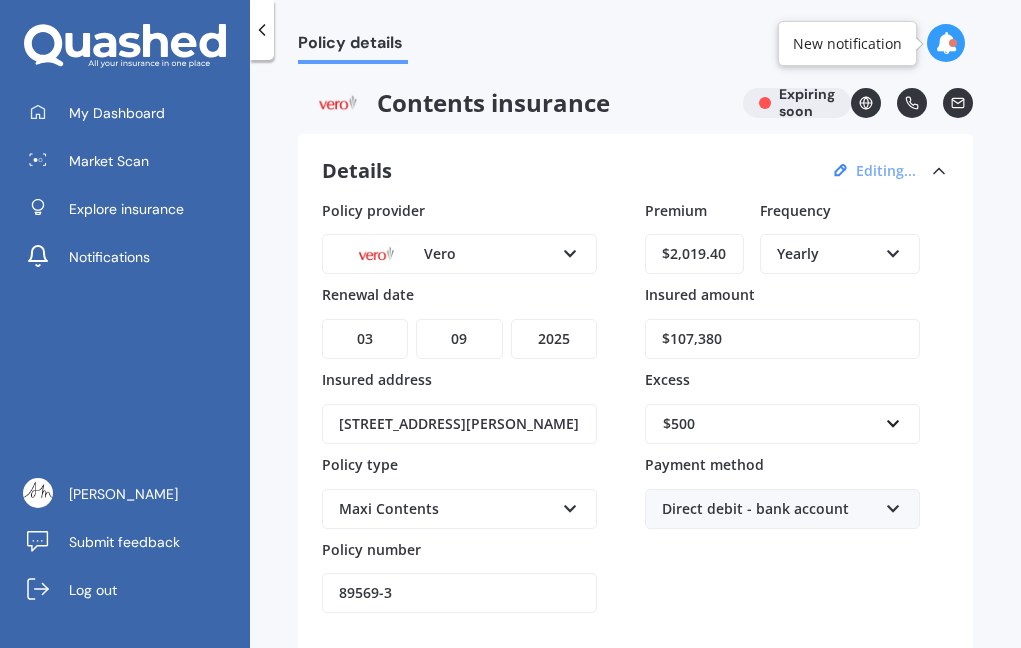 click on "Premium $2,019.40 Frequency Yearly Yearly Six-Monthly Quarterly Monthly Fortnightly Weekly Insured amount $107,380 Excess $500 $250 $300 $400 $500 $750 $1,000 $2,000 Payment method Direct debit - bank account Direct debit - bank account Direct debit - credit/debit card Online payment Internet banking transfer Cheque" at bounding box center [782, 407] 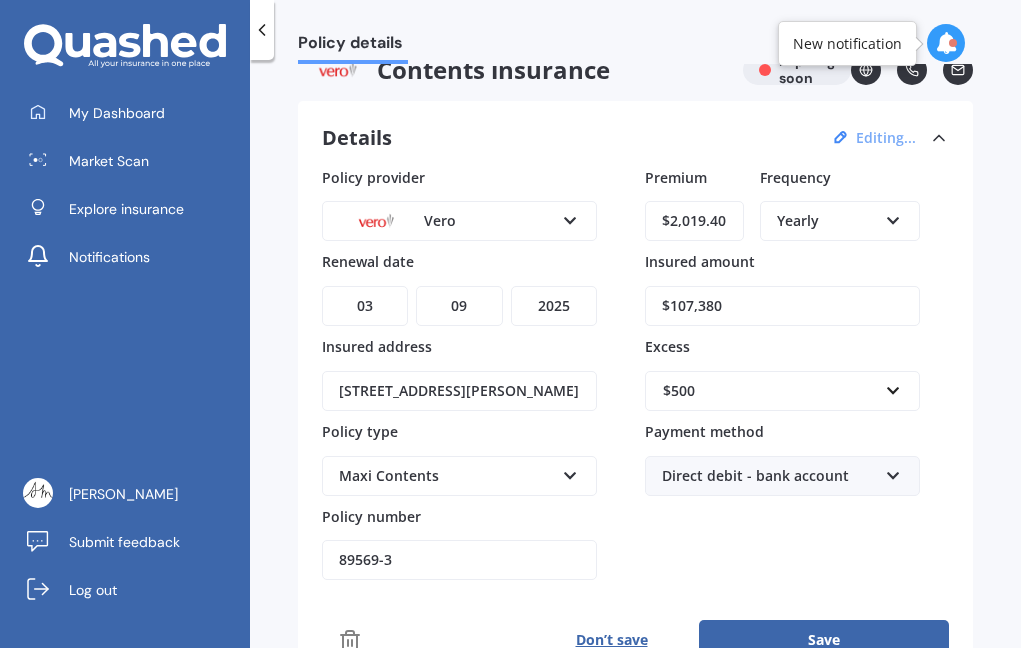 scroll, scrollTop: 91, scrollLeft: 0, axis: vertical 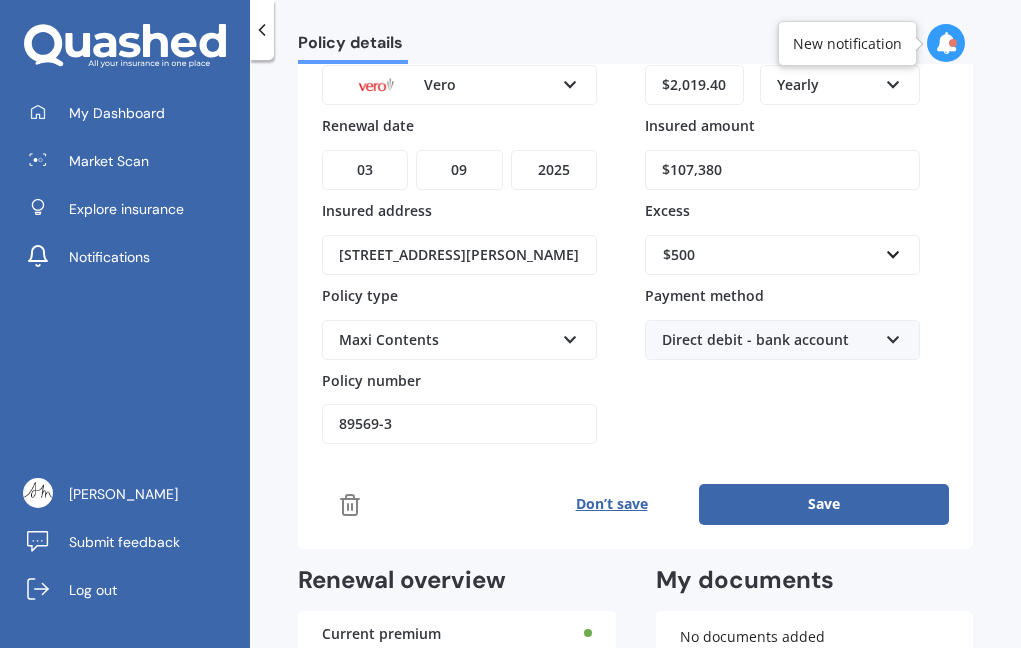 click on "Save" at bounding box center (824, 504) 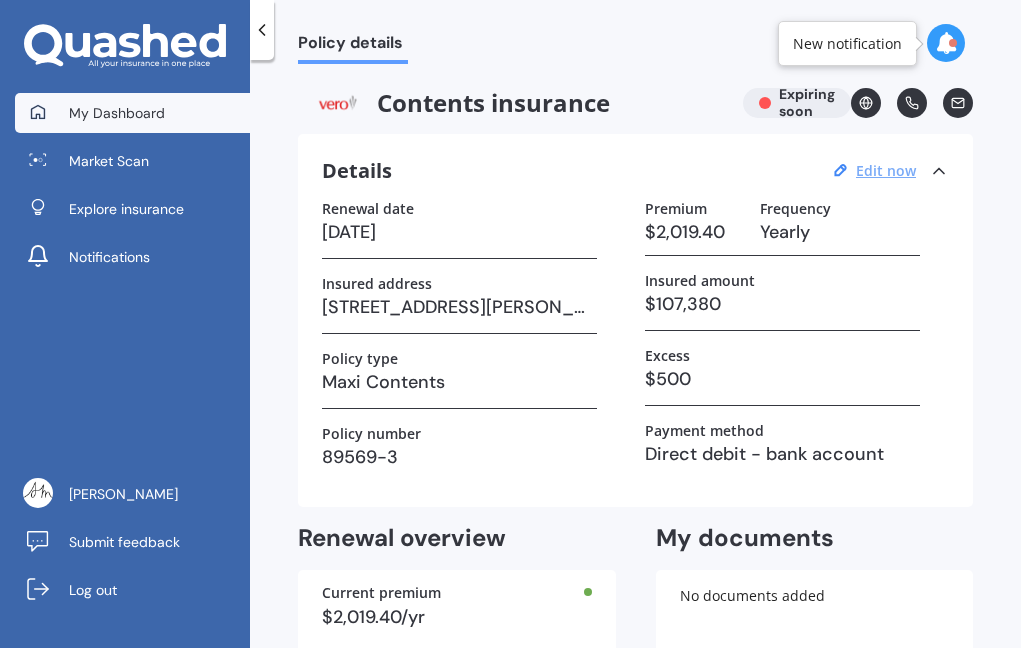 scroll, scrollTop: 0, scrollLeft: 0, axis: both 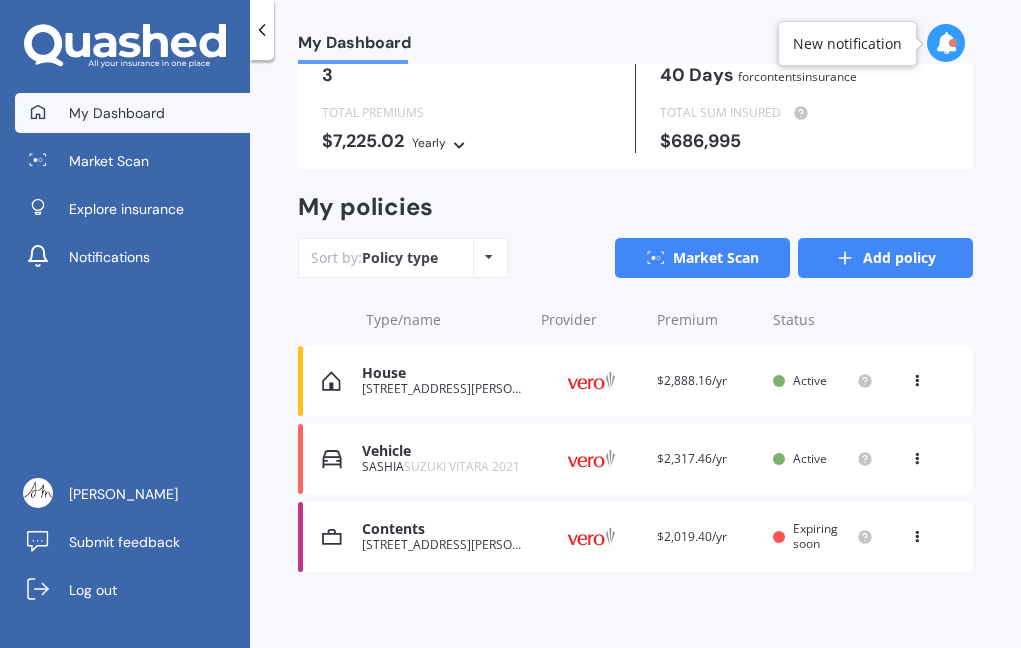 click 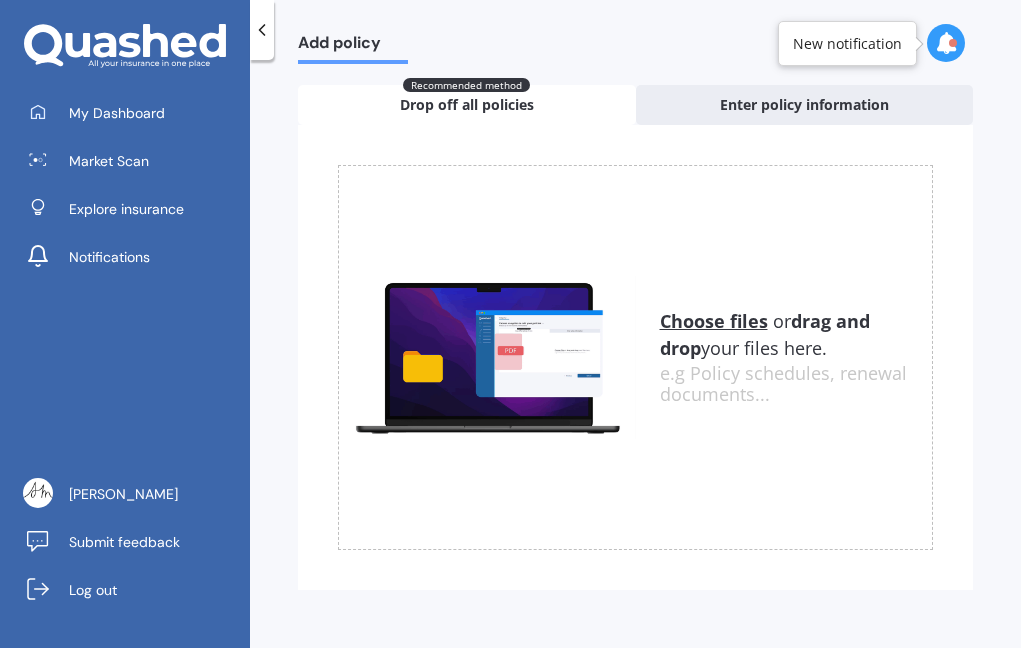 scroll, scrollTop: 0, scrollLeft: 0, axis: both 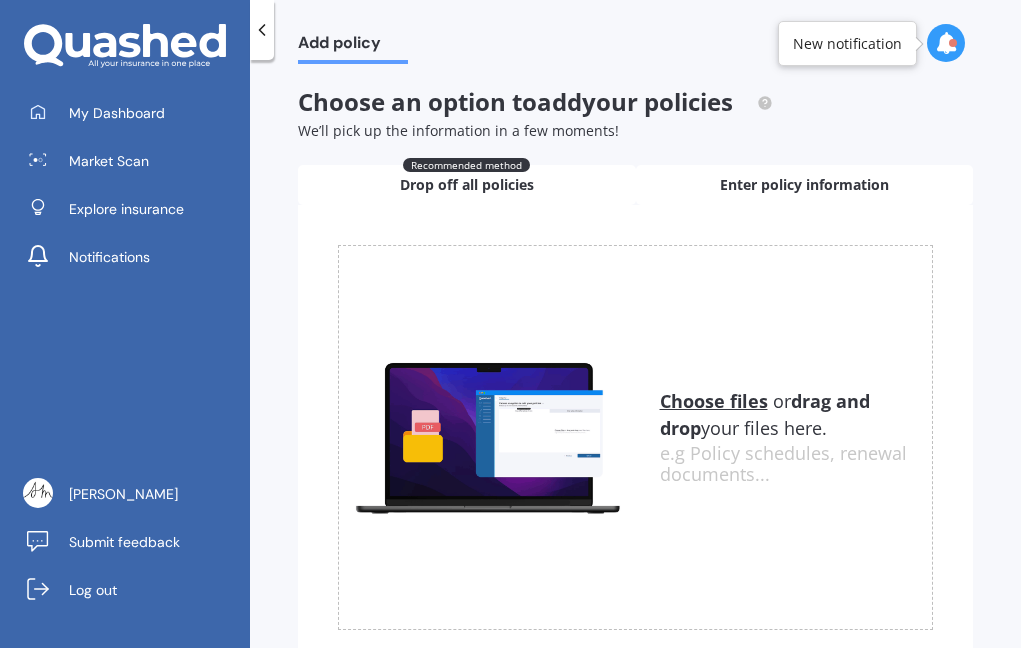 click on "Enter policy information" at bounding box center (804, 185) 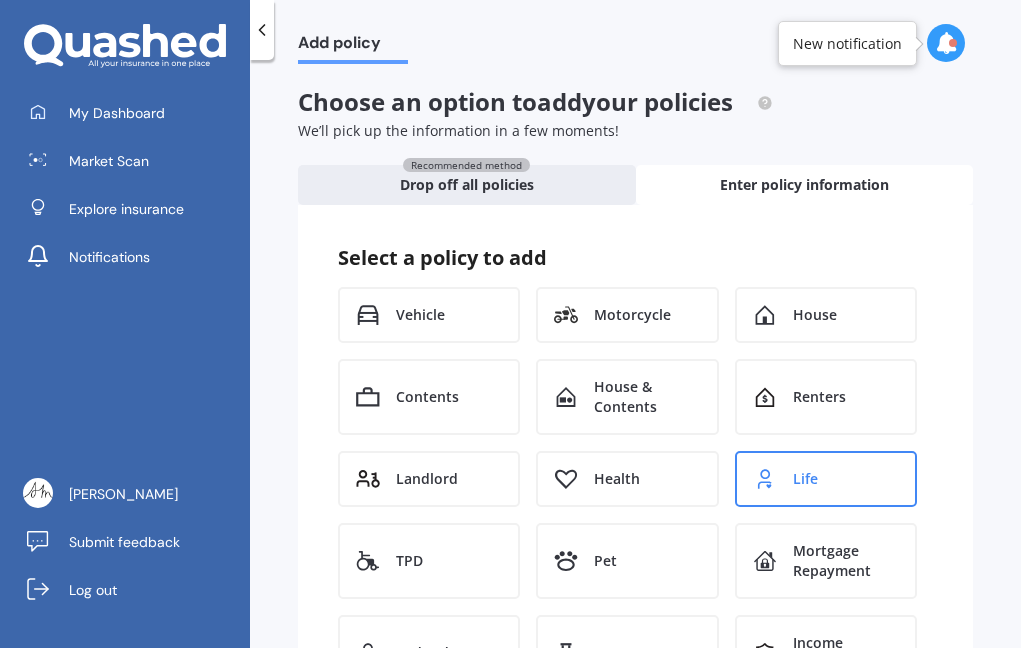 click on "Life" at bounding box center (826, 479) 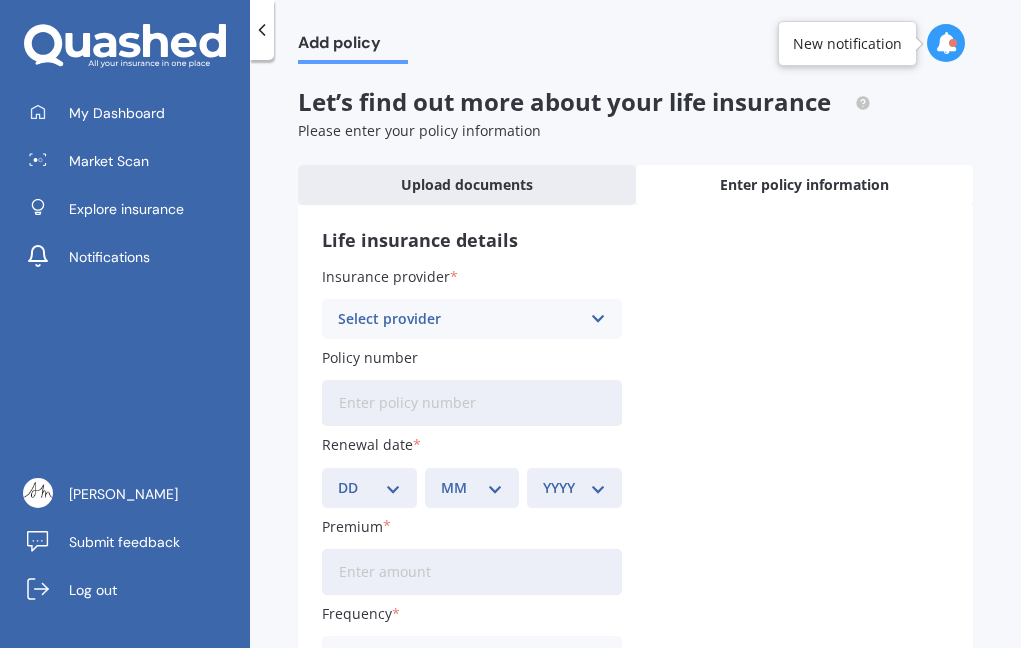 click on "Select provider AA AIA AMP ANZ ASB Asteron Life BNZ Chubb Cigna Co-Operative Bank Fidelity Life Kiwibank MAS Momentum Life Other Partners Life Pinnacle Life SBS Southern Cross TSB Westpac nib" at bounding box center [472, 319] 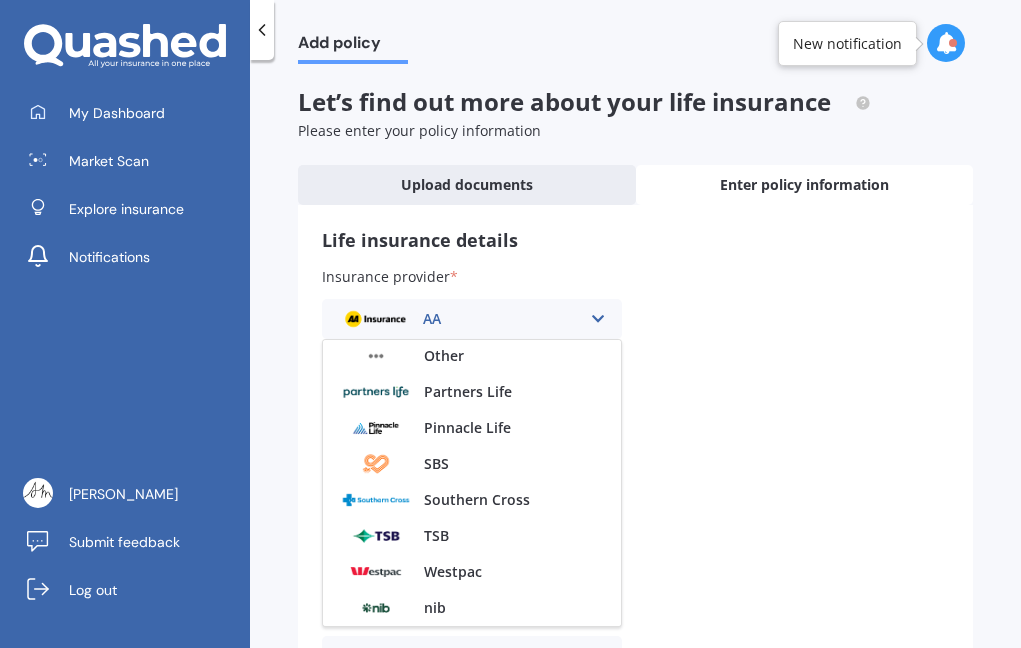 scroll, scrollTop: 506, scrollLeft: 0, axis: vertical 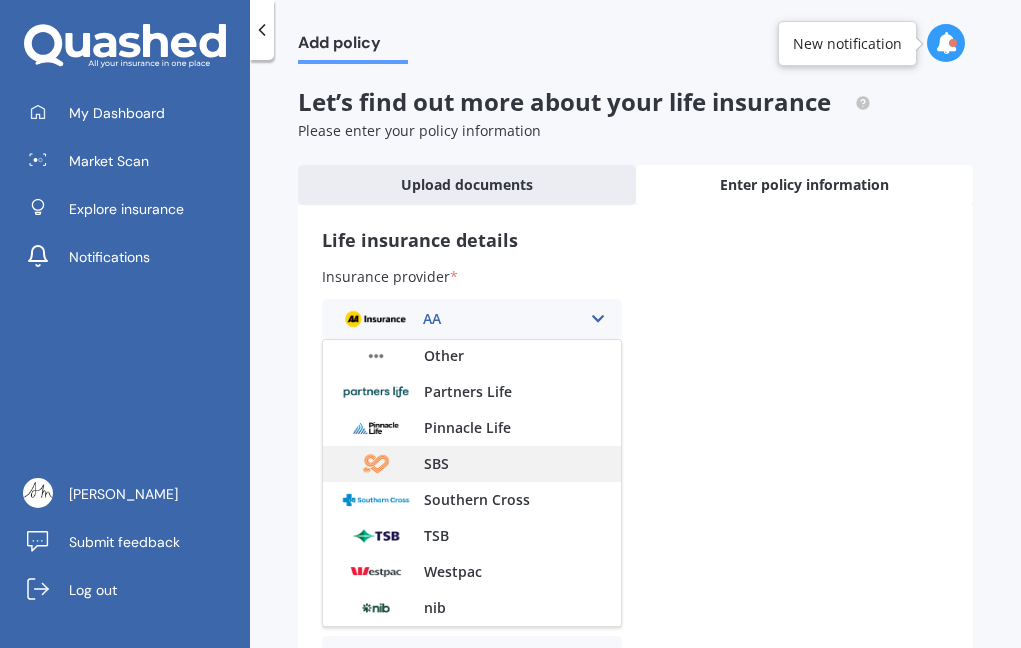 click on "SBS" at bounding box center [472, 464] 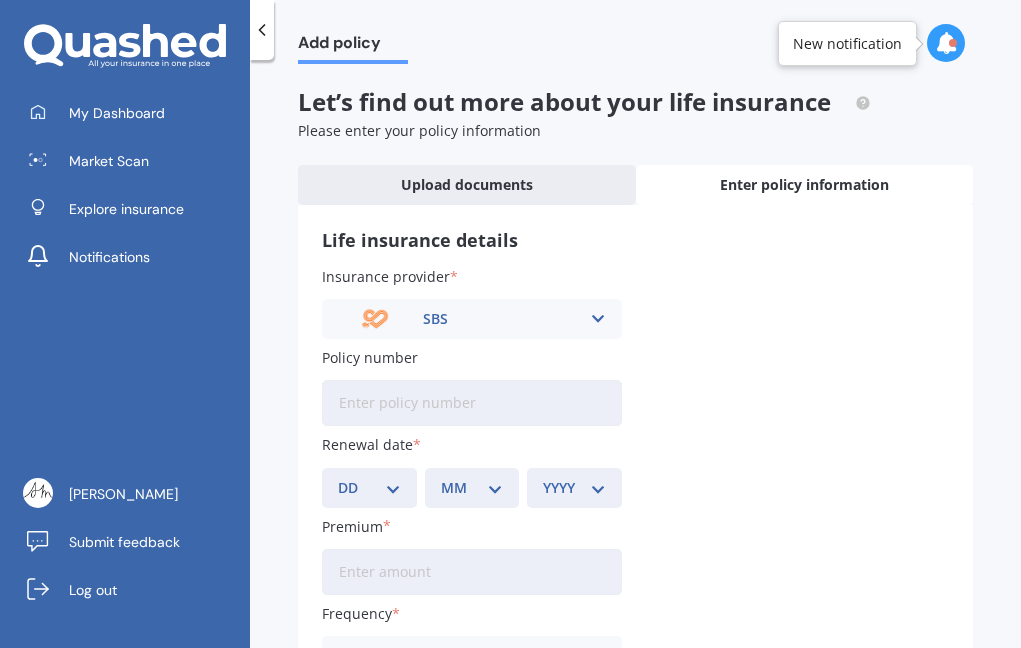 click on "Policy number" at bounding box center [472, 403] 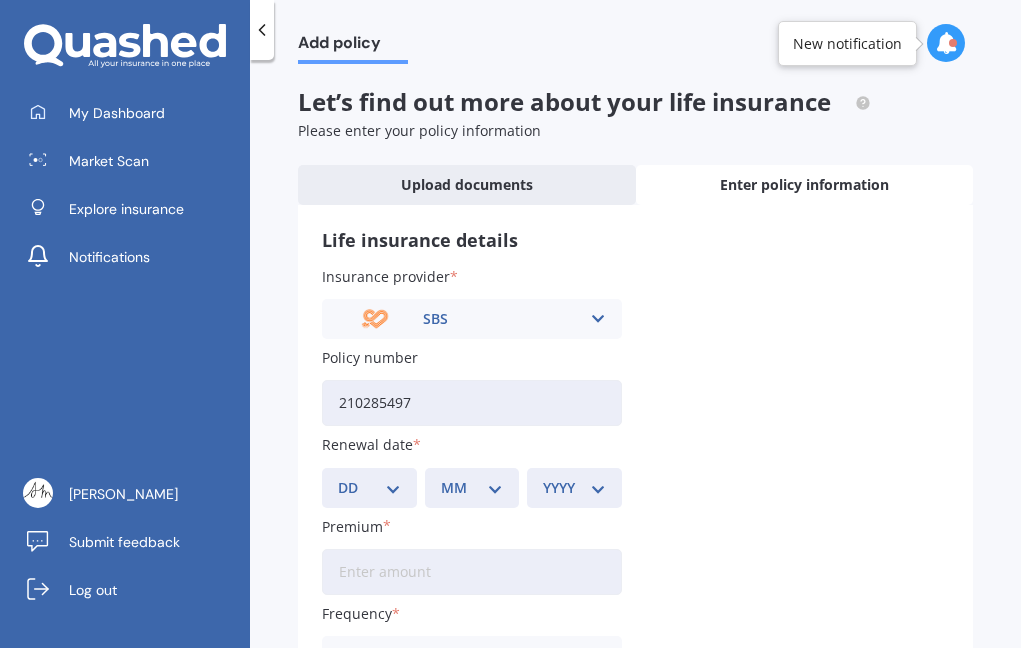 type on "210285497" 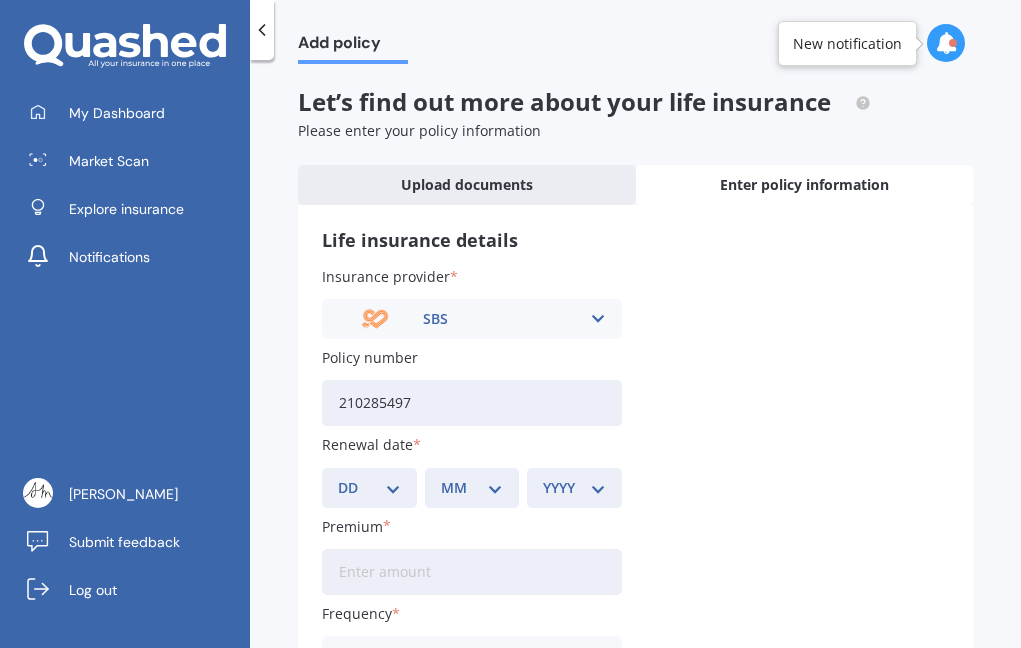 click on "DD 01 02 03 04 05 06 07 08 09 10 11 12 13 14 15 16 17 18 19 20 21 22 23 24 25 26 27 28 29 30 31" at bounding box center [369, 488] 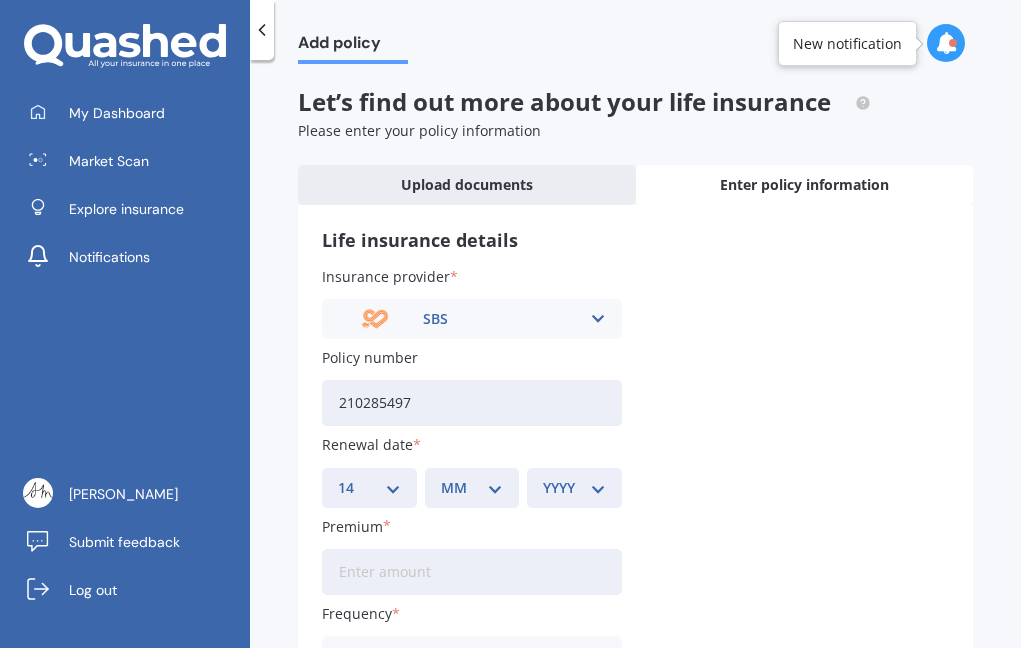 select on "24" 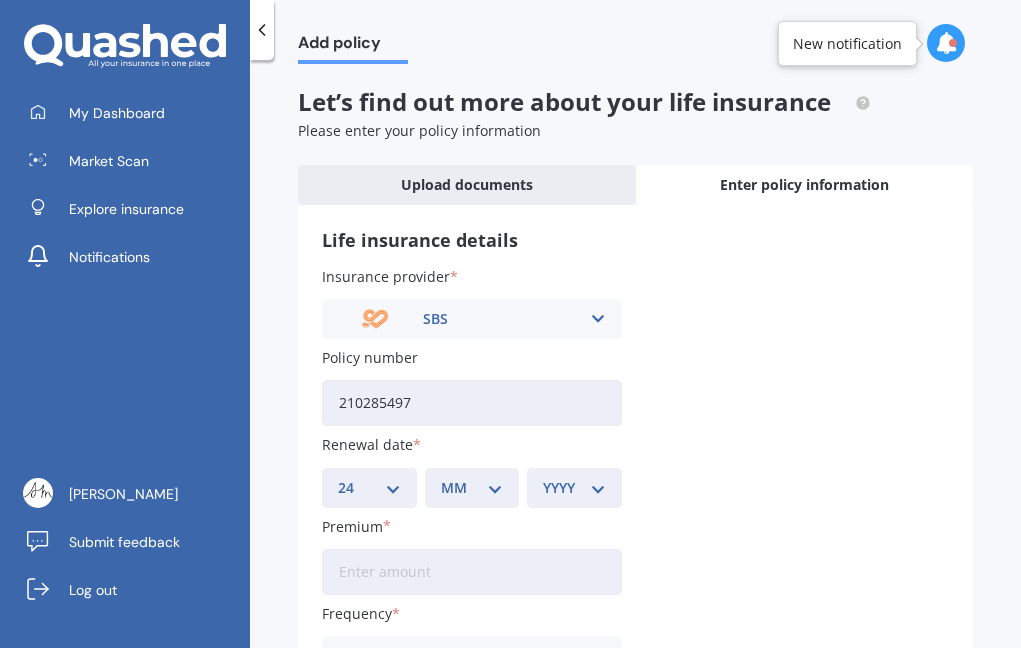 select on "08" 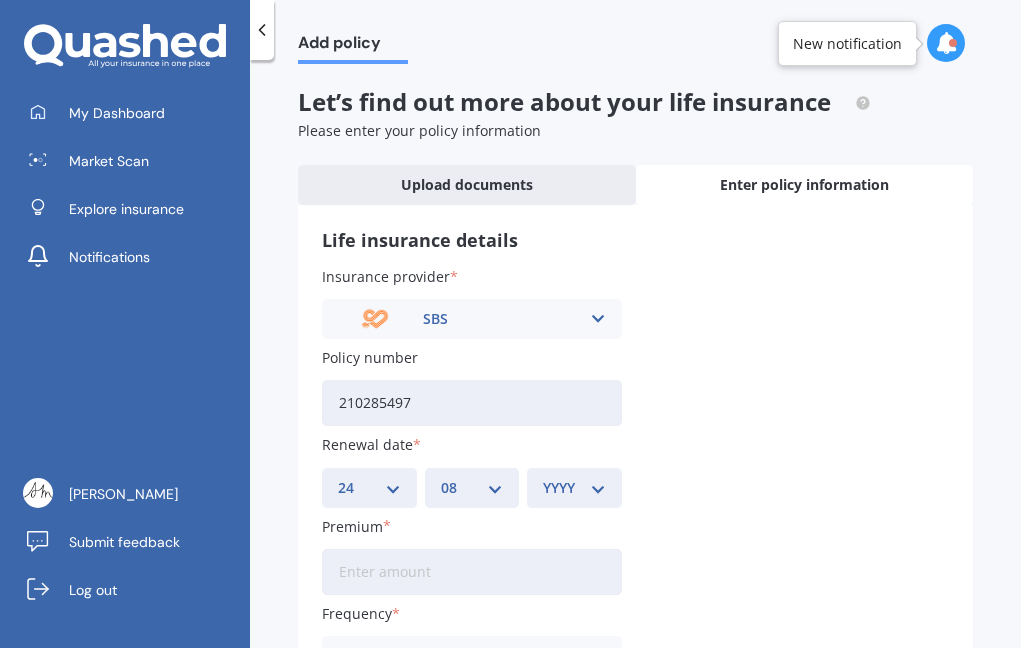 select on "2026" 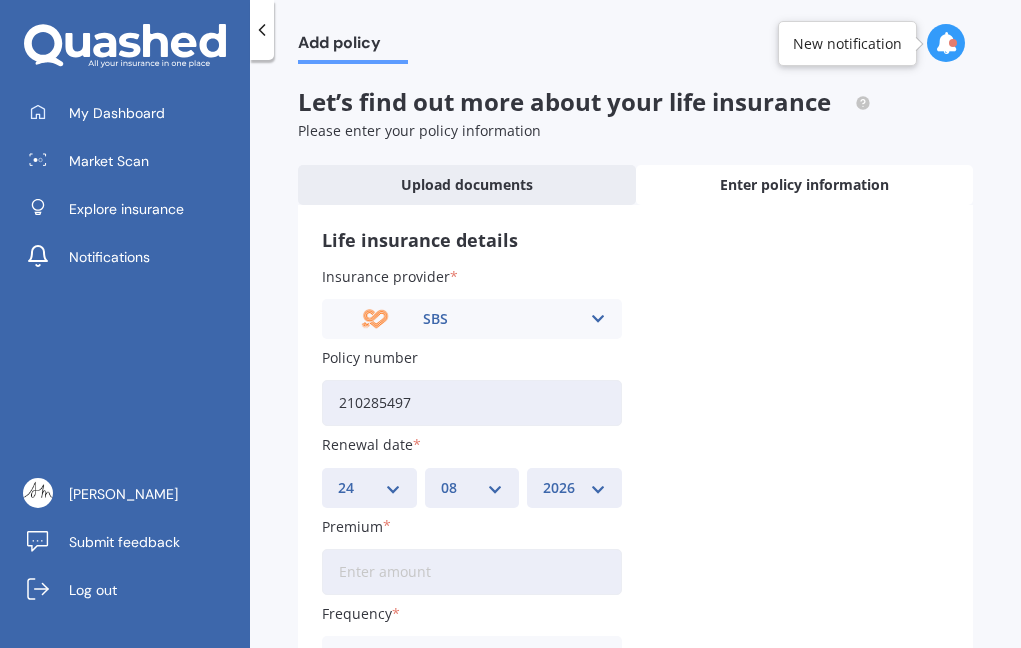 click on "Premium" at bounding box center (472, 572) 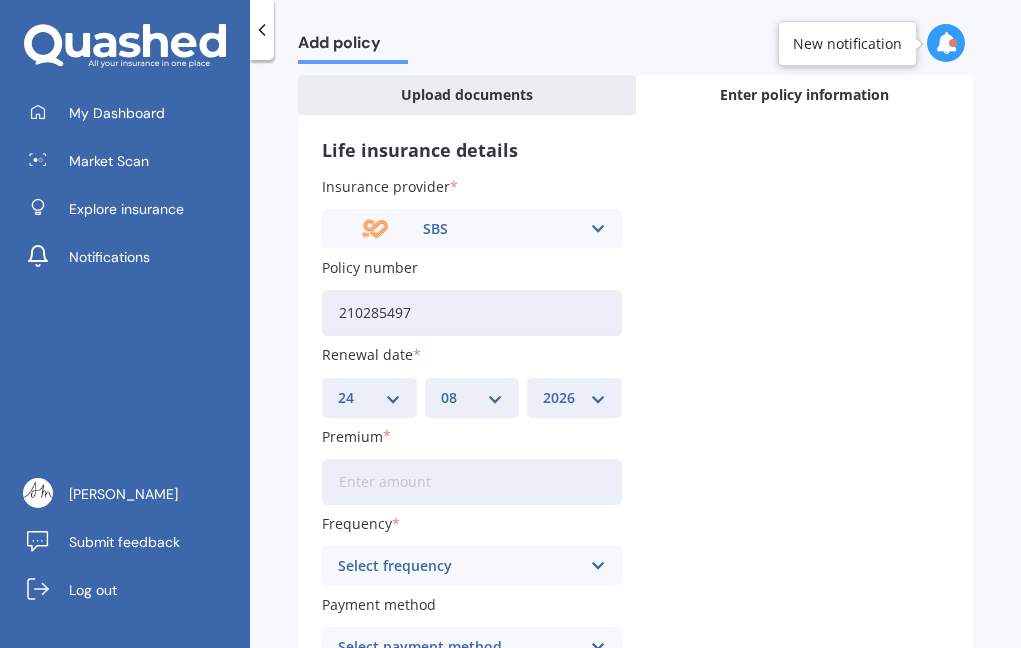 scroll, scrollTop: 123, scrollLeft: 0, axis: vertical 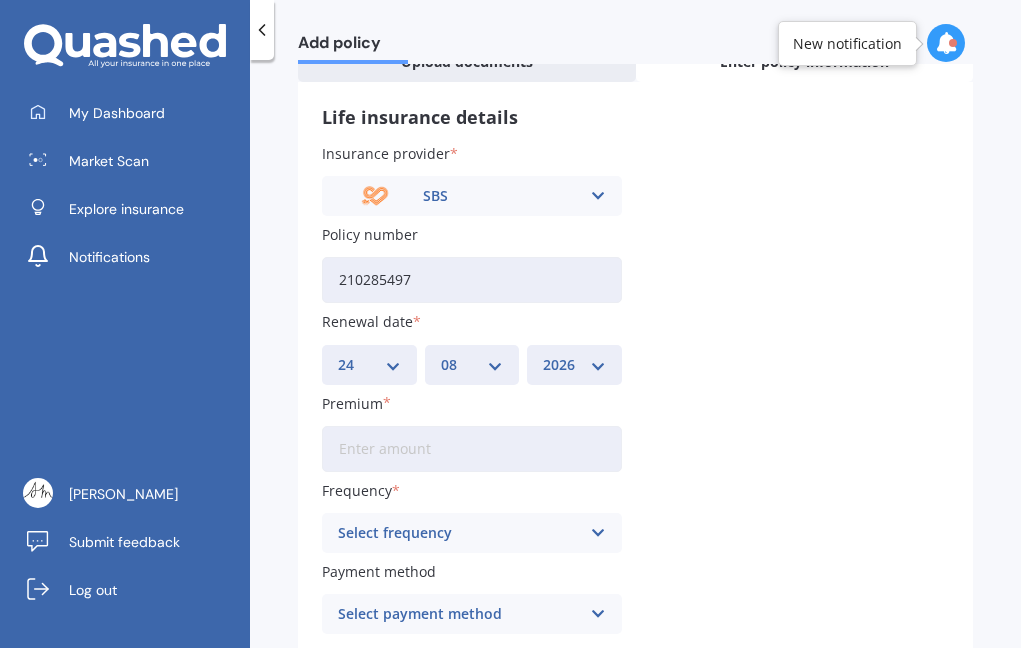 click on "Premium" at bounding box center (472, 449) 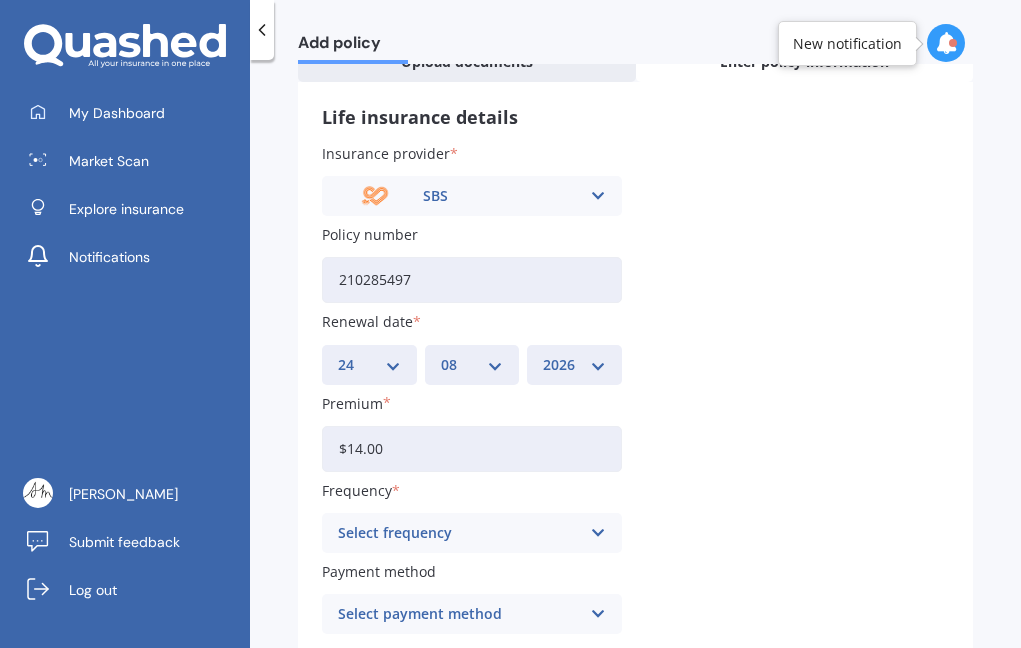 type on "$14.04" 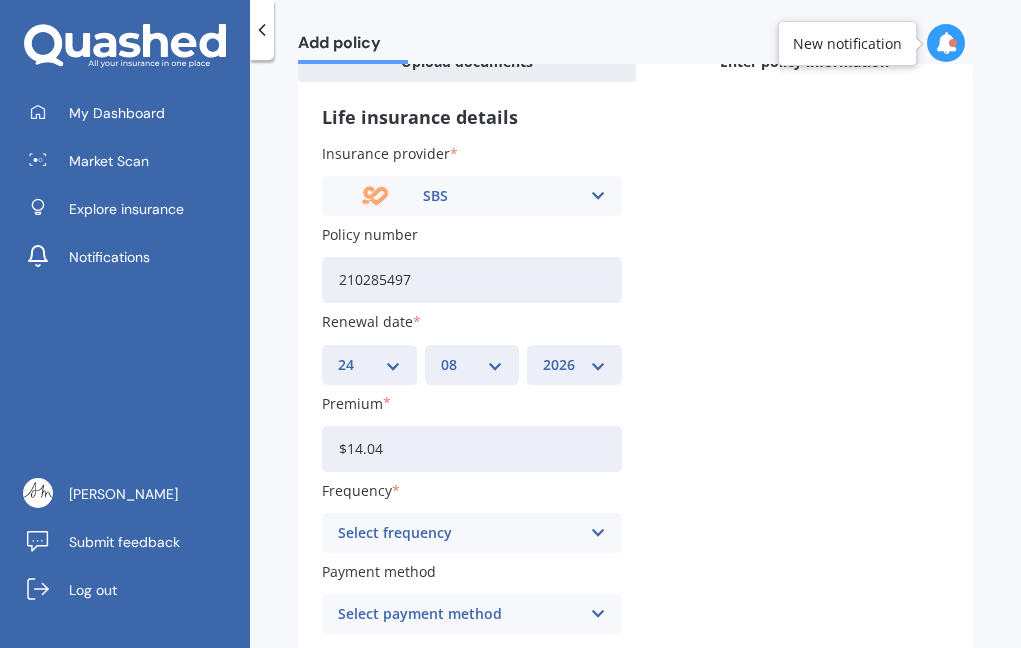 click on "Select frequency Yearly Six-Monthly Quarterly Monthly Fortnightly Weekly" at bounding box center (472, 533) 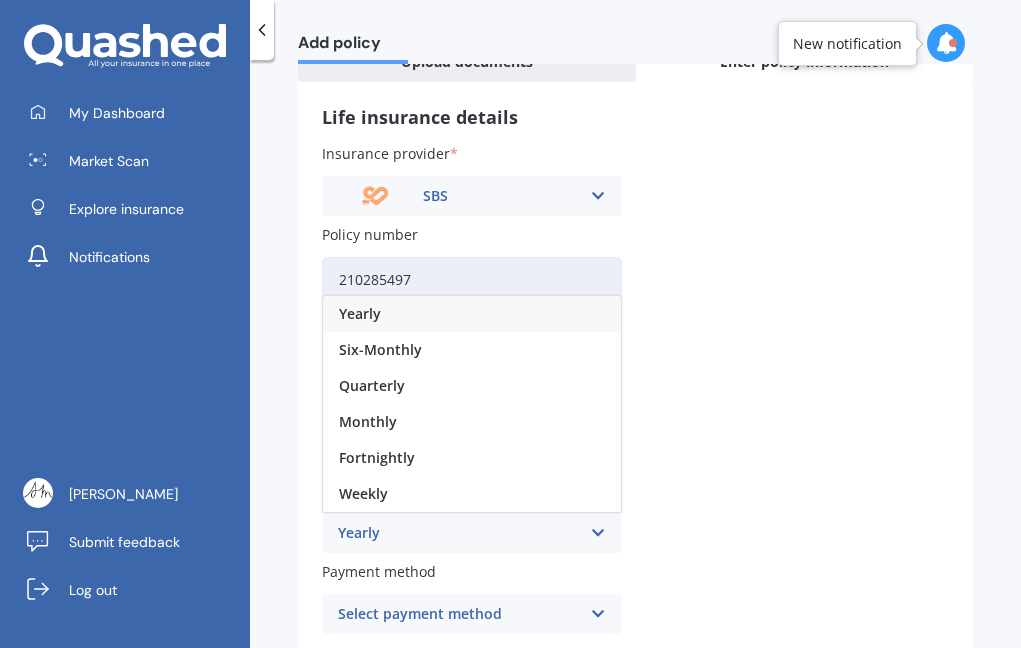 click on "Fortnightly" at bounding box center [472, 458] 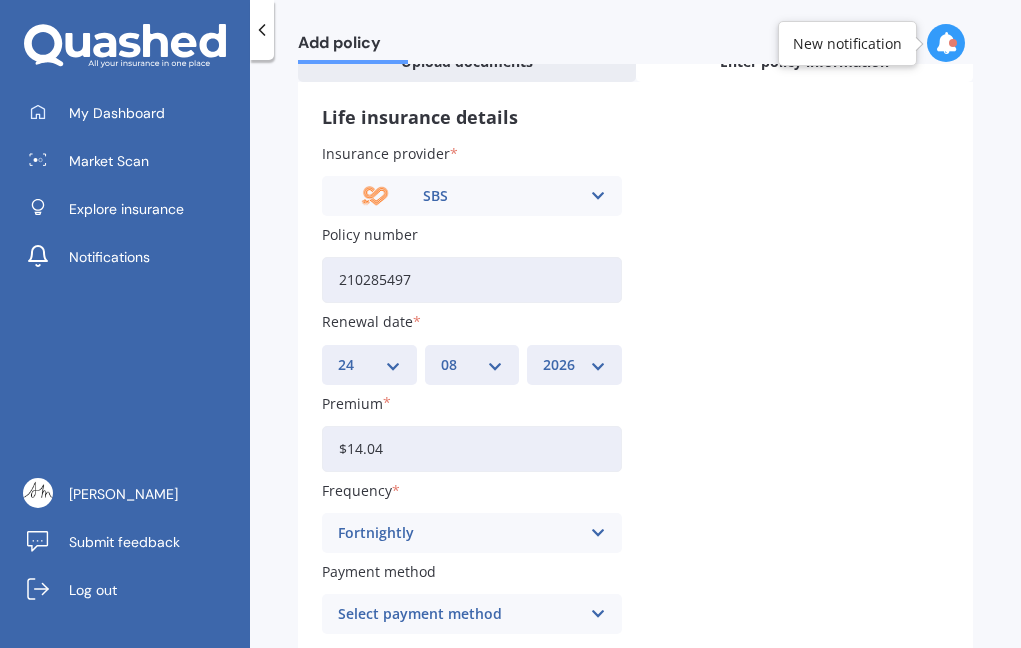 scroll, scrollTop: 149, scrollLeft: 0, axis: vertical 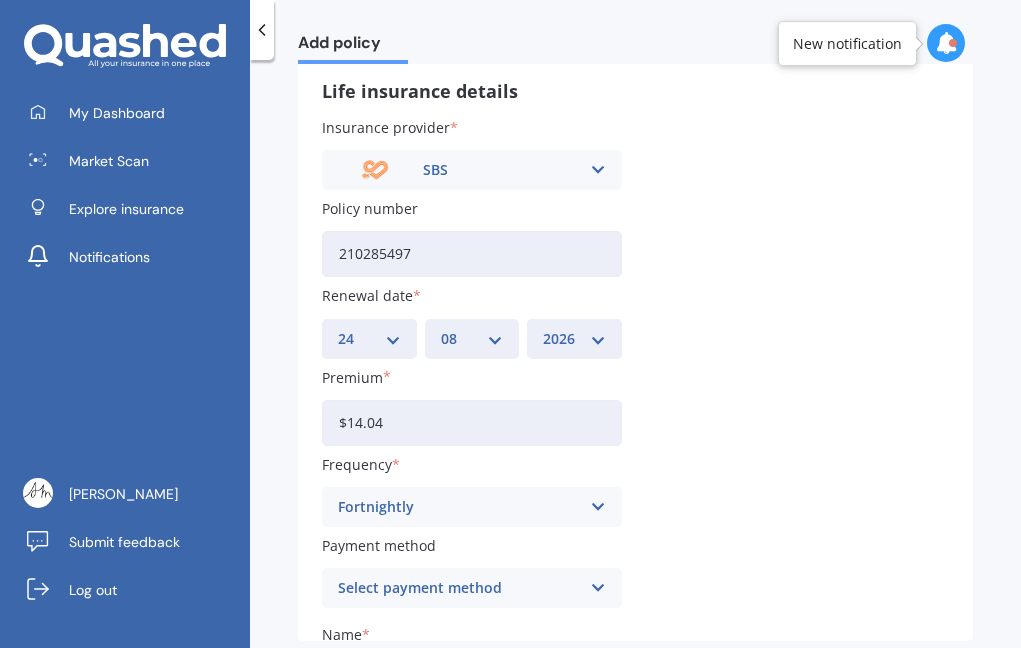 click on "Select payment method Direct debit - bank account Direct debit - credit/debit card Online payment Internet banking transfer Cheque" at bounding box center [472, 588] 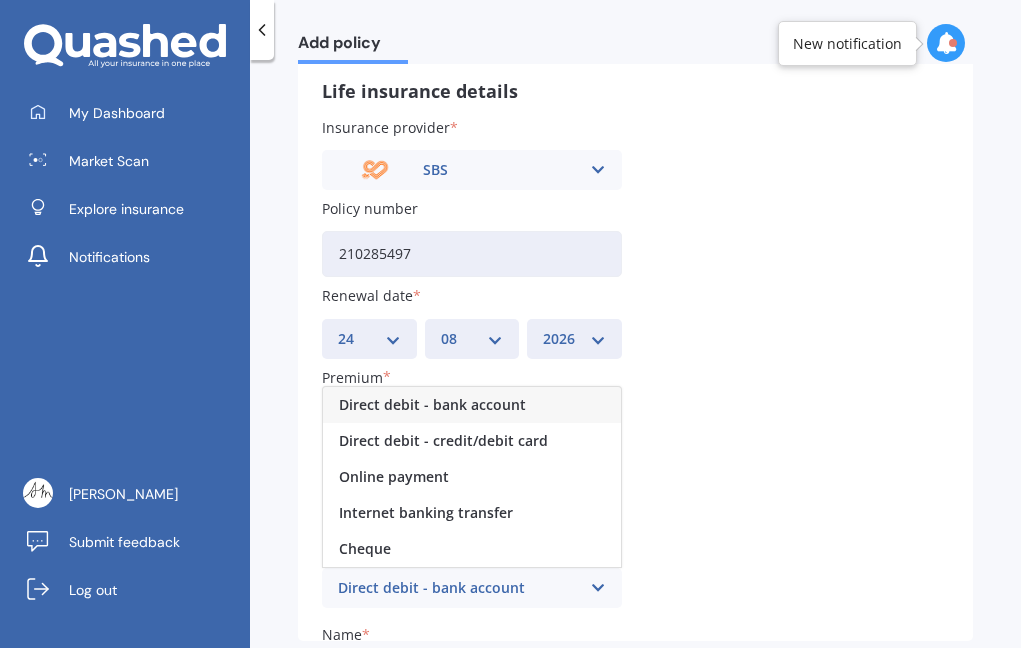 click on "Direct debit - bank account" at bounding box center (432, 405) 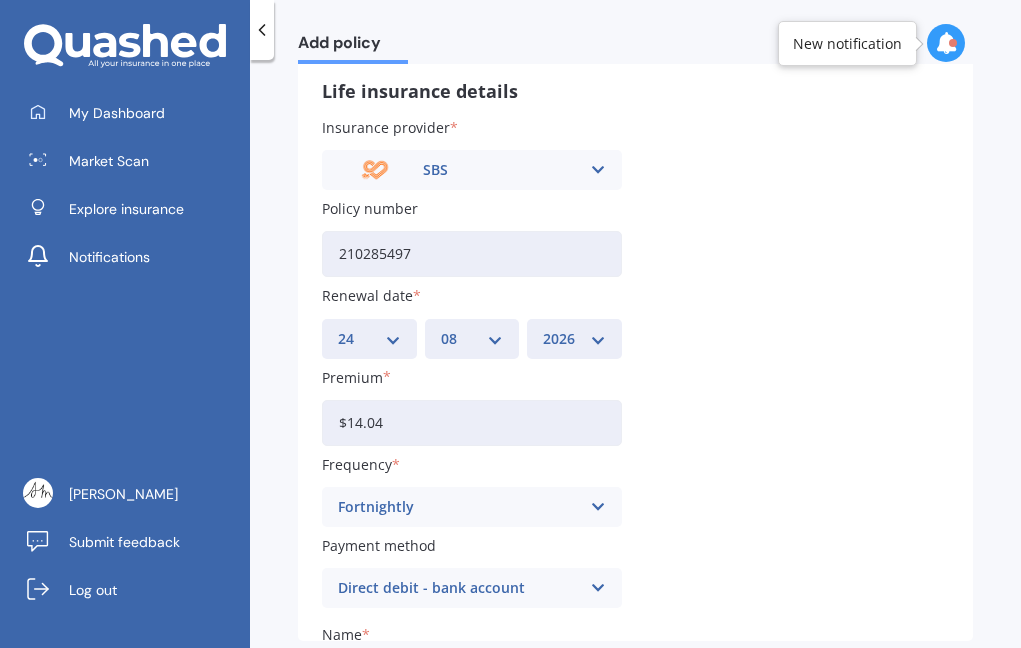 click on "$14.04" at bounding box center (472, 423) 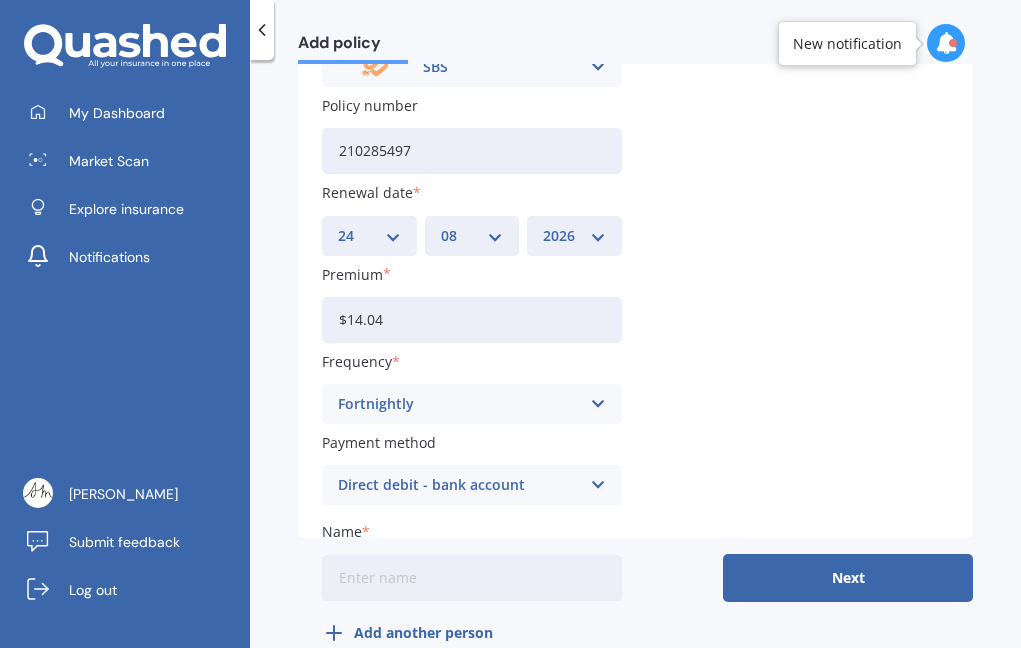 scroll, scrollTop: 251, scrollLeft: 0, axis: vertical 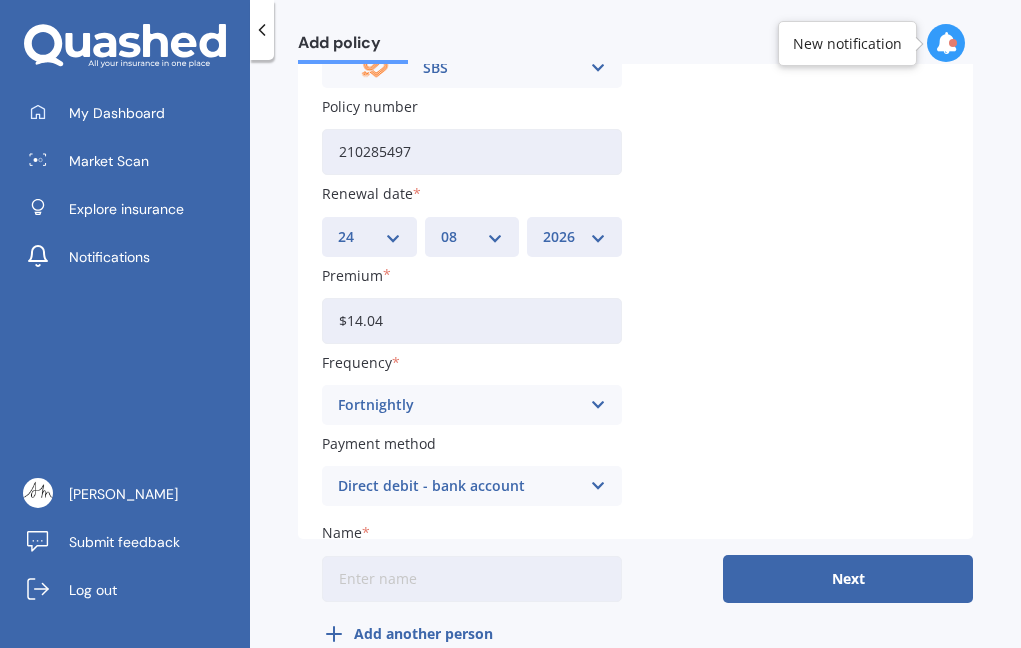 click on "Name" at bounding box center [472, 579] 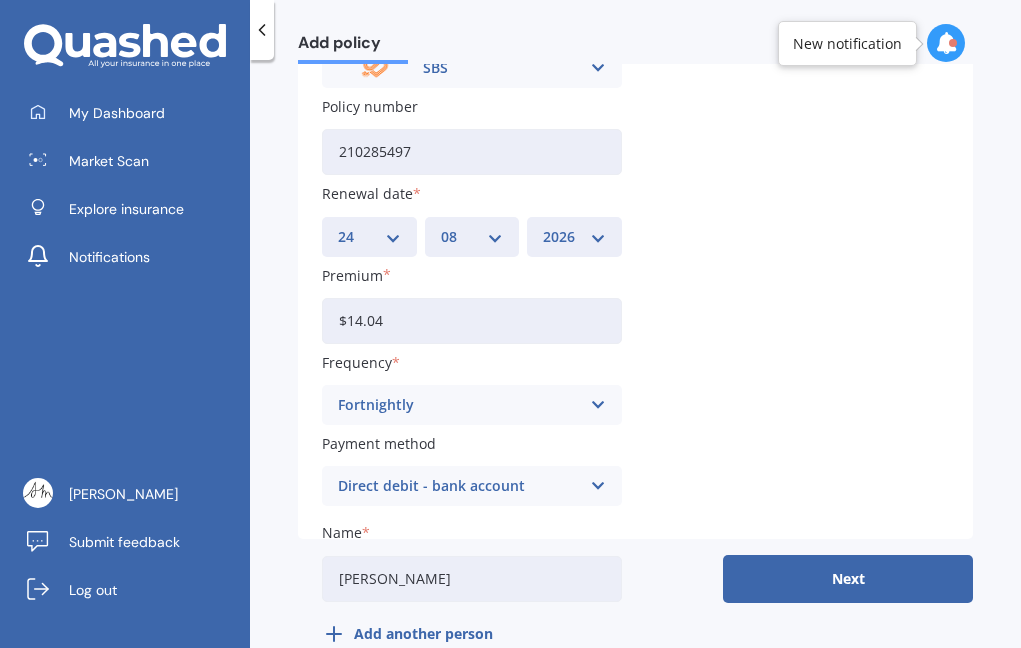type on "[PERSON_NAME]" 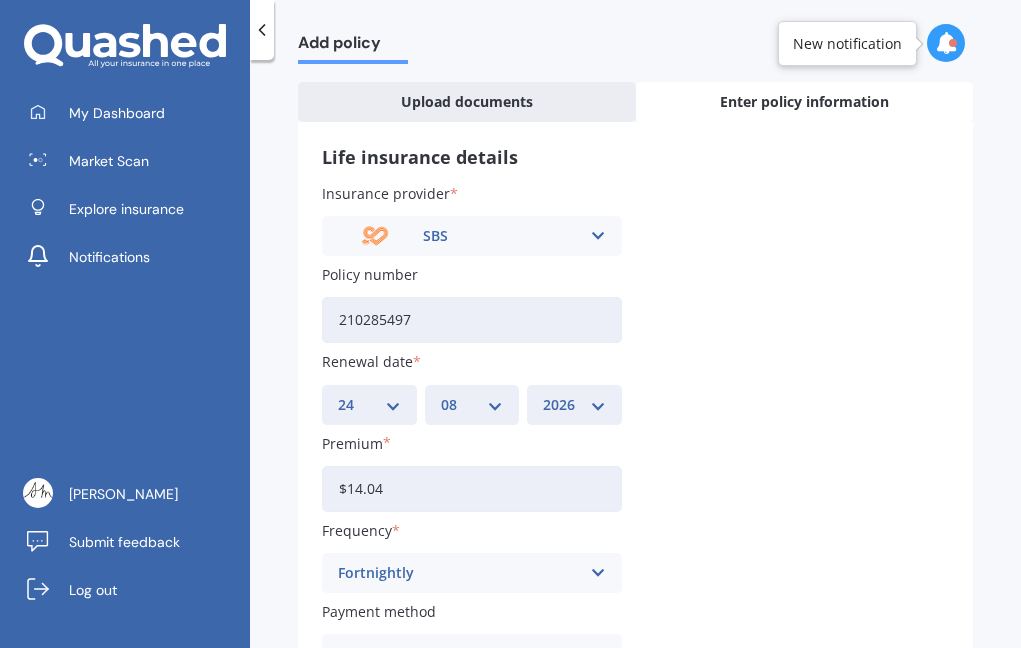 scroll, scrollTop: 69, scrollLeft: 0, axis: vertical 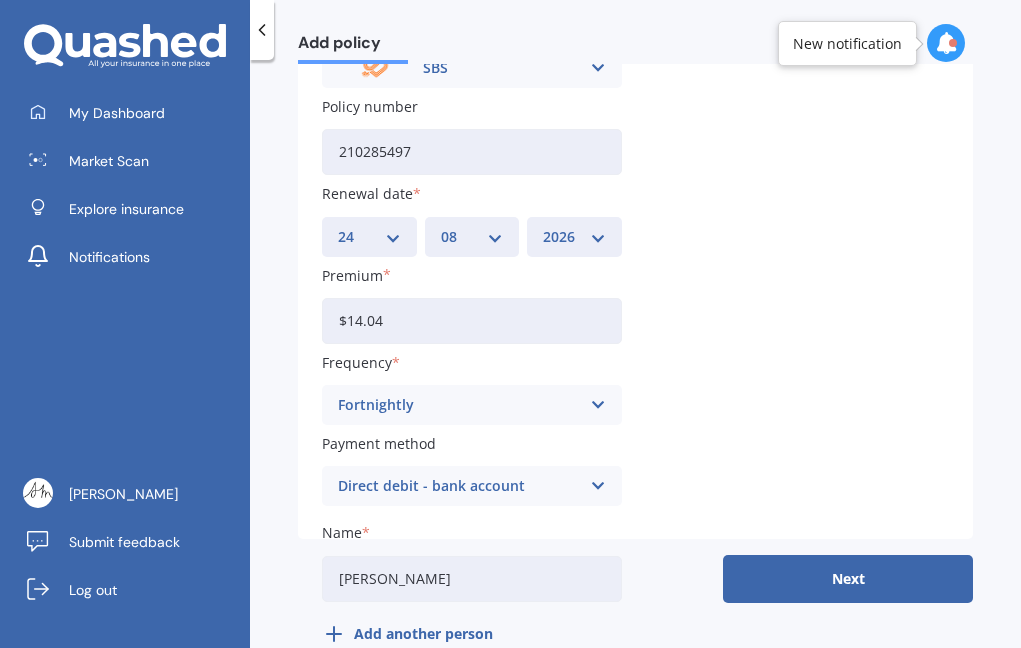 click on "Next" at bounding box center [848, 579] 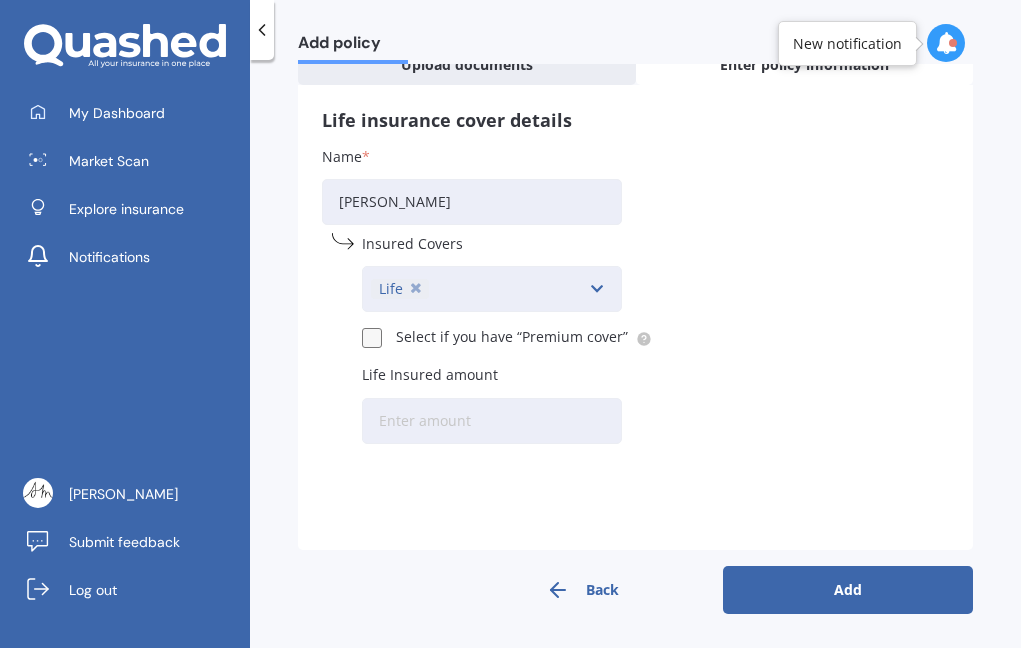 scroll, scrollTop: 0, scrollLeft: 0, axis: both 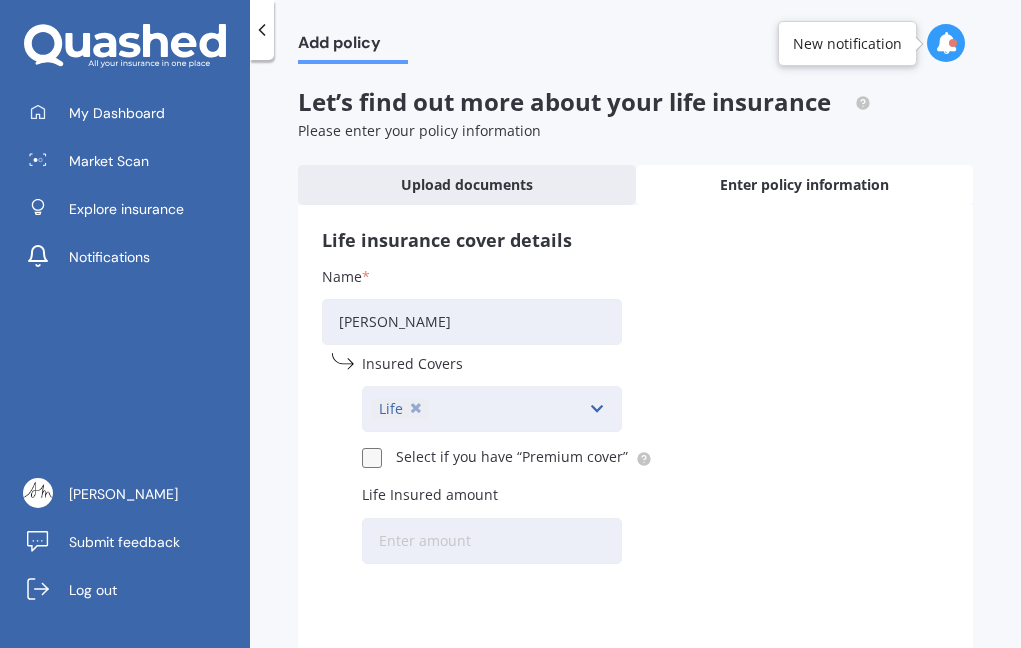 click on "Life Insured amount" at bounding box center [492, 541] 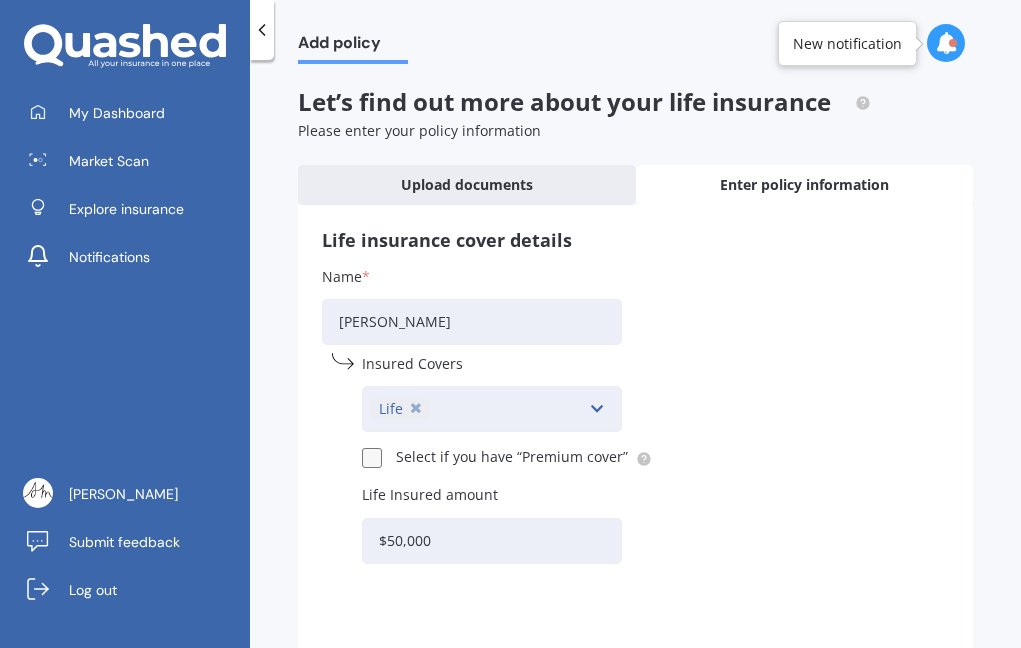 type on "$500,000" 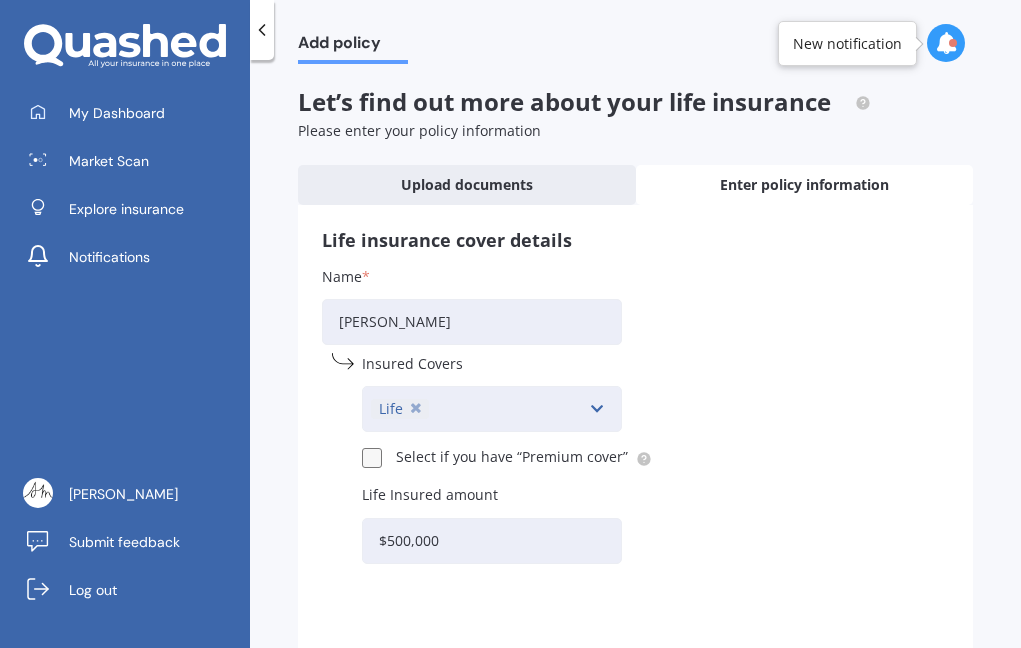 click on "Name [PERSON_NAME] Insured Covers Life Accidental Injury [MEDICAL_DATA] Health Income Protection Mortgage Repayment Redundancy Rent Protection TPD Trauma Select if you have “Premium cover” Life Insured amount $500,000" at bounding box center [635, 419] 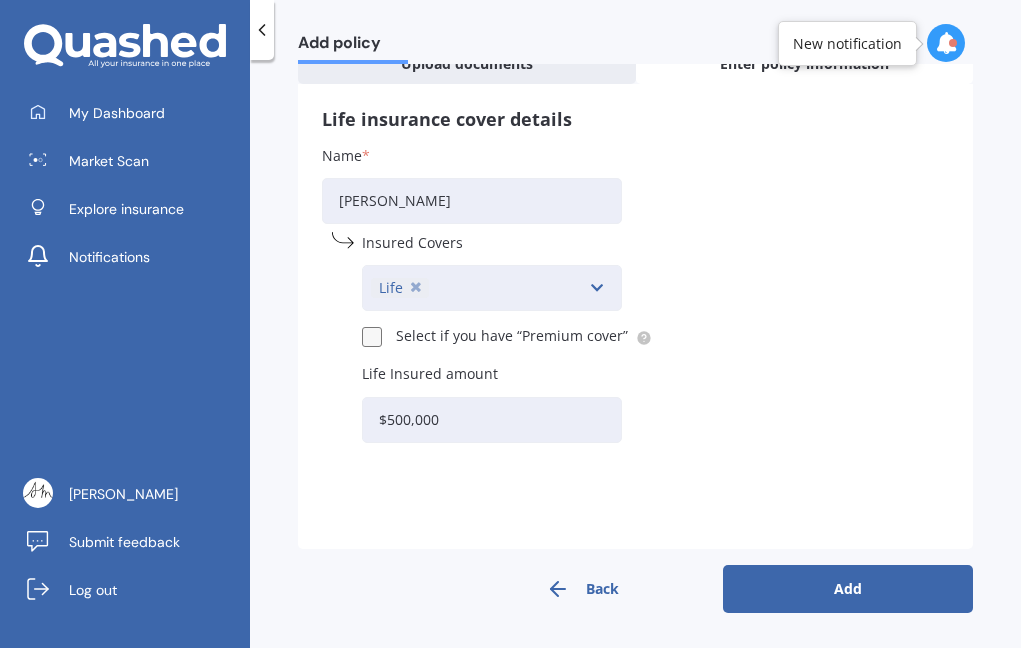 scroll, scrollTop: 120, scrollLeft: 0, axis: vertical 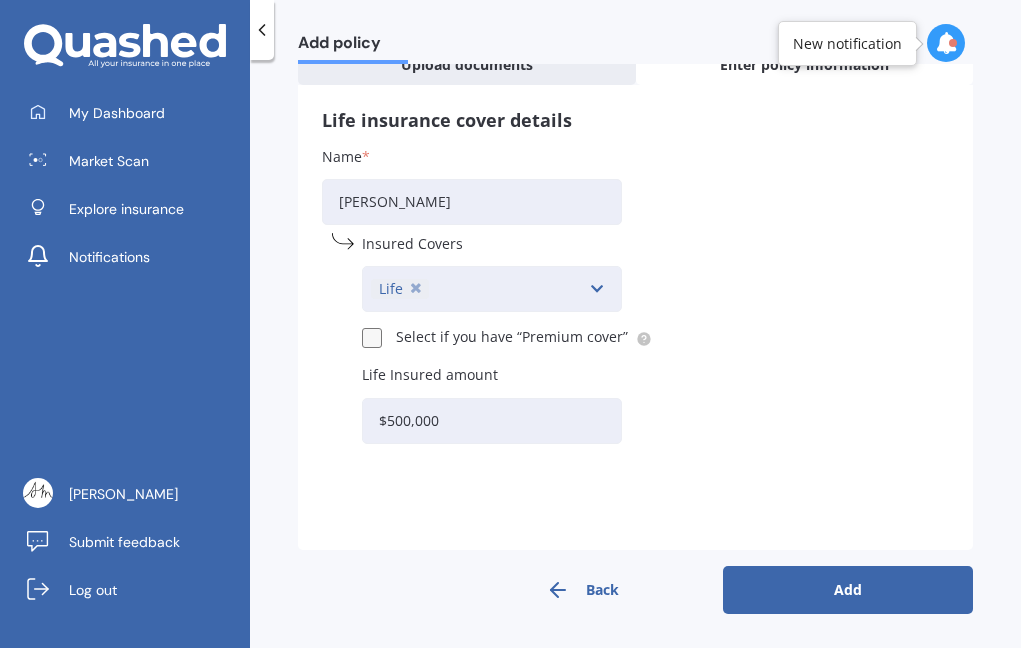 click on "Add" at bounding box center (848, 590) 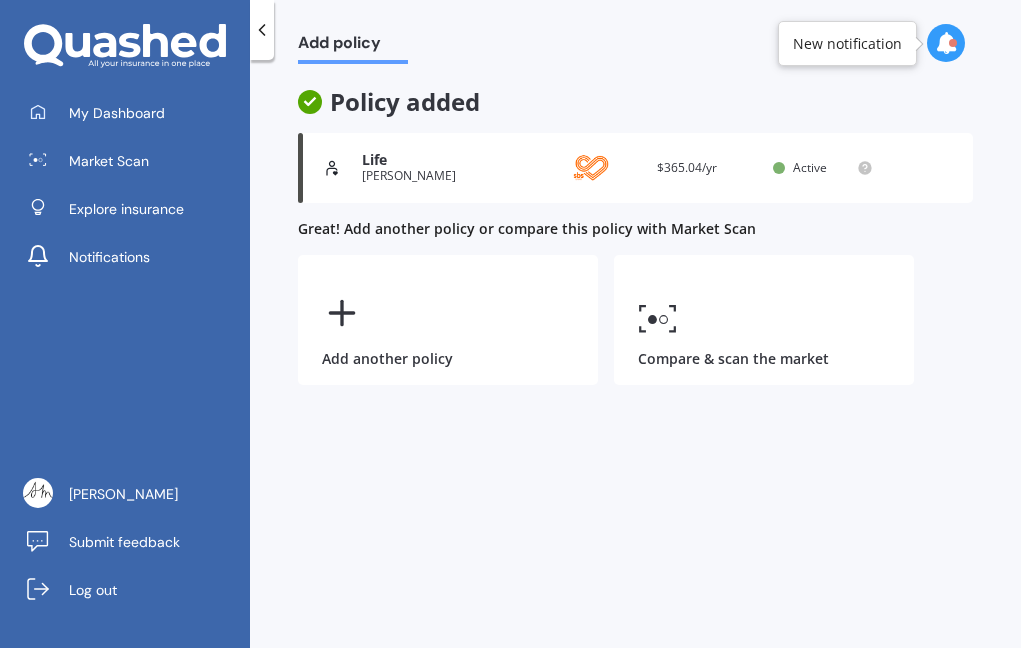 scroll, scrollTop: 0, scrollLeft: 0, axis: both 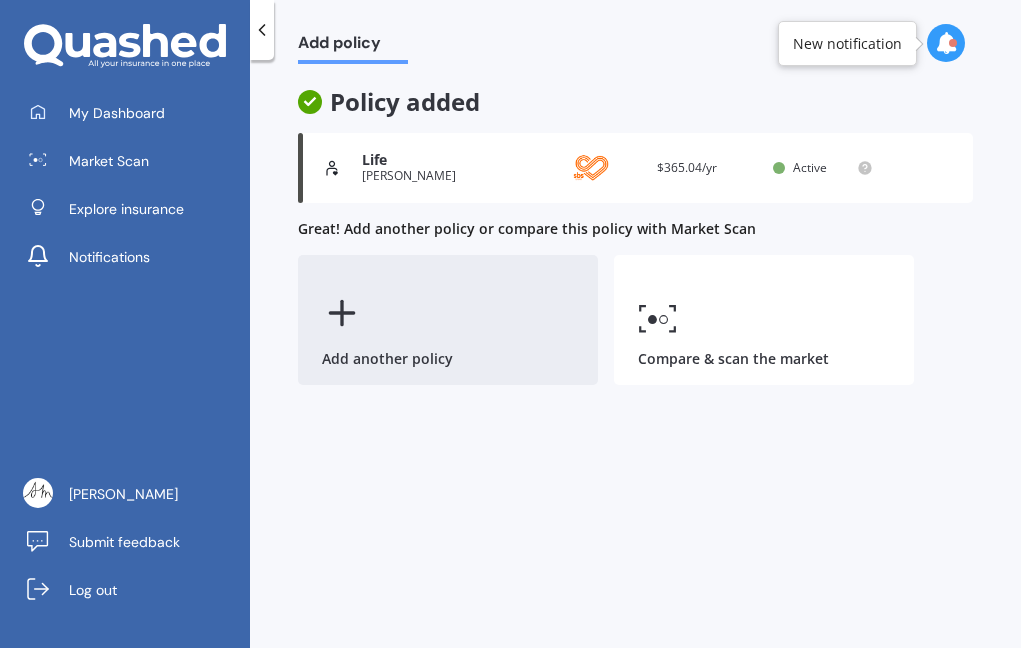 click 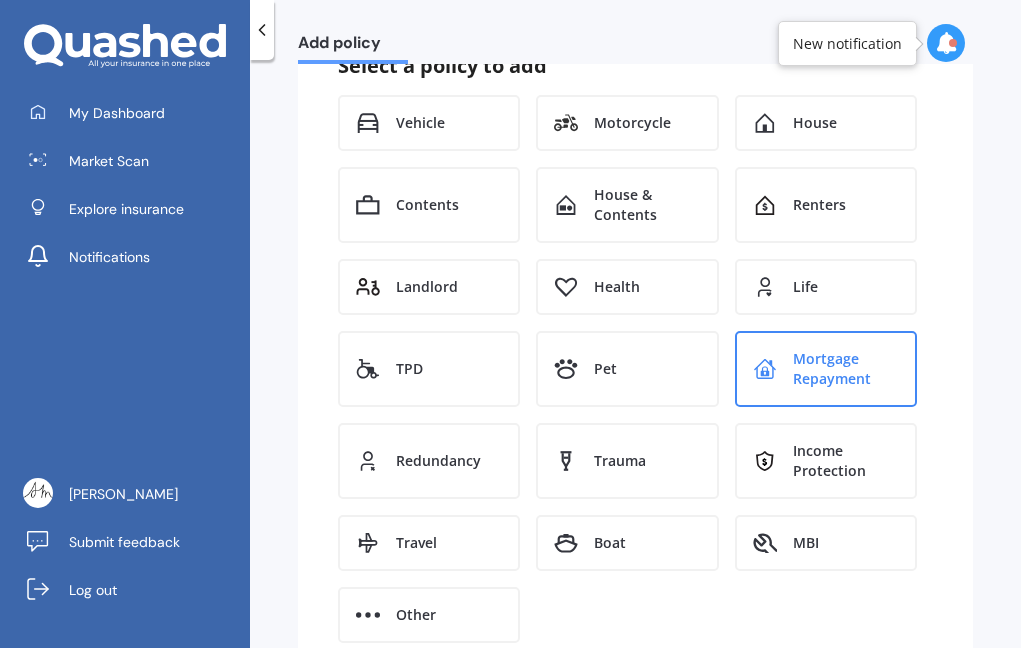 scroll, scrollTop: 195, scrollLeft: 0, axis: vertical 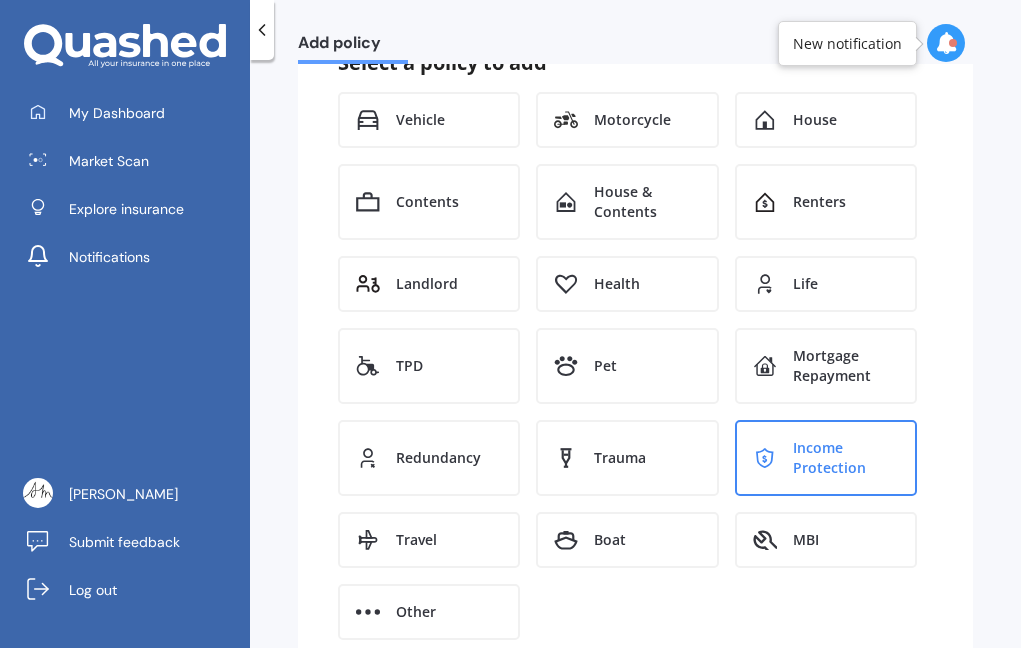 click on "Income Protection" at bounding box center (846, 458) 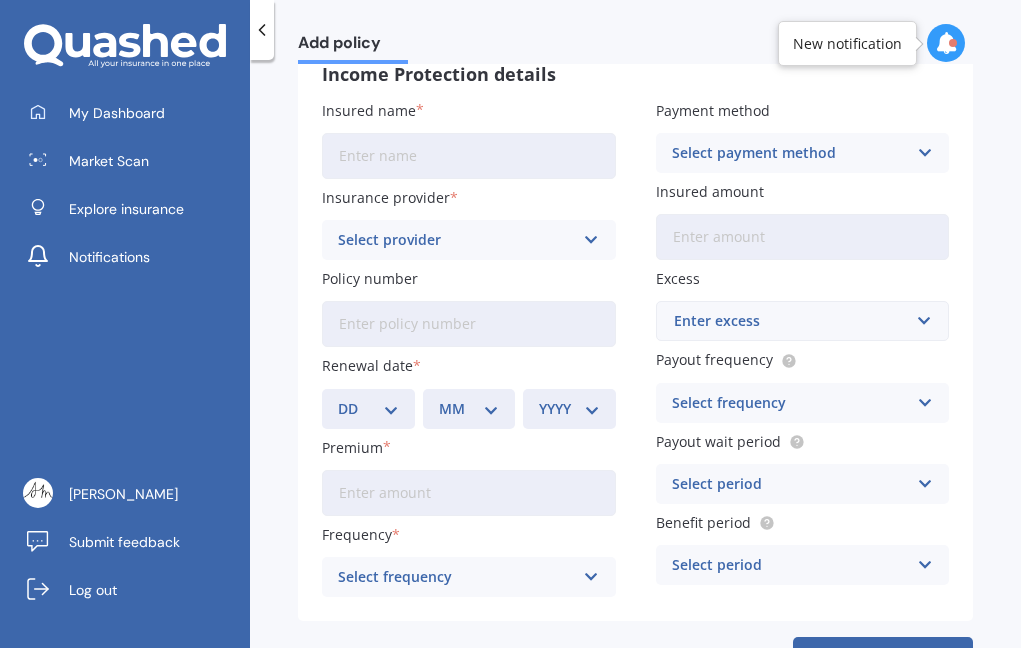 click on "Insured name" at bounding box center [469, 156] 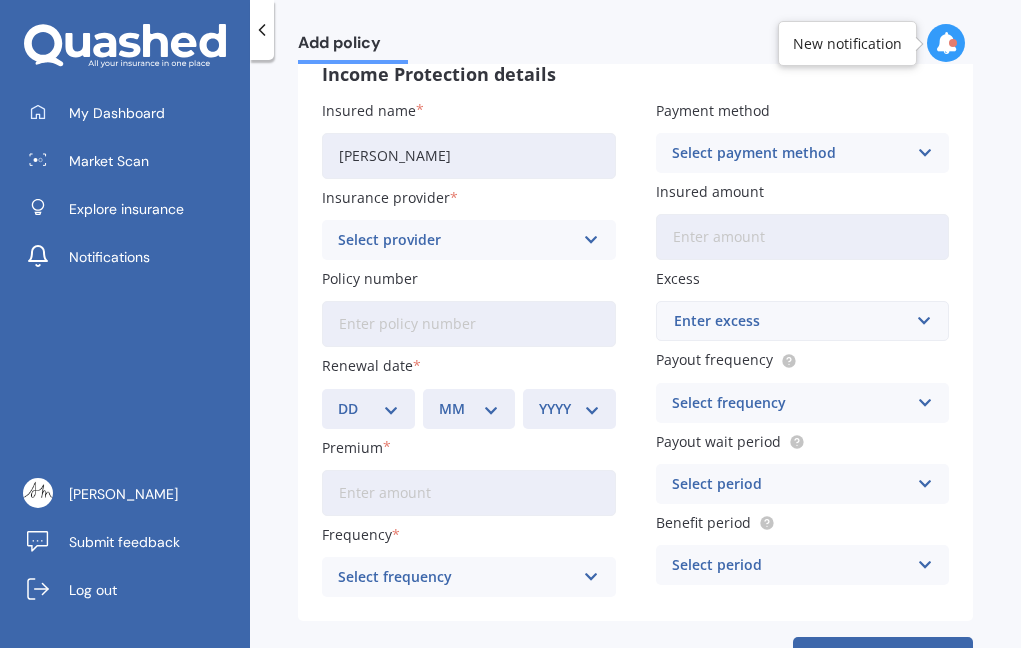 type on "[PERSON_NAME]" 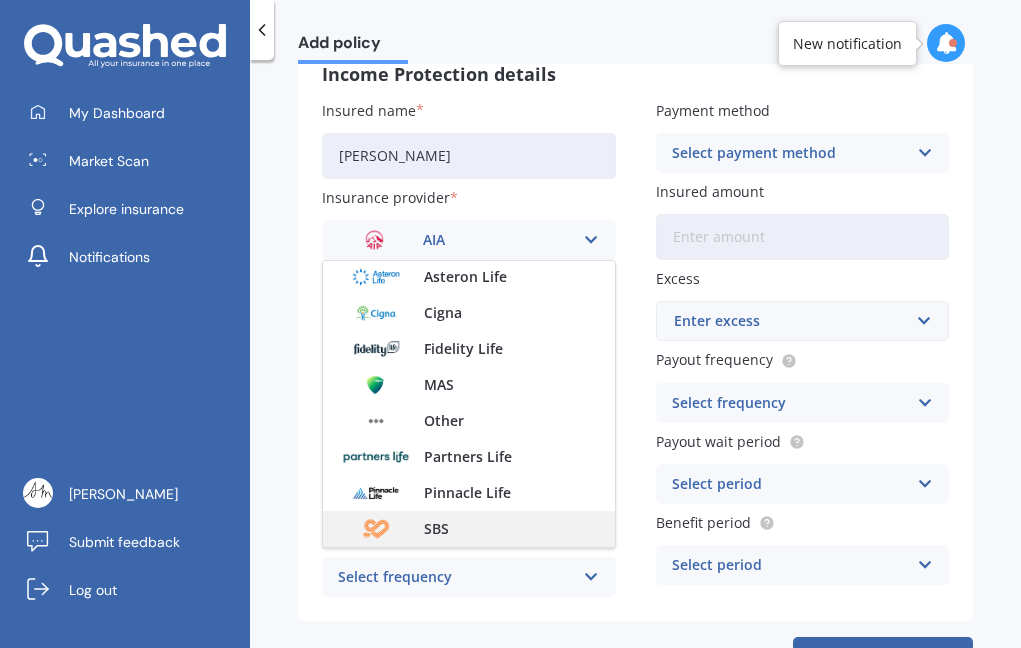 scroll, scrollTop: 146, scrollLeft: 0, axis: vertical 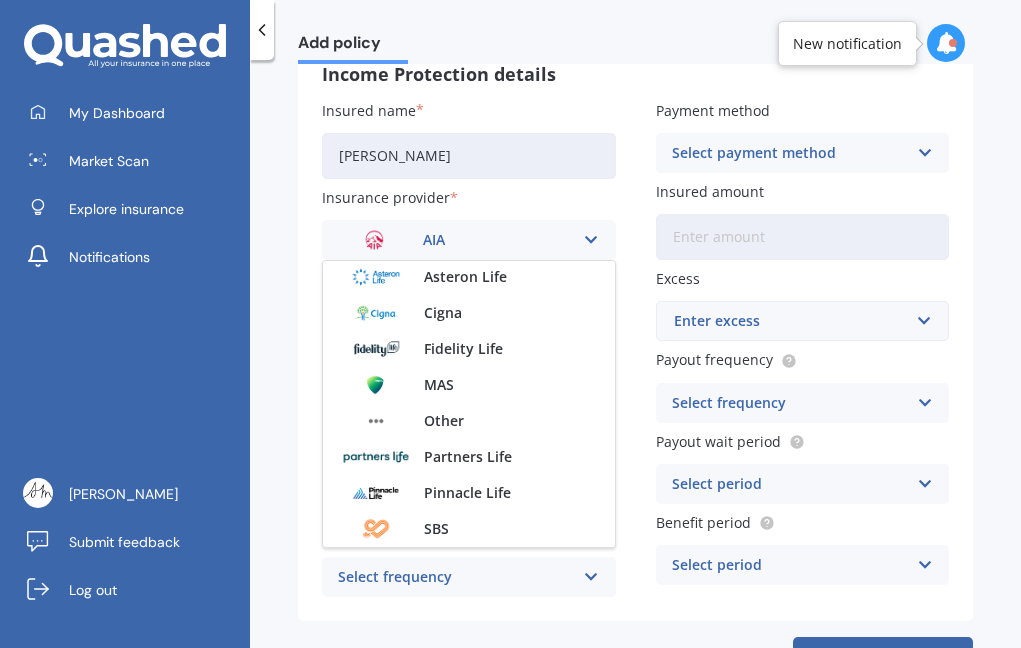 click on "SBS" at bounding box center [436, 529] 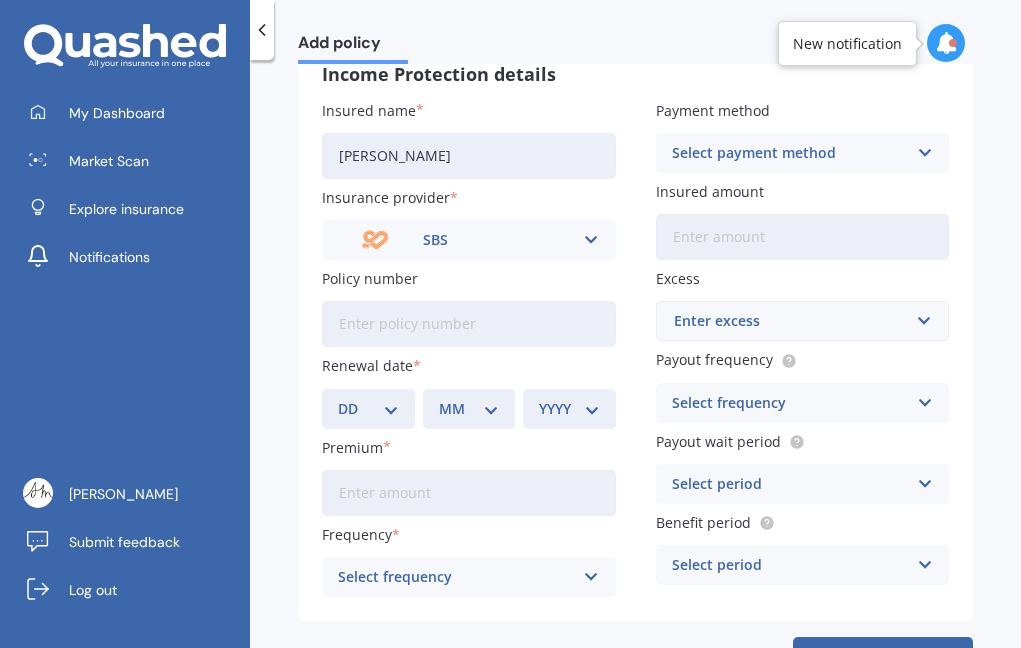 click on "Frequency" at bounding box center (465, 534) 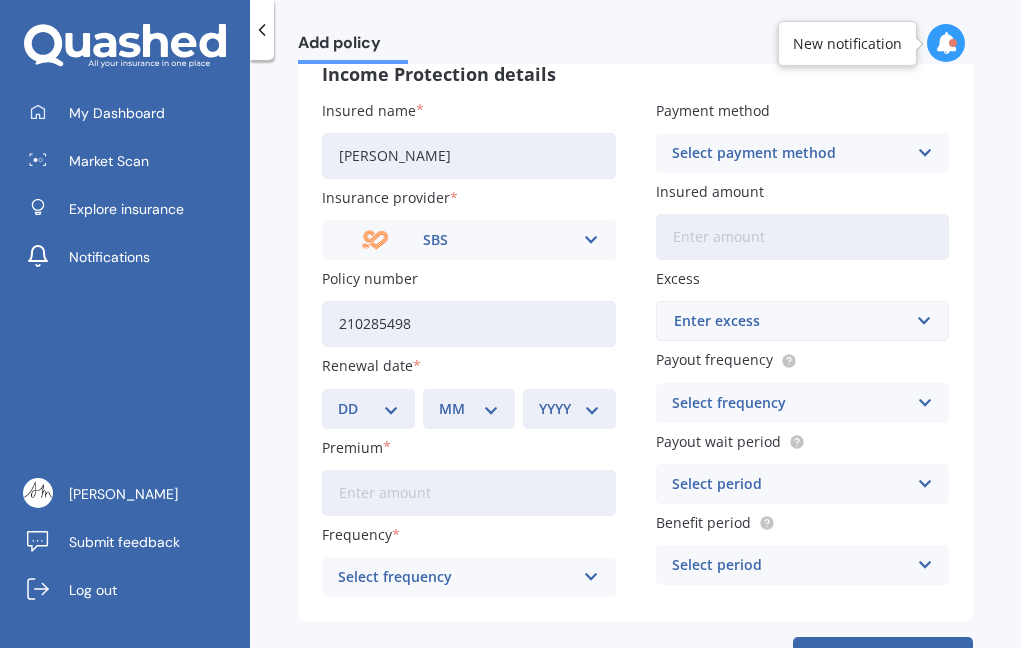 type on "210285498" 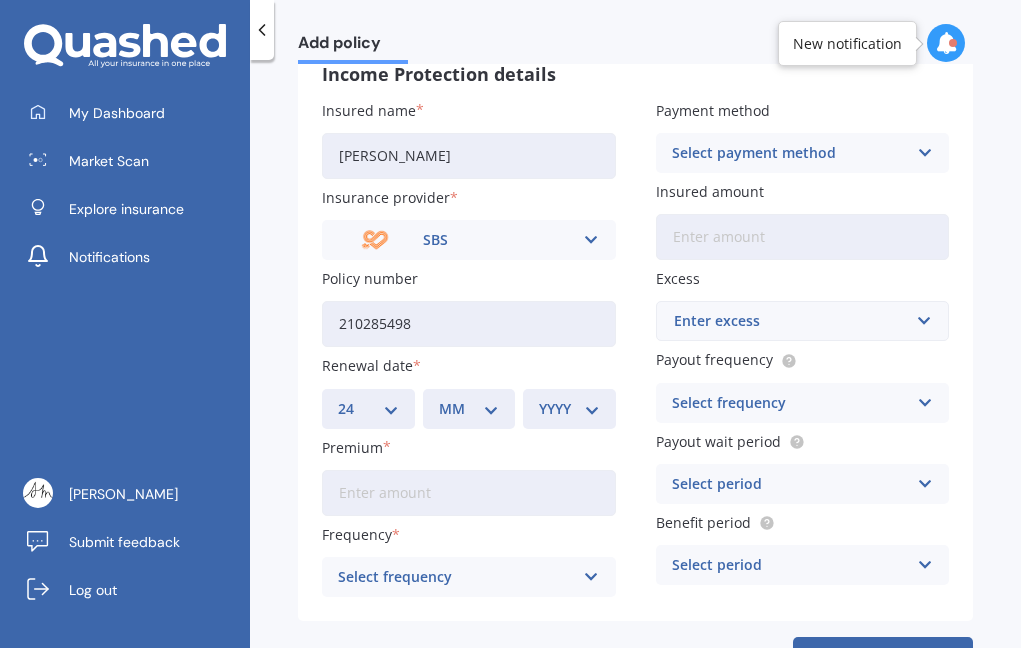 select on "08" 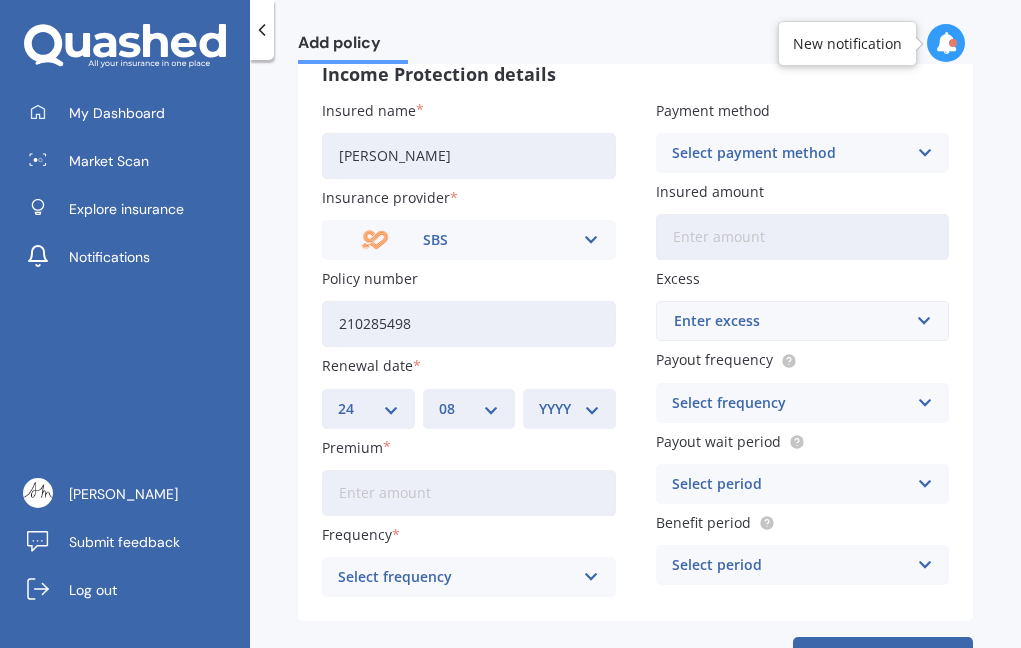 click on "YYYY 2027 2026 2025 2024 2023 2022 2021 2020 2019 2018 2017 2016 2015 2014 2013 2012 2011 2010 2009 2008 2007 2006 2005 2004 2003 2002 2001 2000 1999 1998 1997 1996 1995 1994 1993 1992 1991 1990 1989 1988 1987 1986 1985 1984 1983 1982 1981 1980 1979 1978 1977 1976 1975 1974 1973 1972 1971 1970 1969 1968 1967 1966 1965 1964 1963 1962 1961 1960 1959 1958 1957 1956 1955 1954 1953 1952 1951 1950 1949 1948 1947 1946 1945 1944 1943 1942 1941 1940 1939 1938 1937 1936 1935 1934 1933 1932 1931 1930 1929 1928" at bounding box center (569, 409) 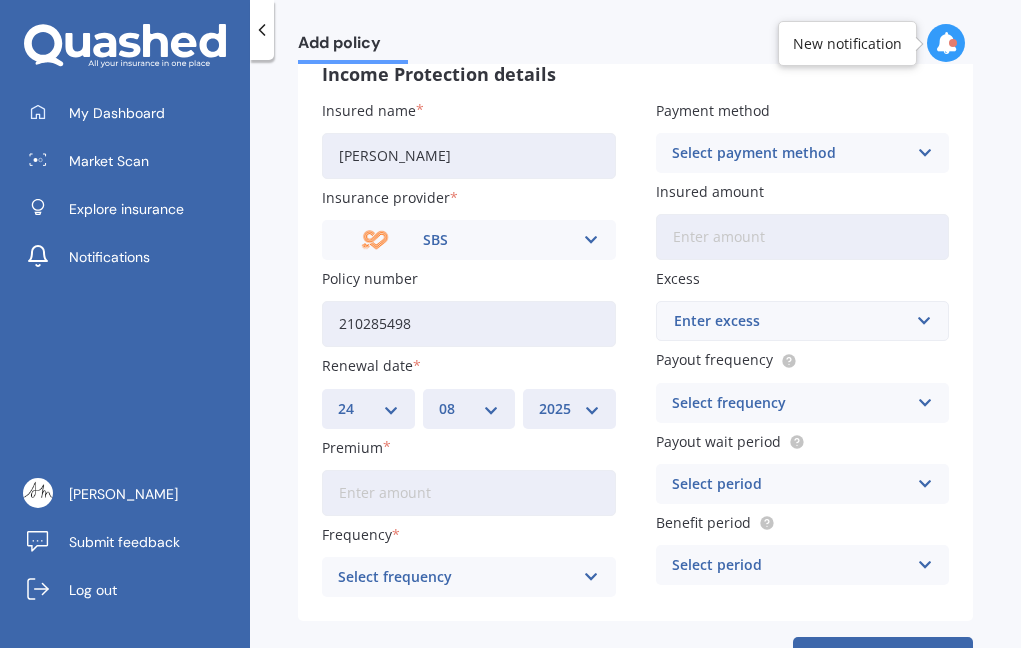 click on "Premium" at bounding box center [469, 493] 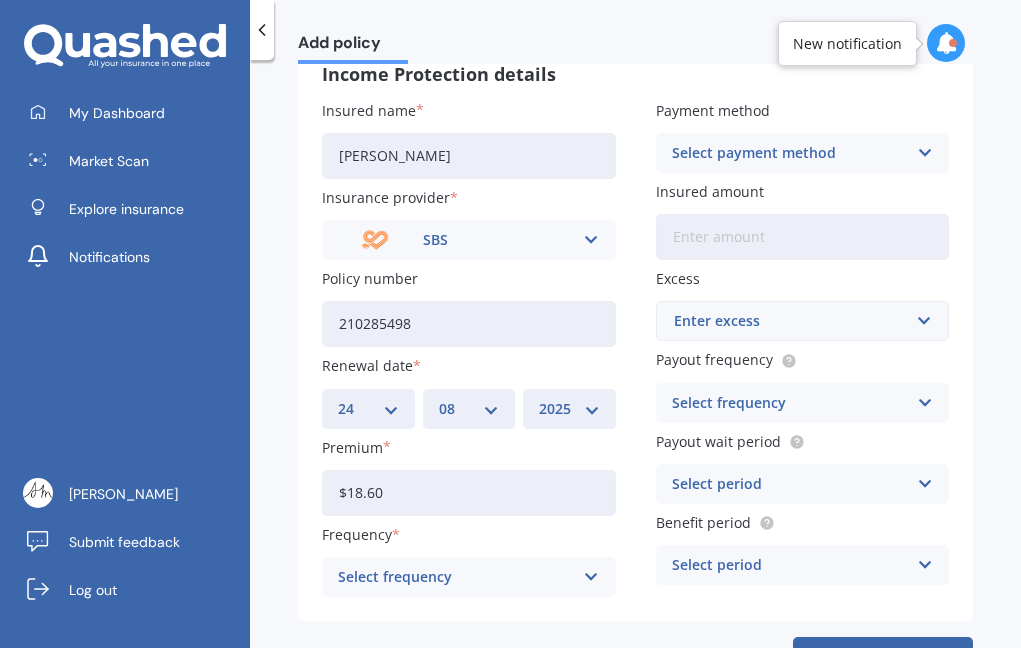 type on "$18.67" 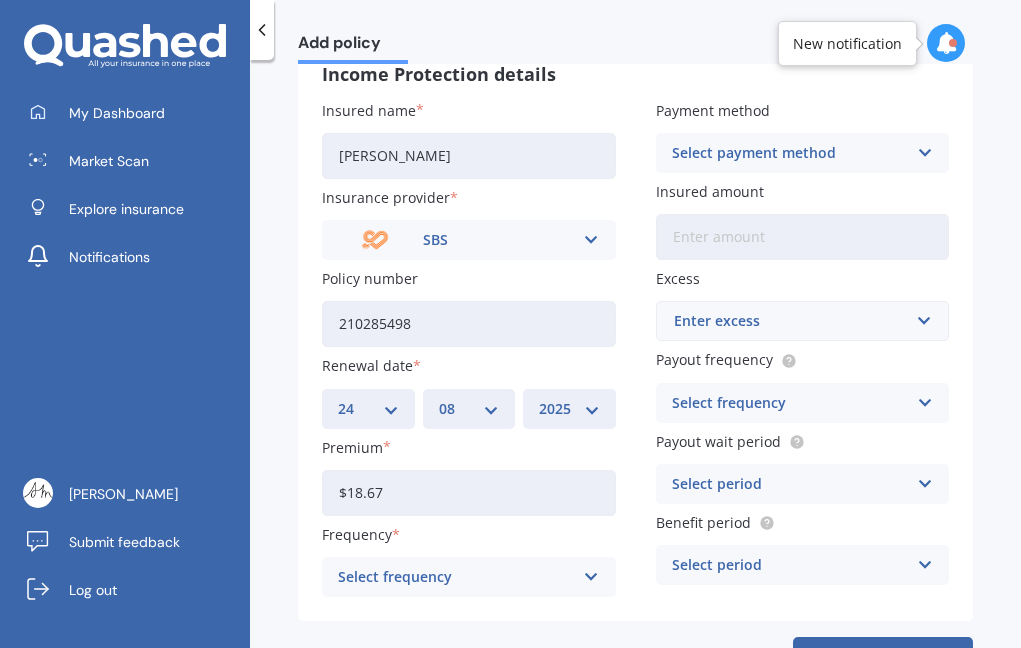 click on "Select frequency" at bounding box center [456, 577] 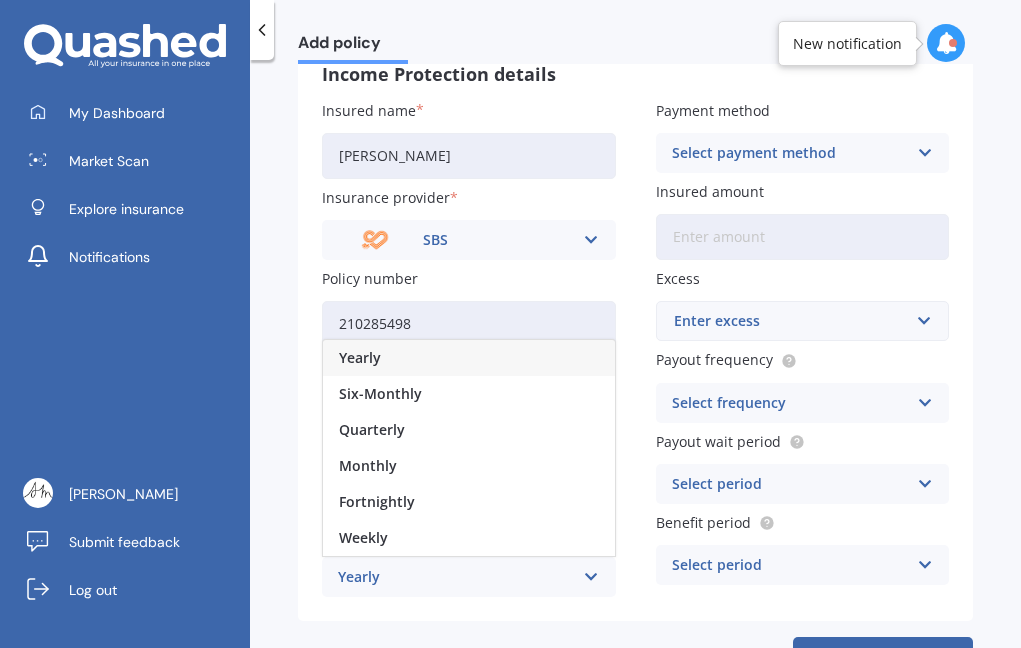 click on "Yearly Yearly Six-Monthly Quarterly Monthly Fortnightly Weekly" at bounding box center (469, 577) 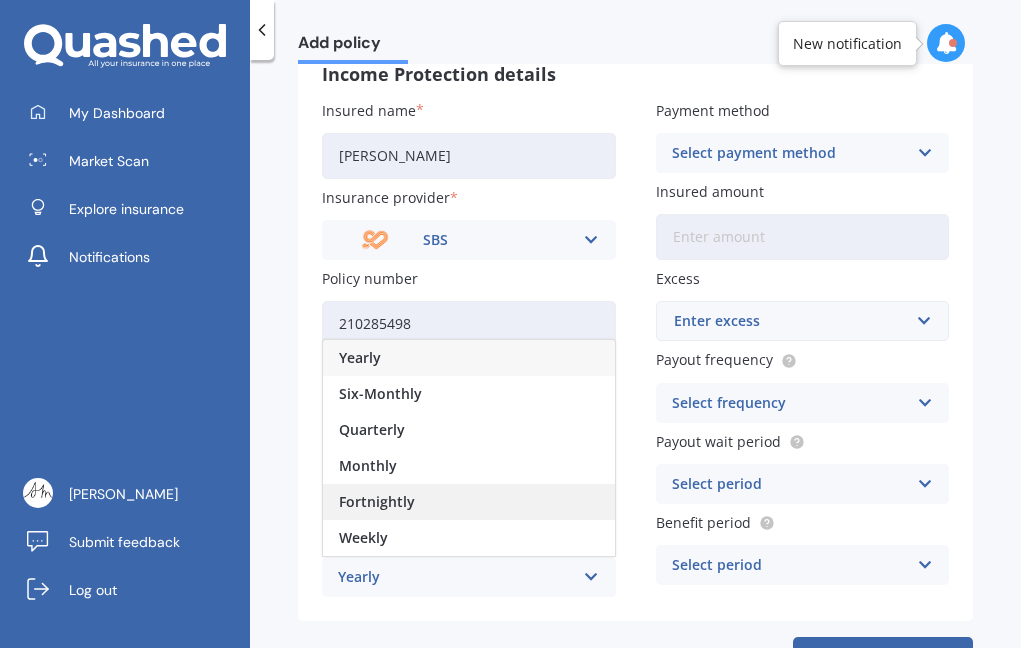 click on "Fortnightly" at bounding box center (377, 502) 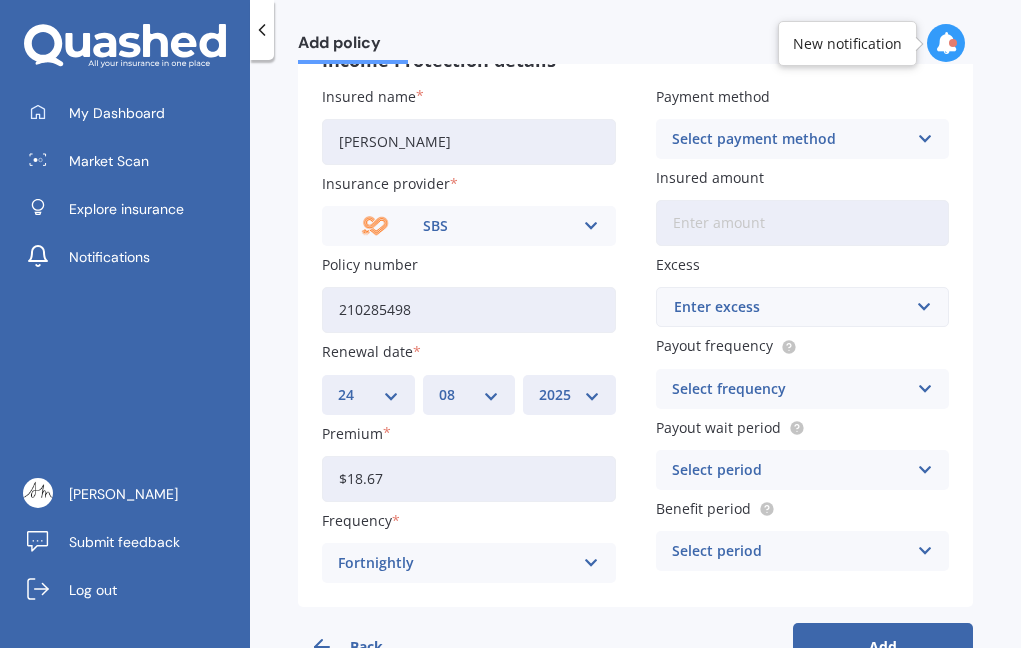 scroll, scrollTop: 203, scrollLeft: 0, axis: vertical 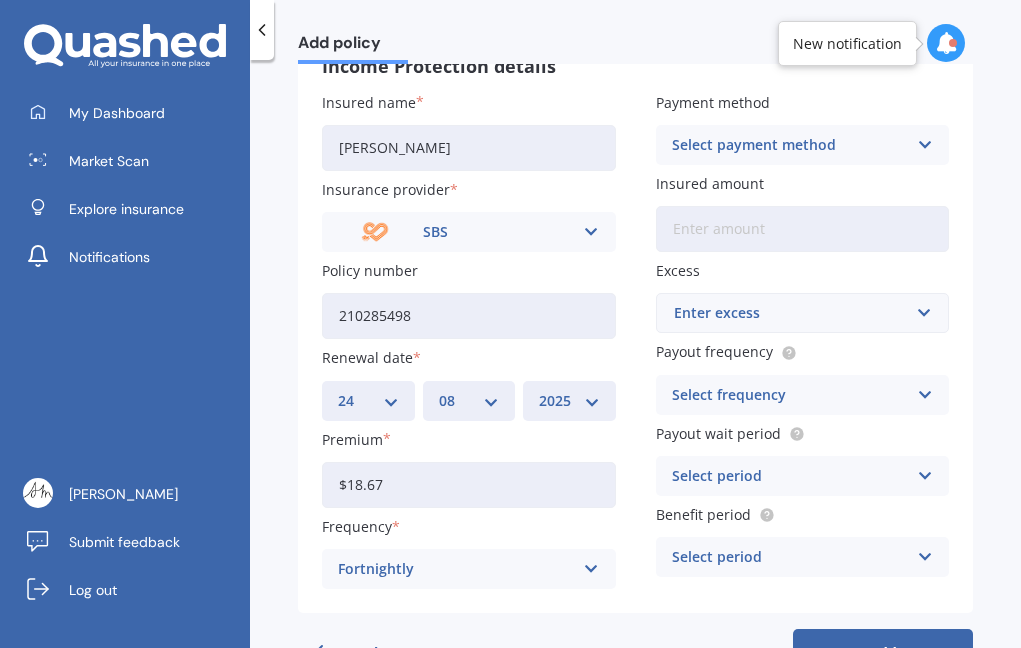 click on "Select payment method" at bounding box center [790, 145] 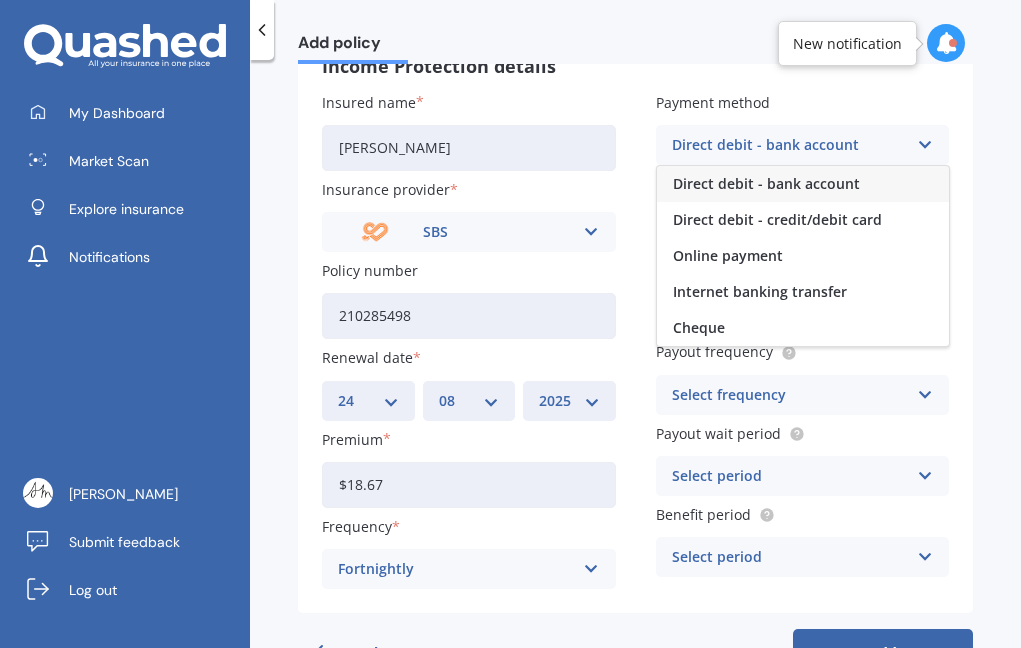 click on "Direct debit - bank account" at bounding box center [766, 184] 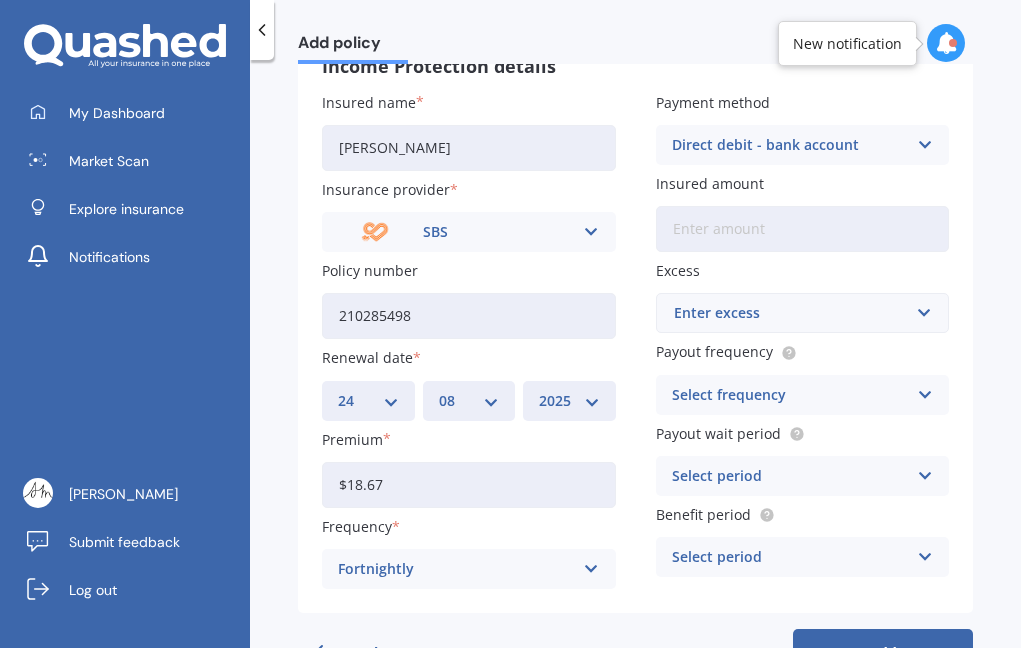 click on "Insured amount" at bounding box center (803, 229) 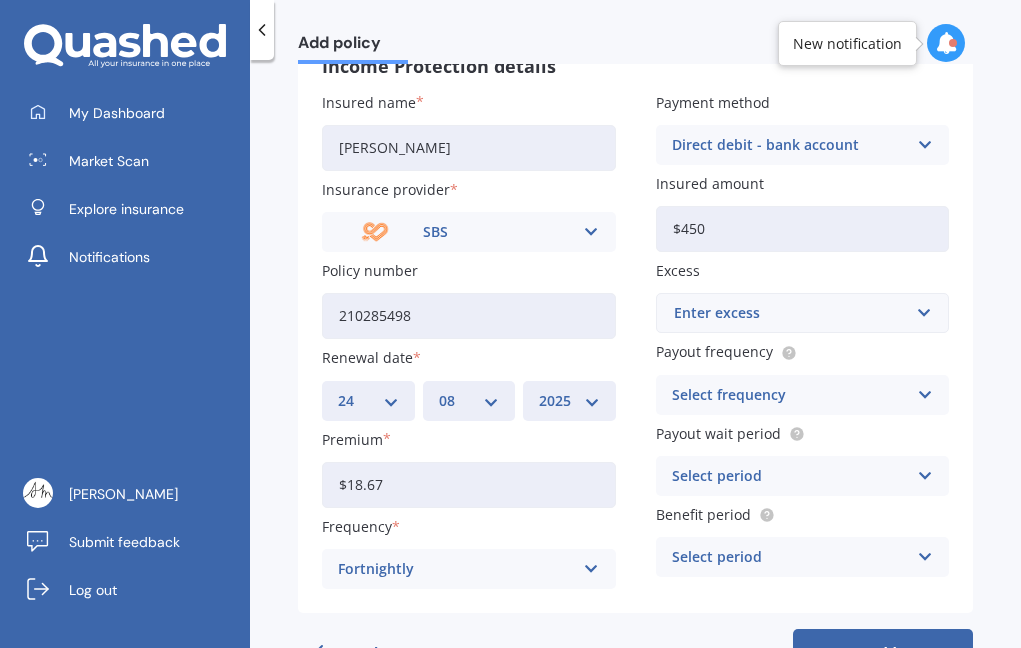 type on "$450" 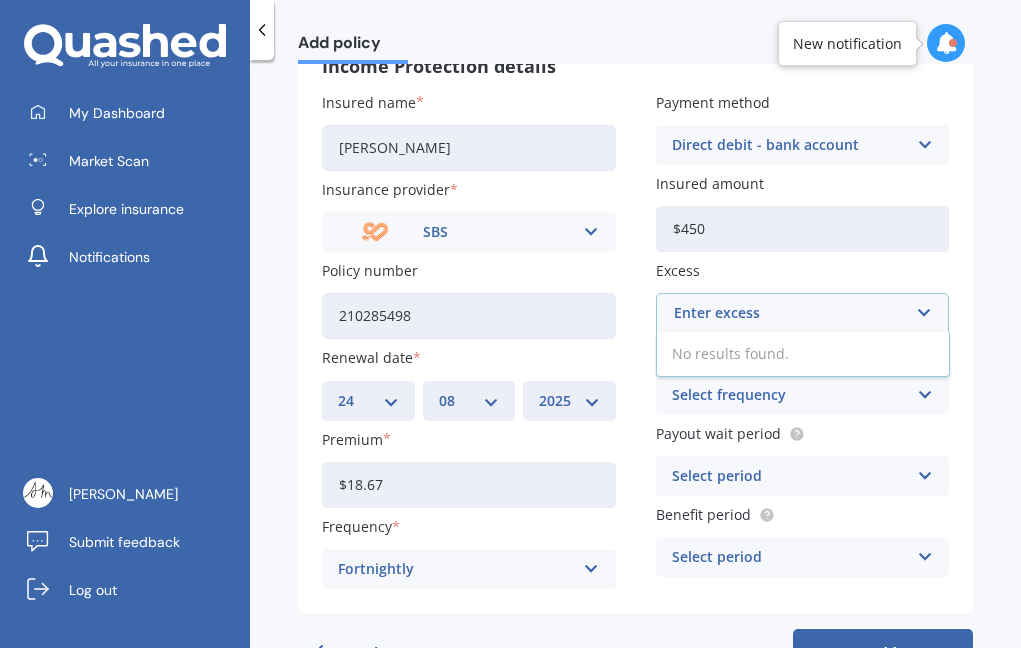 click on "Enter excess No results found." at bounding box center (803, 313) 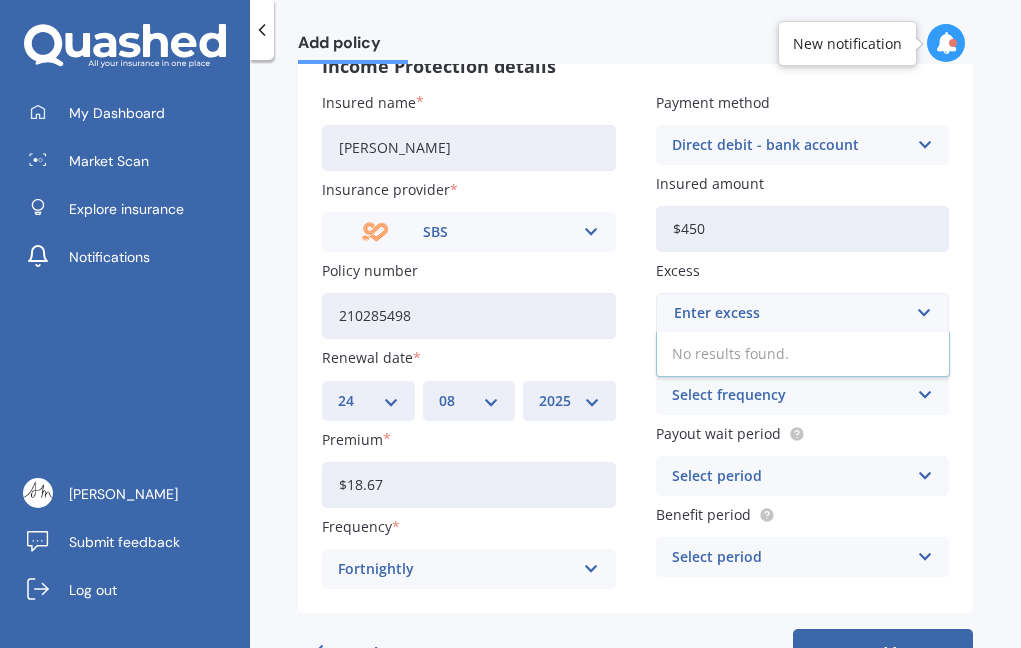 click on "Income Protection details Insured name [PERSON_NAME] Insurance provider SBS AIA AMP ANZ ASB Asteron Life Cigna Fidelity Life MAS Other Partners Life Pinnacle Life SBS Policy number 210285498 Renewal date DD 01 02 03 04 05 06 07 08 09 10 11 12 13 14 15 16 17 18 19 20 21 22 23 24 25 26 27 28 29 30 31 MM 01 02 03 04 05 06 07 08 09 10 11 12 YYYY 2027 2026 2025 2024 2023 2022 2021 2020 2019 2018 2017 2016 2015 2014 2013 2012 2011 2010 2009 2008 2007 2006 2005 2004 2003 2002 2001 2000 1999 1998 1997 1996 1995 1994 1993 1992 1991 1990 1989 1988 1987 1986 1985 1984 1983 1982 1981 1980 1979 1978 1977 1976 1975 1974 1973 1972 1971 1970 1969 1968 1967 1966 1965 1964 1963 1962 1961 1960 1959 1958 1957 1956 1955 1954 1953 1952 1951 1950 1949 1948 1947 1946 1945 1944 1943 1942 1941 1940 1939 1938 1937 1936 1935 1934 1933 1932 1931 1930 1929 1928 Premium $18.67 Frequency Fortnightly Yearly Six-Monthly Quarterly Monthly Fortnightly Weekly Payment method Direct debit - bank account Direct debit - bank account Online payment" at bounding box center (635, 322) 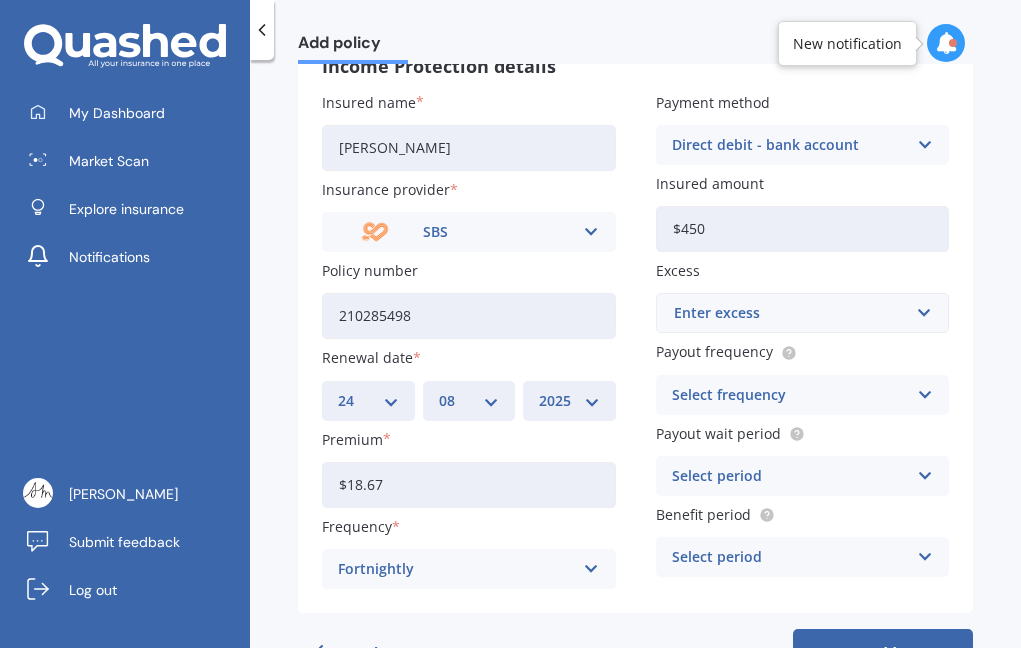 click on "Select frequency" at bounding box center (790, 395) 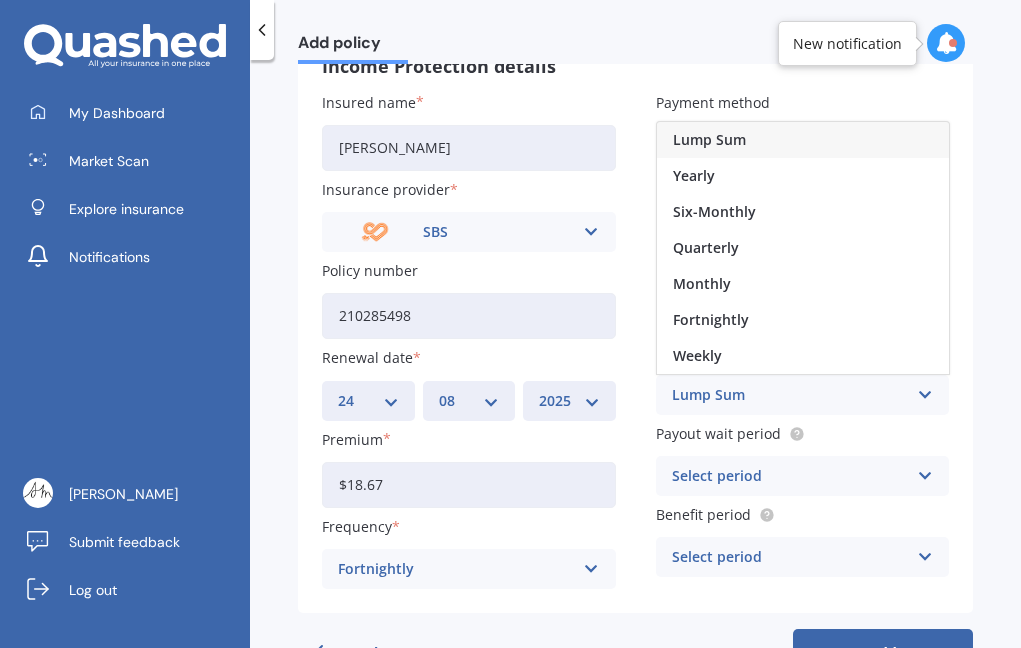 click on "Lump Sum" at bounding box center (803, 140) 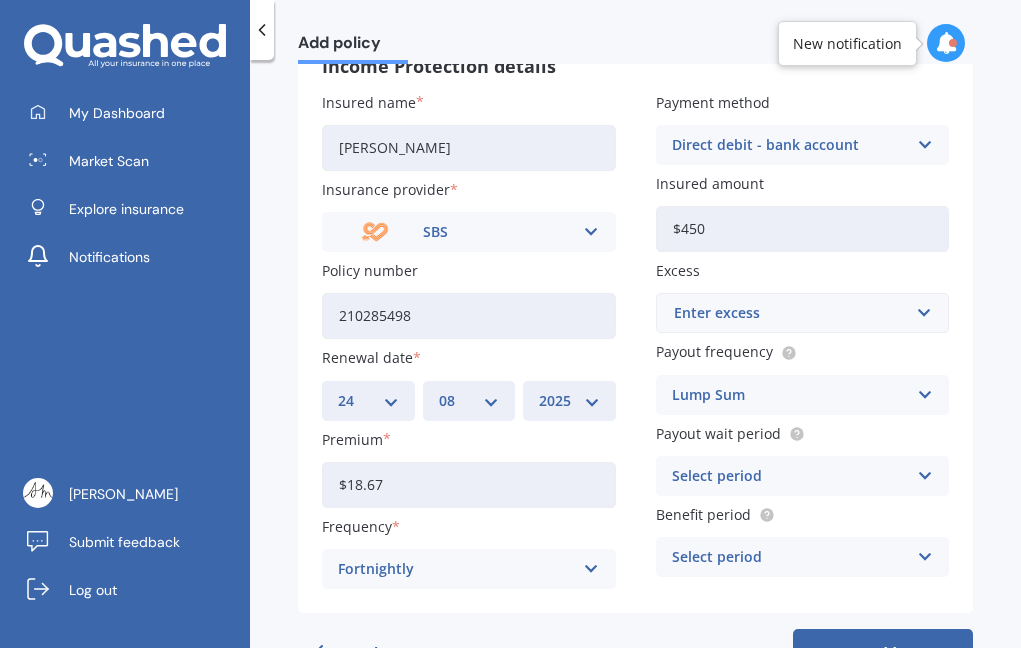 click on "Add policy Let’s find out more about your income protection insurance Please enter your policy information Upload documents Enter policy information Income Protection details Insured name [PERSON_NAME] Insurance provider SBS AIA AMP ANZ ASB Asteron Life Cigna Fidelity Life MAS Other Partners Life Pinnacle Life SBS Policy number 210285498 Renewal date DD 01 02 03 04 05 06 07 08 09 10 11 12 13 14 15 16 17 18 19 20 21 22 23 24 25 26 27 28 29 30 31 MM 01 02 03 04 05 06 07 08 09 10 11 12 YYYY 2027 2026 2025 2024 2023 2022 2021 2020 2019 2018 2017 2016 2015 2014 2013 2012 2011 2010 2009 2008 2007 2006 2005 2004 2003 2002 2001 2000 1999 1998 1997 1996 1995 1994 1993 1992 1991 1990 1989 1988 1987 1986 1985 1984 1983 1982 1981 1980 1979 1978 1977 1976 1975 1974 1973 1972 1971 1970 1969 1968 1967 1966 1965 1964 1963 1962 1961 1960 1959 1958 1957 1956 1955 1954 1953 1952 1951 1950 1949 1948 1947 1946 1945 1944 1943 1942 1941 1940 1939 1938 1937 1936 1935 1934 1933 1932 1931 1930 1929 1928 Premium $18.67 Frequency $450" at bounding box center (635, 358) 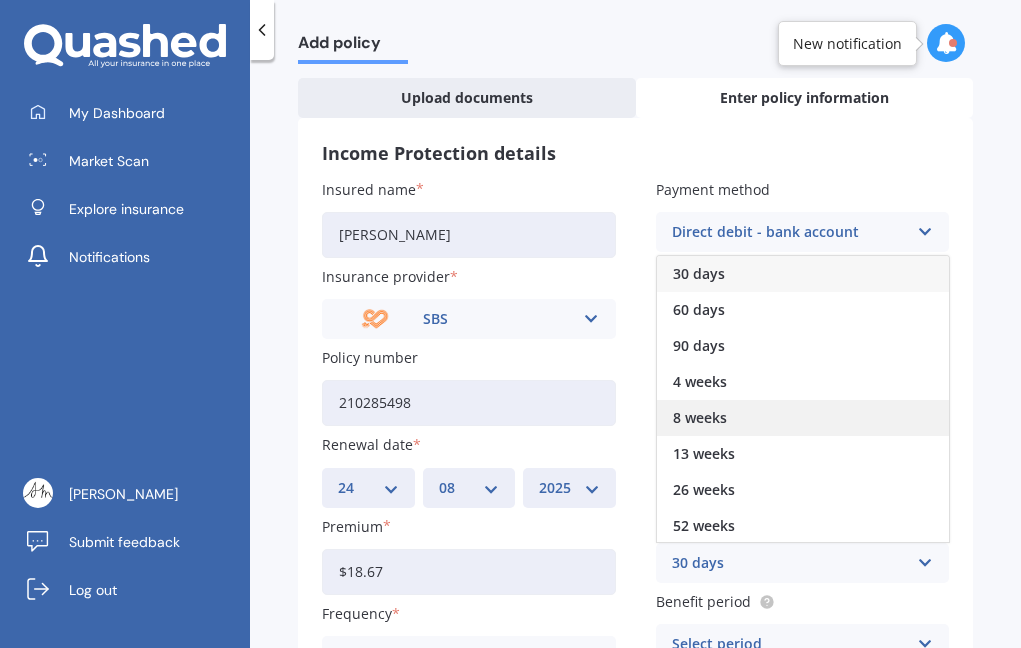 scroll, scrollTop: 110, scrollLeft: 0, axis: vertical 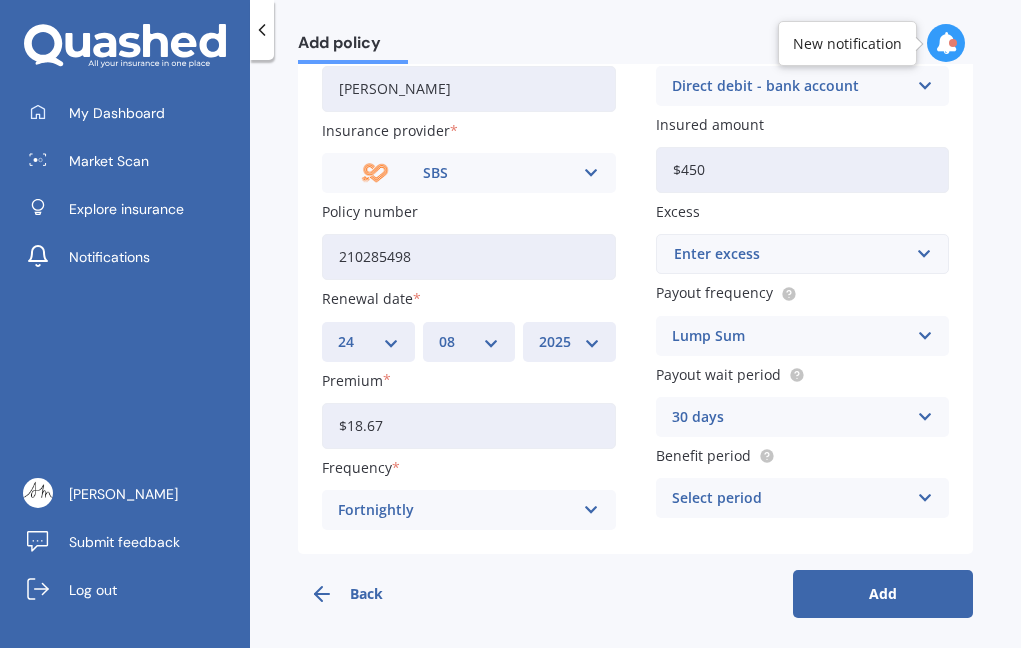 click on "Add policy Let’s find out more about your income protection insurance Please enter your policy information Upload documents Enter policy information Income Protection details Insured name [PERSON_NAME] Insurance provider SBS AIA AMP ANZ ASB Asteron Life Cigna Fidelity Life MAS Other Partners Life Pinnacle Life SBS Policy number 210285498 Renewal date DD 01 02 03 04 05 06 07 08 09 10 11 12 13 14 15 16 17 18 19 20 21 22 23 24 25 26 27 28 29 30 31 MM 01 02 03 04 05 06 07 08 09 10 11 12 YYYY 2027 2026 2025 2024 2023 2022 2021 2020 2019 2018 2017 2016 2015 2014 2013 2012 2011 2010 2009 2008 2007 2006 2005 2004 2003 2002 2001 2000 1999 1998 1997 1996 1995 1994 1993 1992 1991 1990 1989 1988 1987 1986 1985 1984 1983 1982 1981 1980 1979 1978 1977 1976 1975 1974 1973 1972 1971 1970 1969 1968 1967 1966 1965 1964 1963 1962 1961 1960 1959 1958 1957 1956 1955 1954 1953 1952 1951 1950 1949 1948 1947 1946 1945 1944 1943 1942 1941 1940 1939 1938 1937 1936 1935 1934 1933 1932 1931 1930 1929 1928 Premium $18.67 Frequency $450" at bounding box center [635, 358] 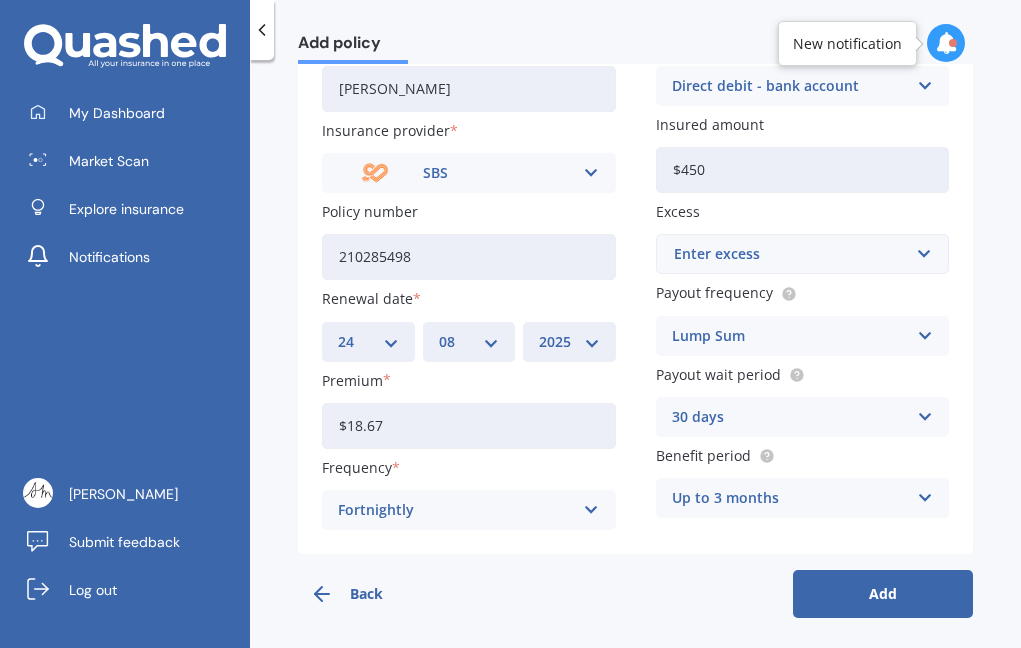 drag, startPoint x: 702, startPoint y: 537, endPoint x: 742, endPoint y: 524, distance: 42.059483 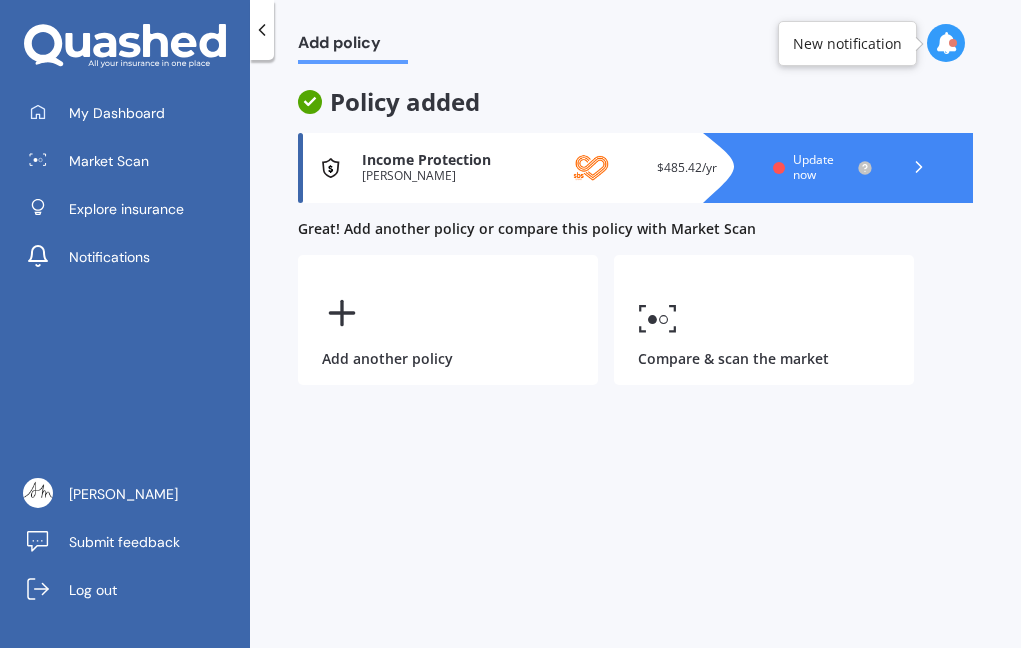 scroll, scrollTop: 0, scrollLeft: 0, axis: both 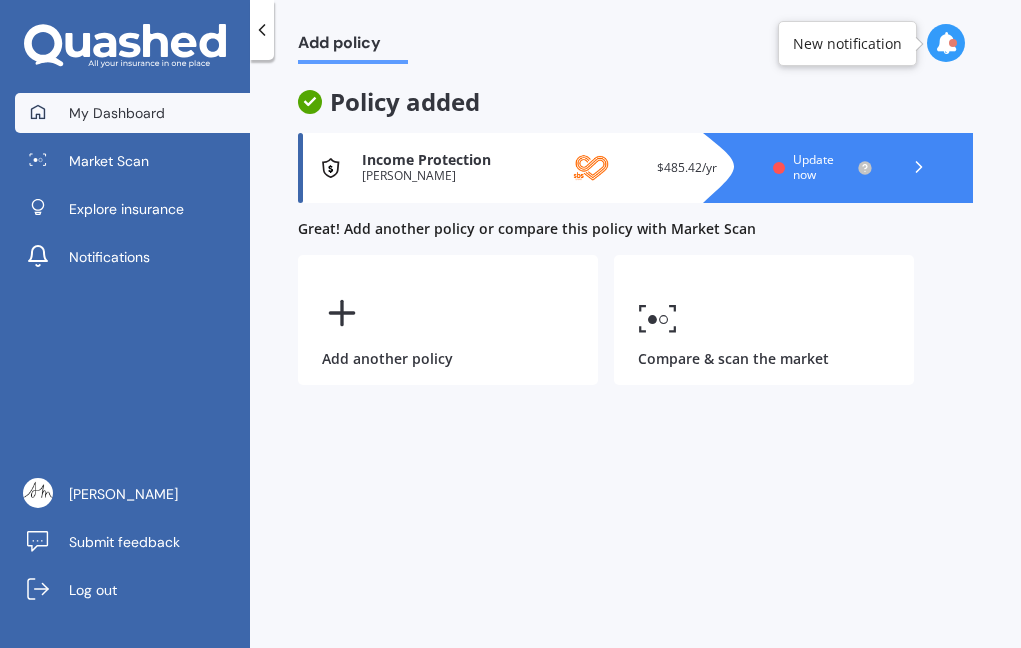 click on "My Dashboard" at bounding box center [117, 113] 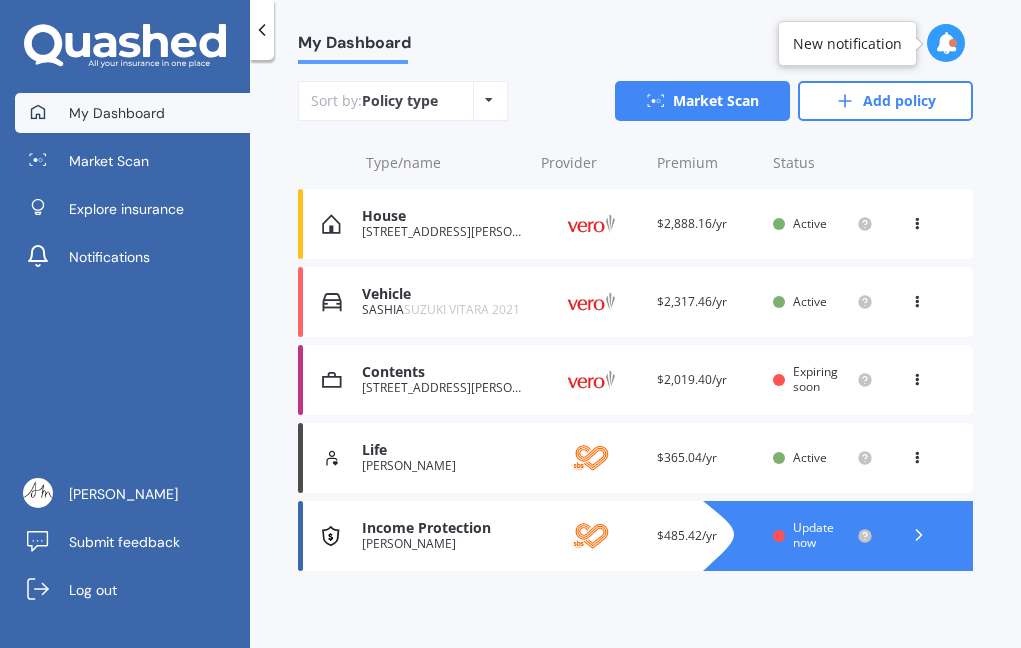 scroll, scrollTop: 259, scrollLeft: 0, axis: vertical 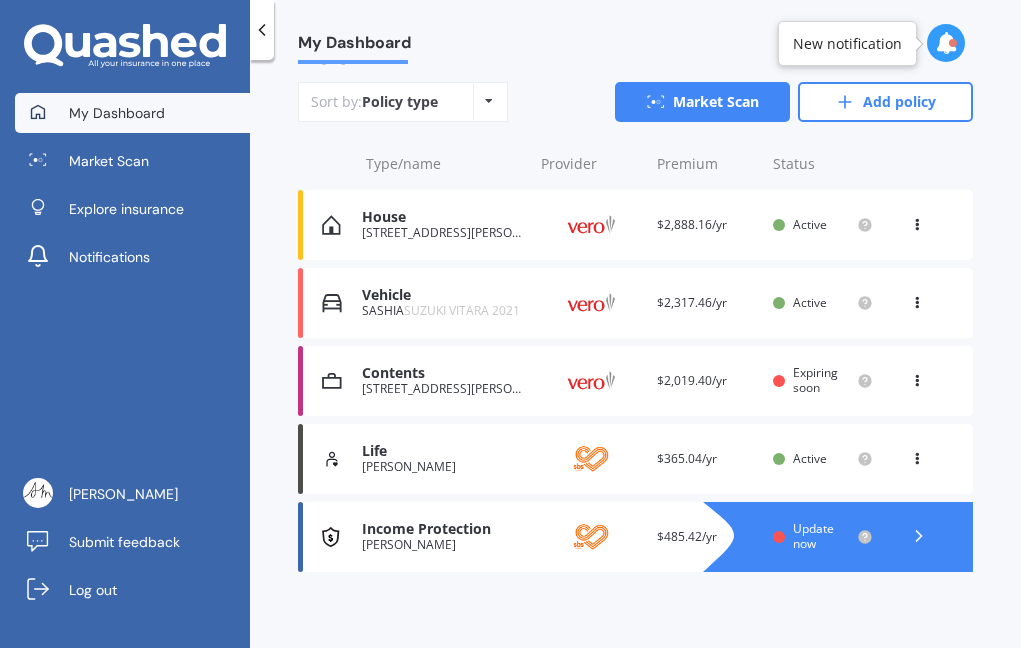 click on "Update now" at bounding box center (813, 535) 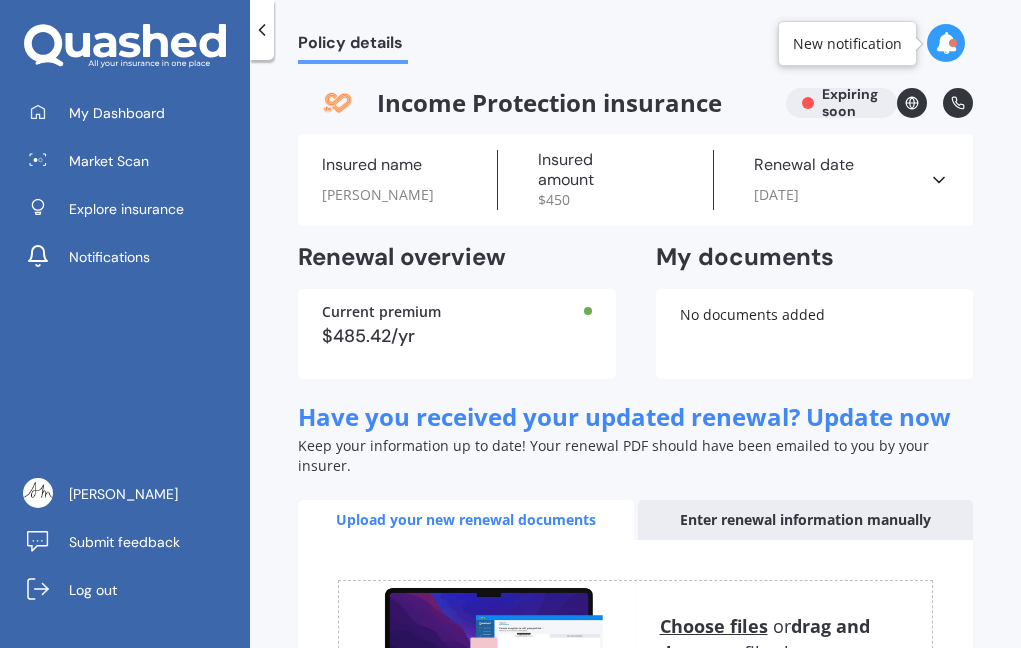 scroll, scrollTop: 0, scrollLeft: 0, axis: both 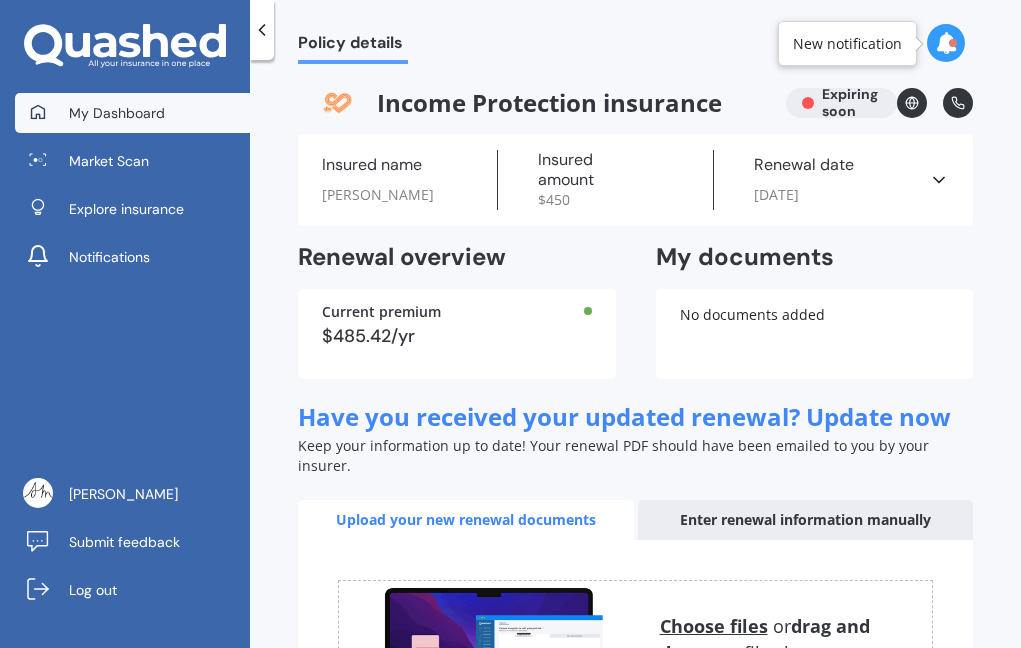 click on "My Dashboard" at bounding box center [132, 113] 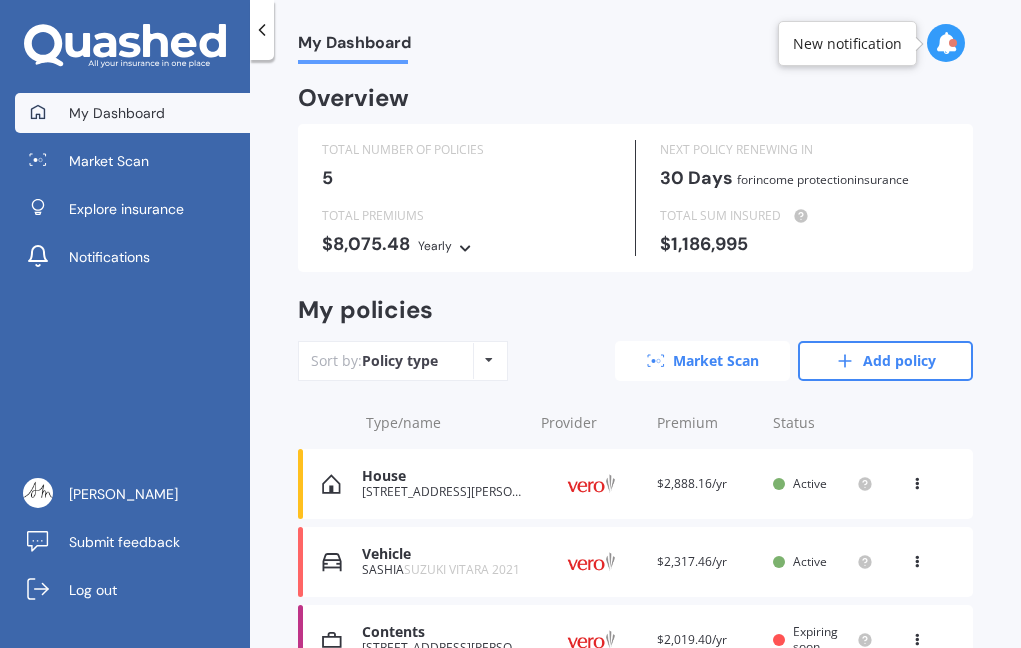click on "Market Scan" at bounding box center [702, 361] 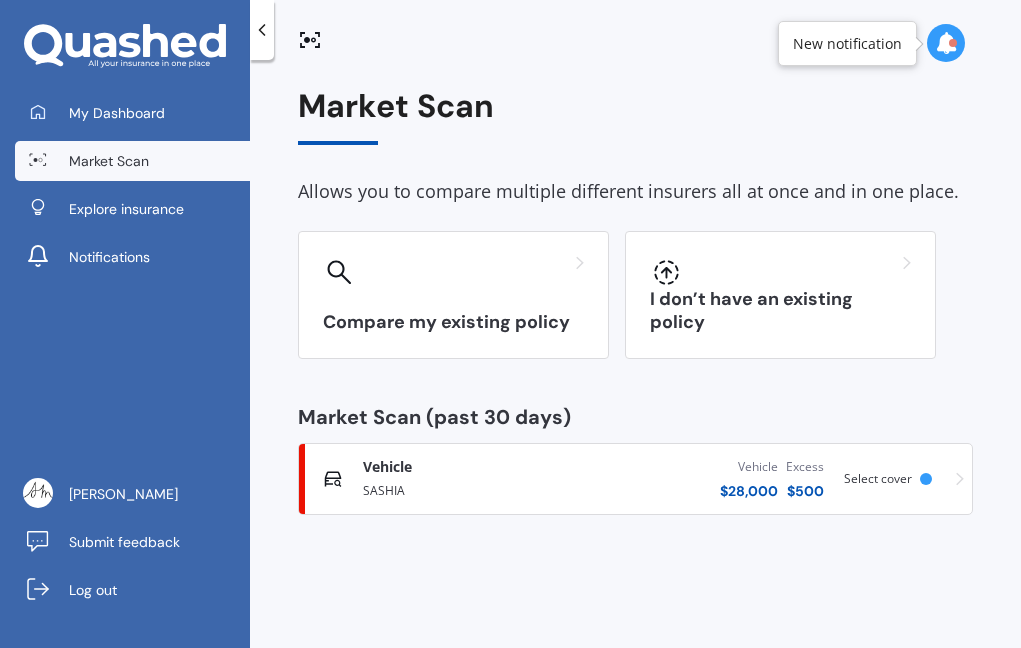 scroll, scrollTop: 0, scrollLeft: 0, axis: both 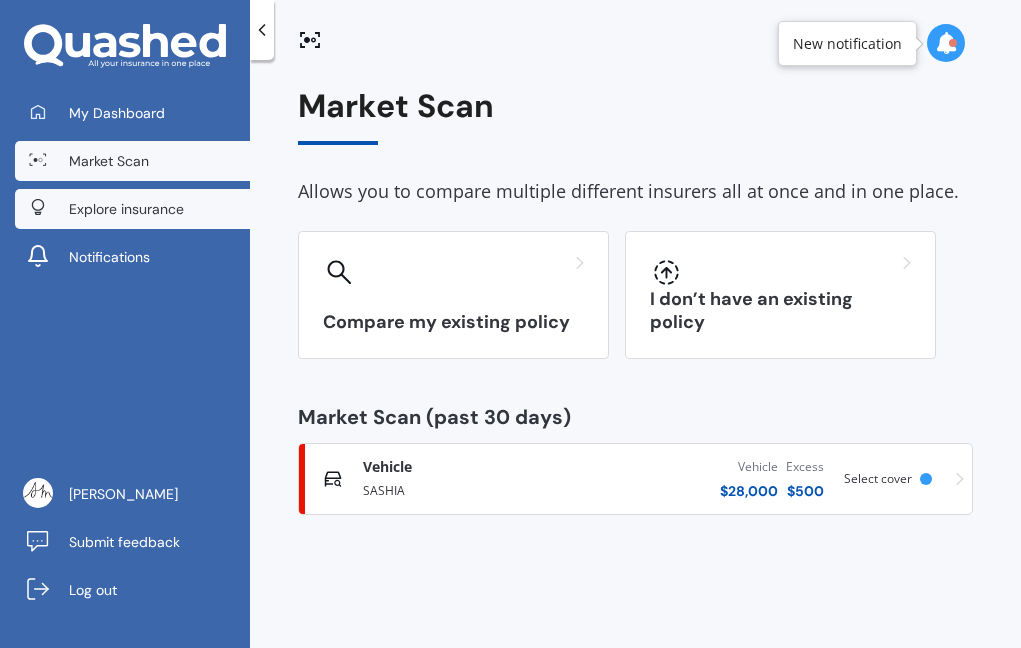 click on "Explore insurance" at bounding box center (126, 209) 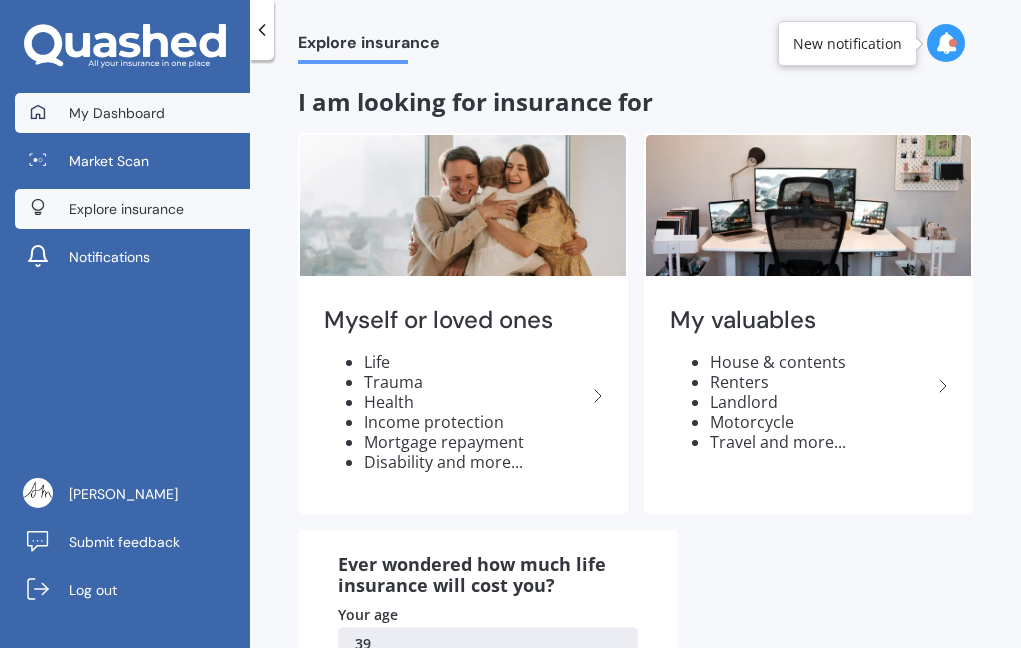 click on "My Dashboard" at bounding box center (117, 113) 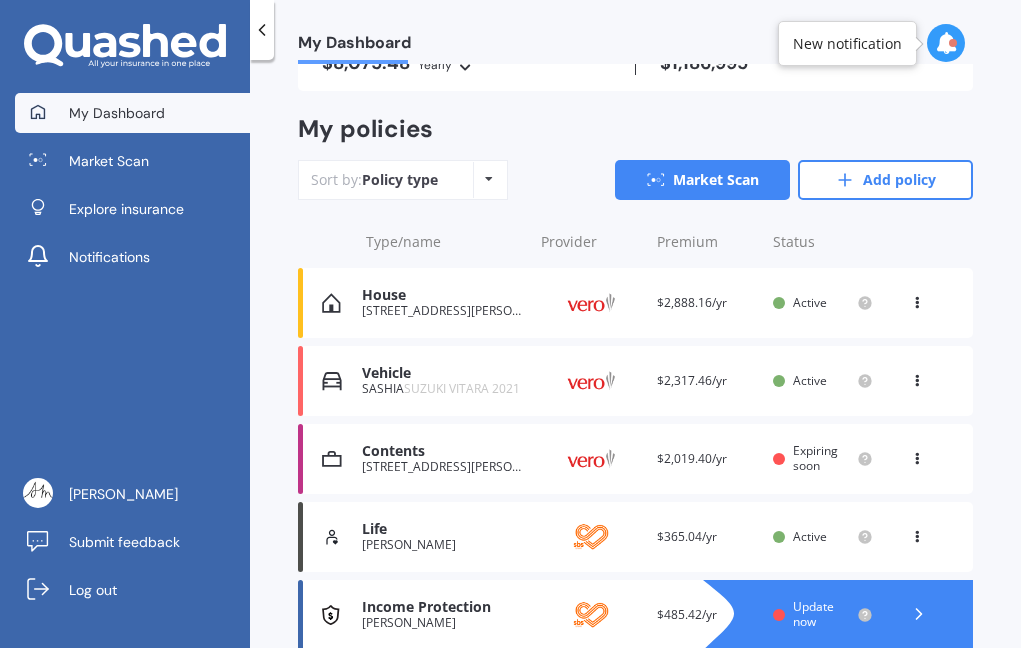 scroll, scrollTop: 226, scrollLeft: 0, axis: vertical 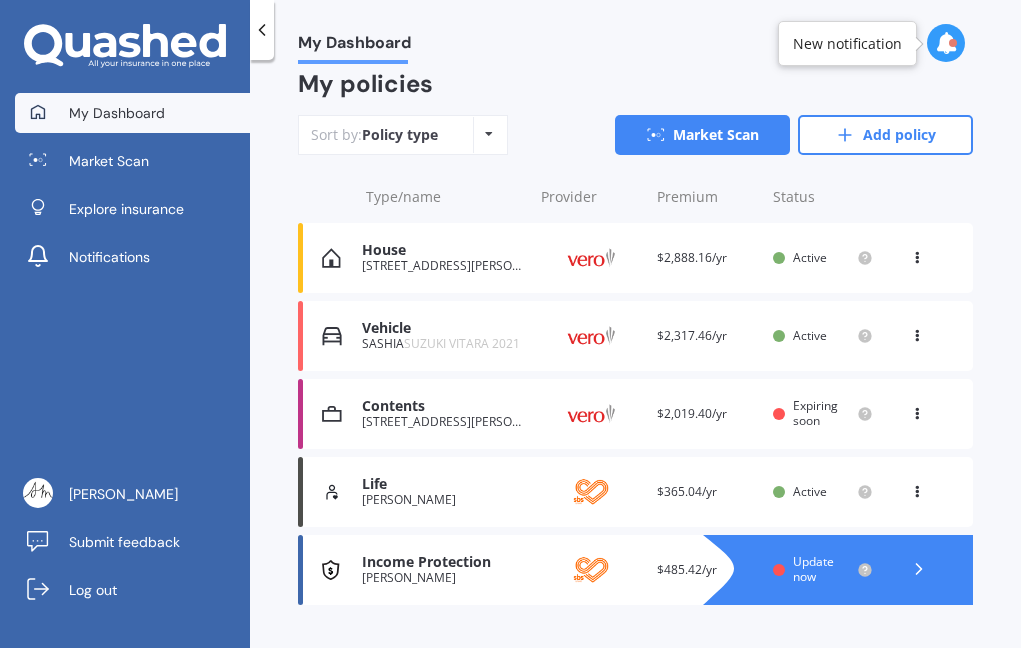 click on "Sort by:  Policy type Policy type Alphabetical Date added Renewing next" at bounding box center (403, 135) 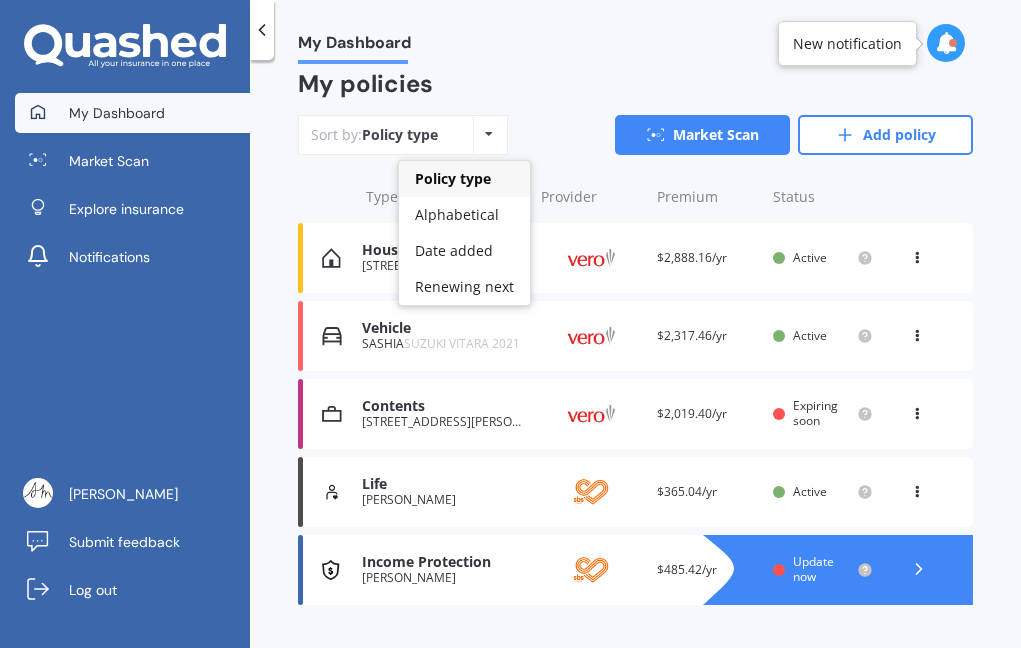 click on "Policy type Alphabetical Date added Renewing next" at bounding box center (488, 135) 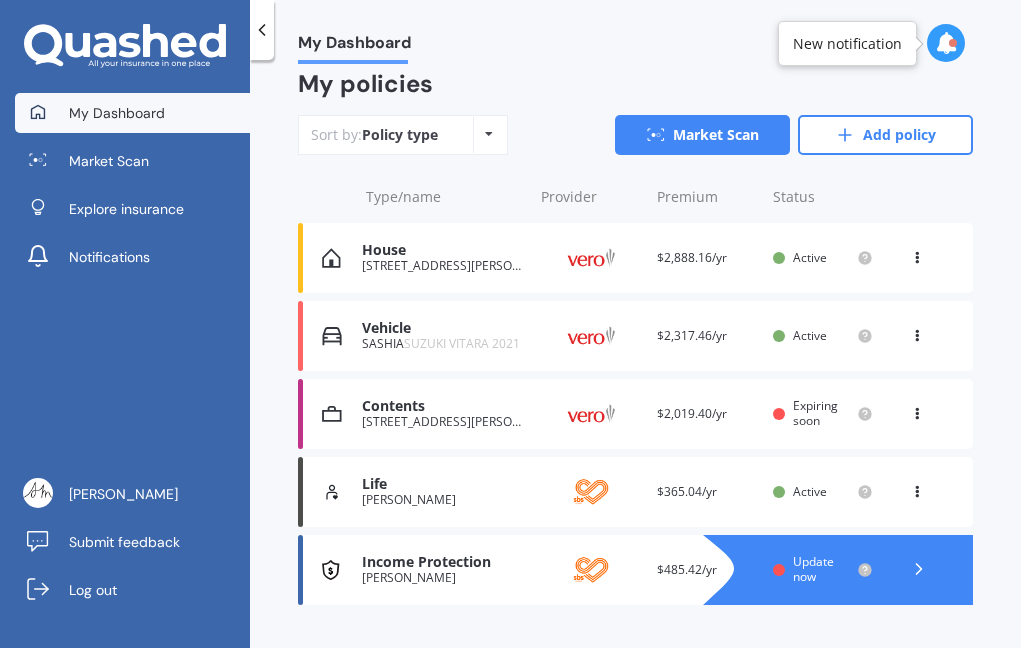 click on "View option View policy Delete" at bounding box center [919, 258] 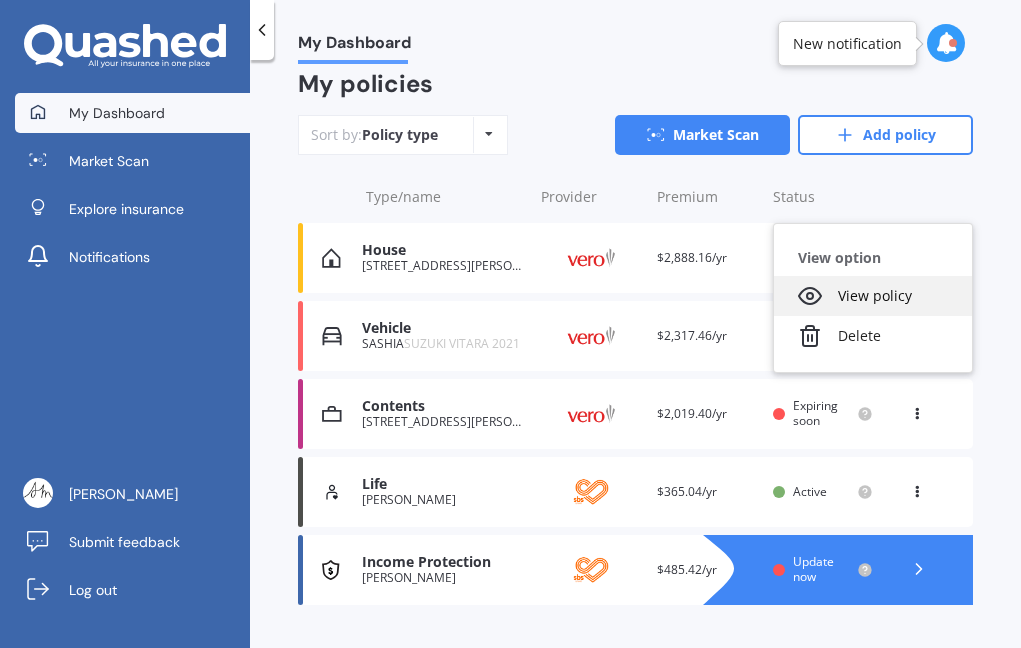 click on "View policy" at bounding box center [873, 296] 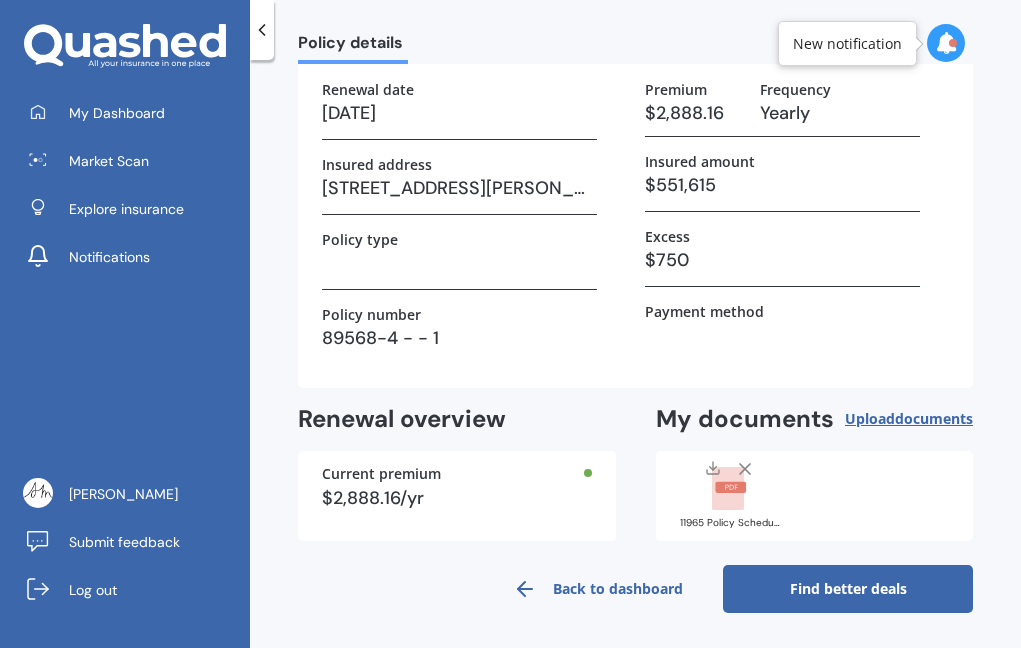 scroll, scrollTop: 118, scrollLeft: 0, axis: vertical 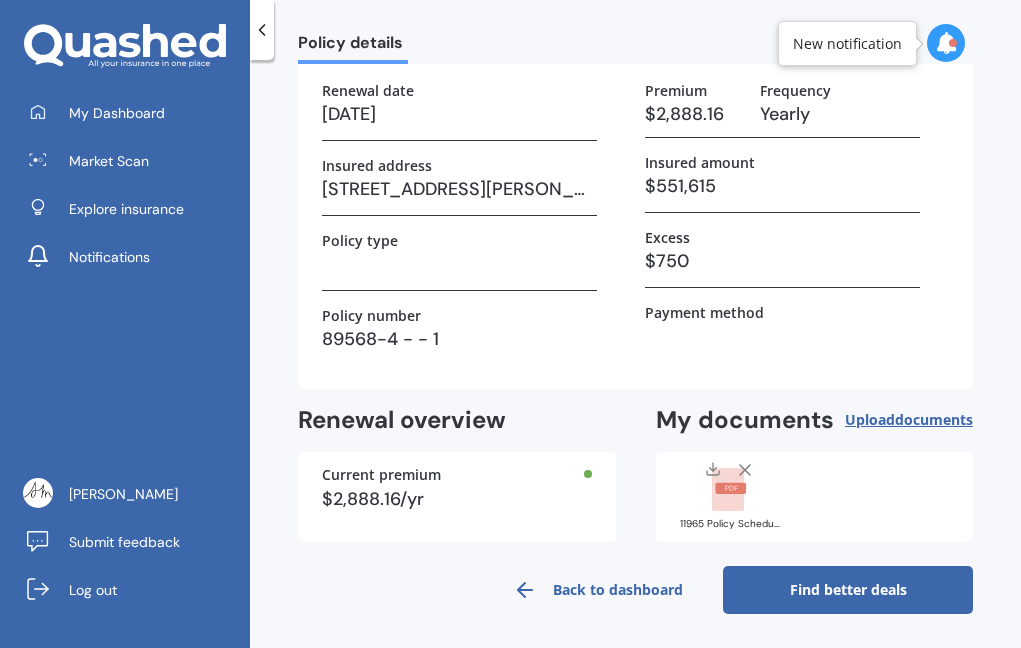 click on "Find better deals" at bounding box center (848, 590) 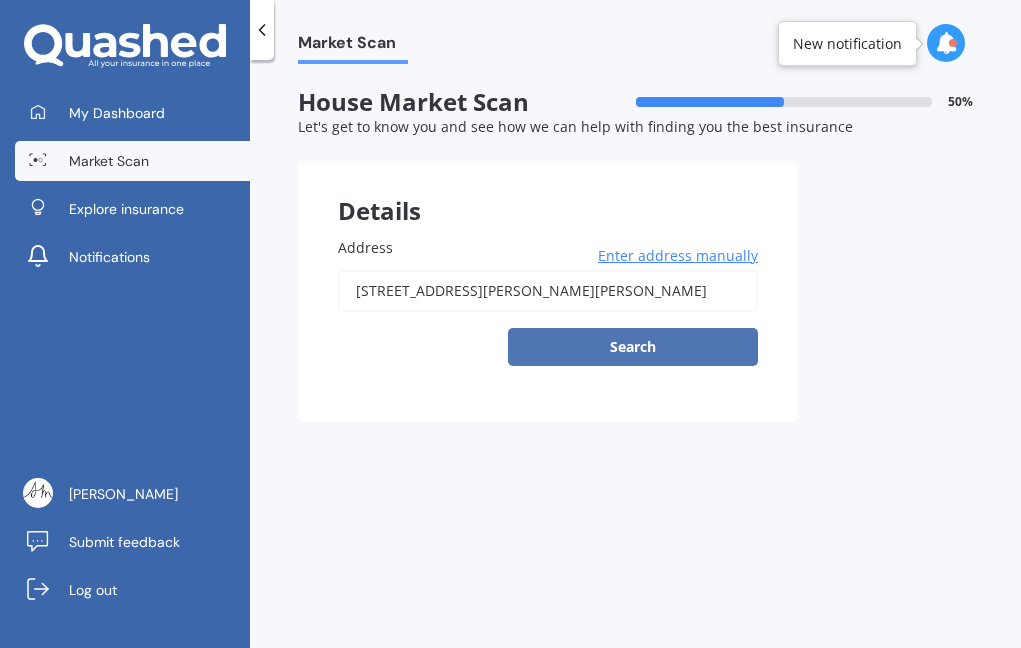 click on "Search" at bounding box center (633, 347) 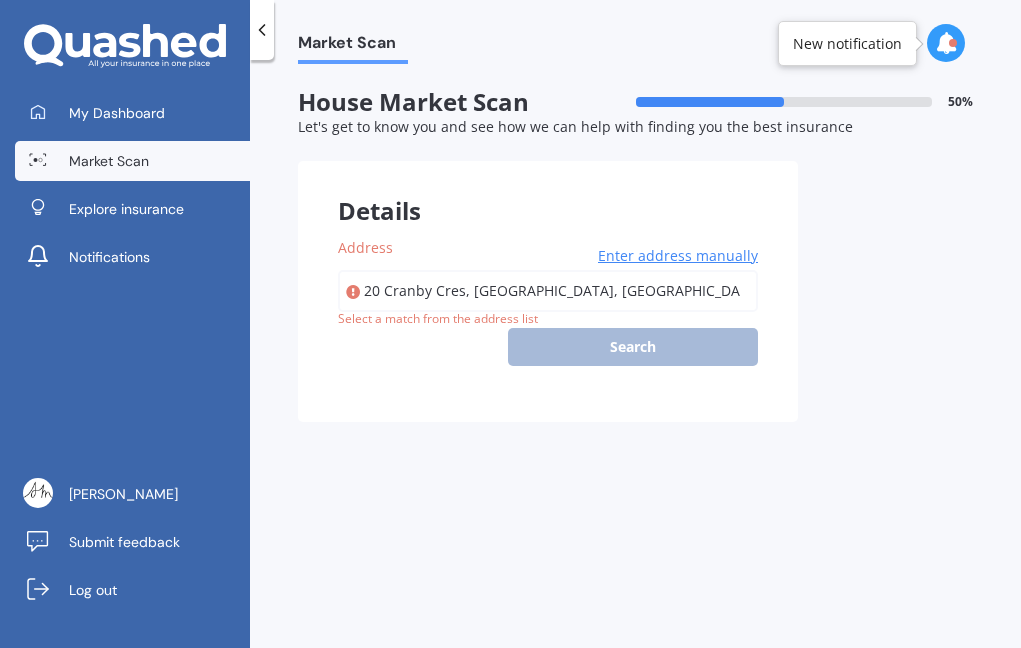 type on "[STREET_ADDRESS][PERSON_NAME][PERSON_NAME]" 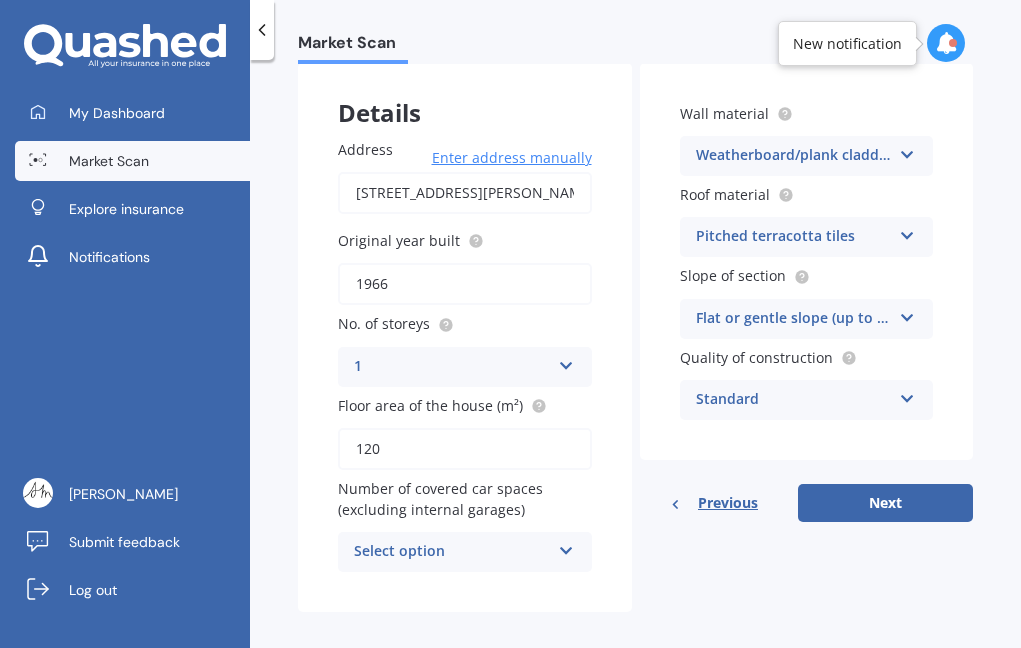scroll, scrollTop: 99, scrollLeft: 0, axis: vertical 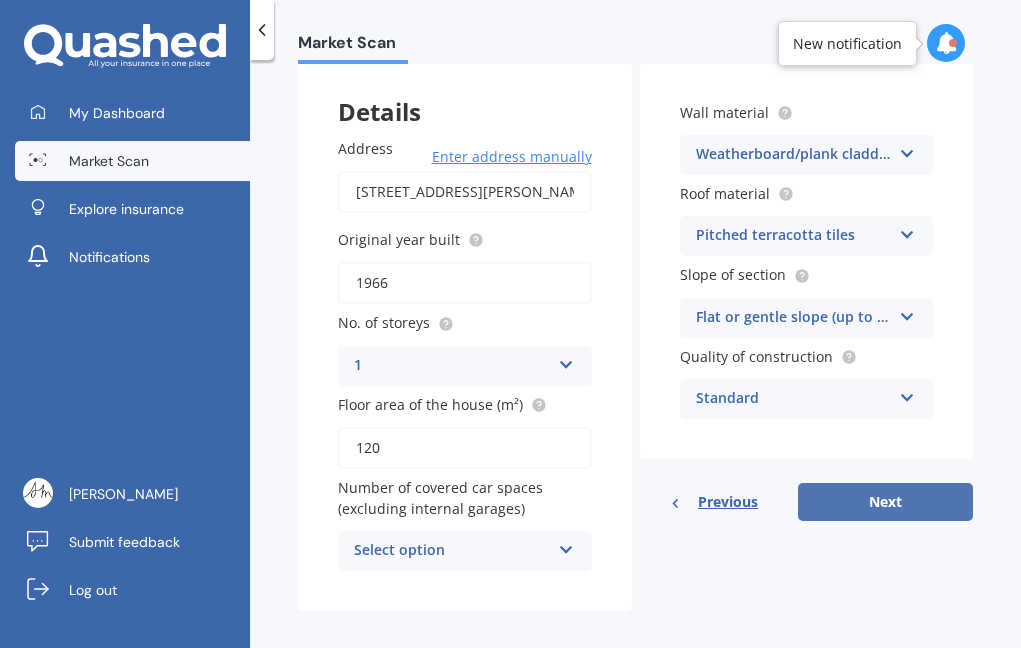 click on "Next" at bounding box center (885, 502) 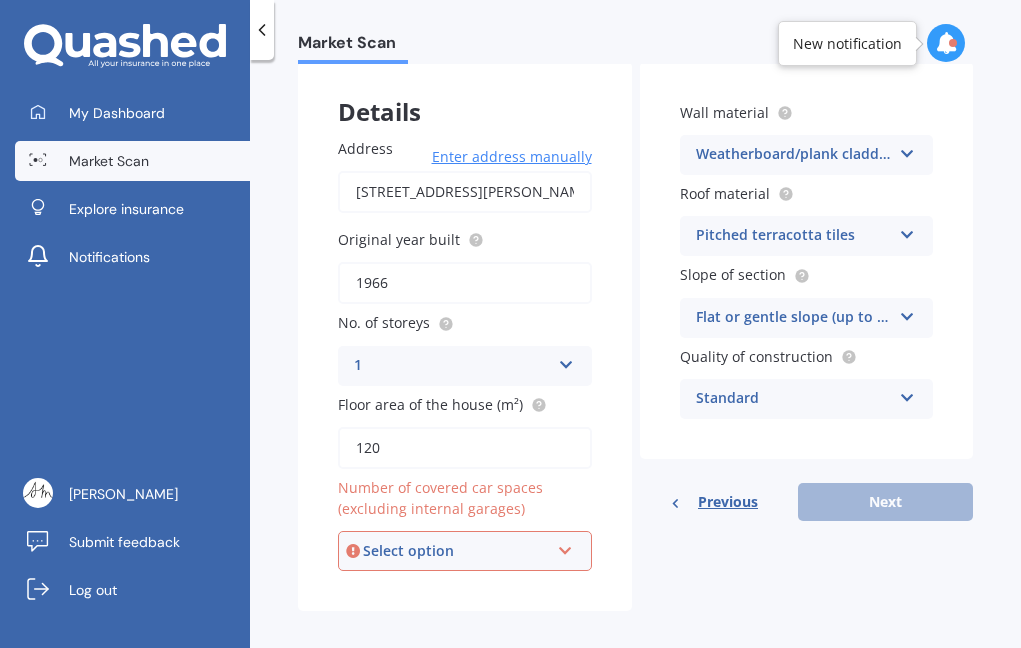 click on "Select option 0 1 2 3 4 5+" at bounding box center (465, 551) 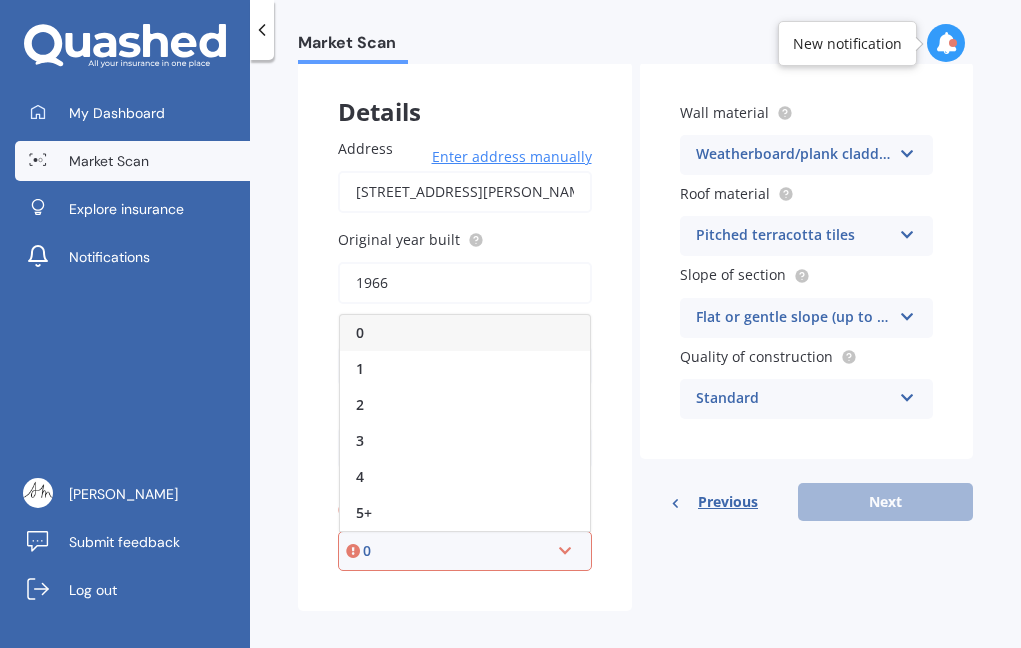 click on "0 0 1 2 3 4 5+" at bounding box center (465, 551) 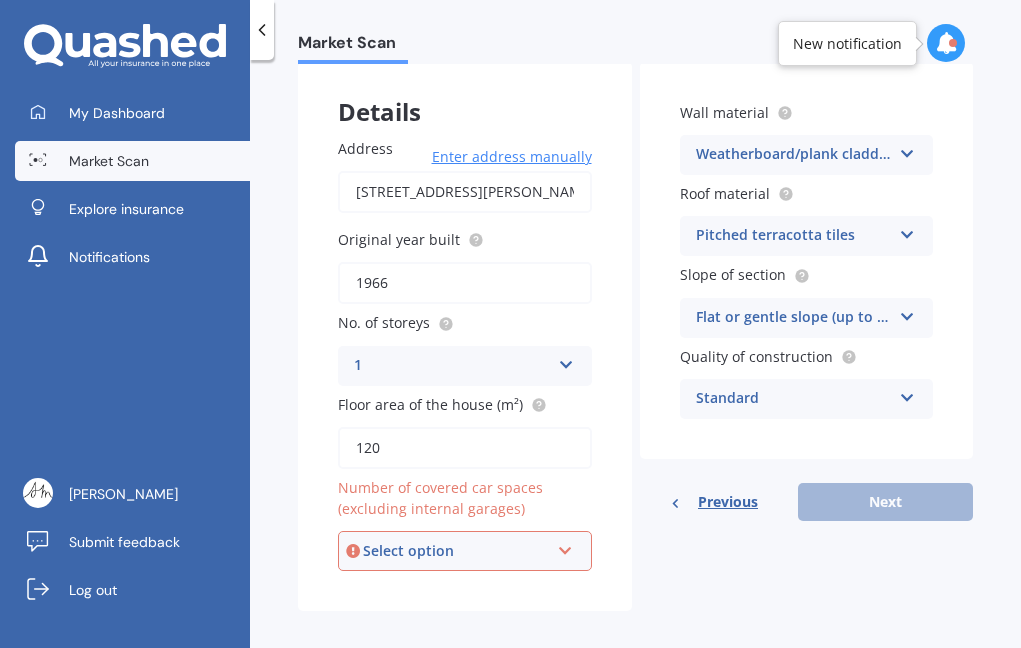 click on "Details Address [STREET_ADDRESS][PERSON_NAME] Enter address manually Search Original year built 1966 No. of storeys 1 1 2 3 4 5+ Floor area of the house (m²) 120 Number of covered car spaces (excluding internal garages) Select option 0 1 2 3 4 5+ Wall material Weatherboard/plank cladding Artificial weatherboard/plank cladding Blockwork Brick veneer Double brick Mud brick Other Rockcote/EPS Sheet cladding Solid brickwork Stonework solid Stonework veneer Stucco Weatherboard/plank cladding Roof material Pitched terracotta tiles Flat fibre cement Flat membrane Flat metal covering Pitched concrete tiles Pitched fibre cement covering Pitched metal covering Pitched slate Pitched terracotta tiles Pitched timber [MEDICAL_DATA] Other Slope of section Flat or gentle slope (up to about 5°) Flat or gentle slope (up to about 5°) Moderate slope (about 15°) Severe slope (35° or more) Quality of construction Standard Standard High Prestige Previous Next" at bounding box center (635, 337) 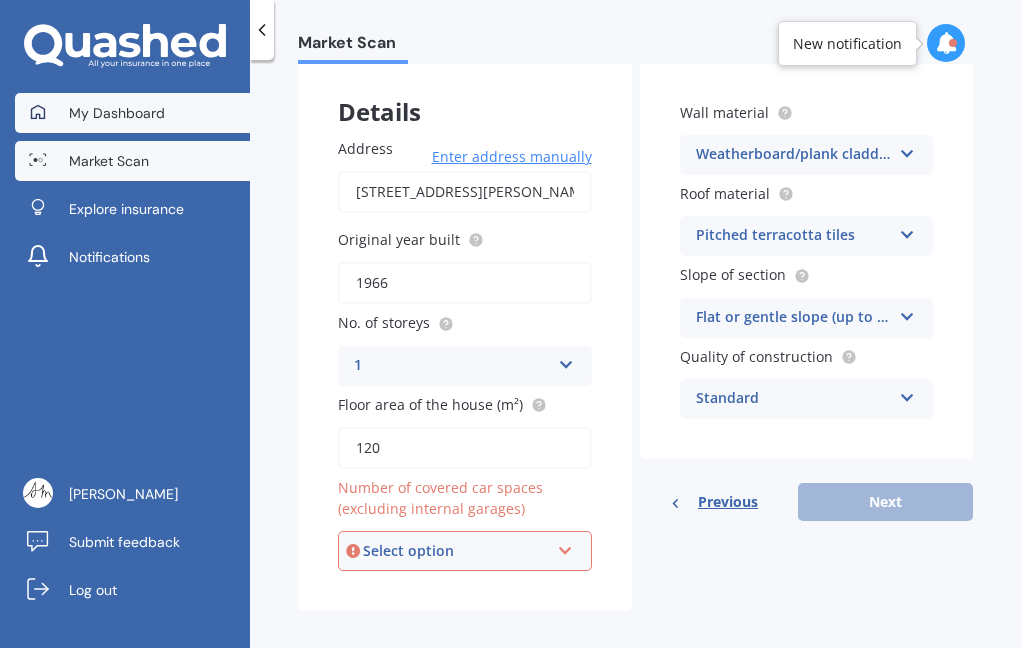 click on "My Dashboard" at bounding box center (117, 113) 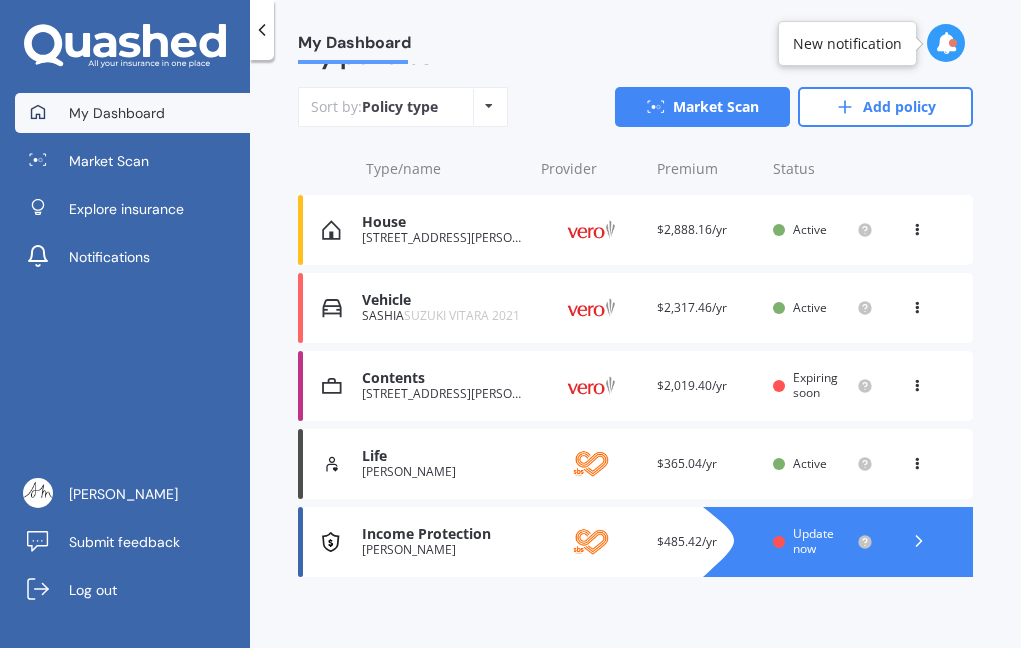 scroll, scrollTop: 256, scrollLeft: 0, axis: vertical 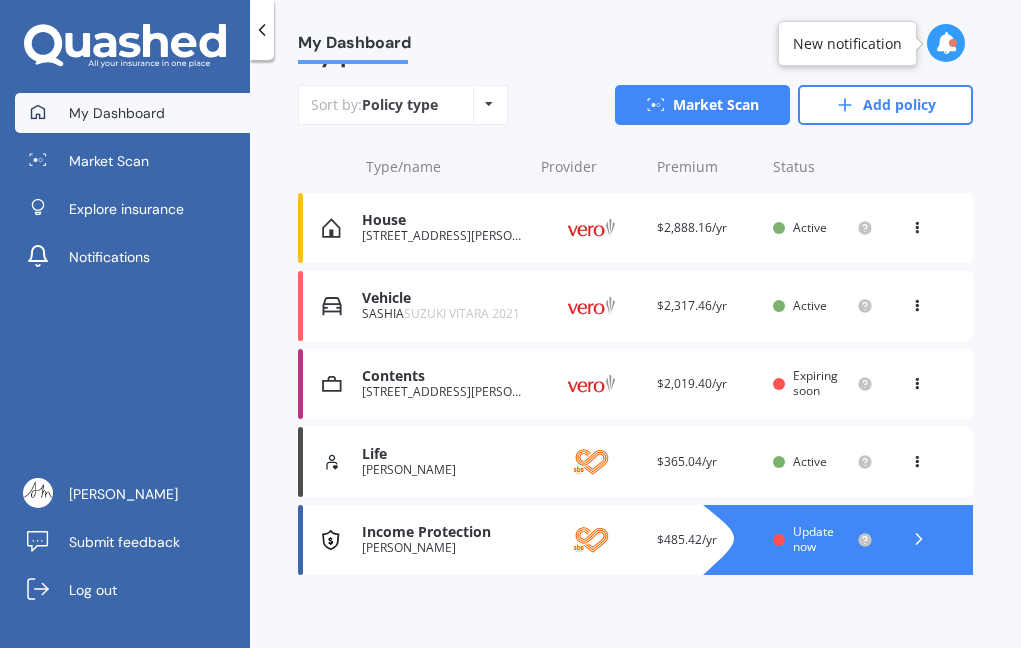 click at bounding box center [858, 540] 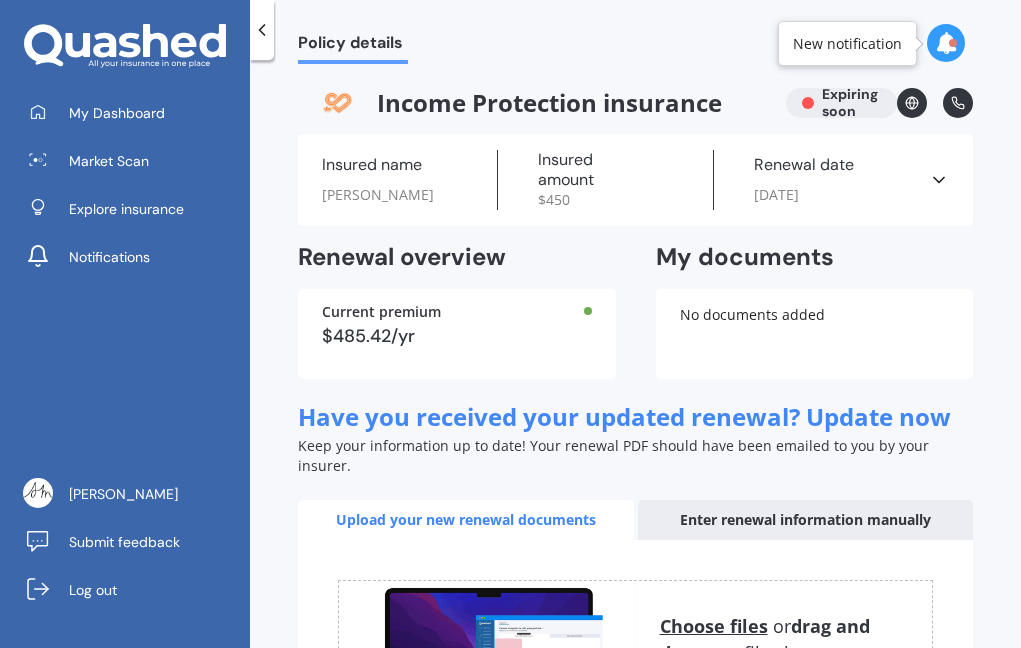 scroll, scrollTop: 0, scrollLeft: 0, axis: both 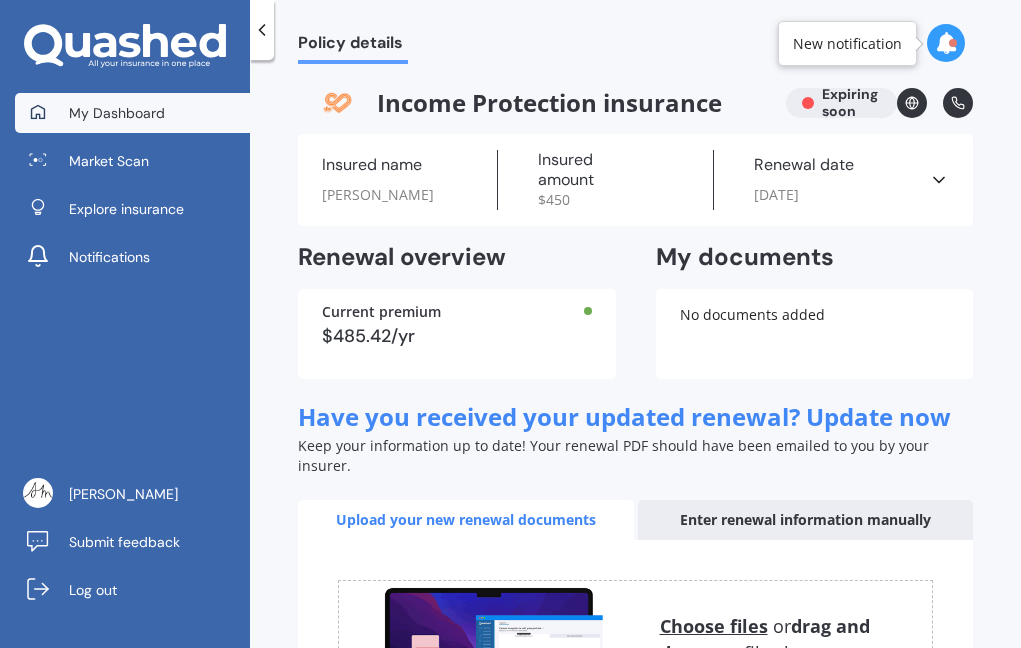click on "My Dashboard" at bounding box center (117, 113) 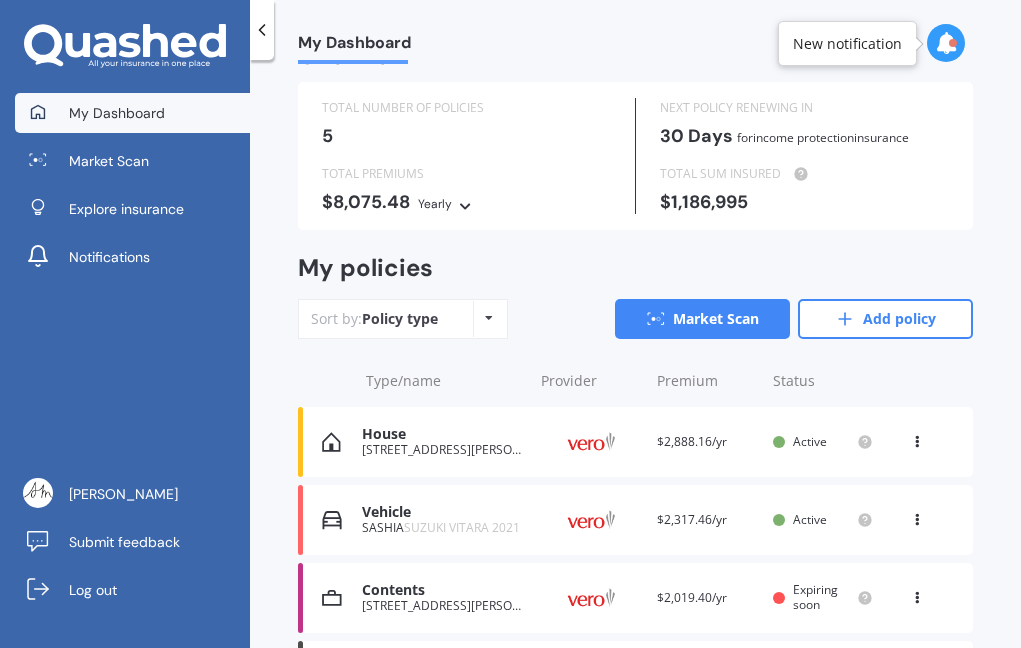 scroll, scrollTop: 60, scrollLeft: 0, axis: vertical 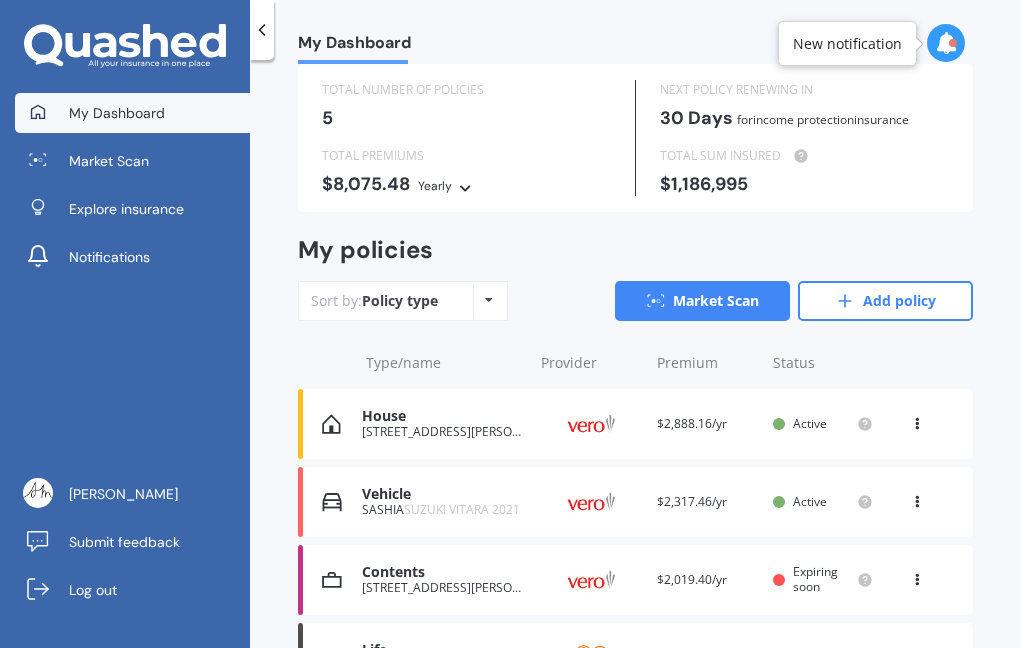 click on "Contents" at bounding box center [443, 572] 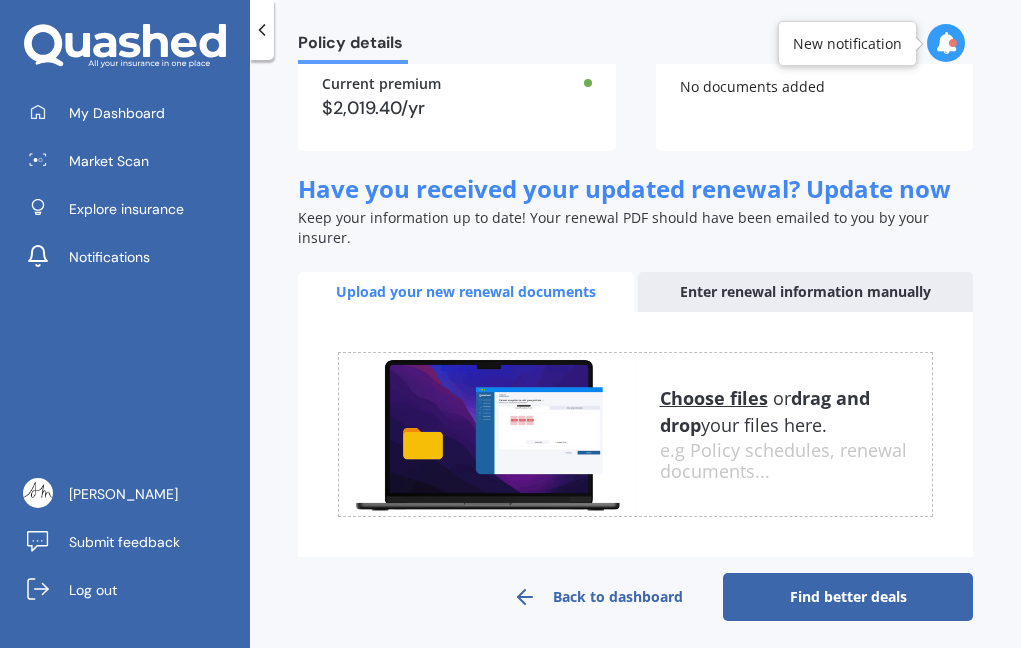 scroll, scrollTop: 266, scrollLeft: 0, axis: vertical 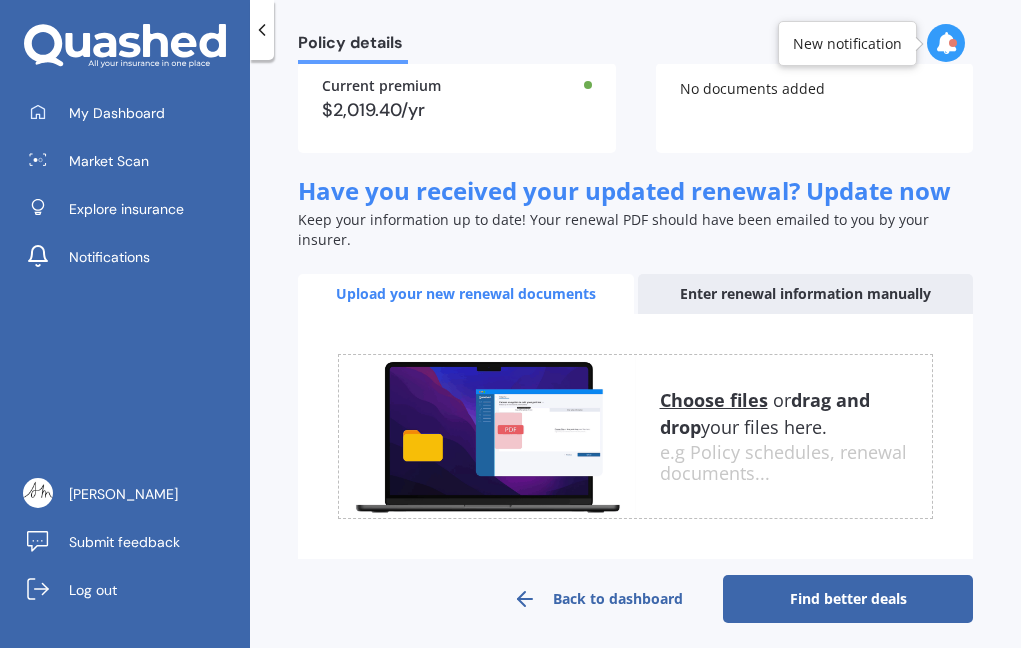 click on "Find better deals" at bounding box center [848, 599] 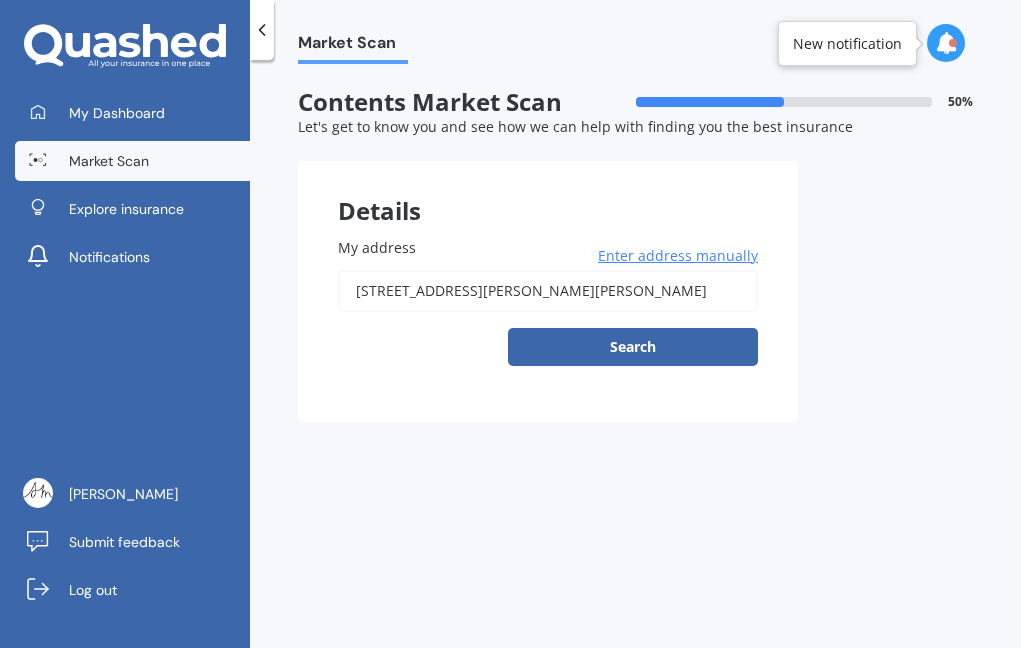 scroll, scrollTop: 0, scrollLeft: 0, axis: both 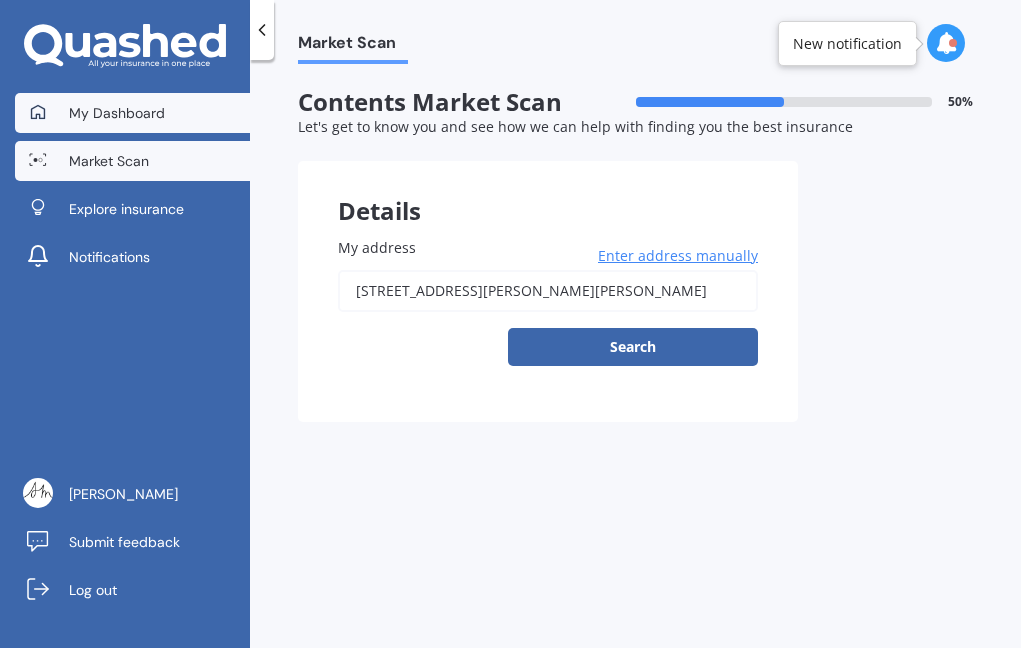click on "My Dashboard" at bounding box center (117, 113) 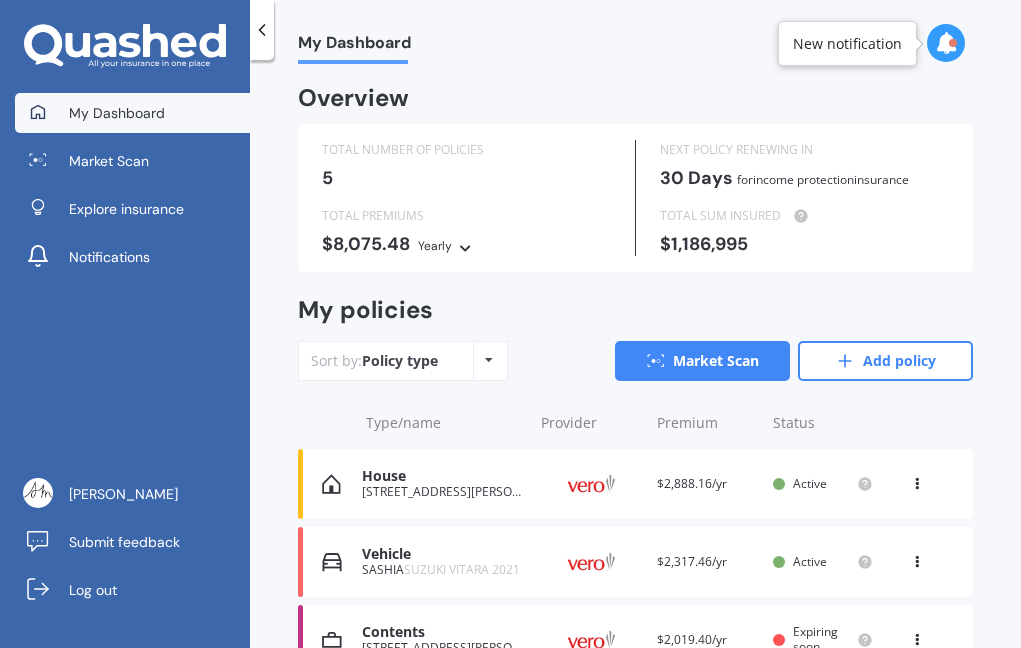 click at bounding box center (946, 43) 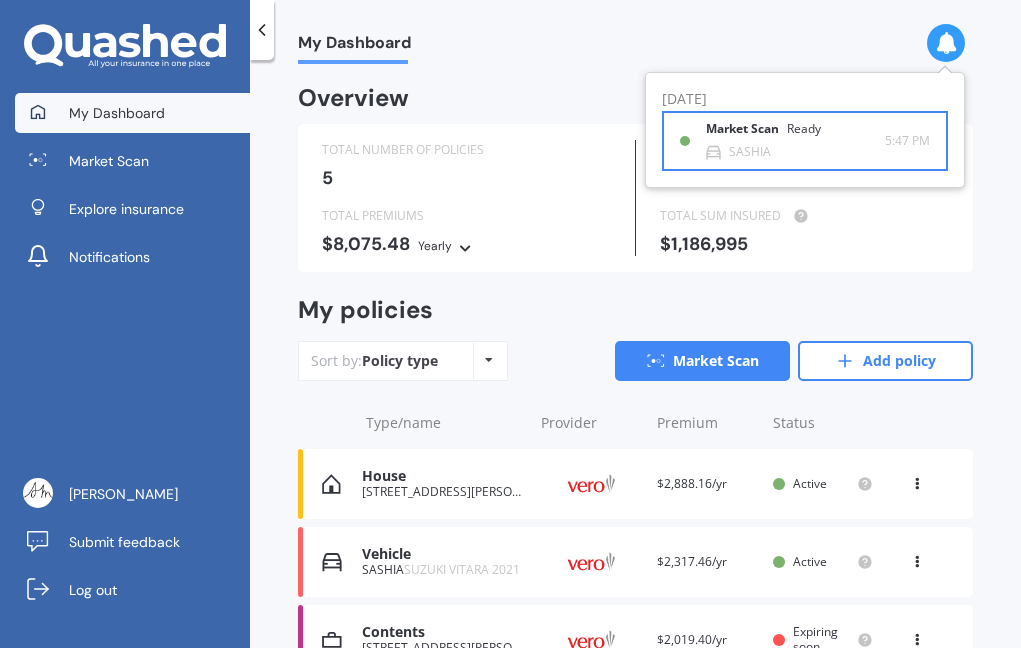 click on "Market Scan" at bounding box center (746, 129) 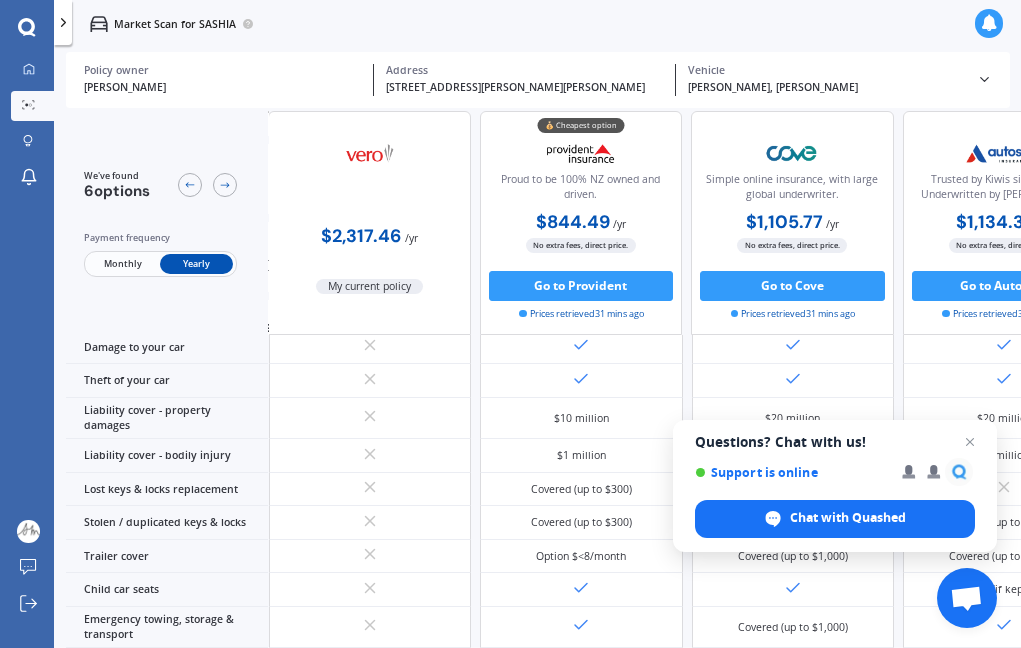 scroll, scrollTop: 145, scrollLeft: 0, axis: vertical 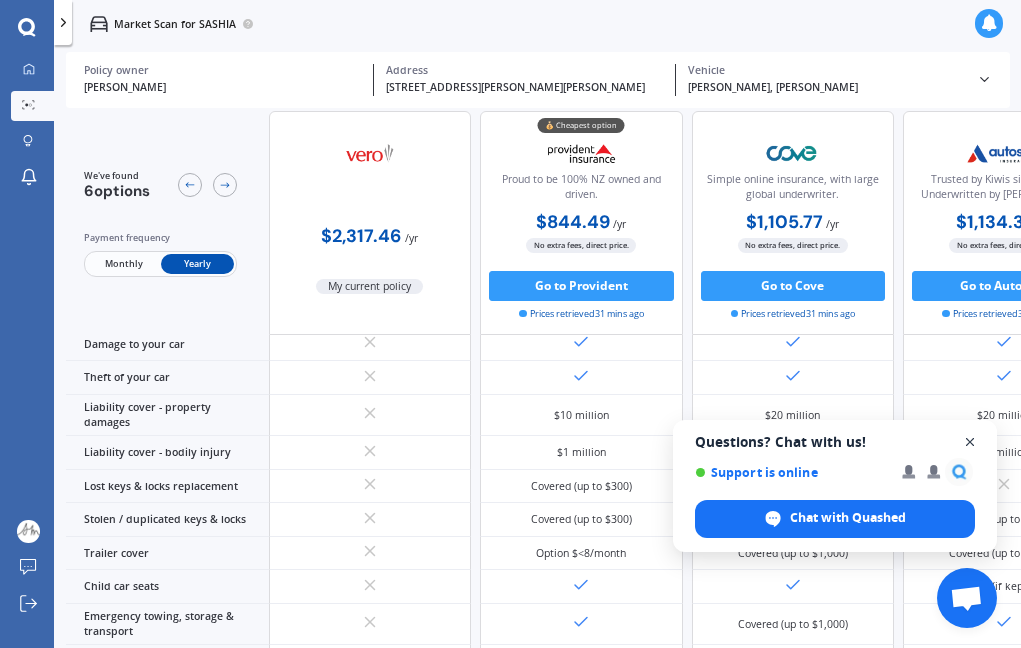 click at bounding box center (970, 442) 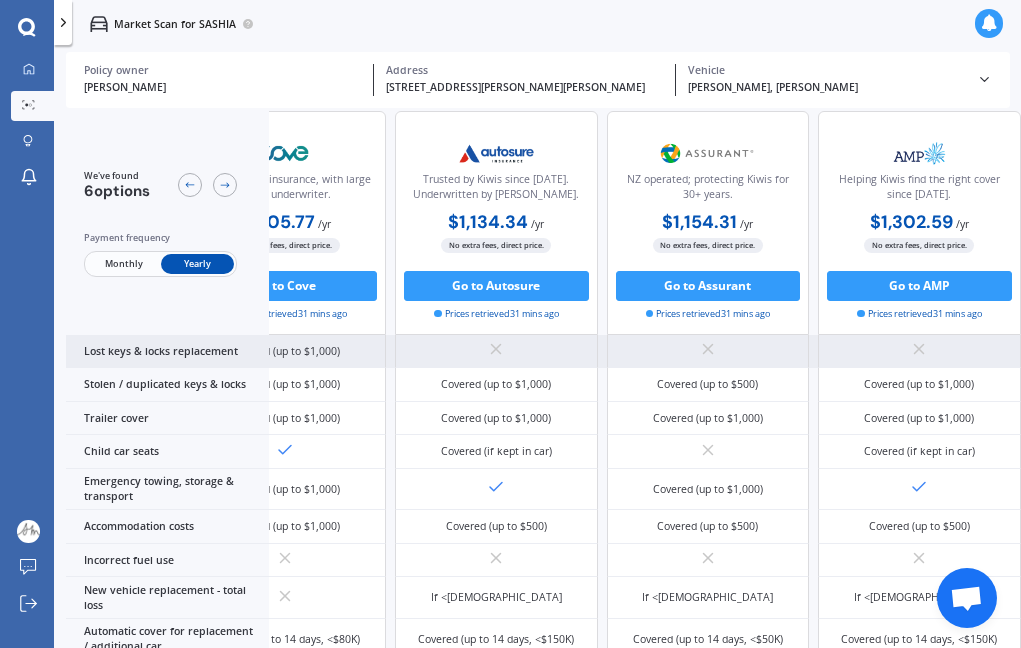 scroll, scrollTop: 324, scrollLeft: 686, axis: both 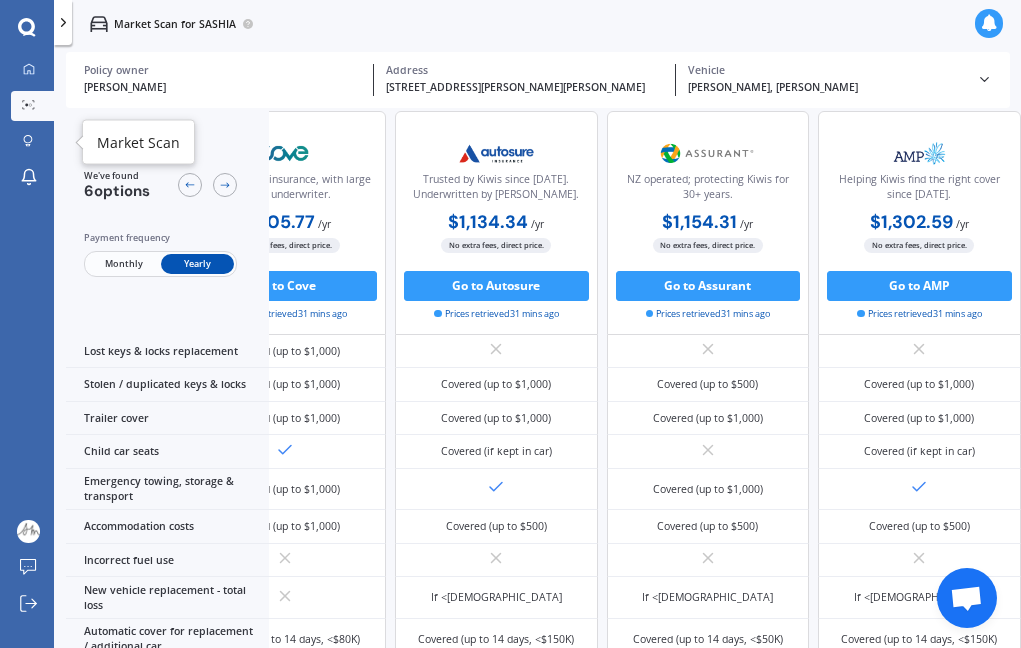 click 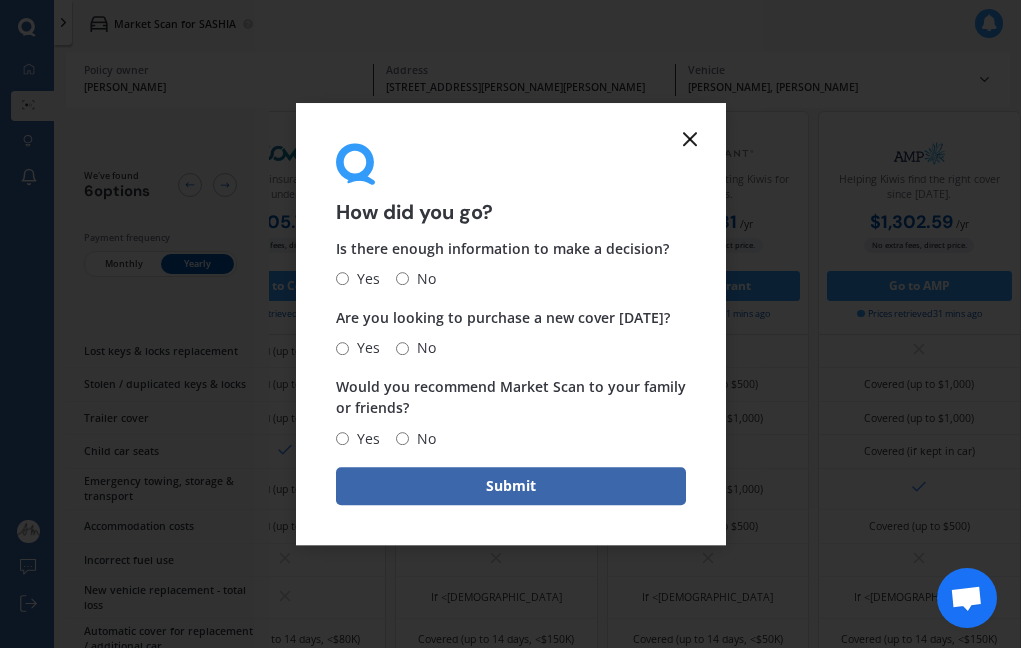 click 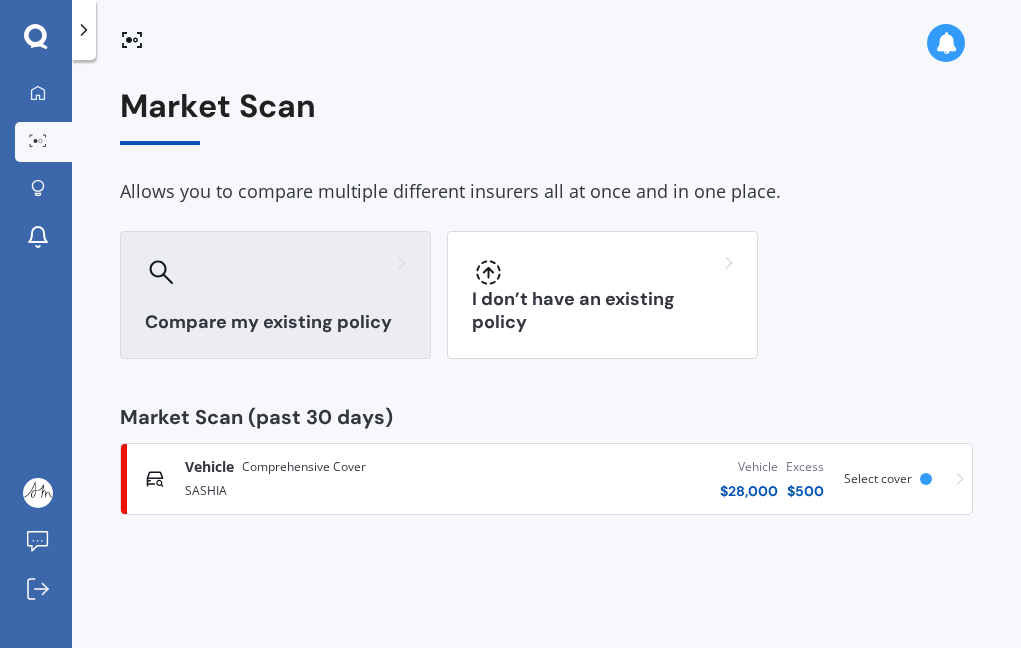 scroll, scrollTop: 0, scrollLeft: 0, axis: both 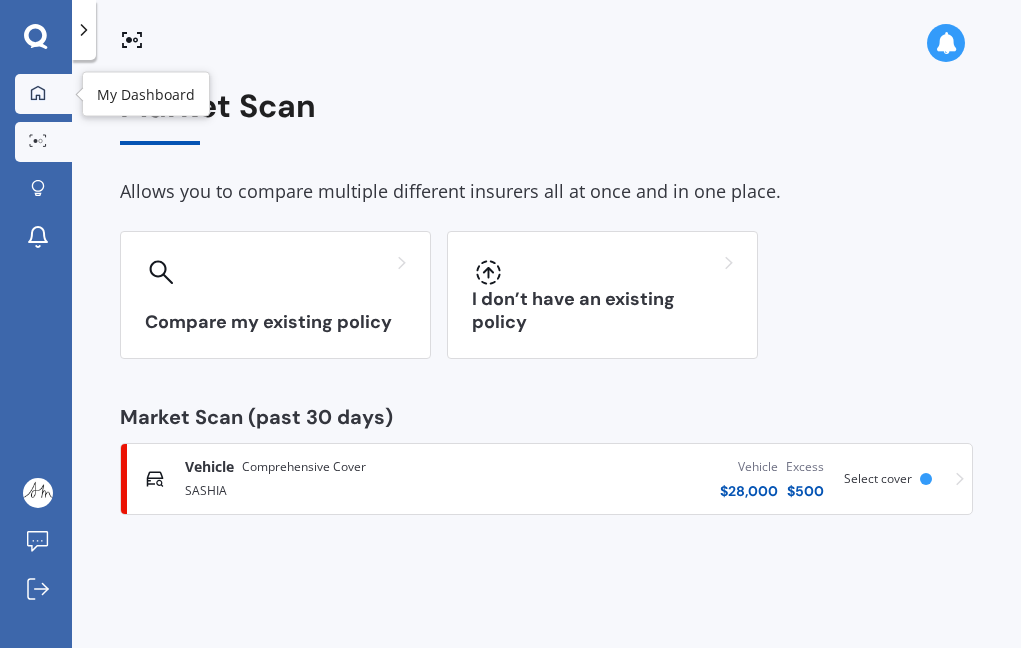 click 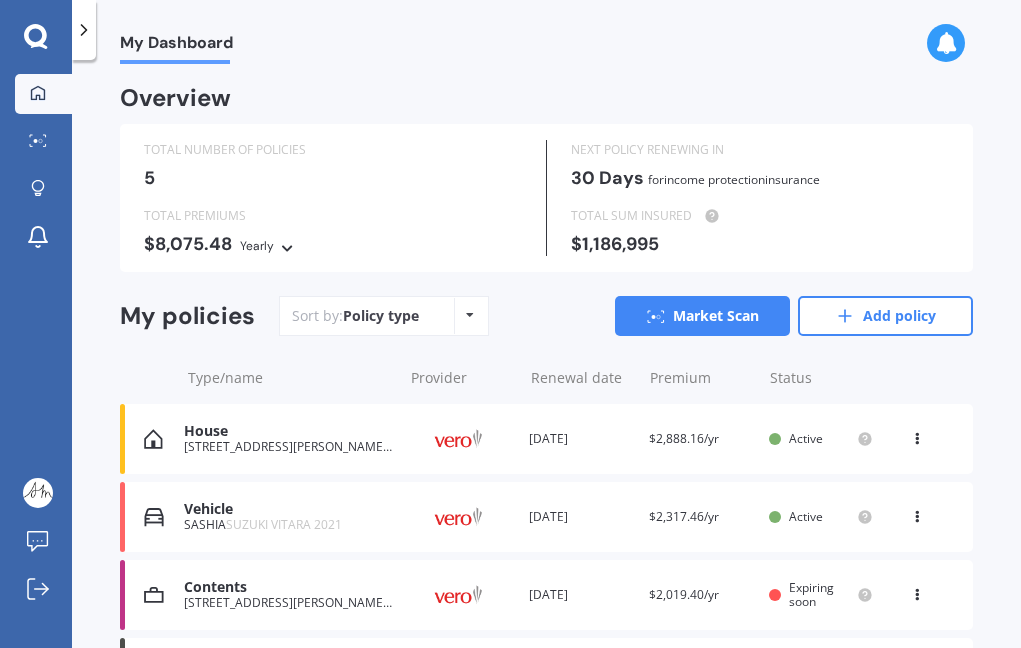 click at bounding box center (946, 43) 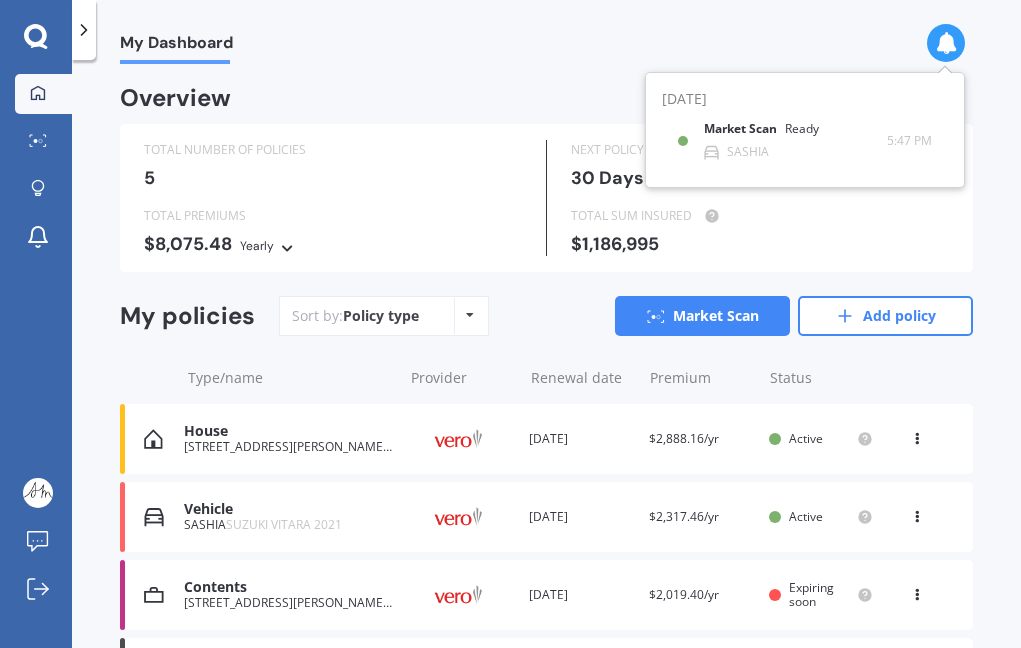 click at bounding box center (946, 43) 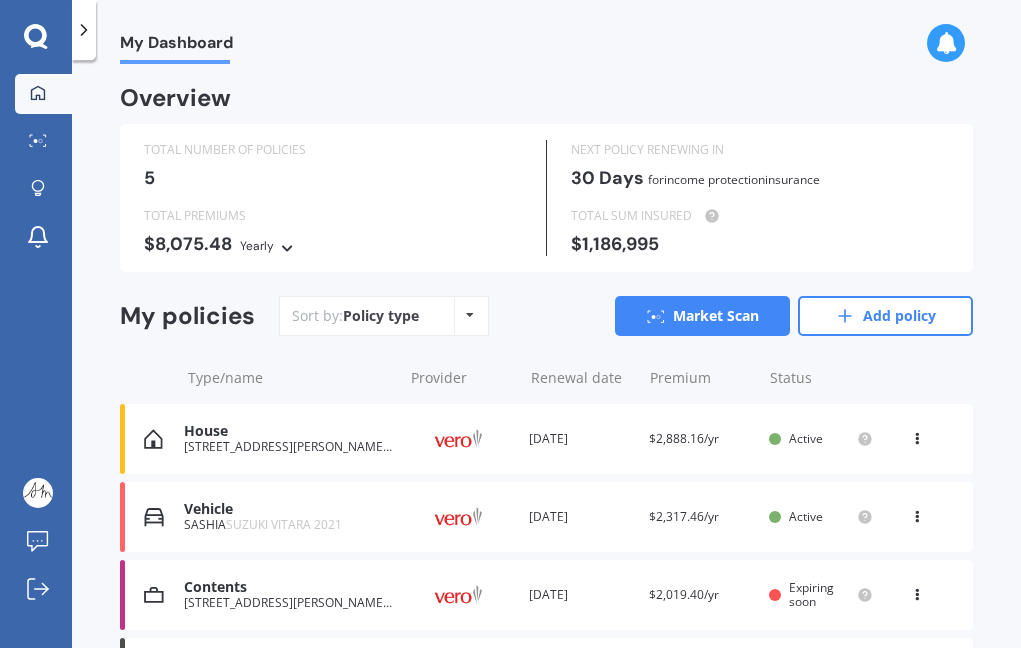 click at bounding box center [917, 435] 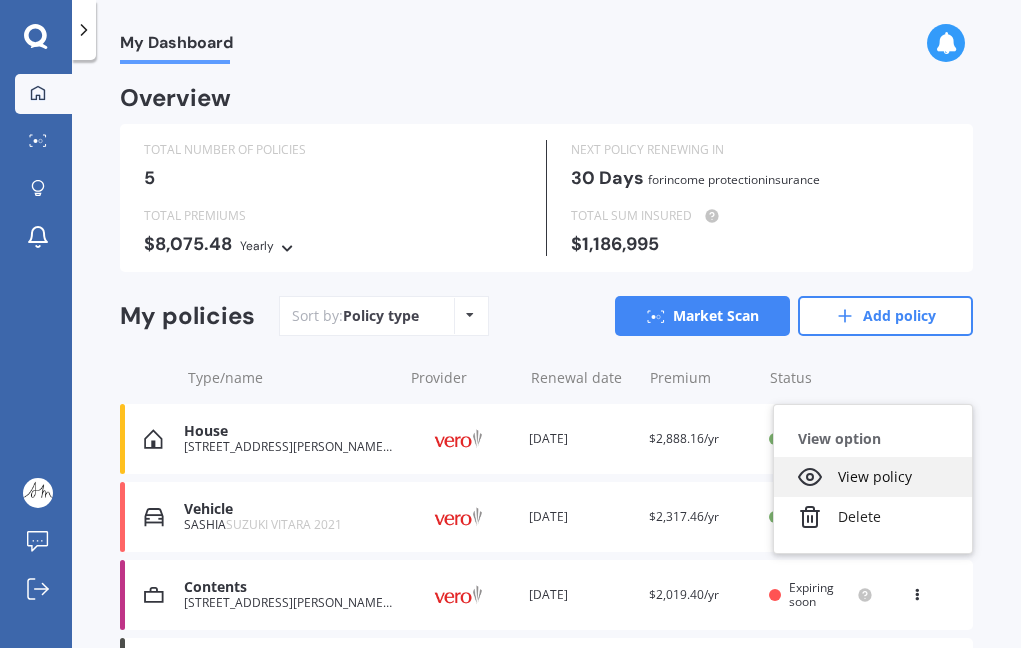 click on "View policy" at bounding box center (873, 477) 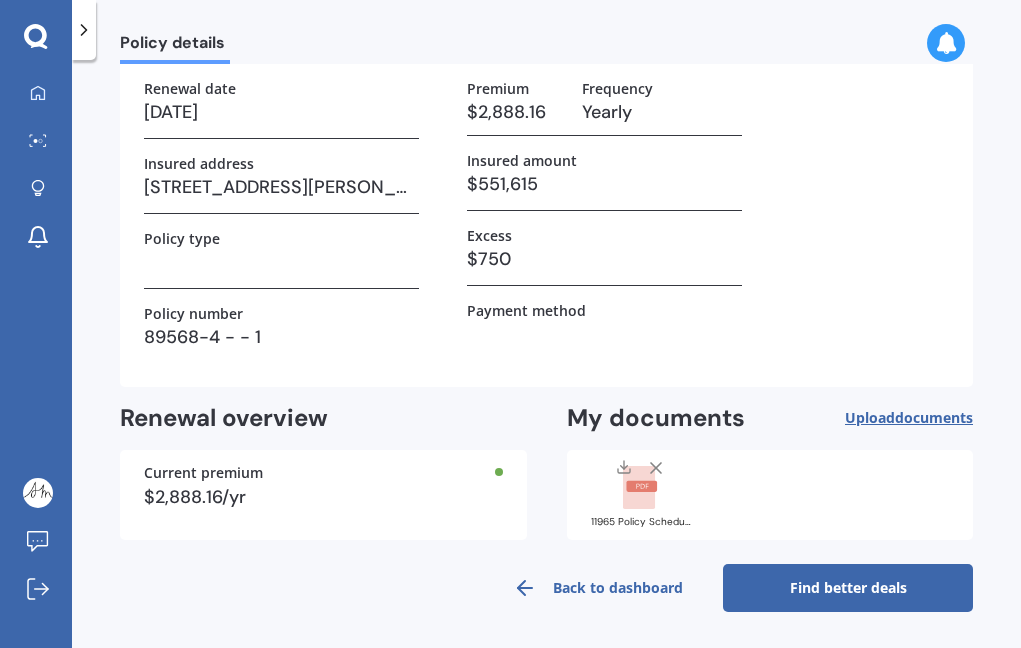 scroll, scrollTop: 119, scrollLeft: 0, axis: vertical 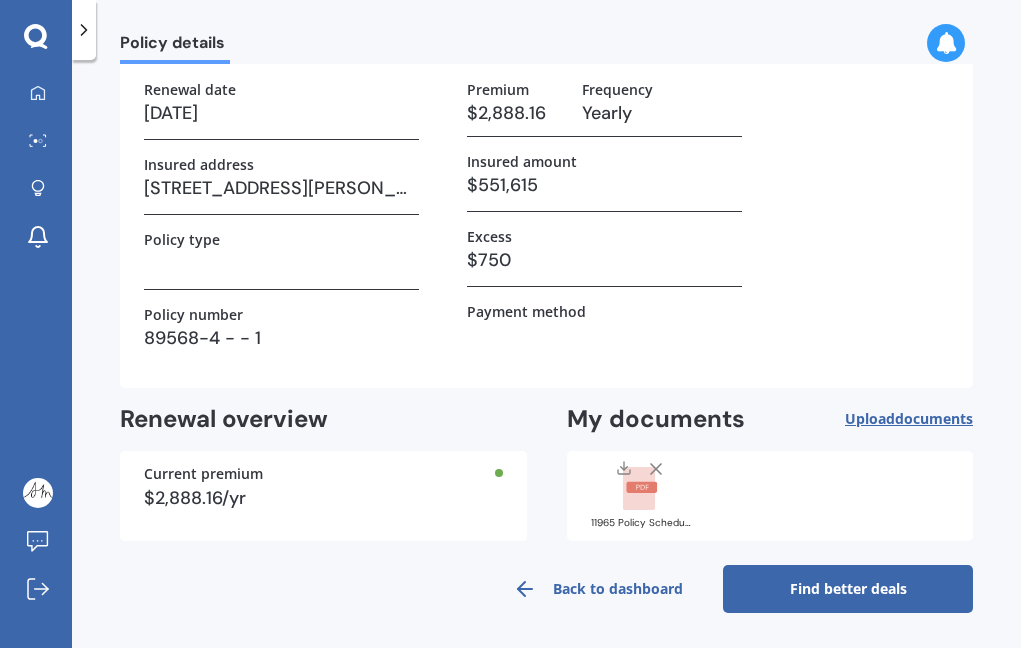click on "Find better deals" at bounding box center (848, 589) 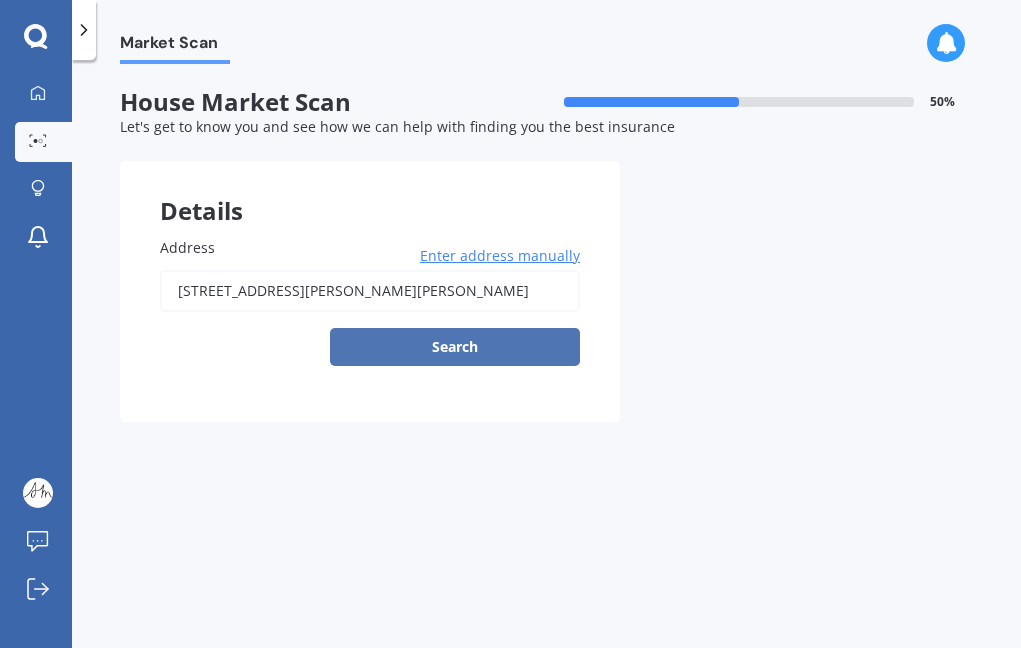 click on "Search" at bounding box center [455, 347] 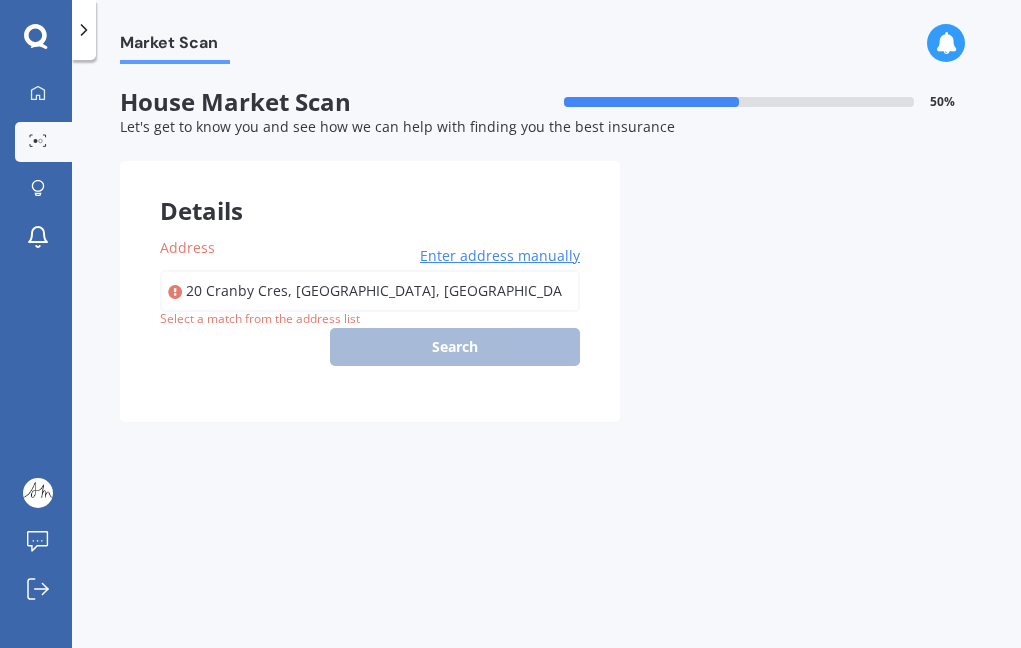 type on "[STREET_ADDRESS][PERSON_NAME][PERSON_NAME]" 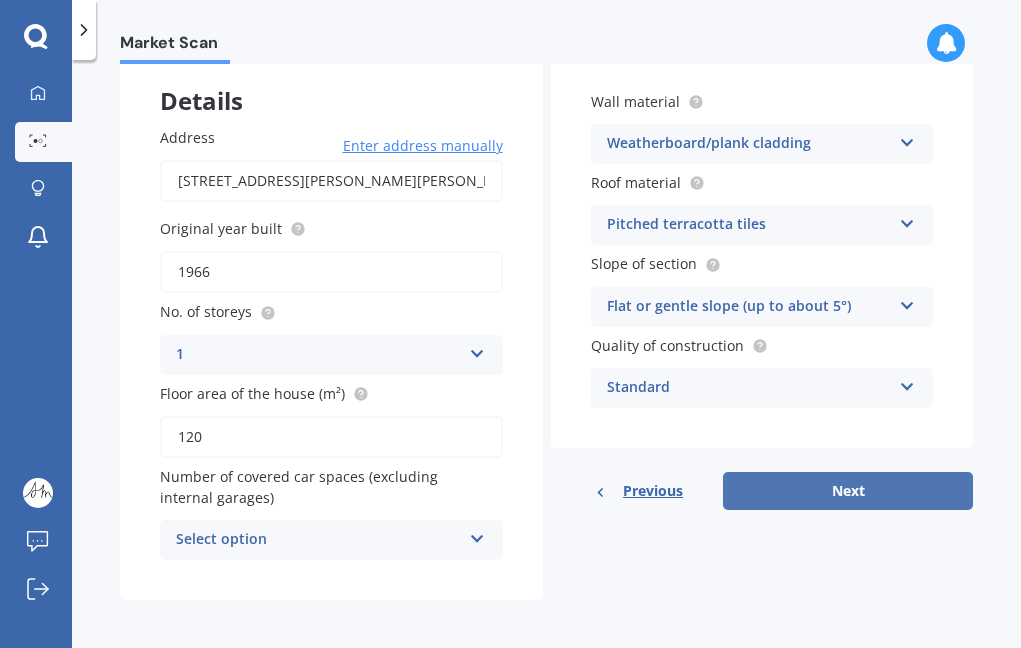 scroll, scrollTop: 109, scrollLeft: 0, axis: vertical 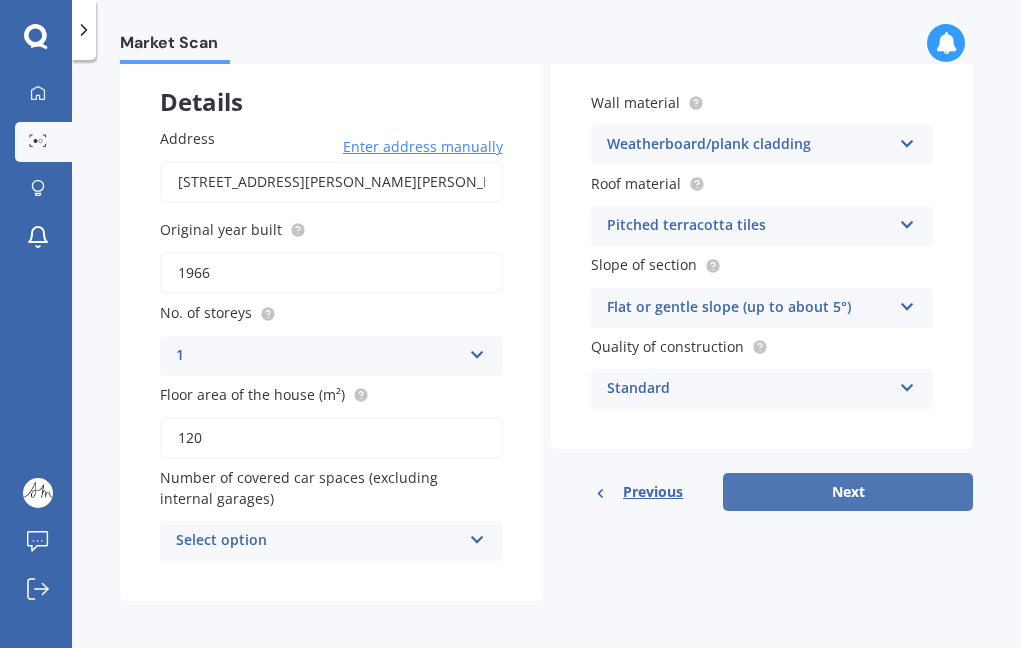 click on "Next" at bounding box center [848, 492] 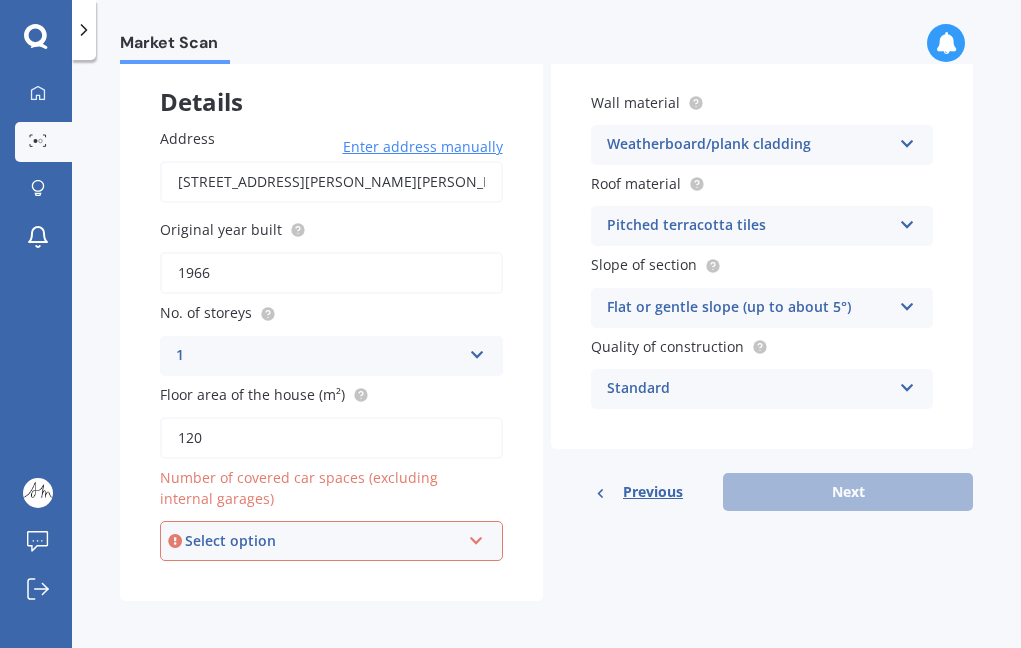 click on "Select option" at bounding box center (322, 541) 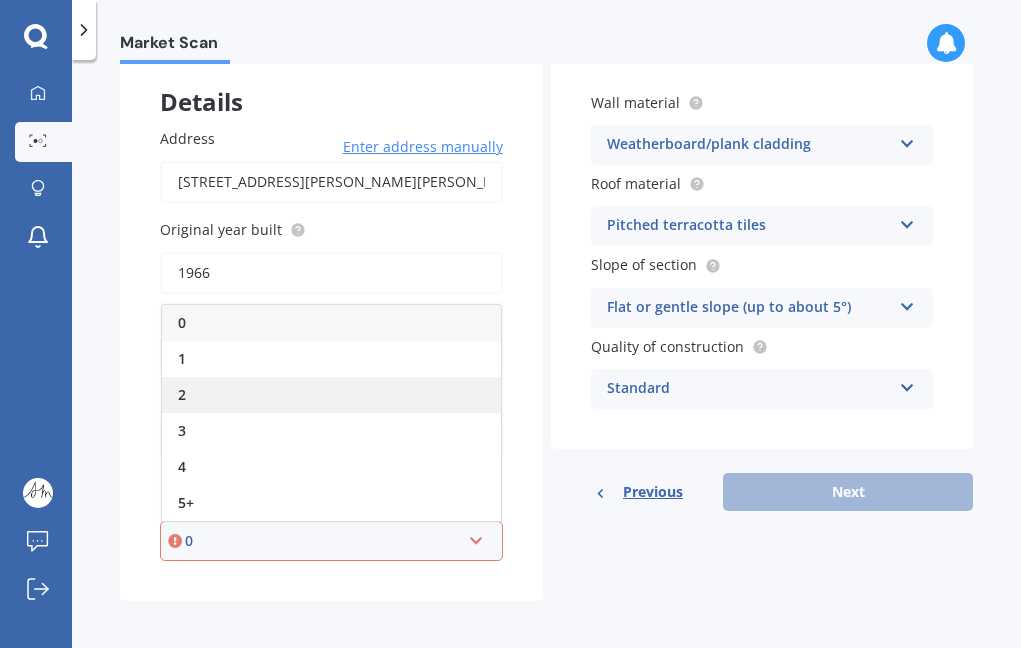 click on "2" at bounding box center (331, 395) 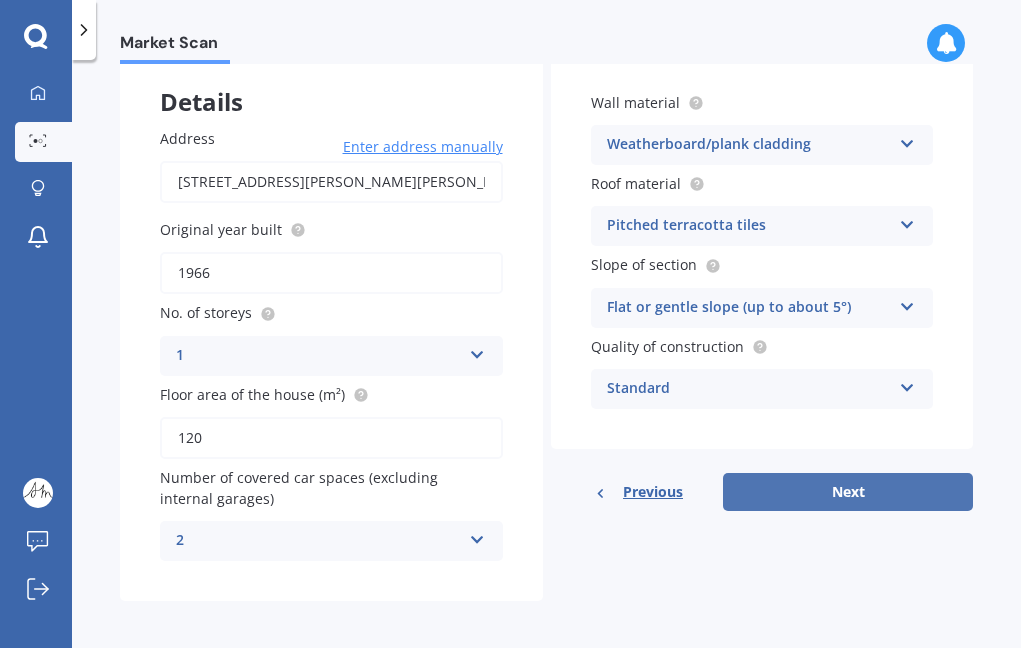 click on "Next" at bounding box center [848, 492] 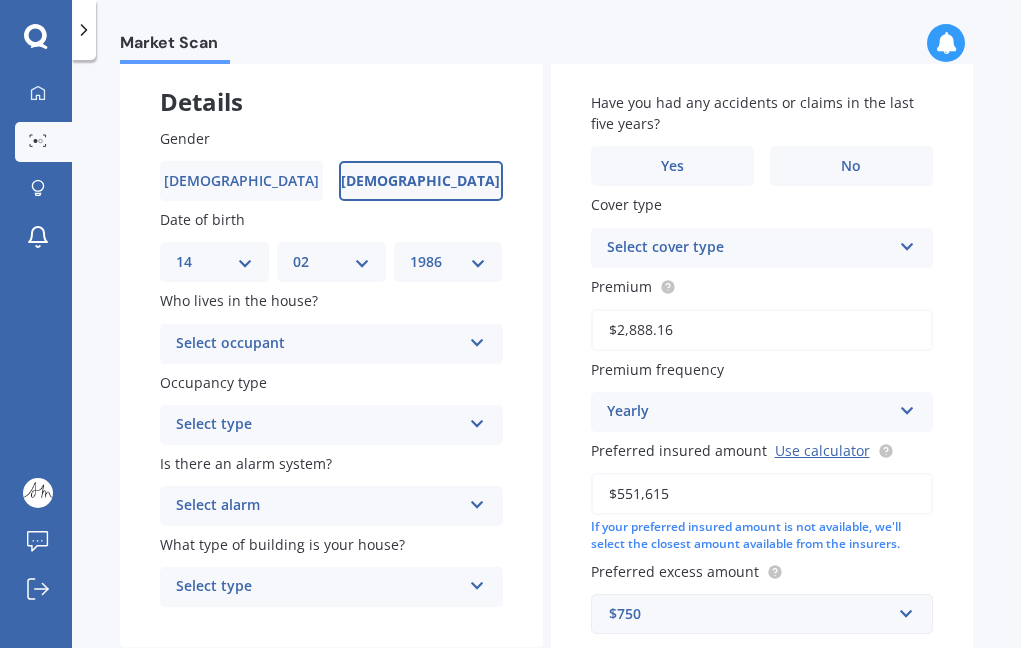 scroll, scrollTop: 0, scrollLeft: 0, axis: both 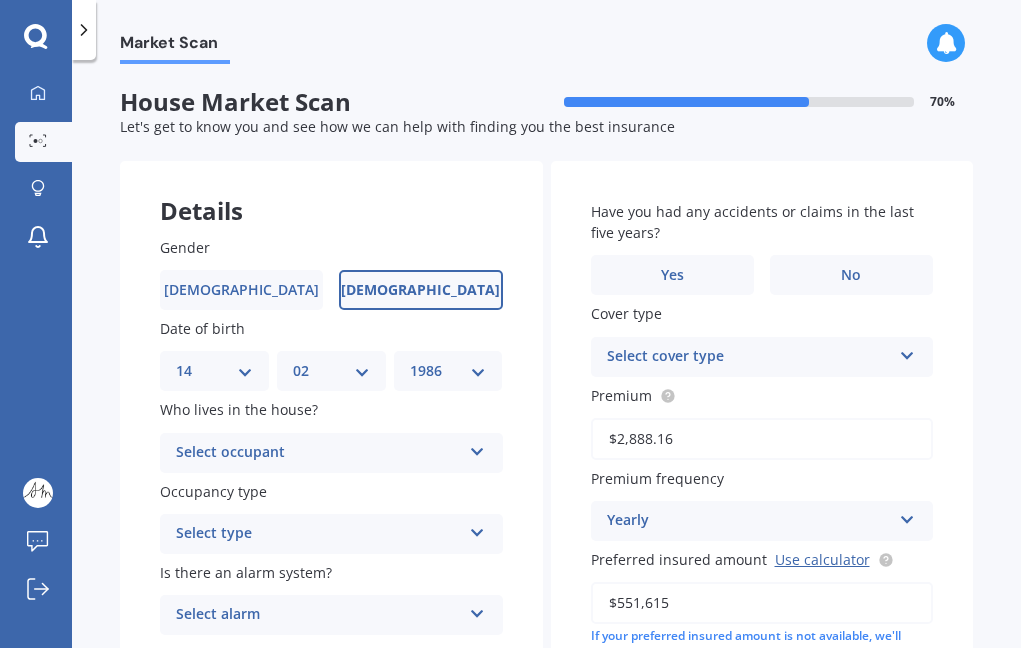 click on "Select occupant" at bounding box center [318, 453] 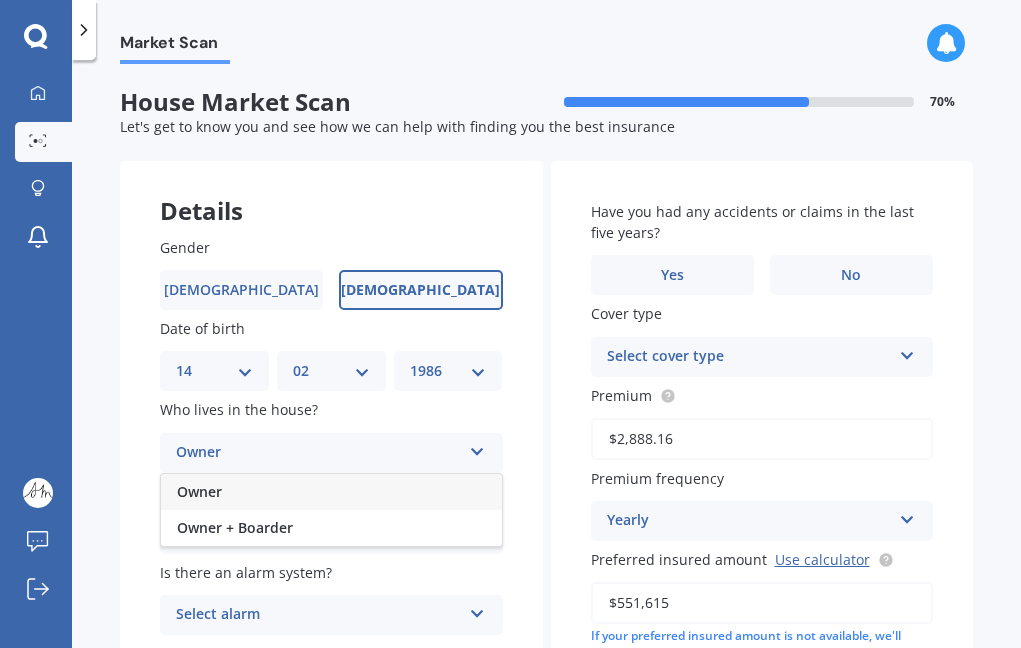 click on "Owner" at bounding box center [331, 492] 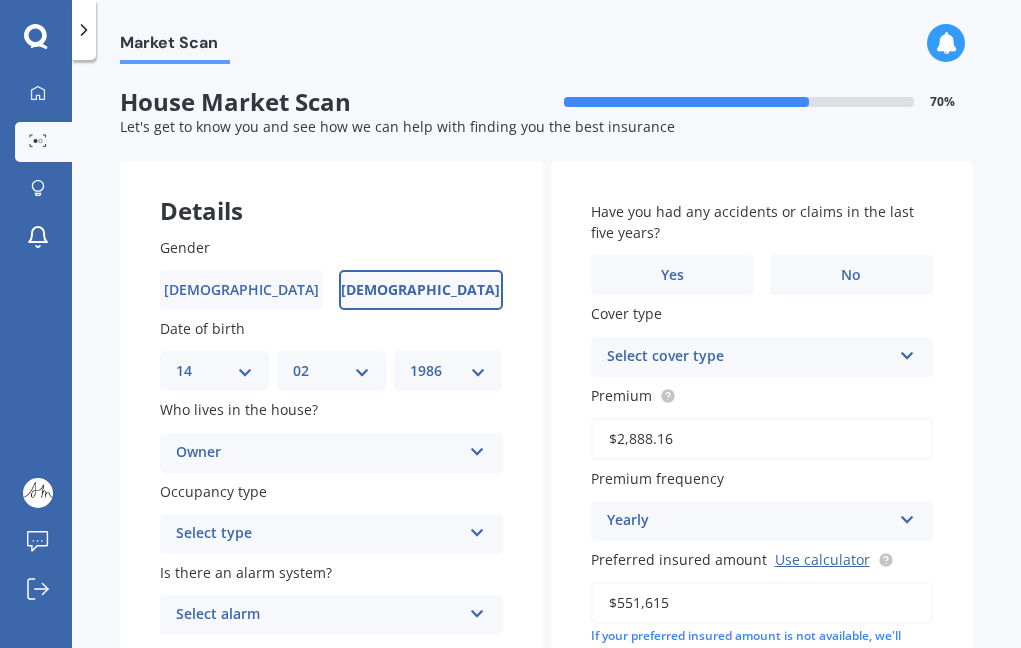 click on "Select type" at bounding box center (318, 534) 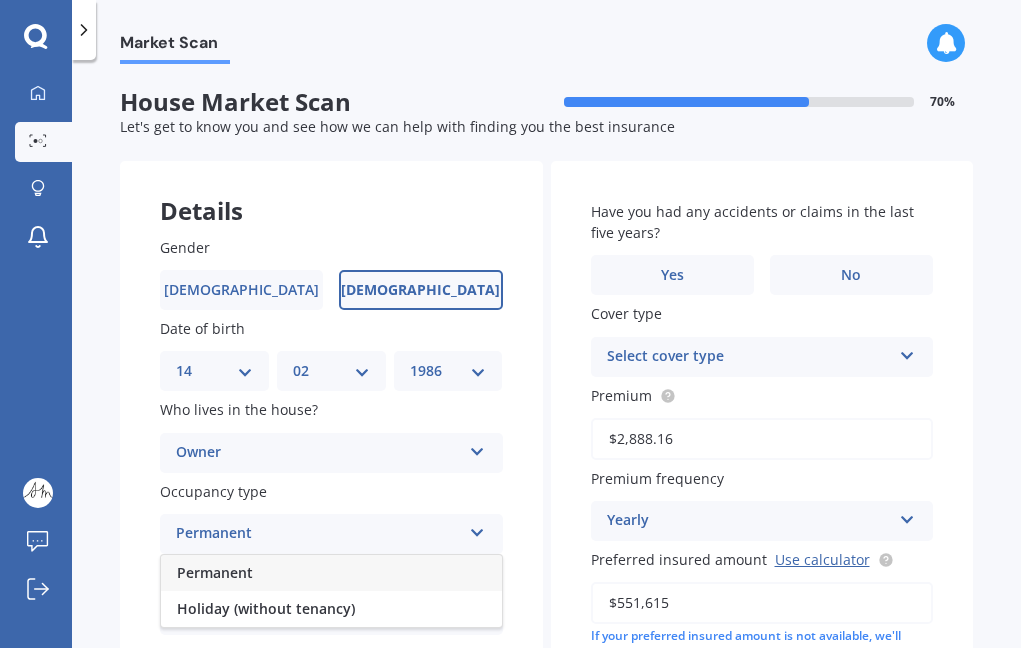 click on "Permanent" at bounding box center (331, 573) 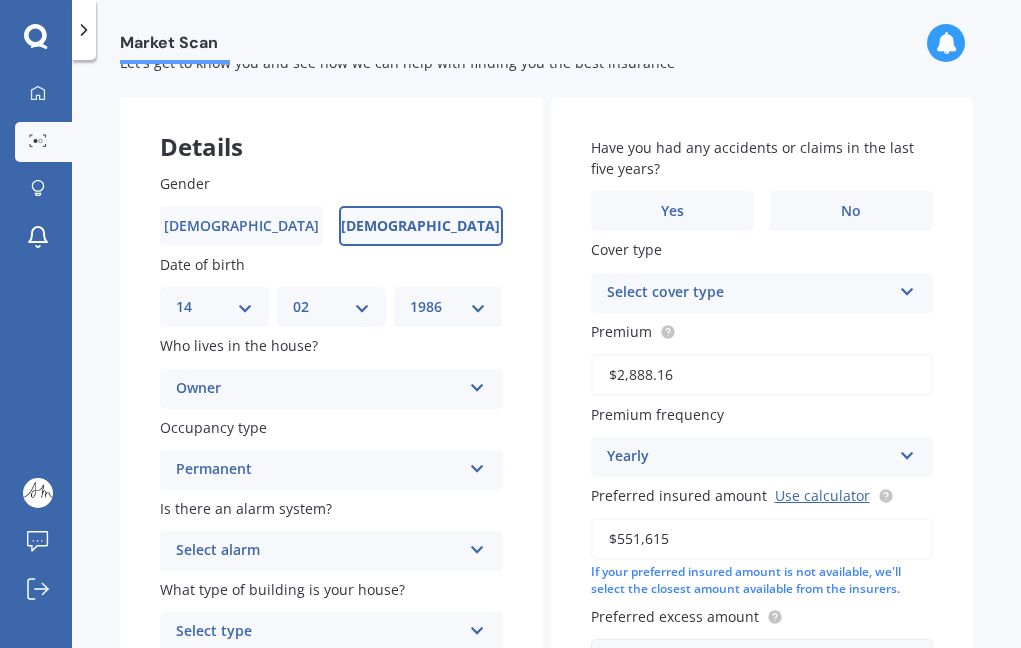 scroll, scrollTop: 84, scrollLeft: 0, axis: vertical 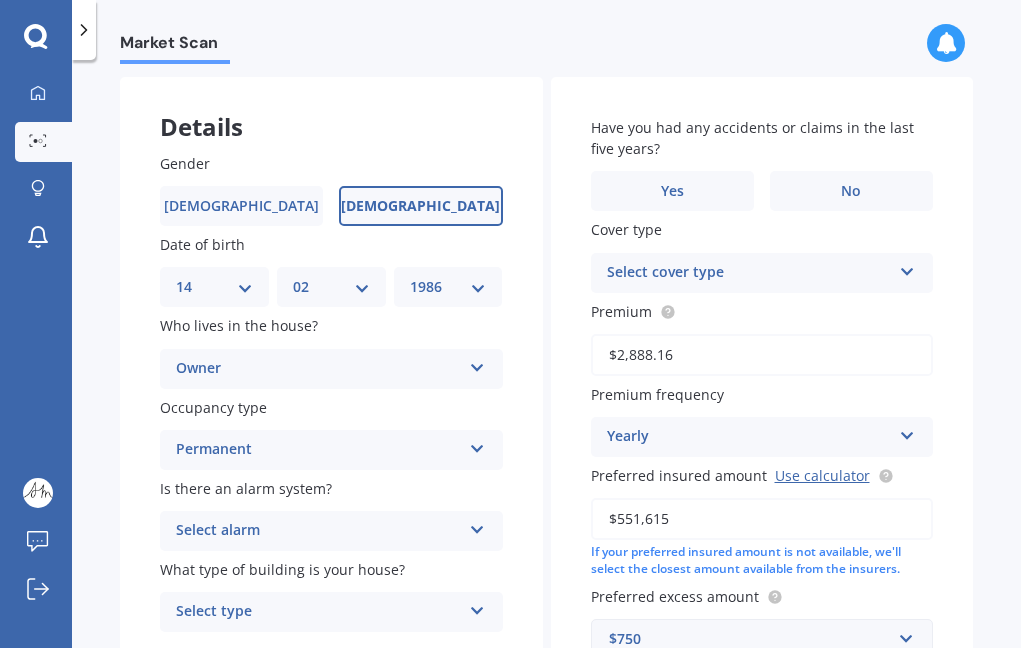 click on "Select alarm Yes, monitored Yes, not monitored No" at bounding box center (331, 531) 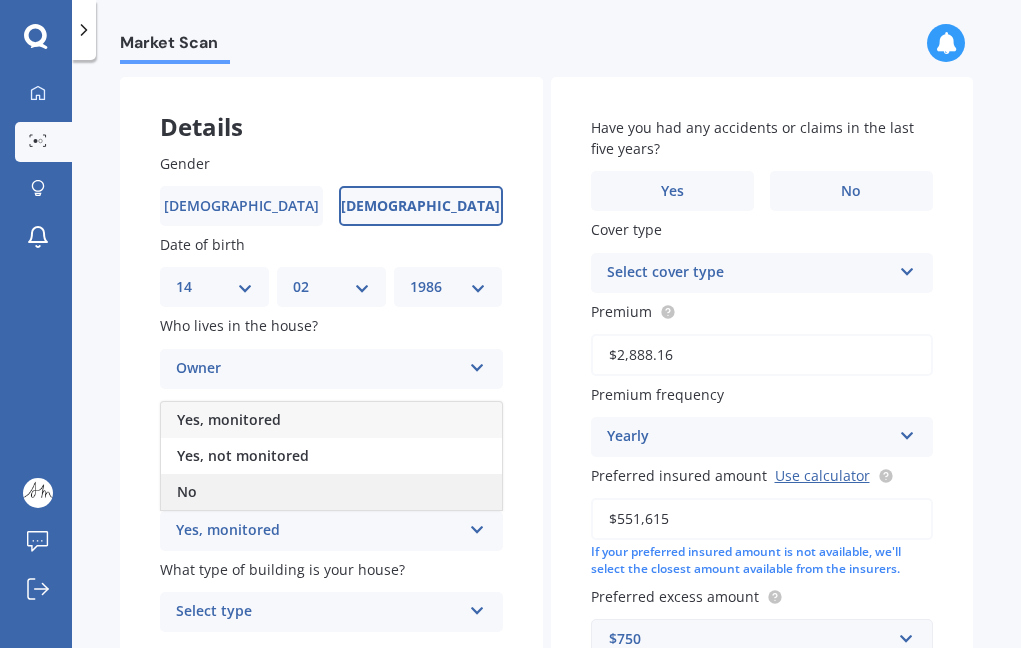 click on "No" at bounding box center [331, 492] 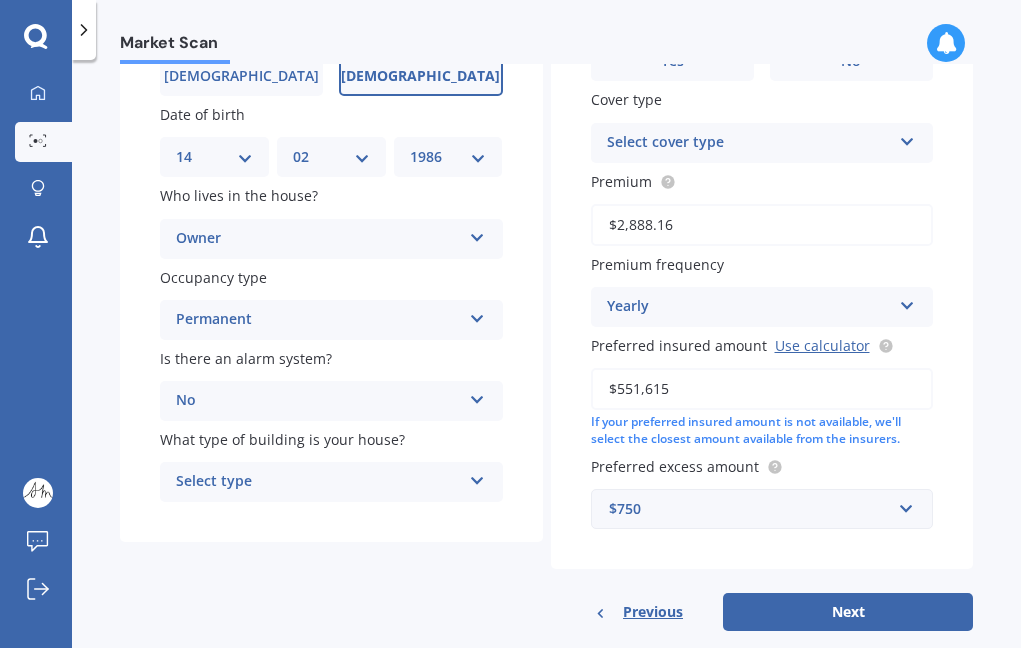 scroll, scrollTop: 227, scrollLeft: 0, axis: vertical 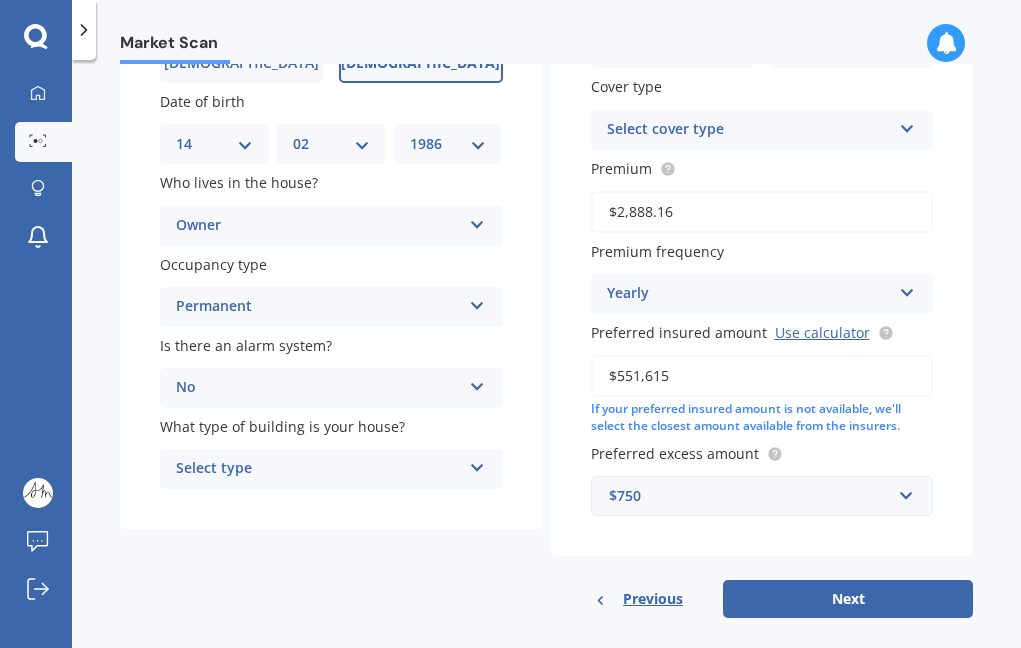 click on "Select type" at bounding box center [318, 469] 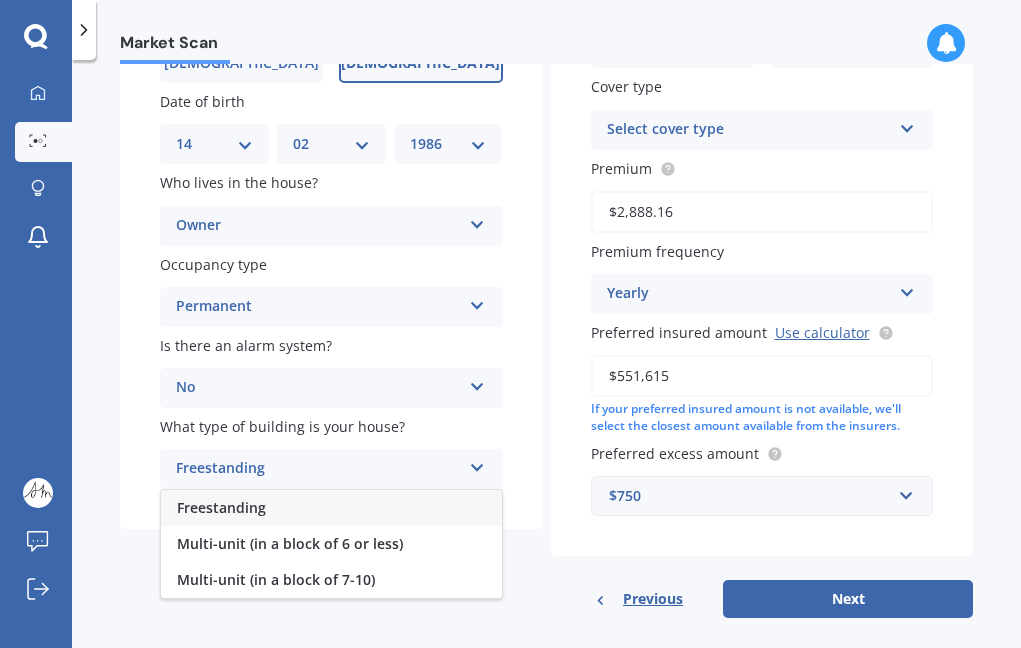 click on "Freestanding" at bounding box center [331, 508] 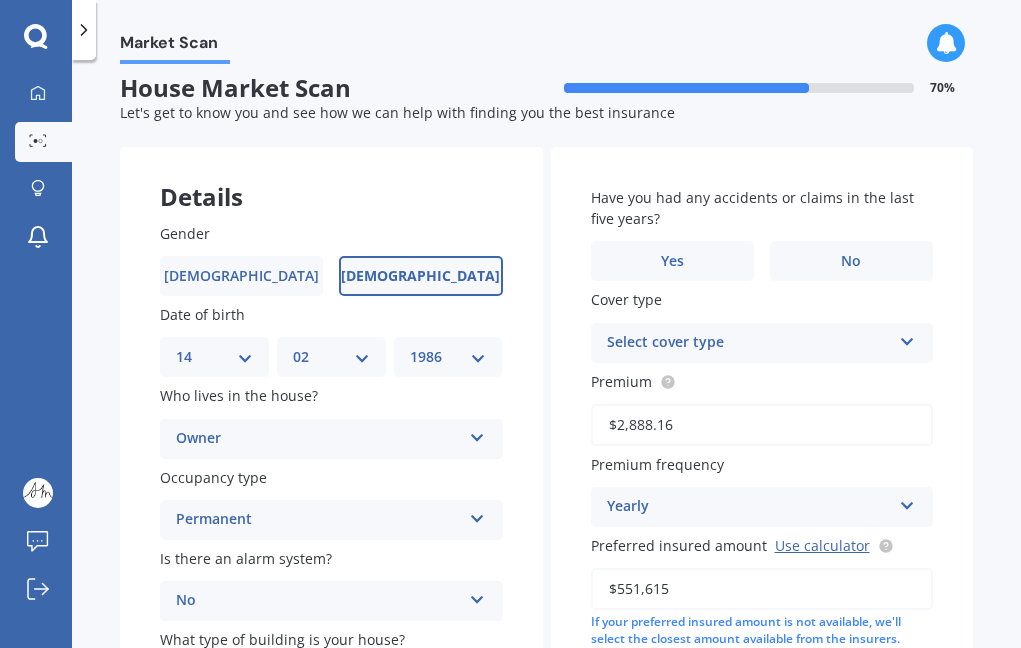 scroll, scrollTop: 7, scrollLeft: 0, axis: vertical 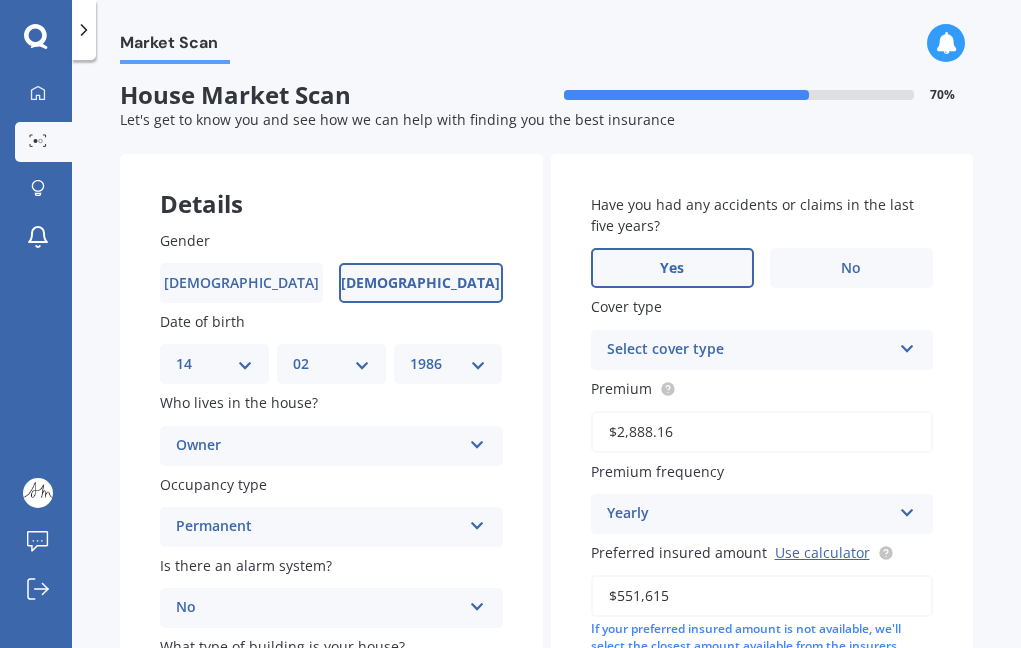 click on "Yes" at bounding box center [672, 268] 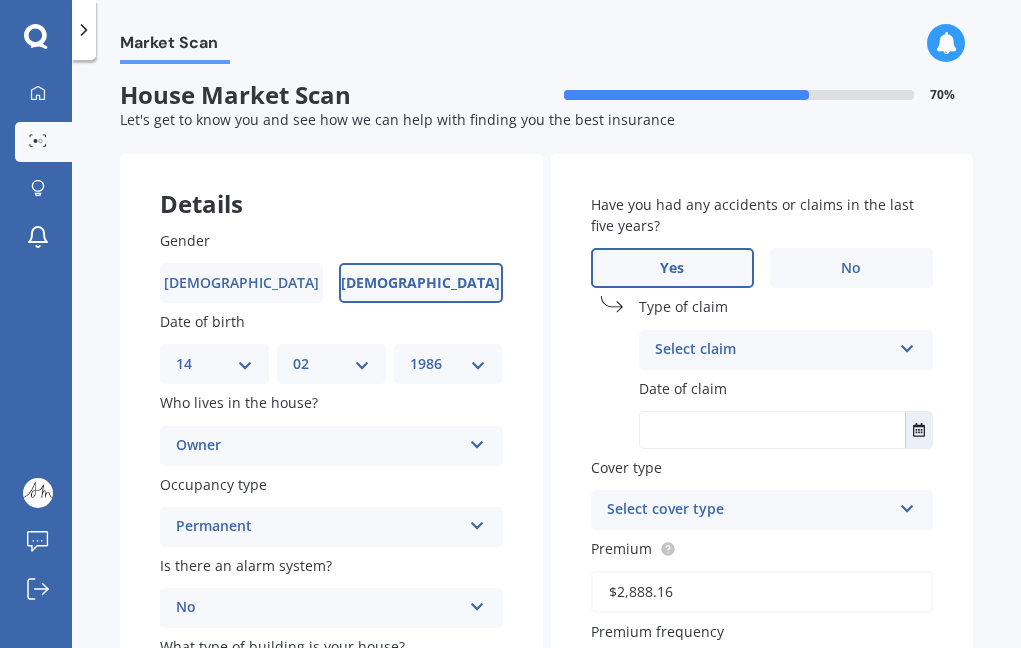 click on "Select claim" at bounding box center [773, 350] 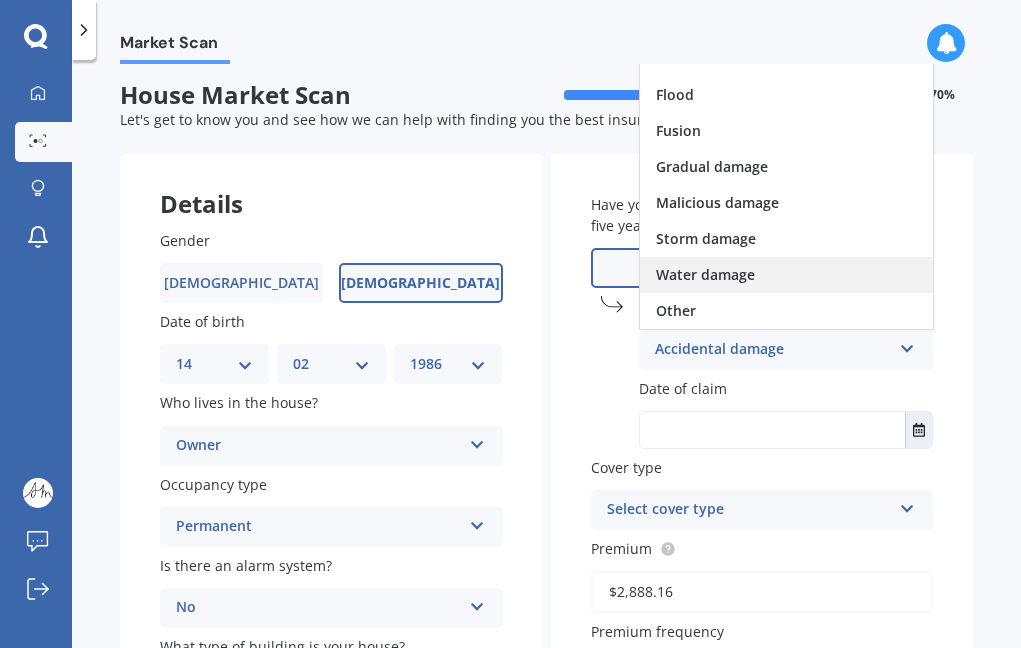 scroll, scrollTop: 146, scrollLeft: 0, axis: vertical 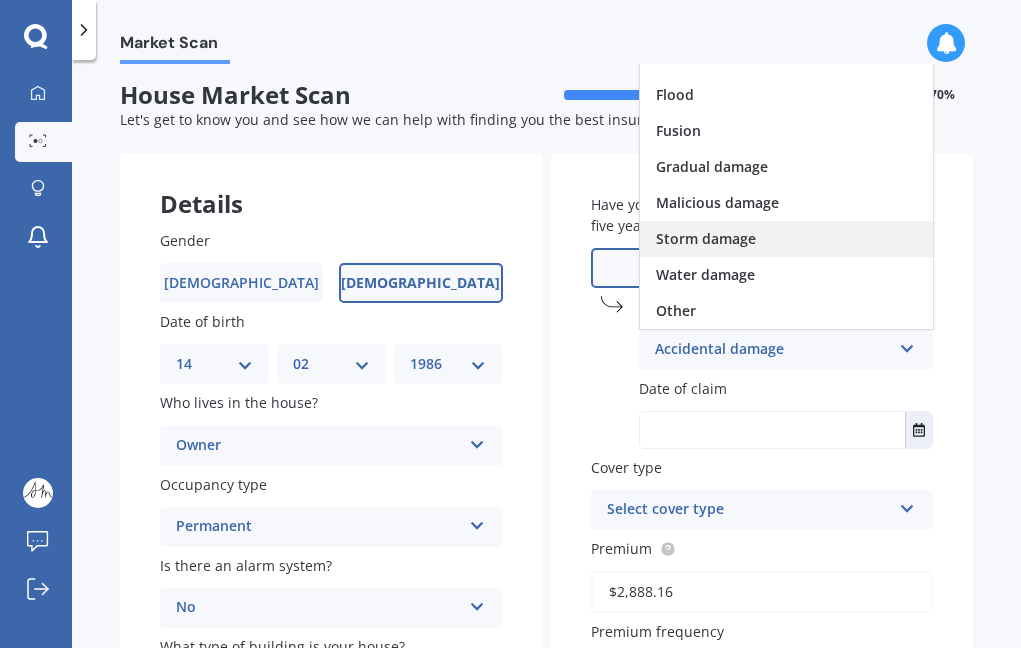 click on "Storm damage" at bounding box center [706, 238] 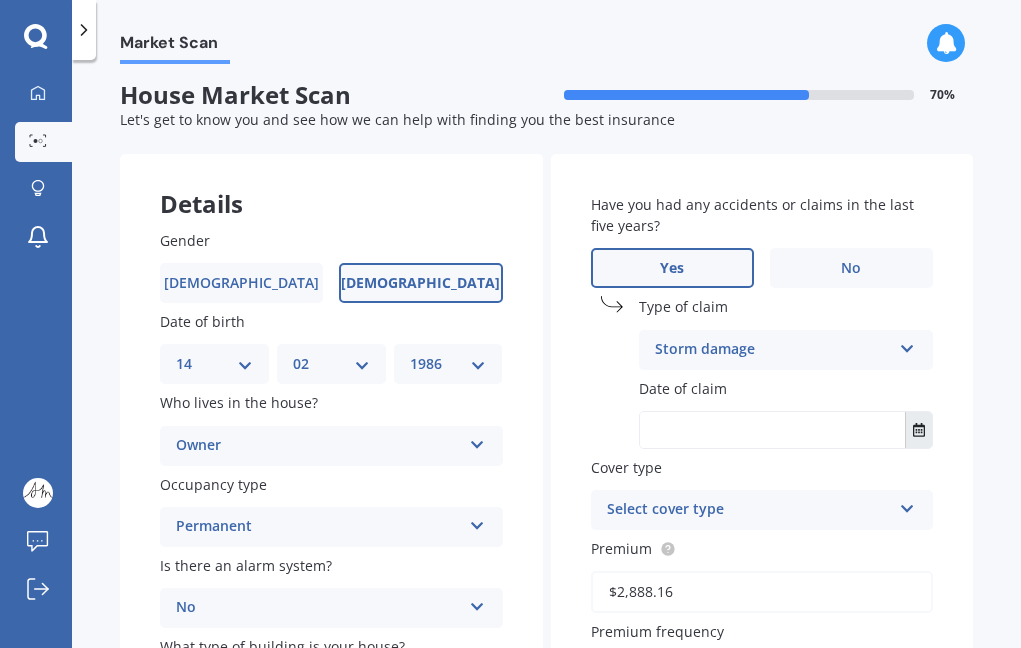 click 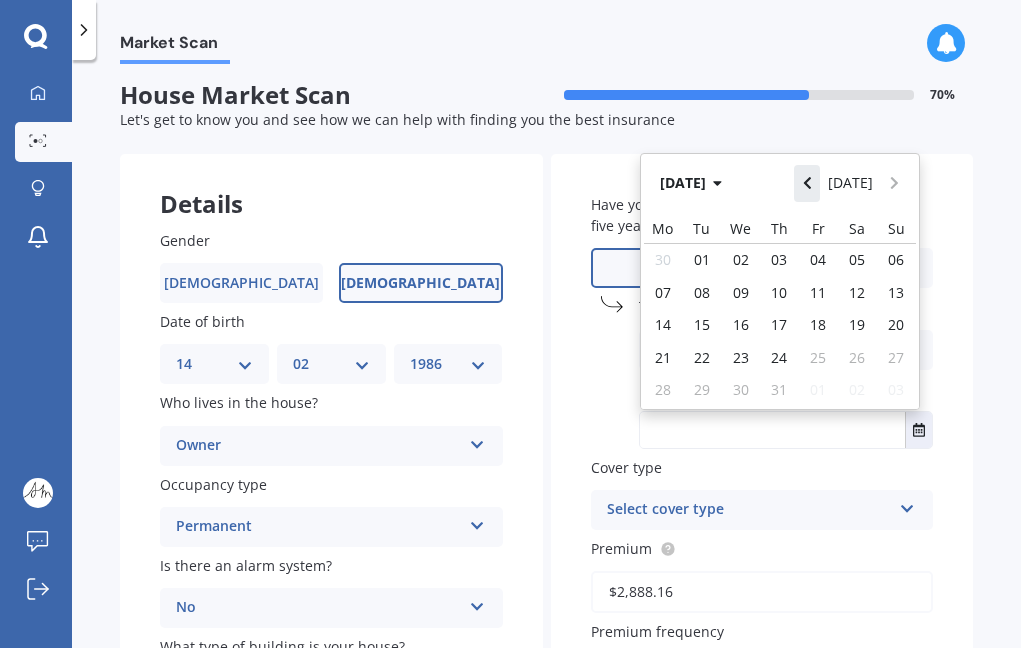 click 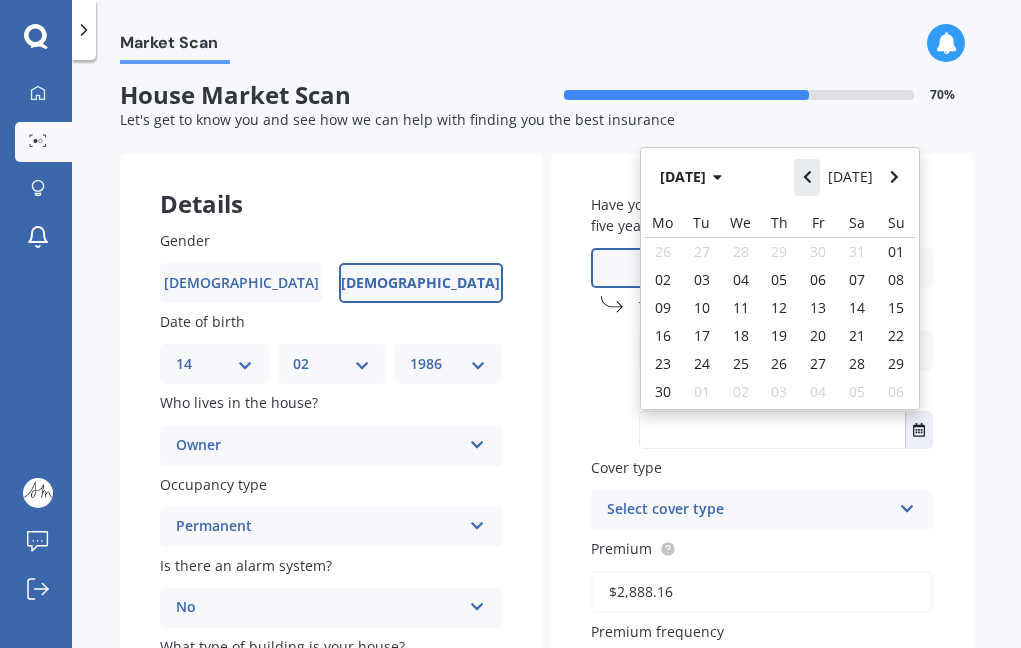 click at bounding box center (807, 177) 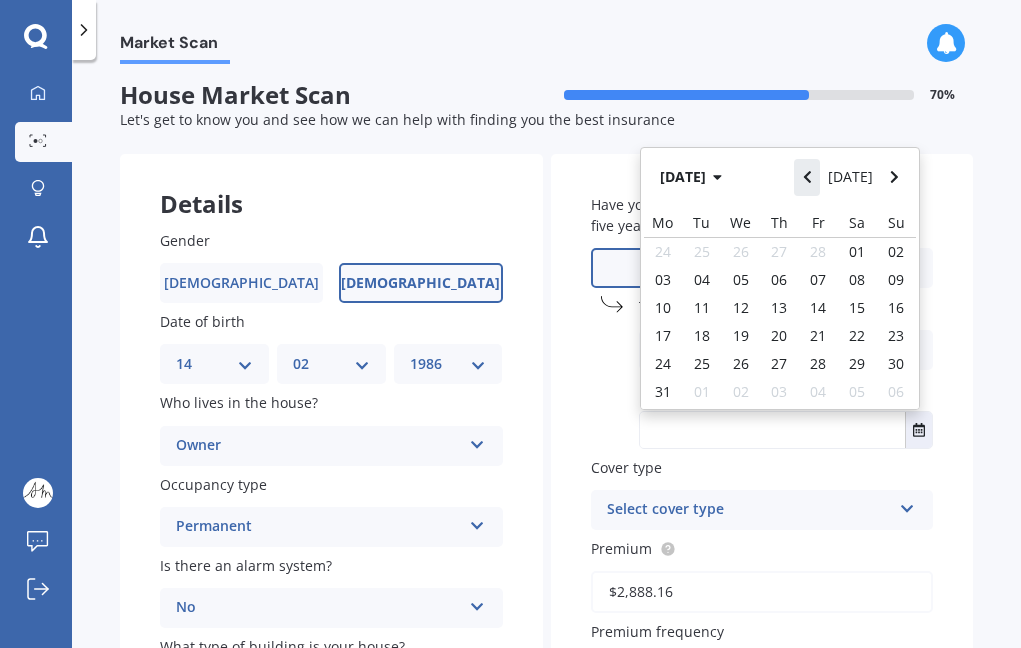 click at bounding box center [807, 177] 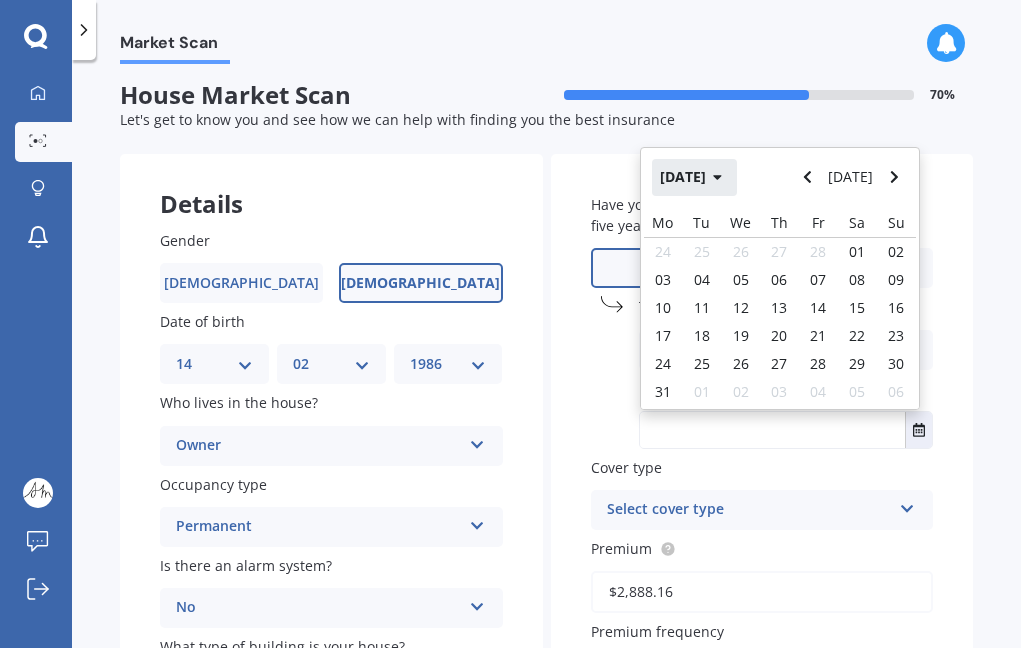 click on "[DATE]" at bounding box center (695, 177) 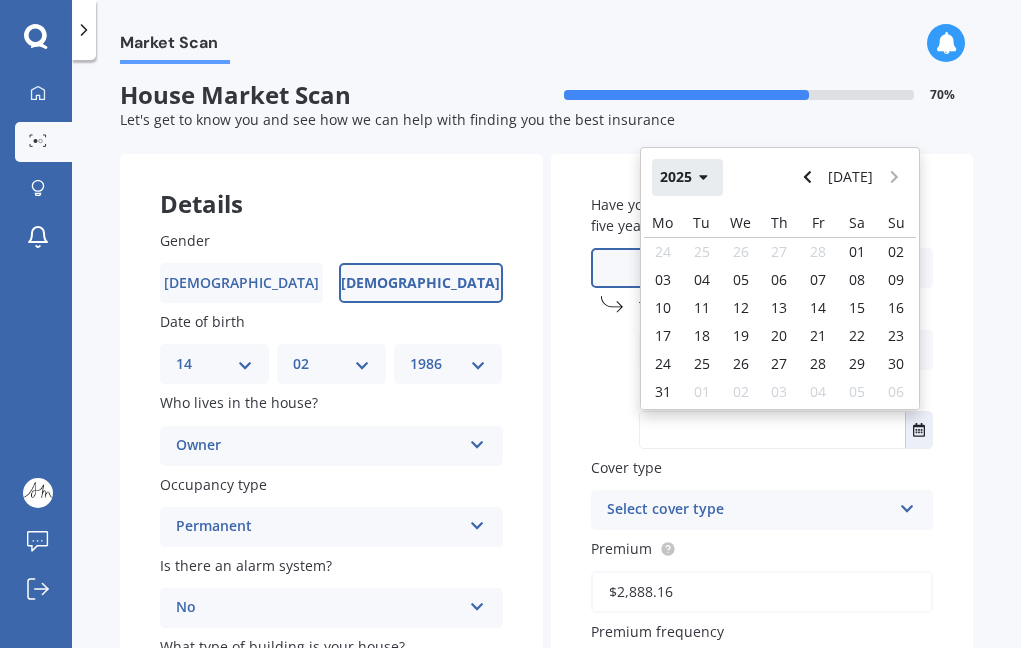 click on "2025" at bounding box center [688, 177] 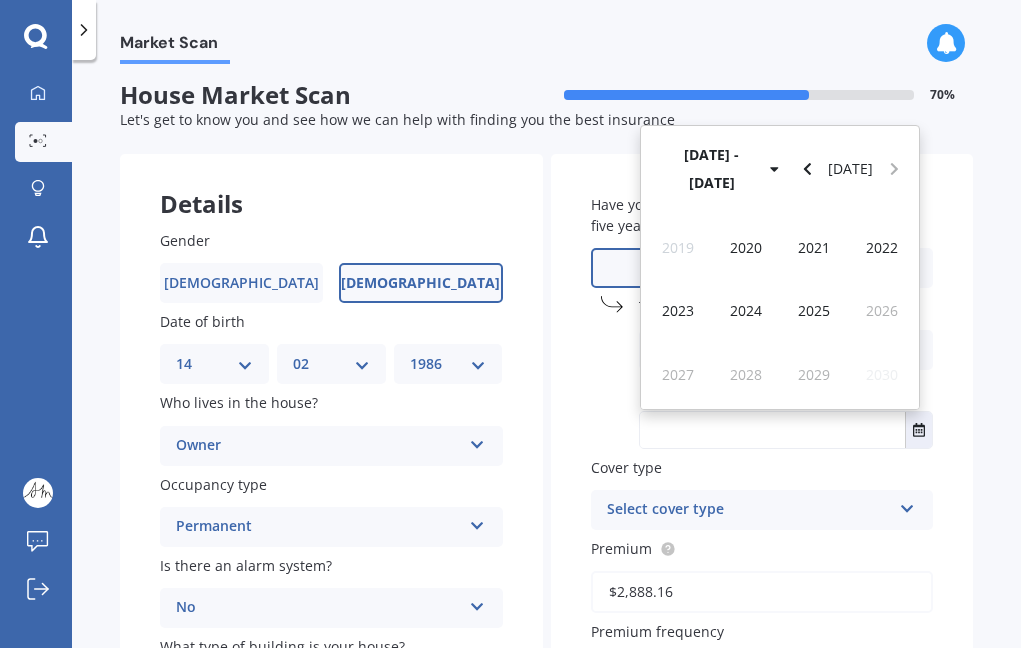 click on "[DATE] - [DATE]" at bounding box center [723, 169] 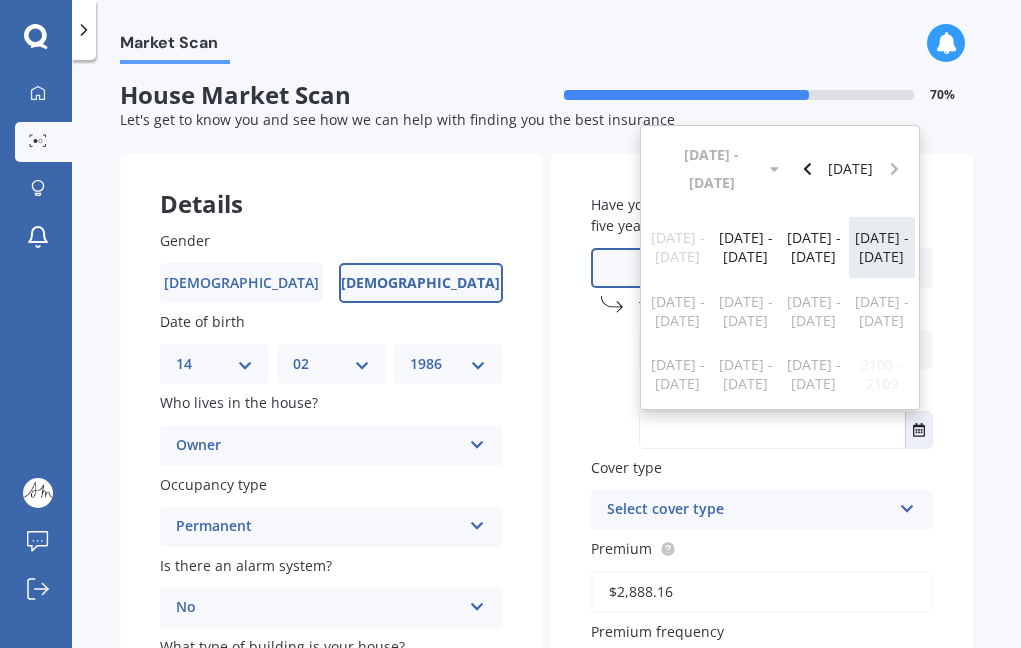 click on "[DATE] - [DATE]" at bounding box center (882, 247) 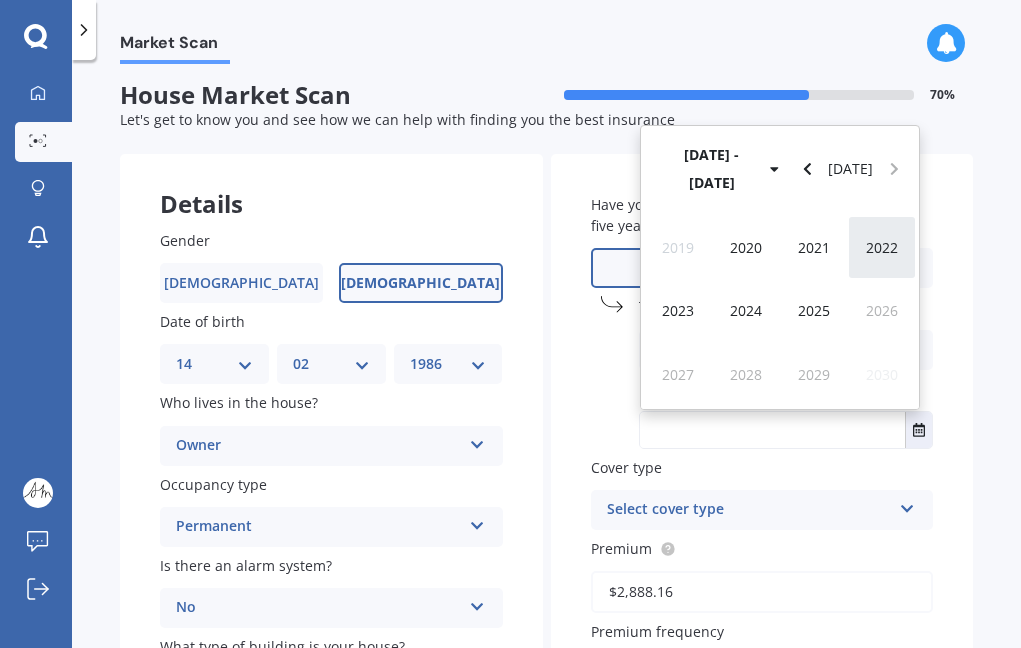 click on "2022" at bounding box center (882, 247) 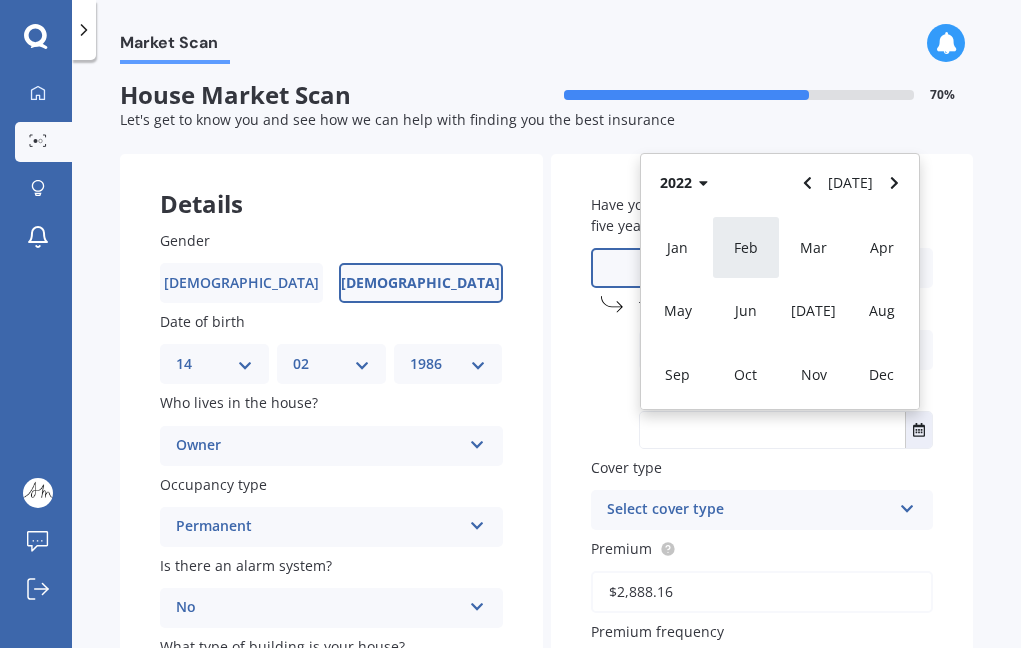 click on "Feb" at bounding box center [746, 247] 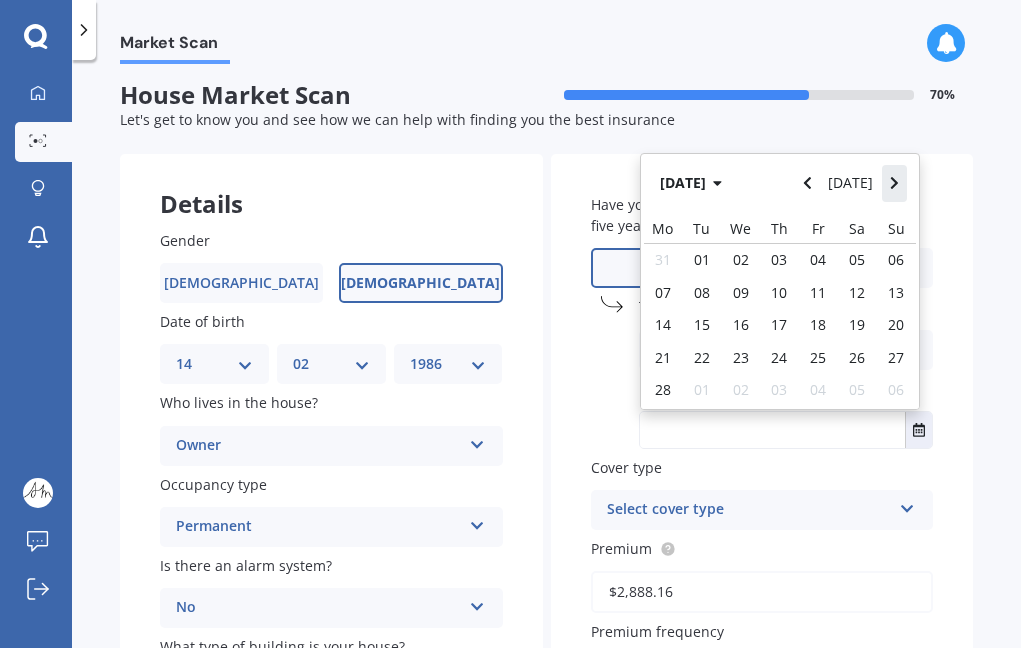 click 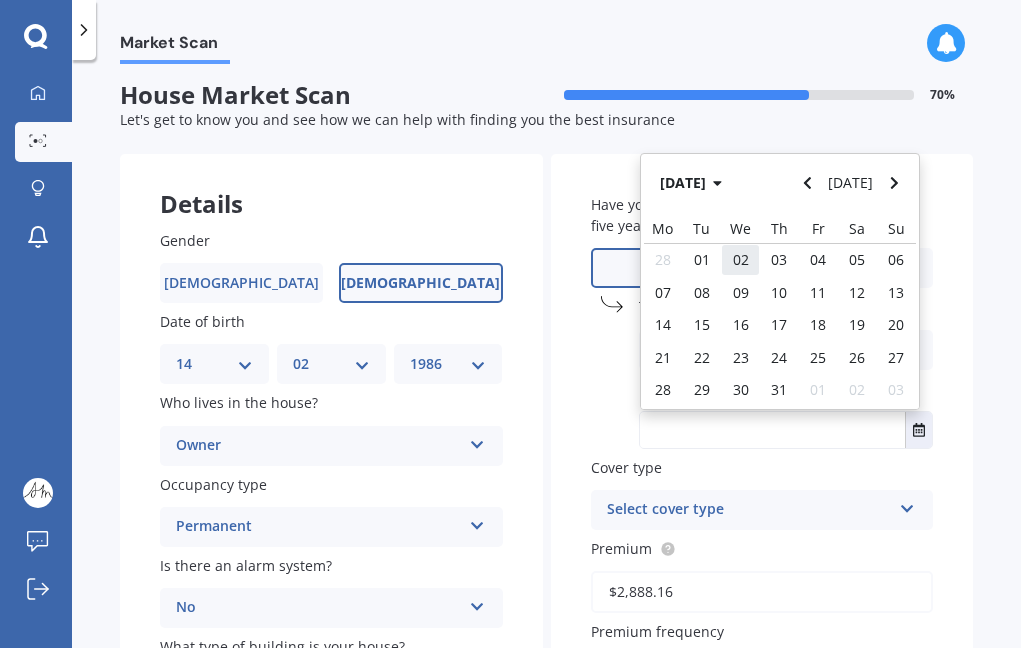 click on "02" at bounding box center [741, 259] 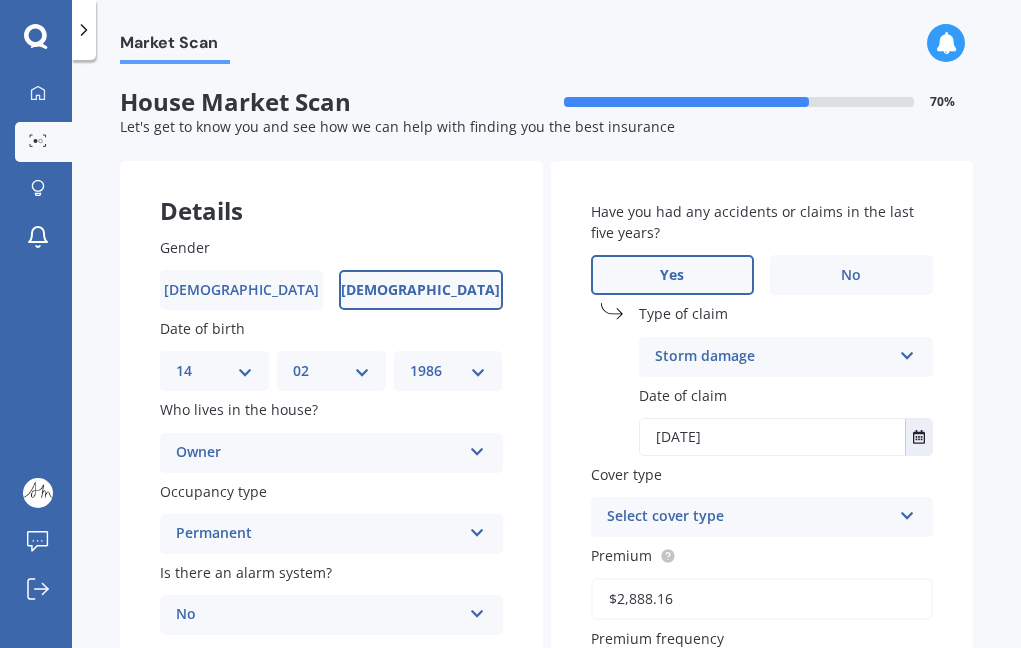 scroll, scrollTop: 70, scrollLeft: 0, axis: vertical 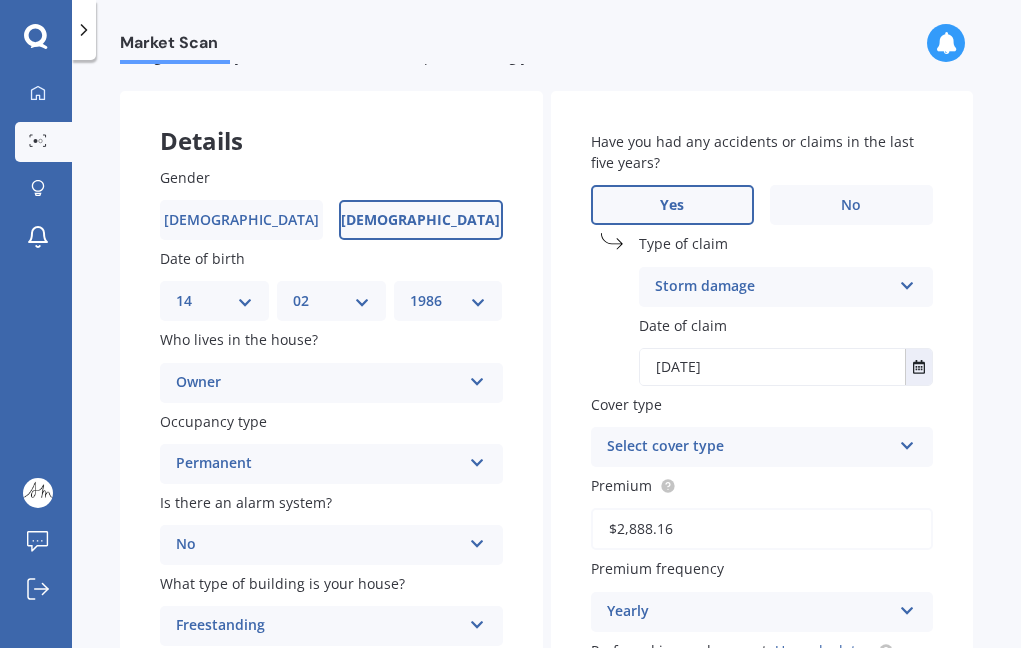 click on "Select cover type" at bounding box center [749, 447] 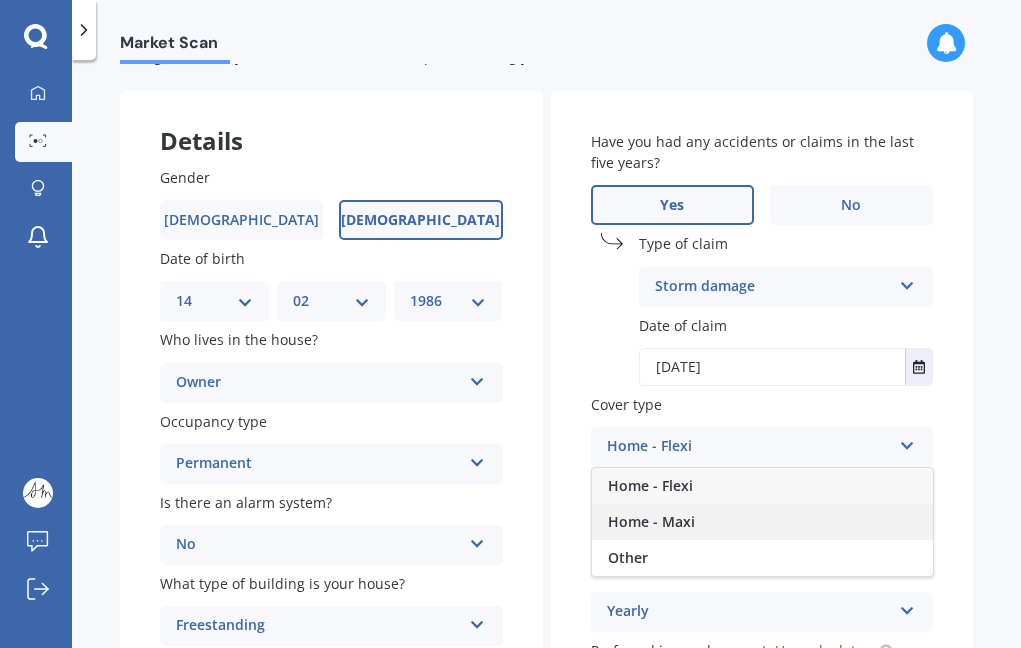 click on "Home - Maxi" at bounding box center [651, 521] 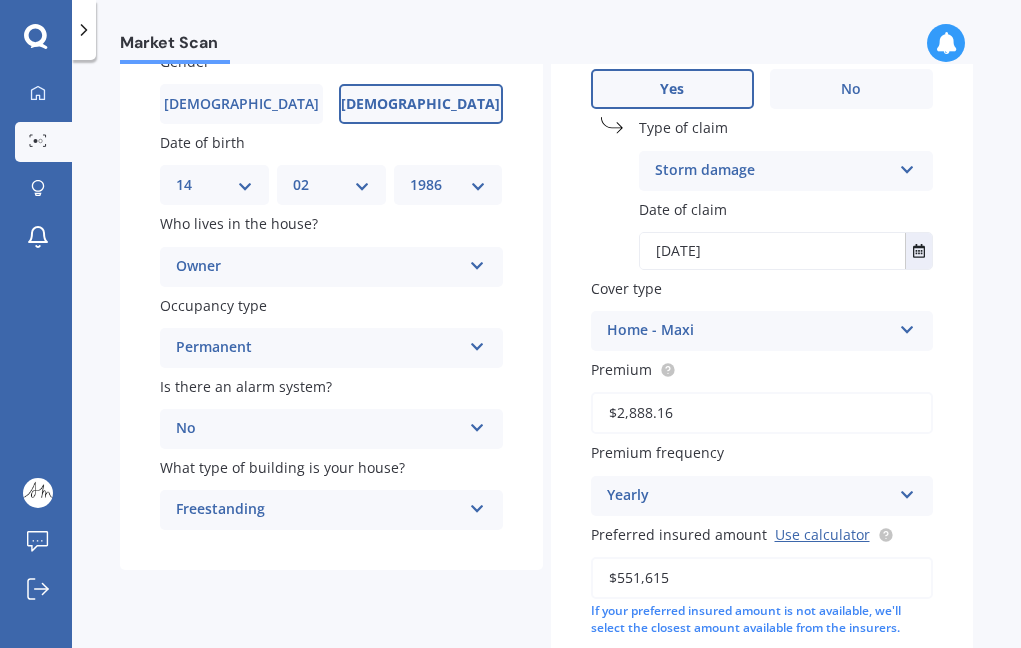 scroll, scrollTop: 187, scrollLeft: 0, axis: vertical 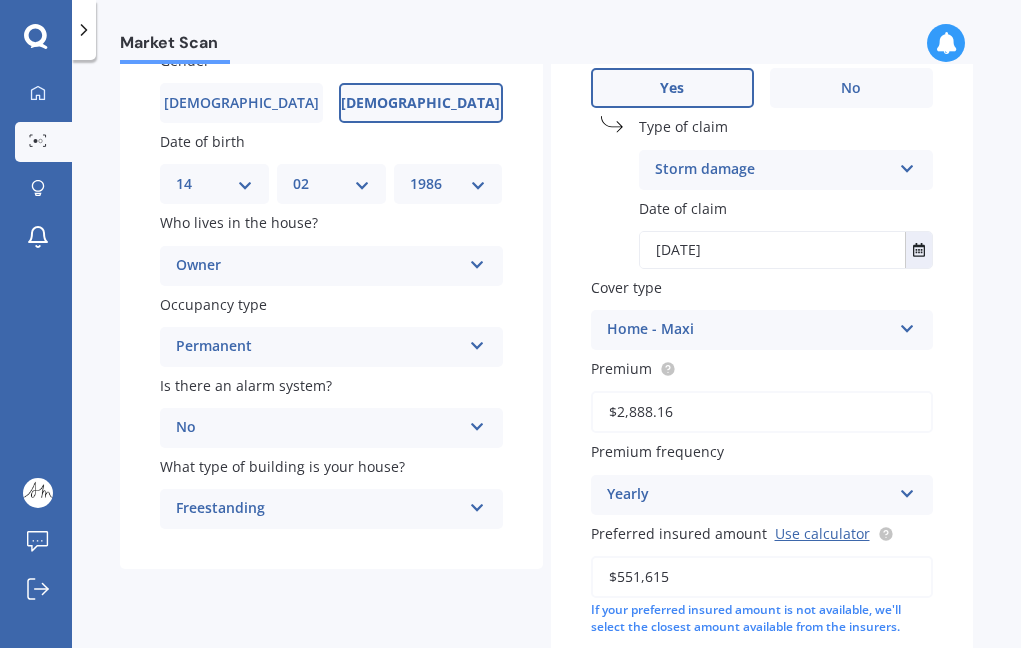 click on "Yearly" at bounding box center (749, 495) 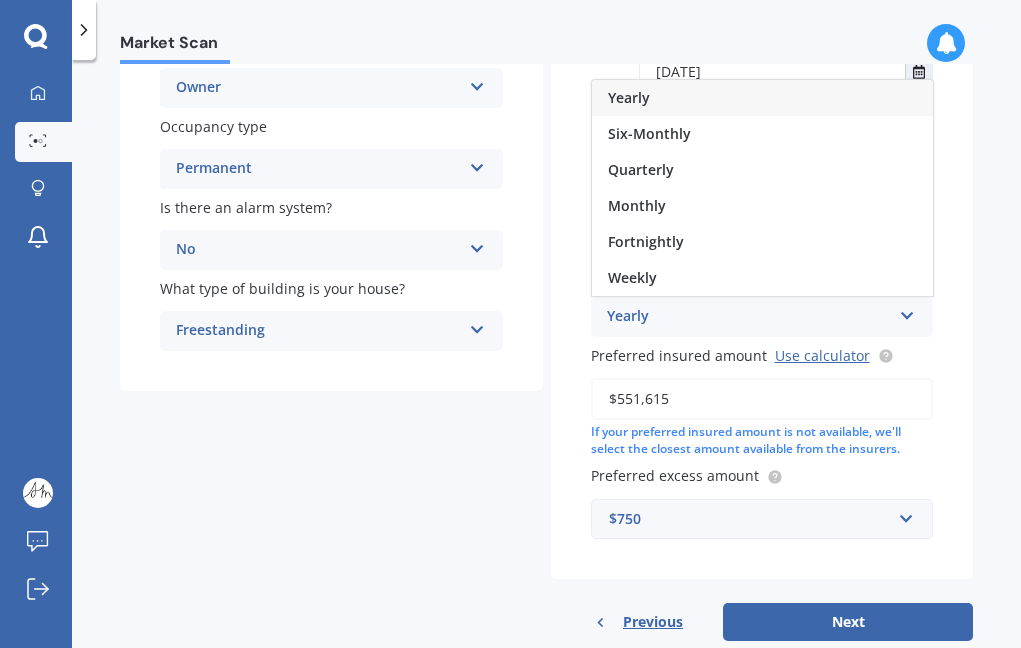scroll, scrollTop: 363, scrollLeft: 0, axis: vertical 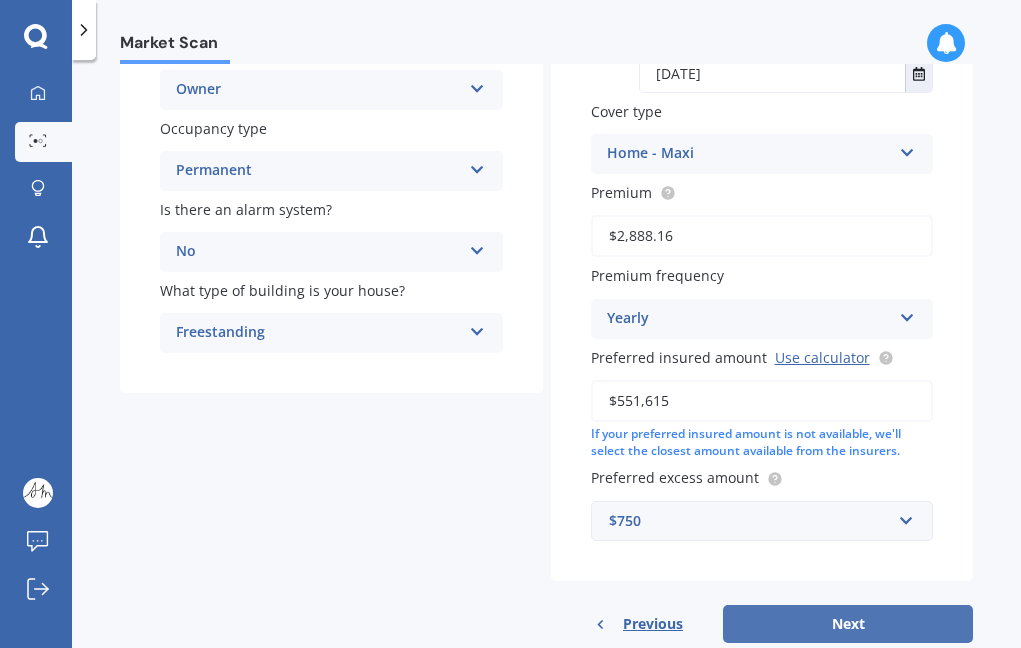 click on "Next" at bounding box center (848, 624) 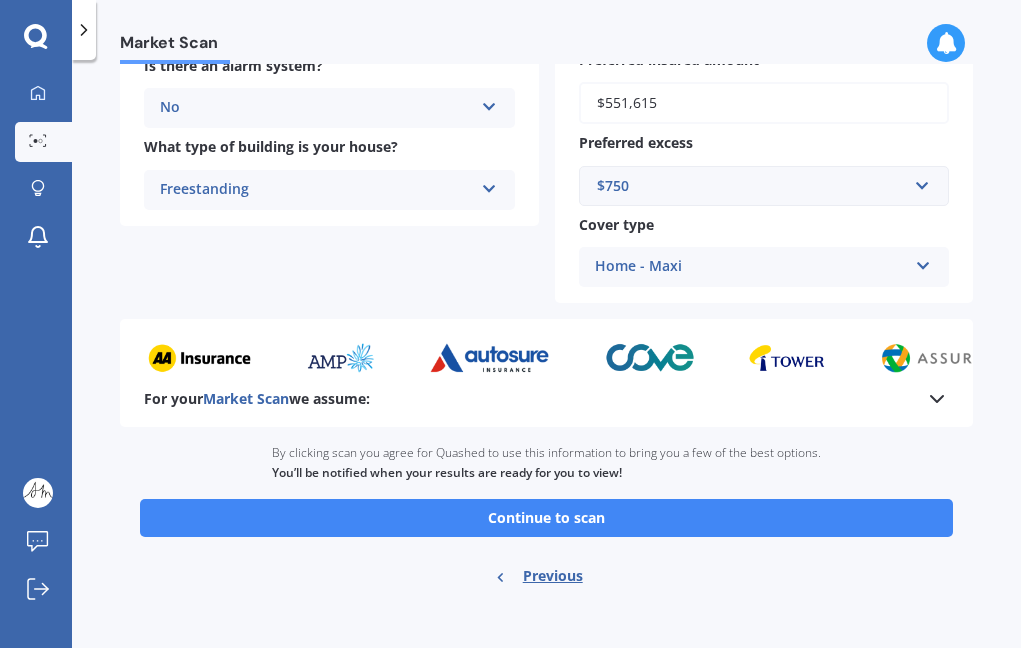 scroll, scrollTop: 858, scrollLeft: 0, axis: vertical 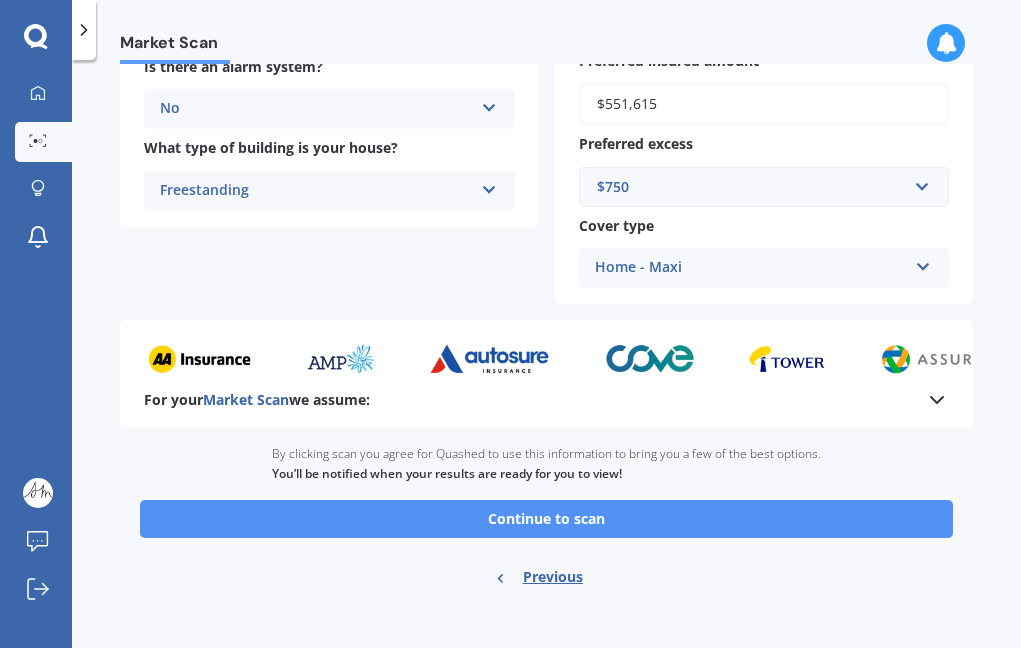 click on "Continue to scan" at bounding box center (546, 519) 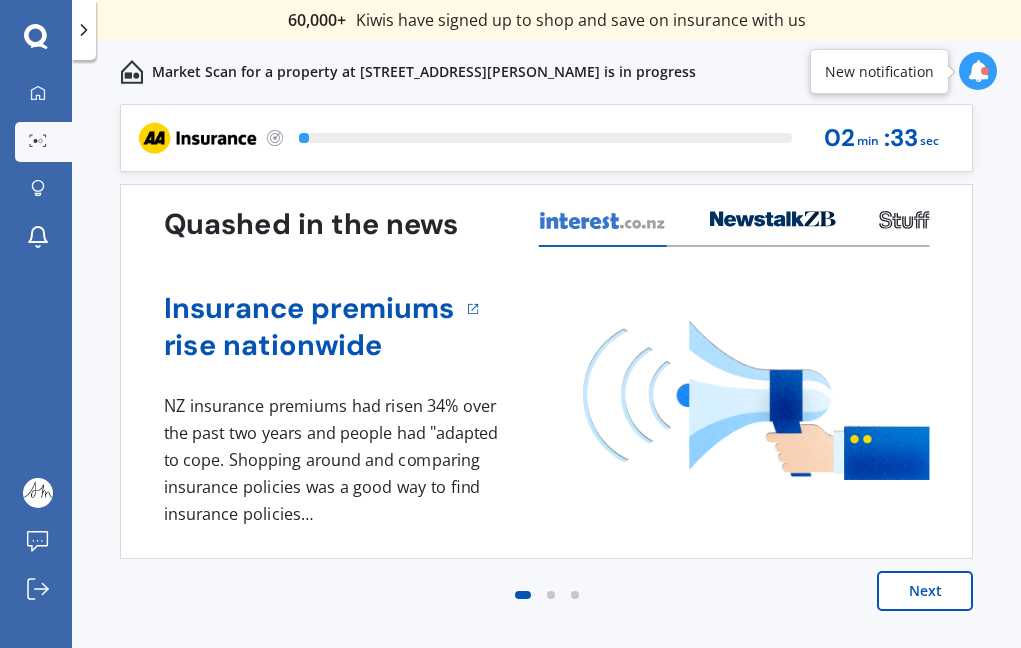 scroll, scrollTop: 0, scrollLeft: 0, axis: both 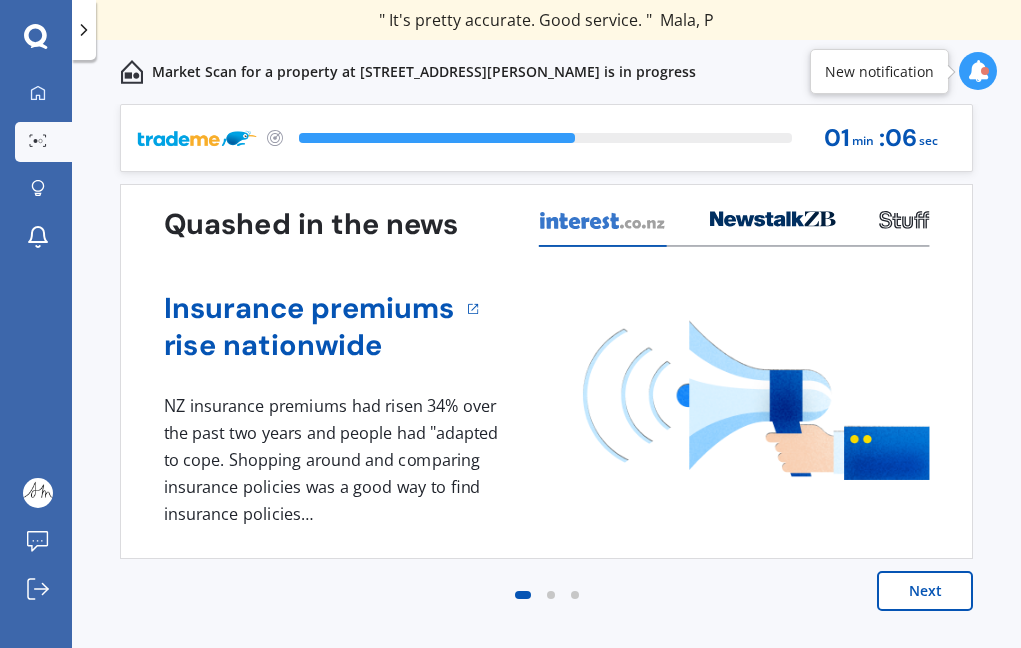 click at bounding box center [978, 71] 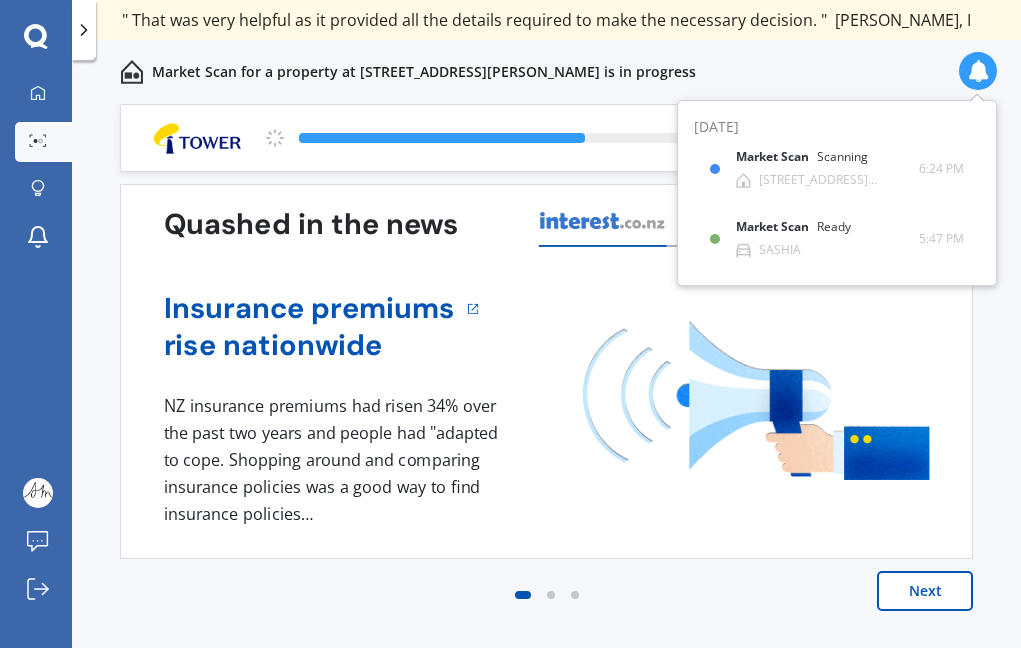 click on "Previous 60,000+ Kiwis have signed up to shop and save on insurance with us " Helpful tool, just that my current insurance is cheaper. " [PERSON_NAME], H " I have already recommended Quashed to many family and friends. This is fantastic. Thank you. " [PERSON_NAME], M " A very useful tool and is easy to use. Highly recommended! " [PERSON_NAME], Z " Useful tool to check whether our current prices are competitive - which they are. " [PERSON_NAME], G " My current car insurance was half of the cheapest quoted here, so I'll stick with them. " [PERSON_NAME], N " Gave exactly the same results. " [PERSON_NAME], S " It's pretty accurate. Good service. " Mala, P " That was very helpful as it provided all the details required to make the necessary decision. " [PERSON_NAME], I " I've already recommended to a number of people. " [PERSON_NAME], J " Good to know my existing cover is so good! " [PERSON_NAME], J " Excellent site! I saved $300 off my existing policy. " Lian, G " Great stuff team! first time using it, and it was very clear and concise. " [PERSON_NAME], B   Next 58 % 01 min :  03 sec" at bounding box center [546, 398] 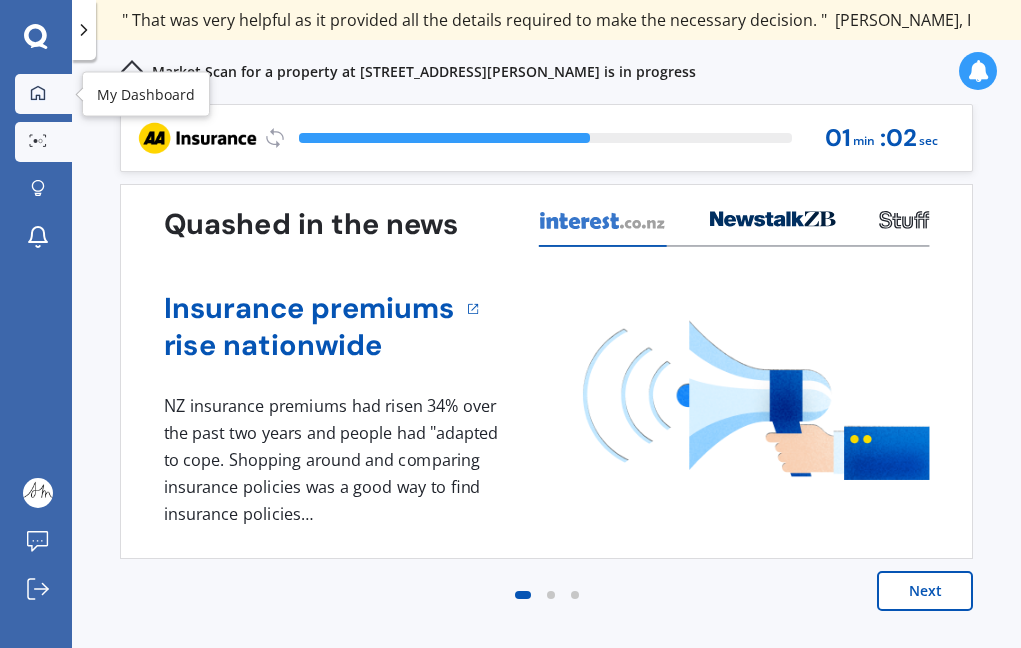 click at bounding box center [38, 94] 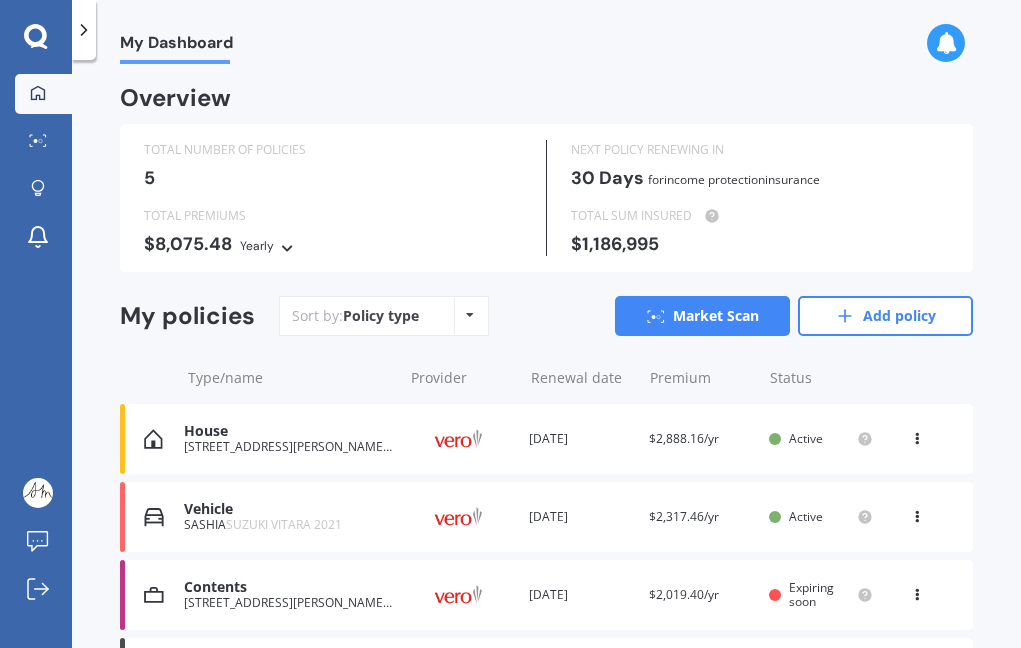 click at bounding box center (917, 591) 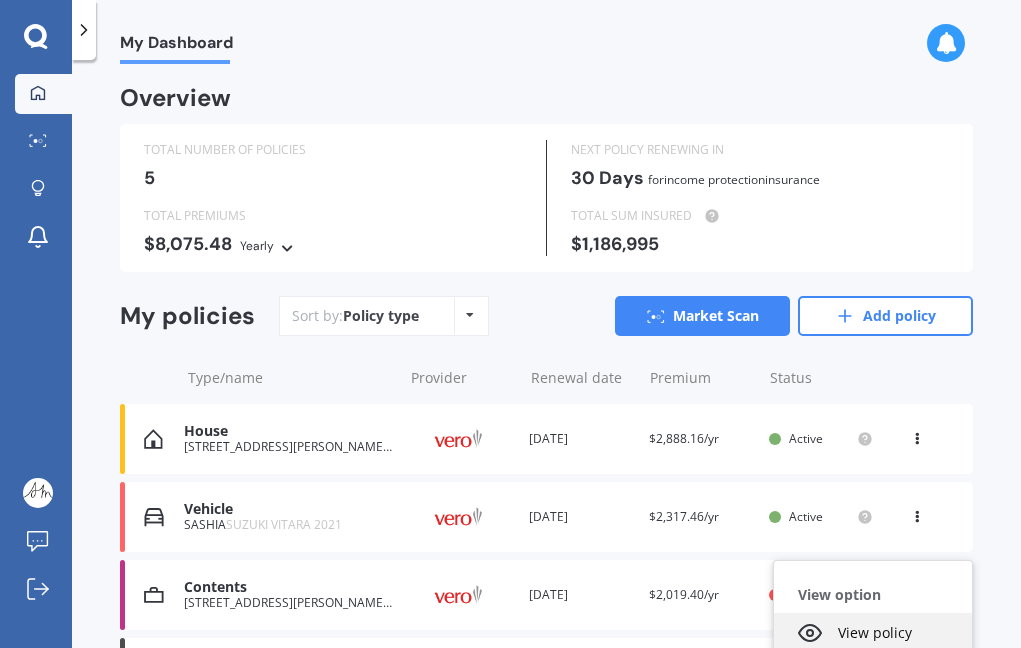 click on "View policy" at bounding box center (873, 633) 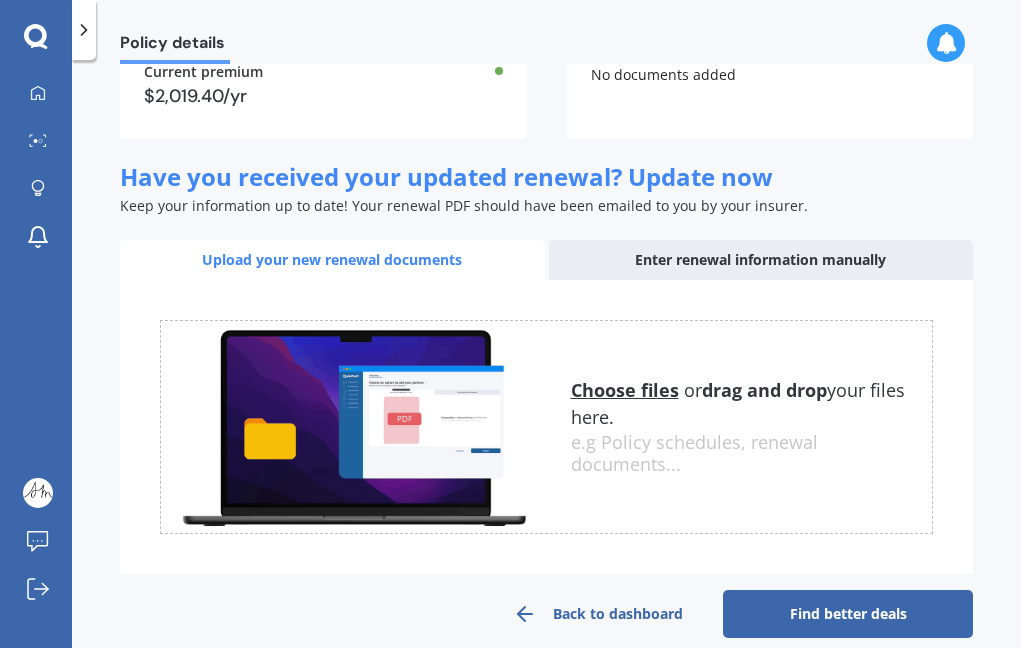 scroll, scrollTop: 258, scrollLeft: 0, axis: vertical 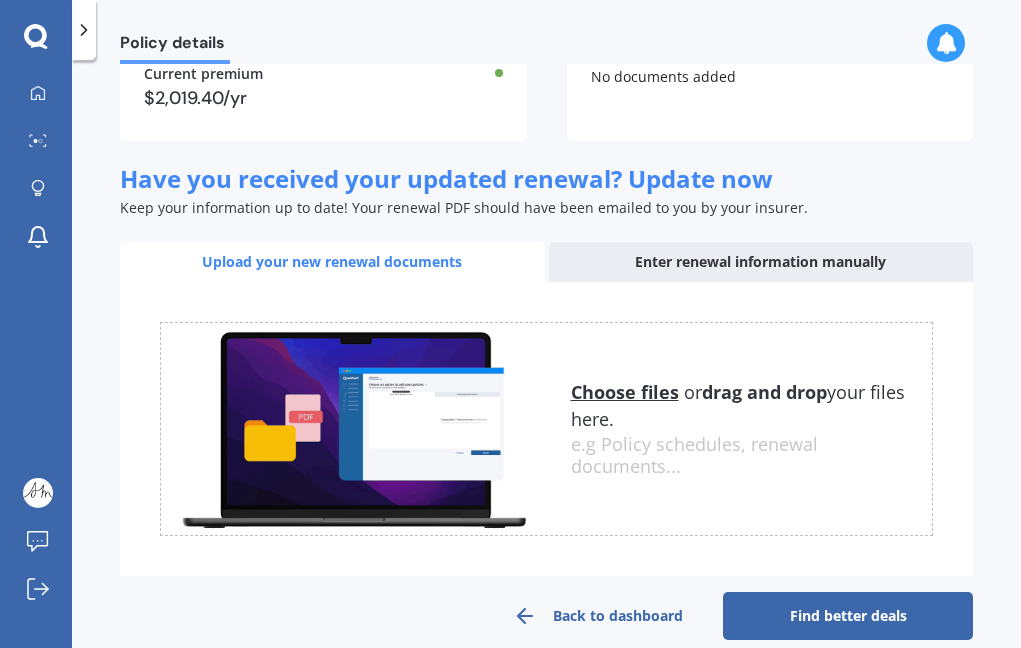 click on "Find better deals" at bounding box center (848, 616) 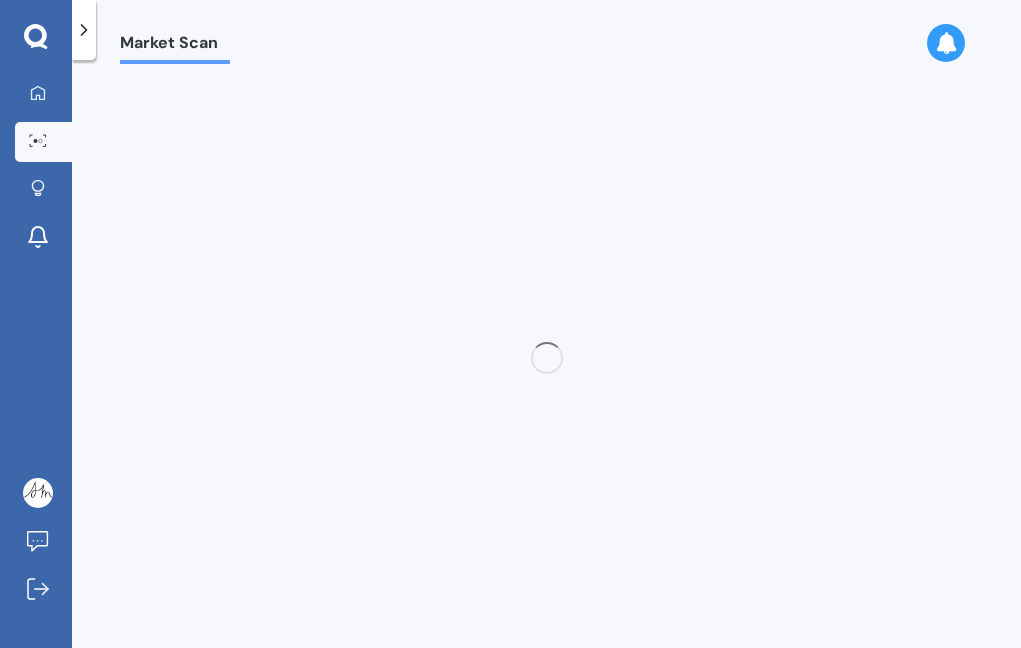 scroll, scrollTop: 0, scrollLeft: 0, axis: both 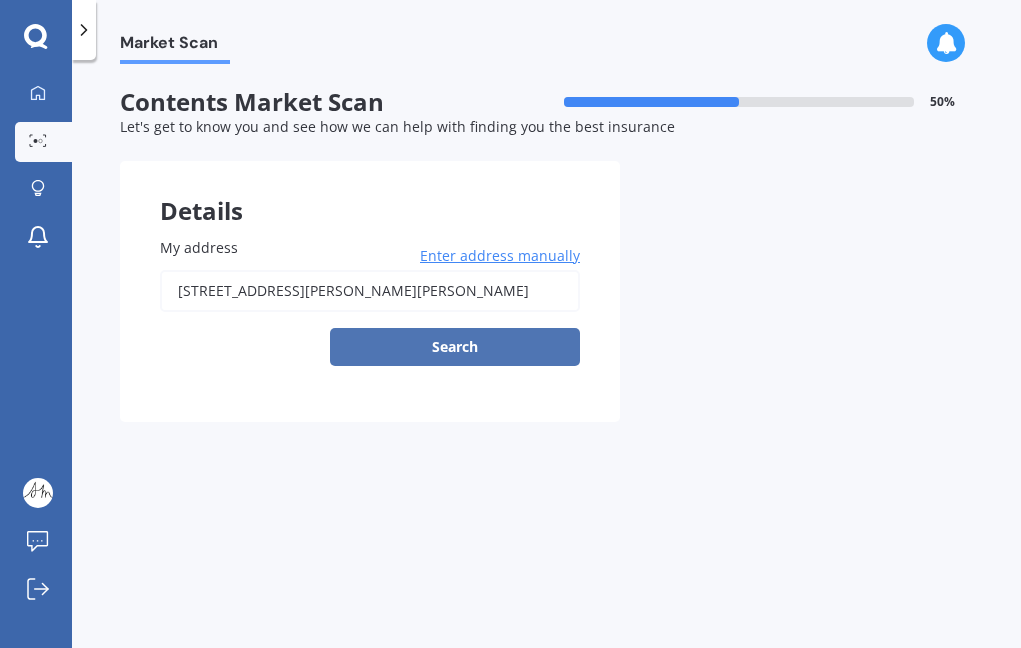 click on "Search" at bounding box center [455, 347] 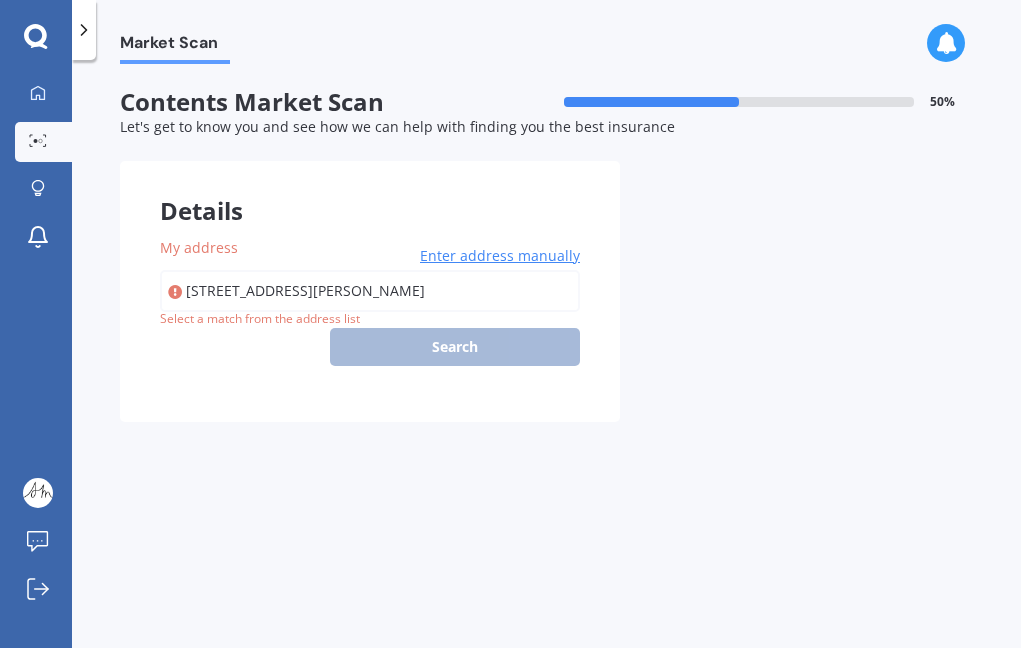 type on "[STREET_ADDRESS][PERSON_NAME][PERSON_NAME]" 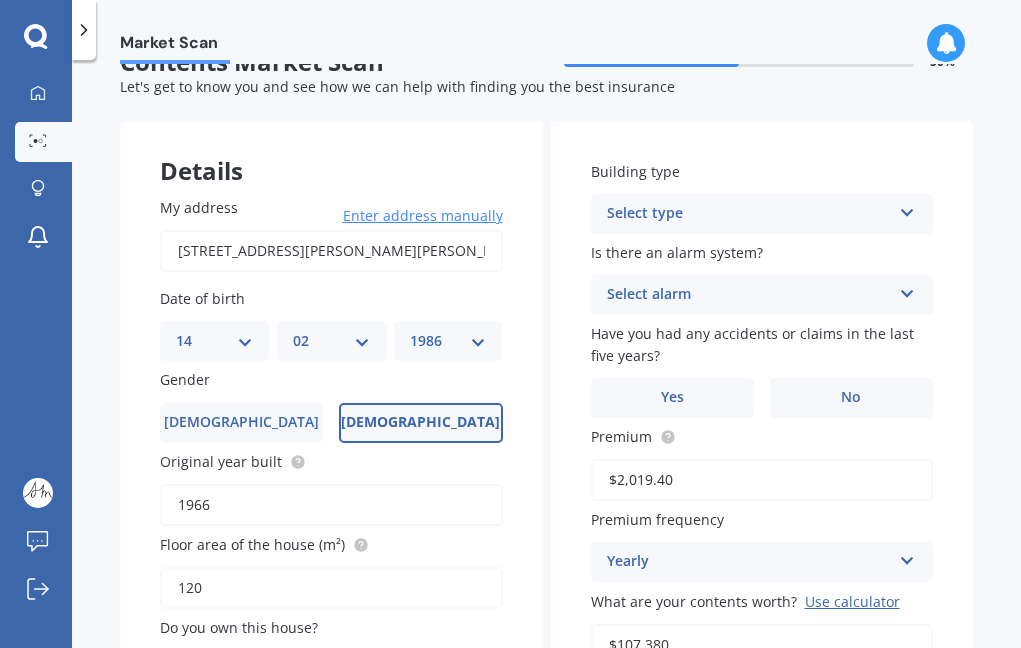scroll, scrollTop: 44, scrollLeft: 0, axis: vertical 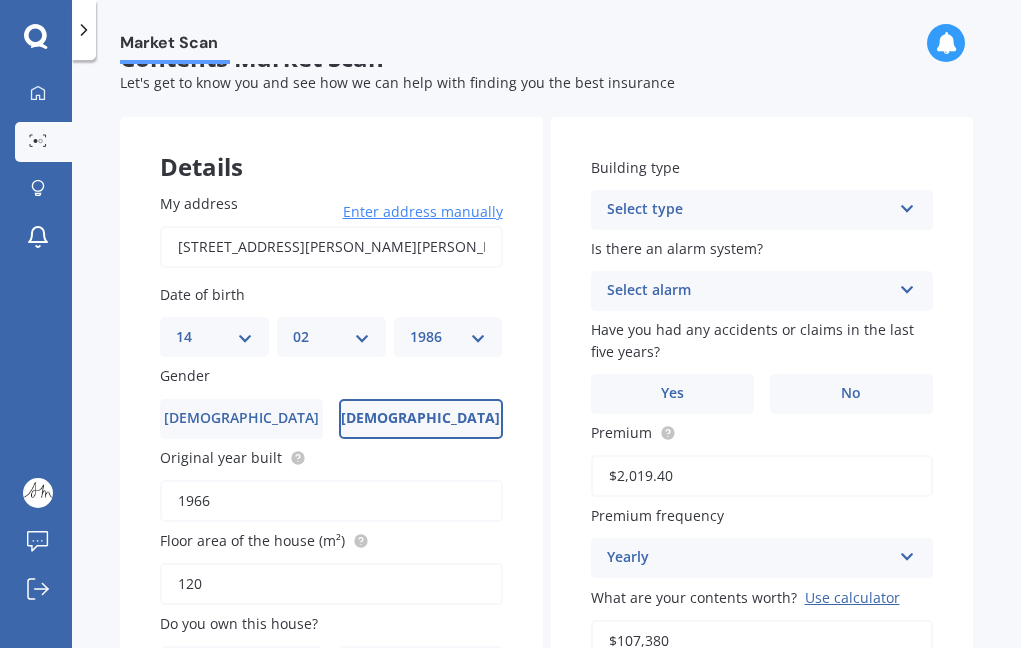 click on "Select type" at bounding box center (749, 210) 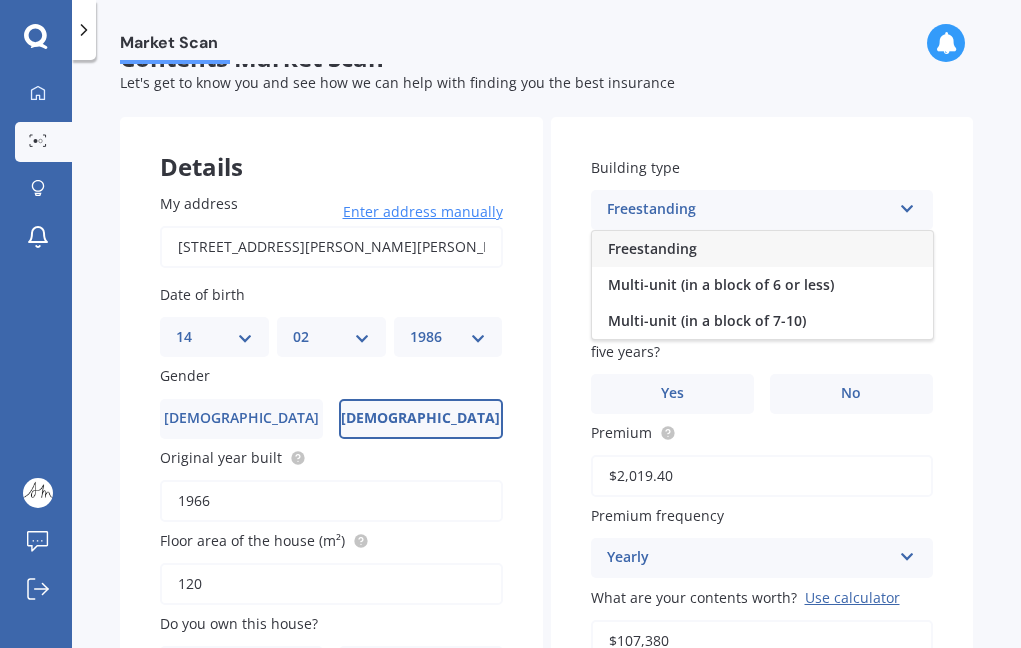 click on "Freestanding" at bounding box center [652, 248] 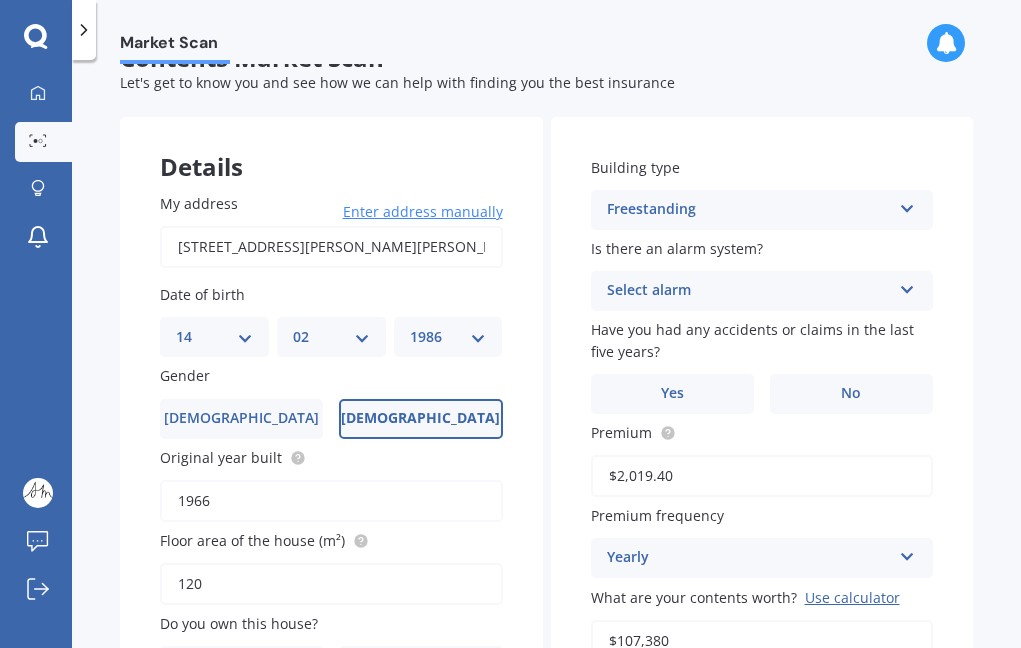 click on "Select alarm" at bounding box center (749, 291) 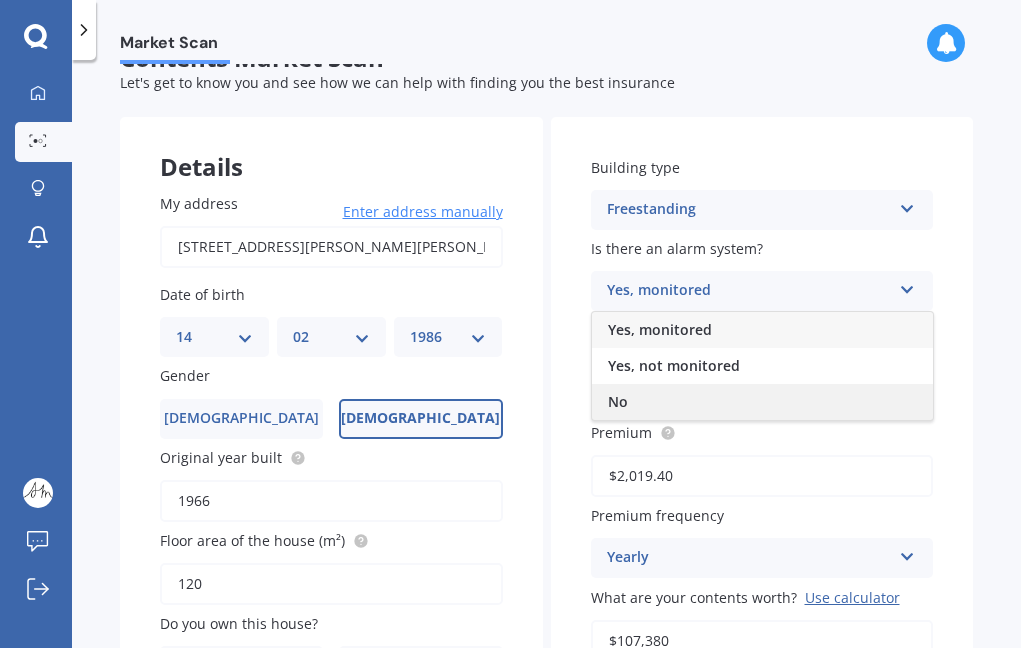 click on "No" at bounding box center [762, 402] 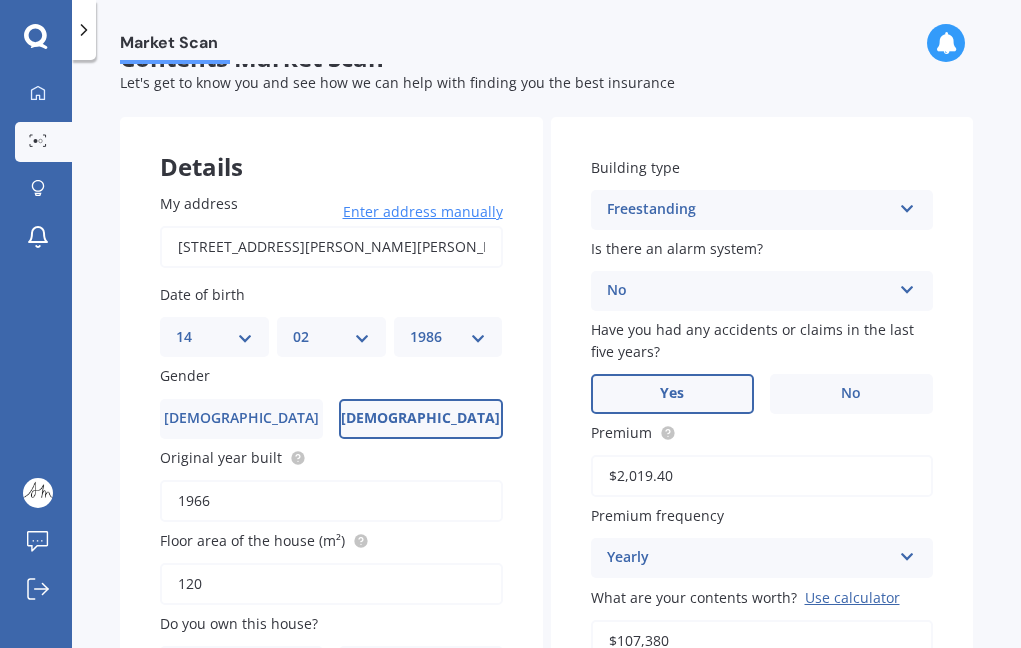 click on "Yes" at bounding box center [672, 394] 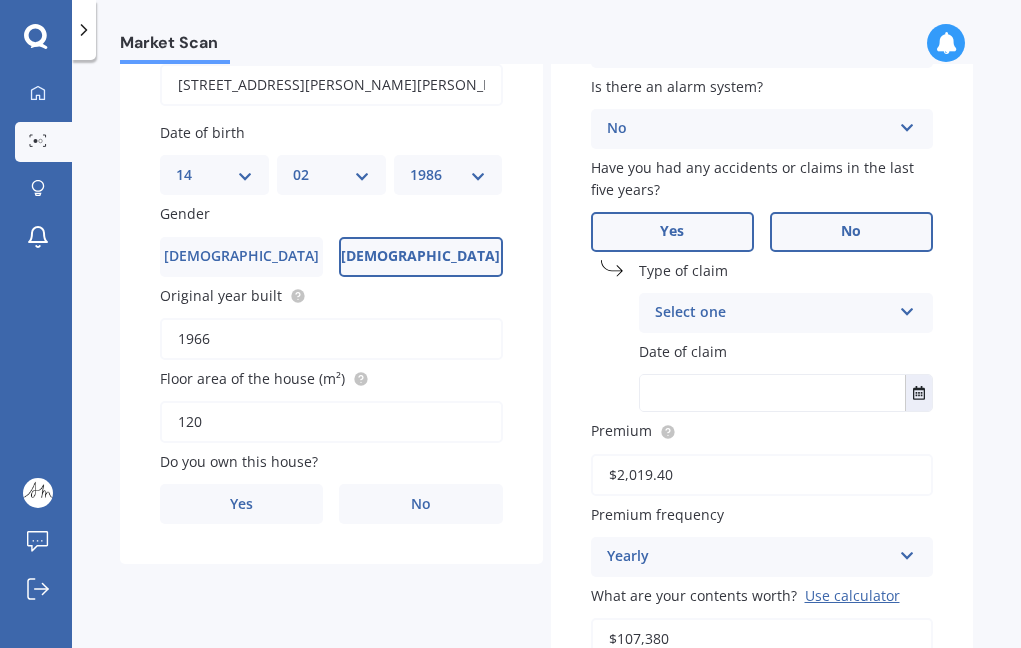 scroll, scrollTop: 210, scrollLeft: 0, axis: vertical 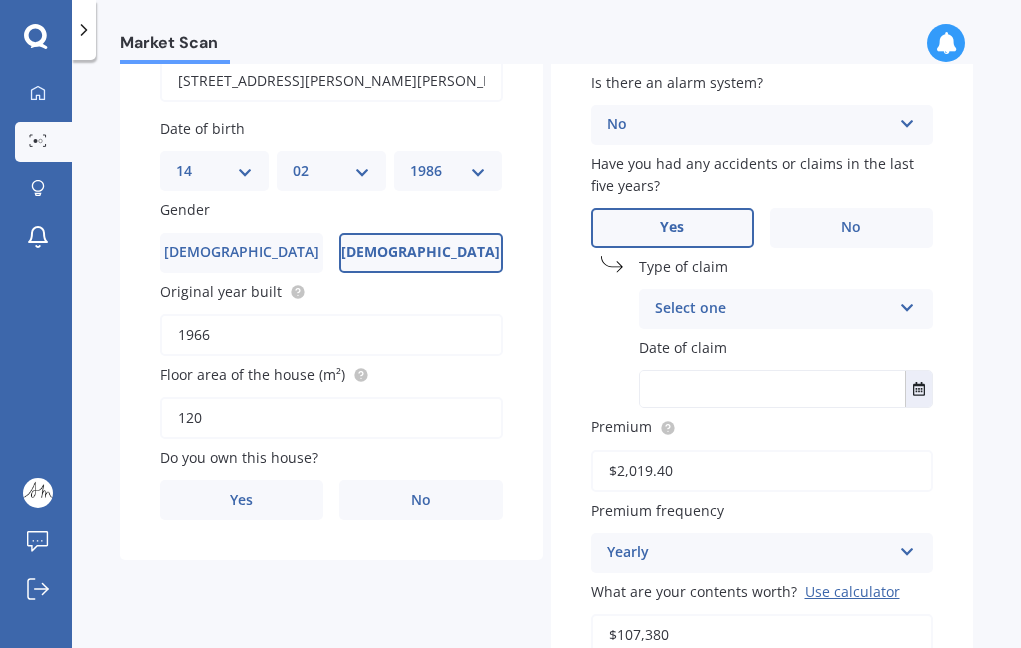click on "Select one" at bounding box center [773, 309] 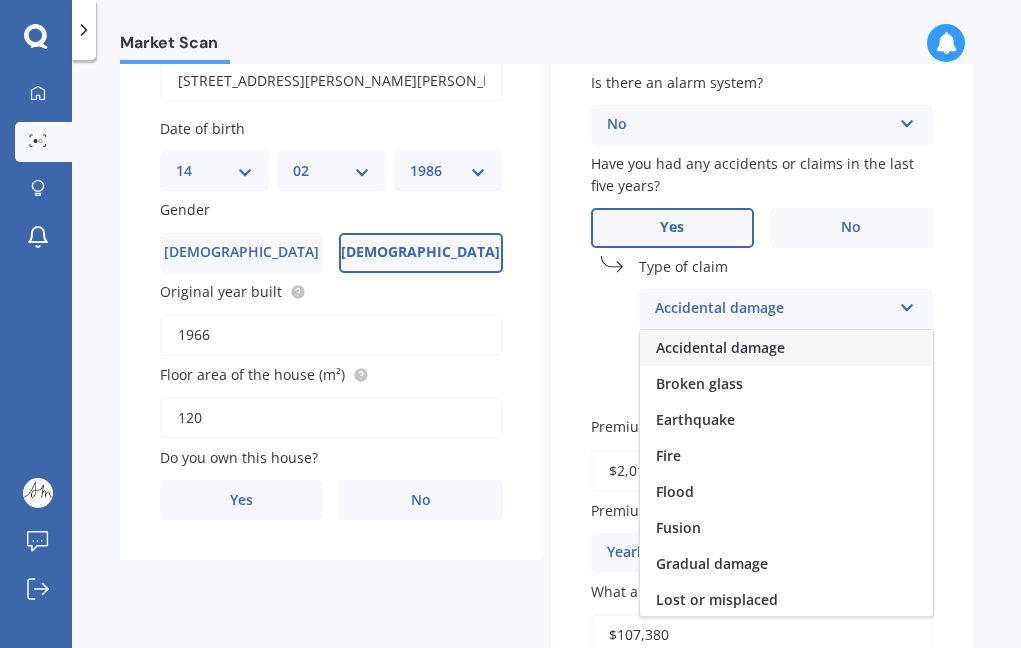scroll, scrollTop: 0, scrollLeft: 0, axis: both 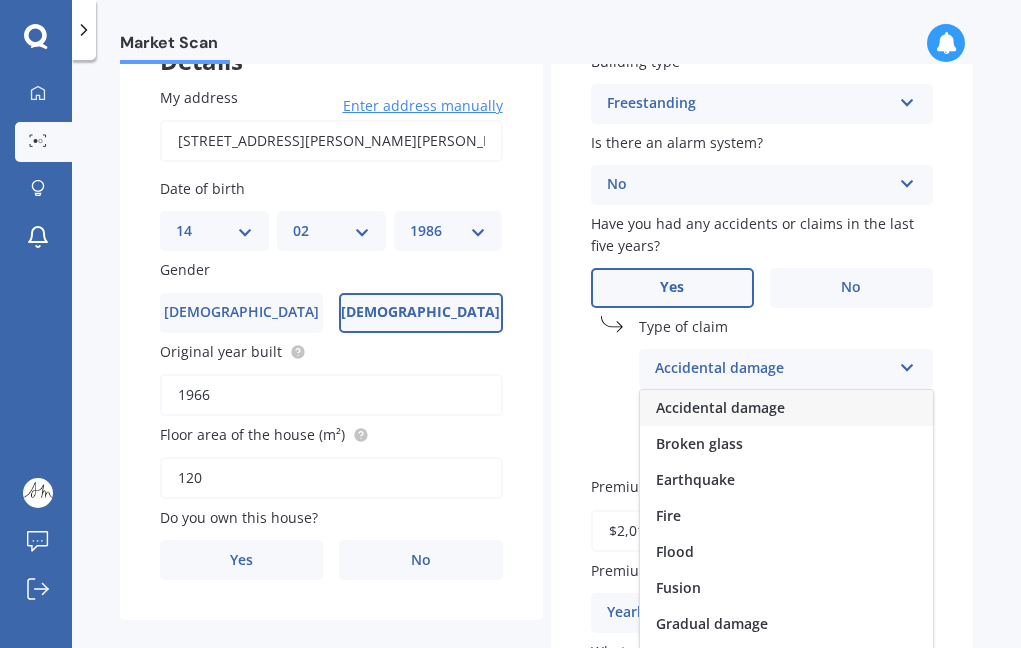 click on "Accidental damage" at bounding box center (720, 407) 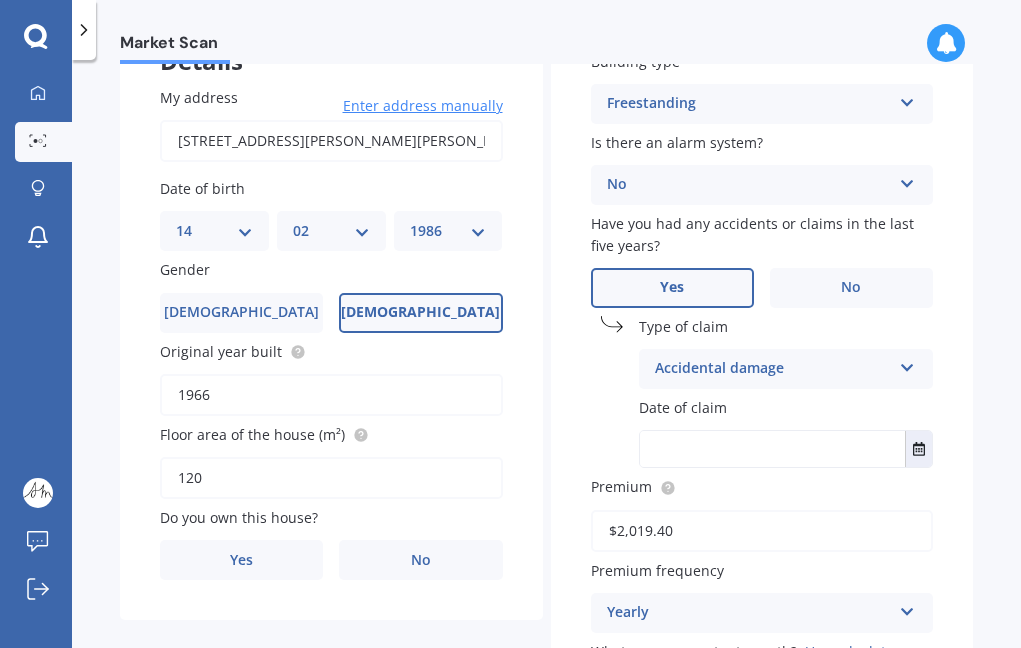 click at bounding box center (773, 449) 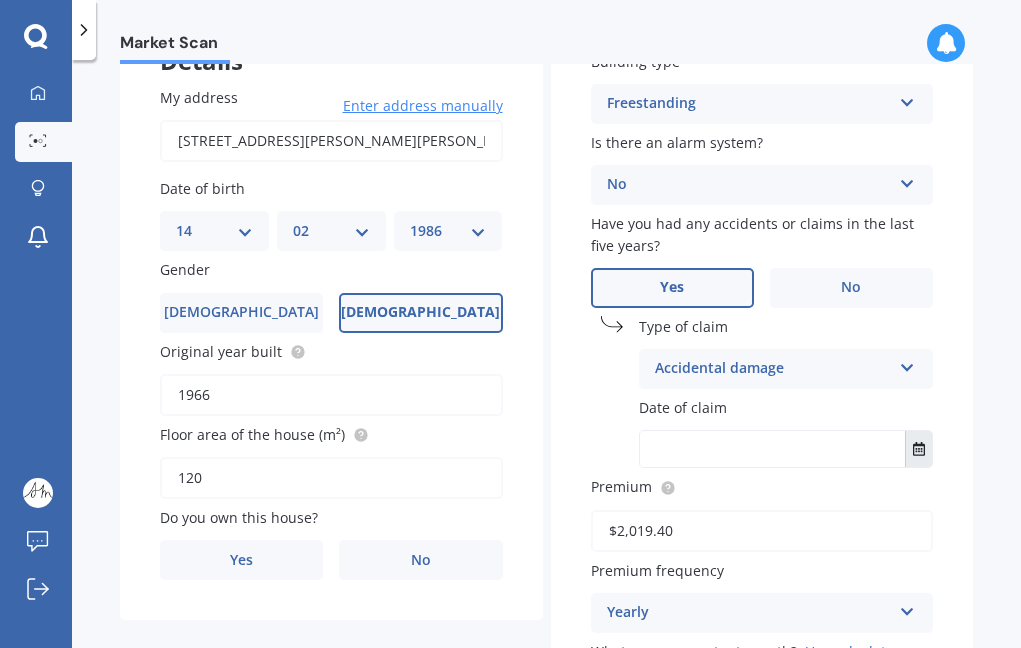 click at bounding box center (918, 449) 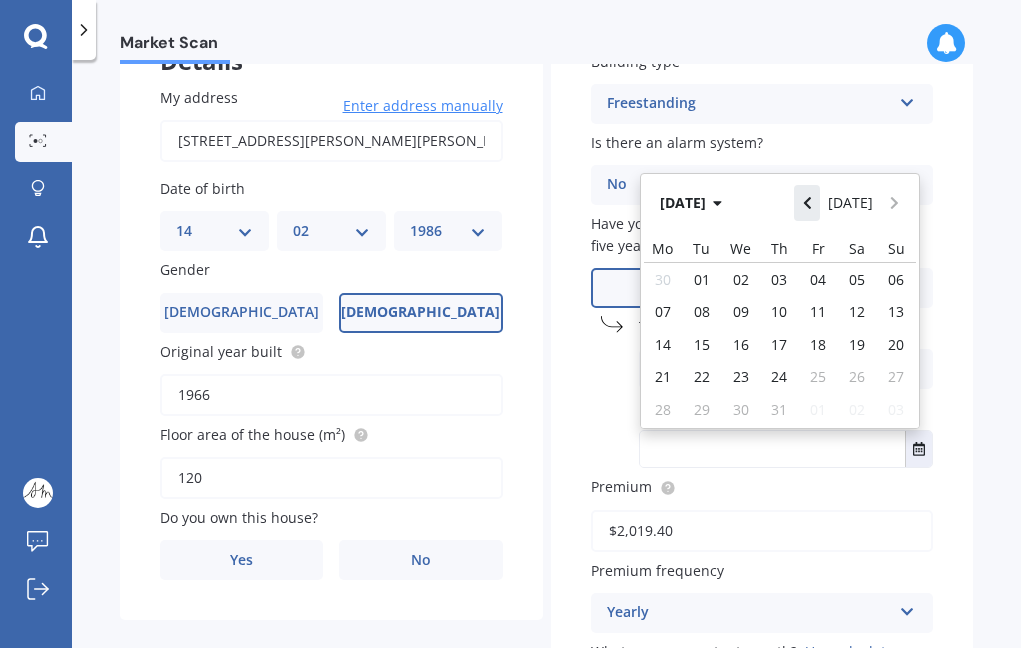 click 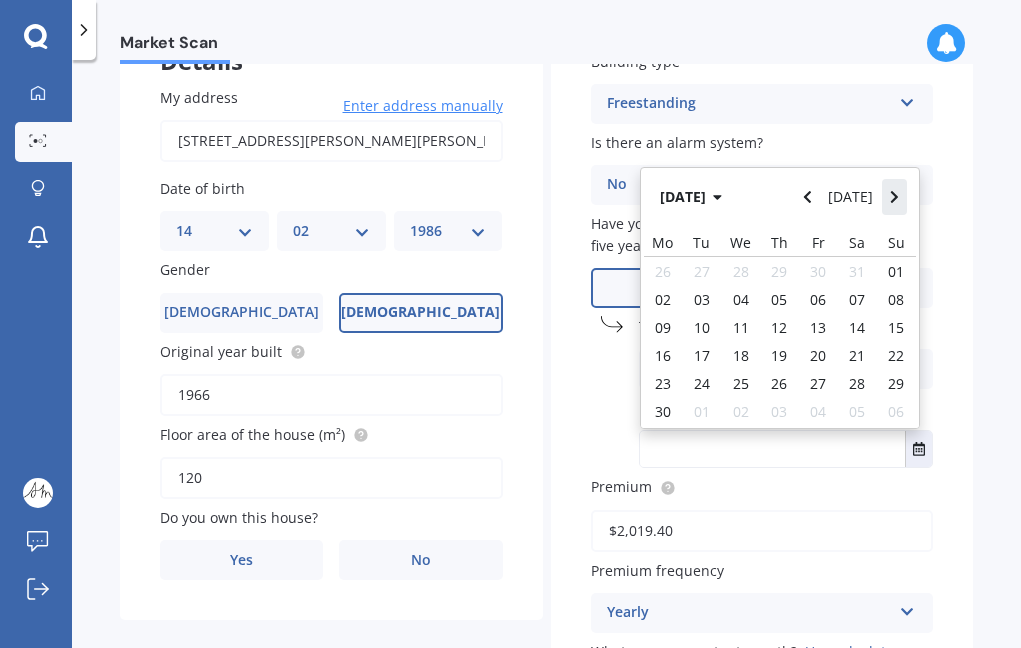 click at bounding box center [895, 197] 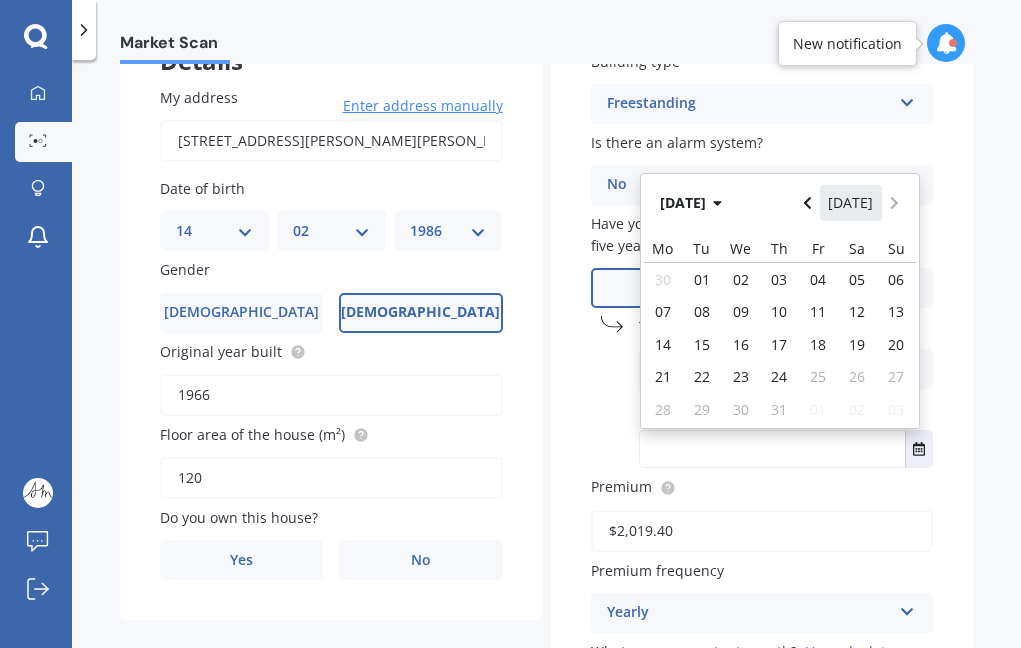 click on "[DATE]" at bounding box center (851, 203) 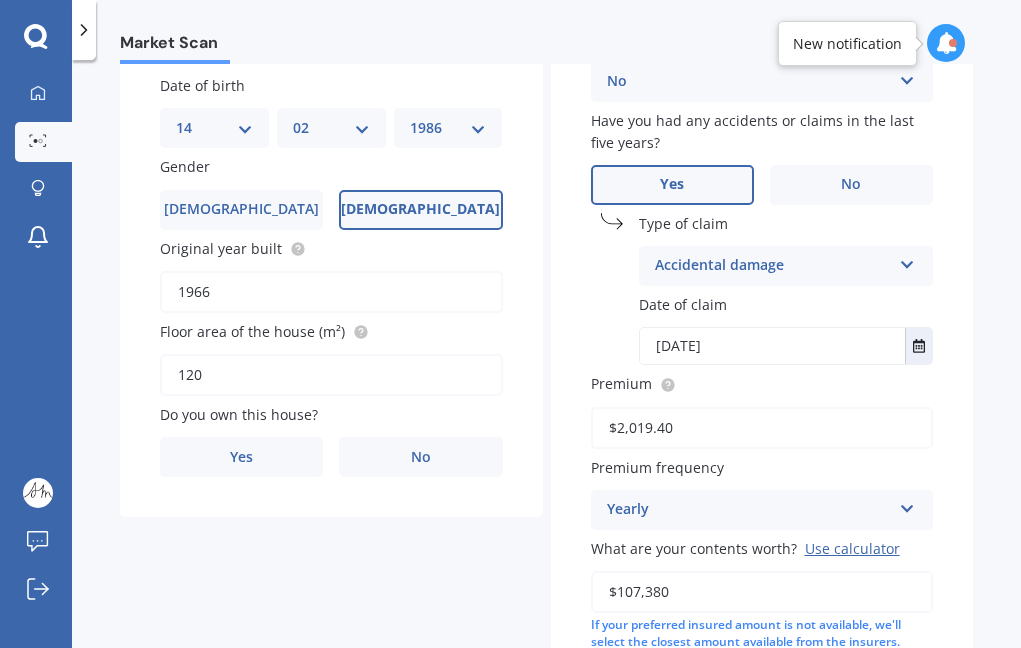 scroll, scrollTop: 260, scrollLeft: 0, axis: vertical 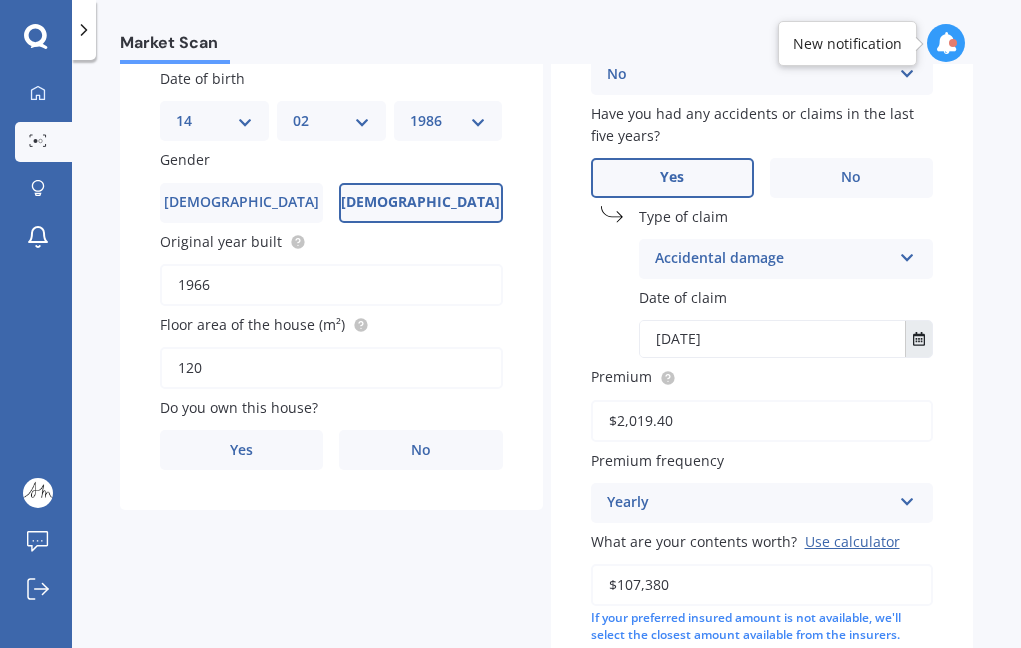 click at bounding box center [918, 339] 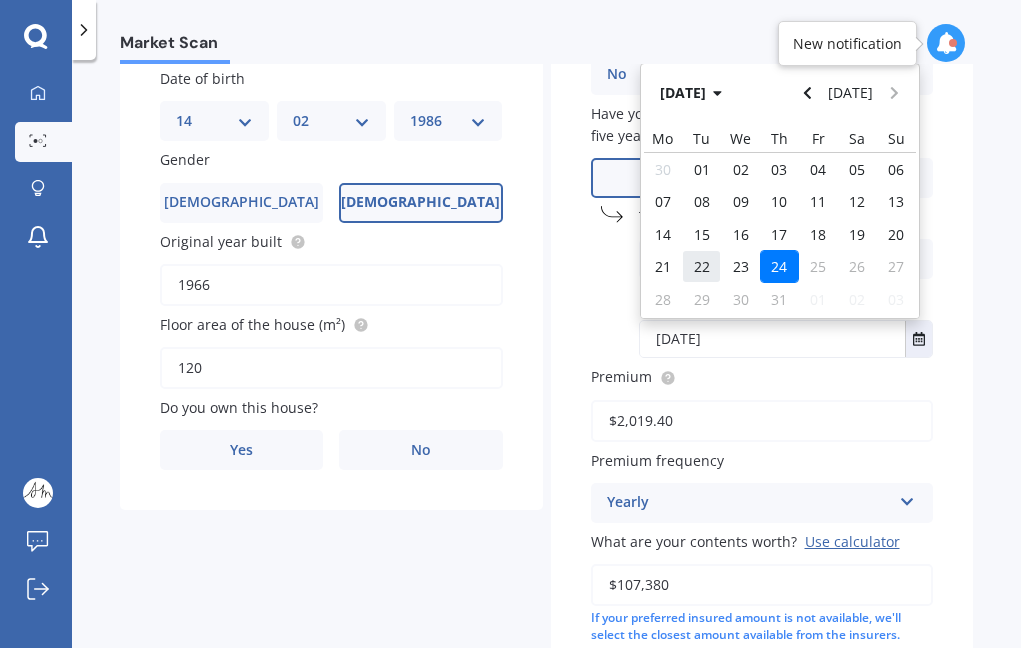 click on "22" at bounding box center (702, 266) 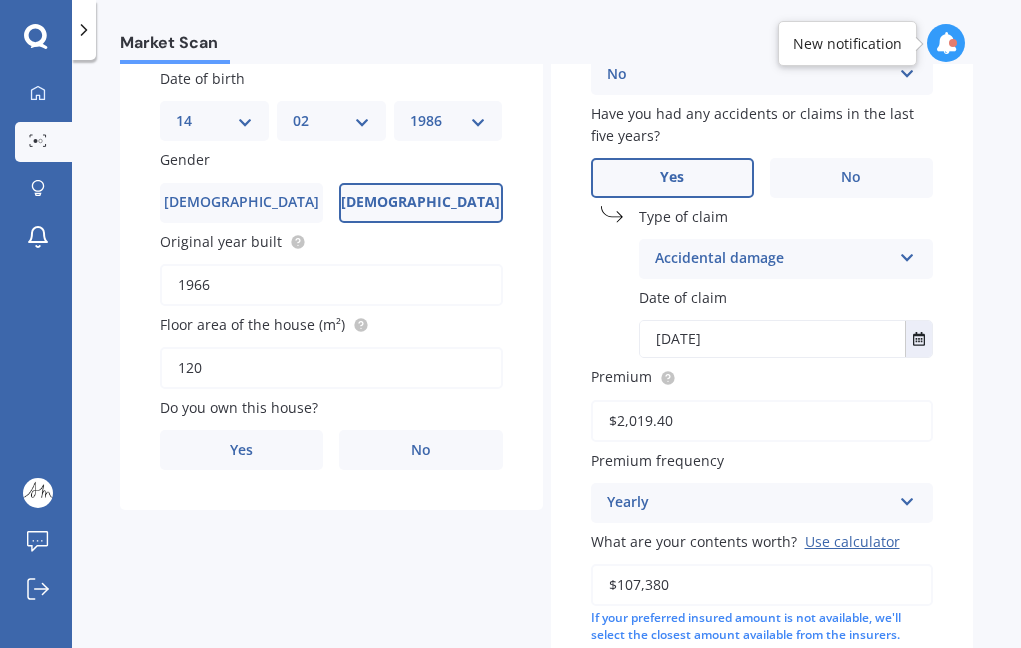 type on "[DATE]" 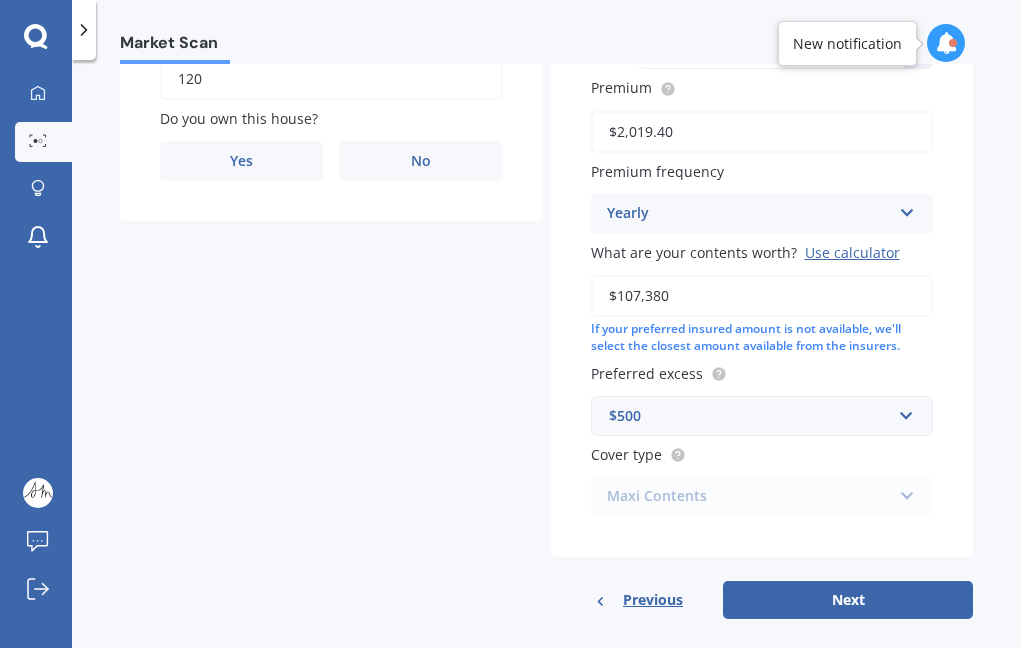 scroll, scrollTop: 551, scrollLeft: 0, axis: vertical 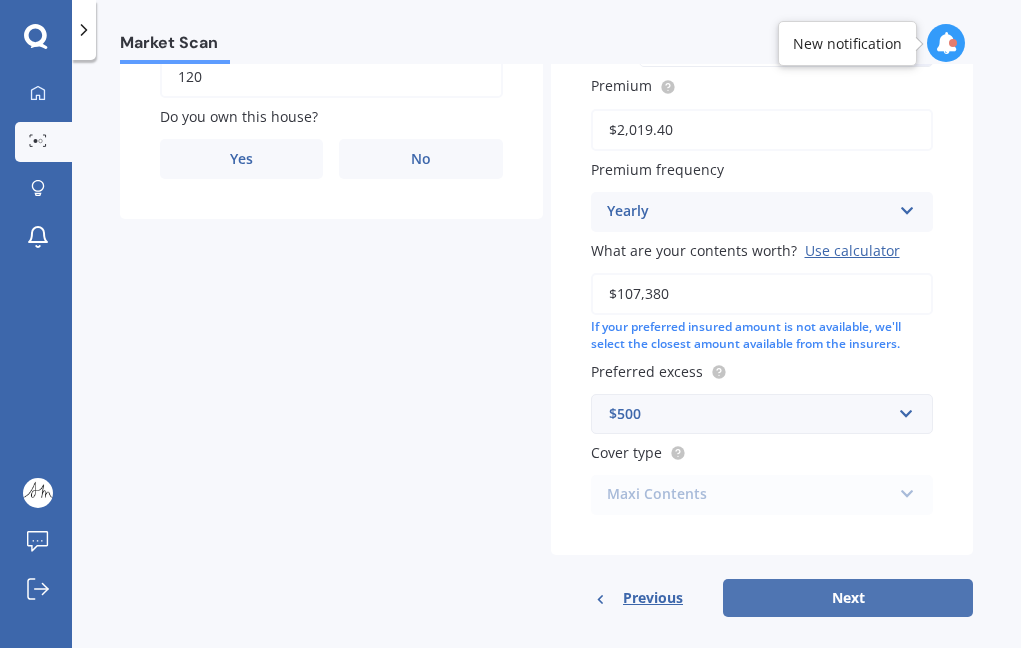 click on "Next" at bounding box center (848, 598) 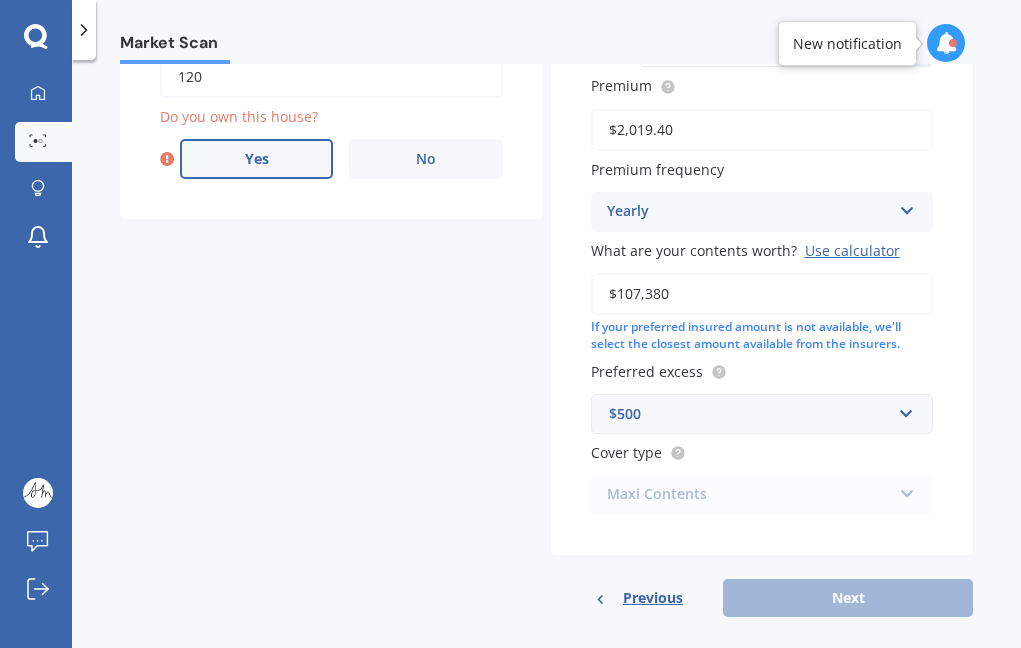 click on "Yes" at bounding box center (256, 159) 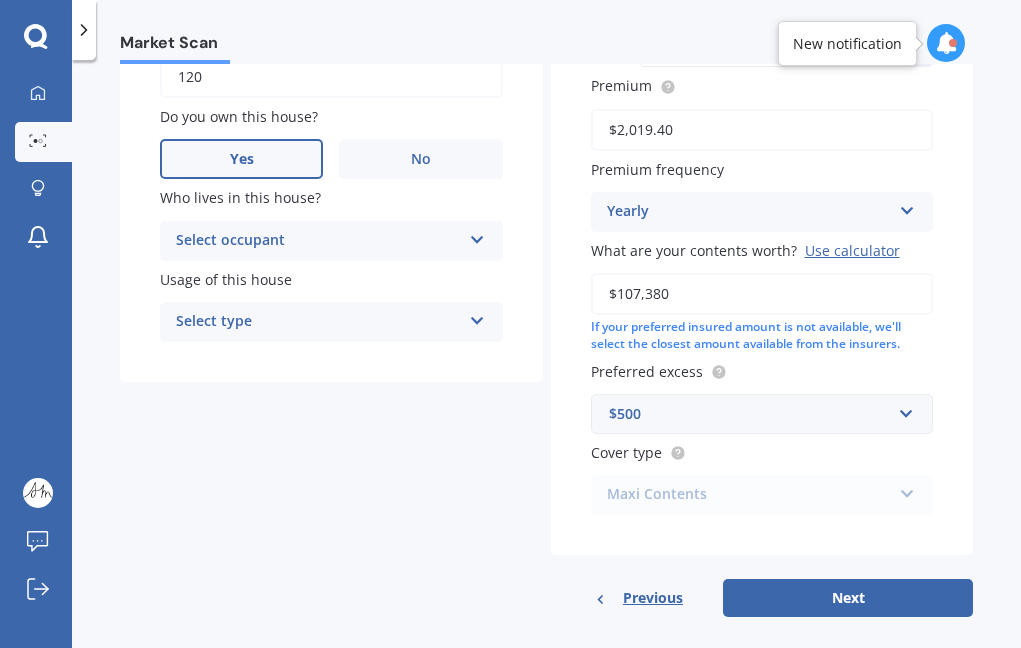 click on "Yes" at bounding box center (241, 159) 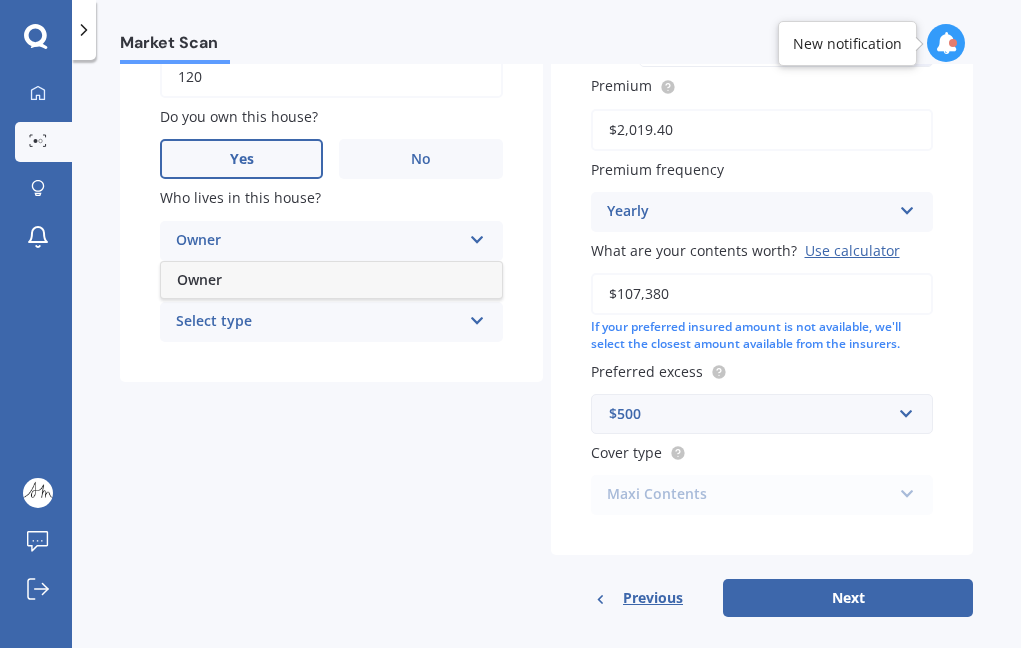 click on "Owner" at bounding box center [318, 241] 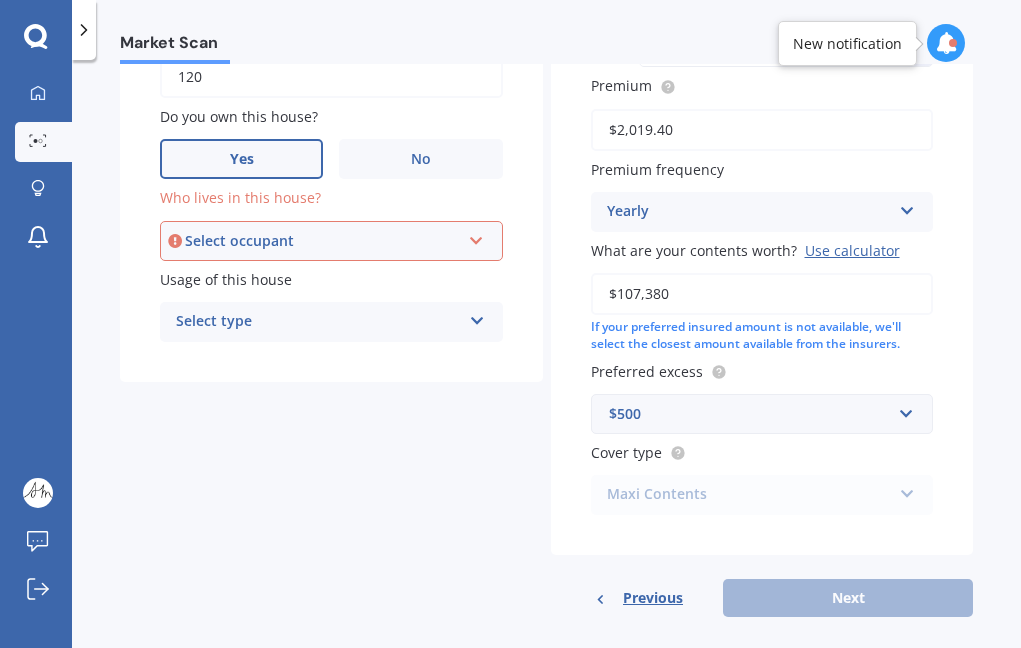 click on "Select occupant" at bounding box center (322, 241) 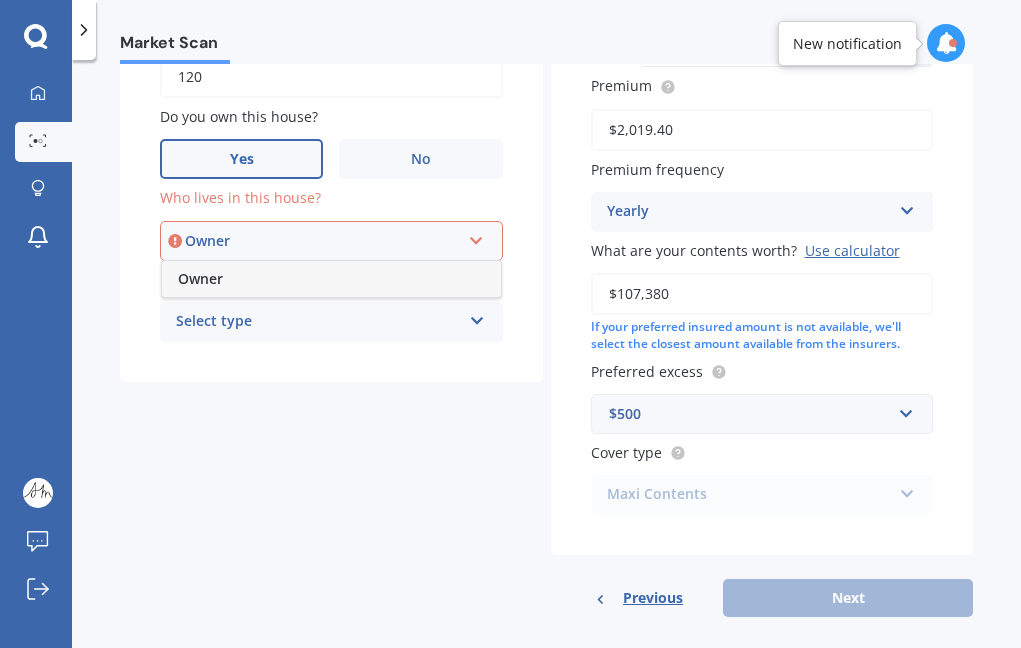 click on "Owner" at bounding box center (331, 279) 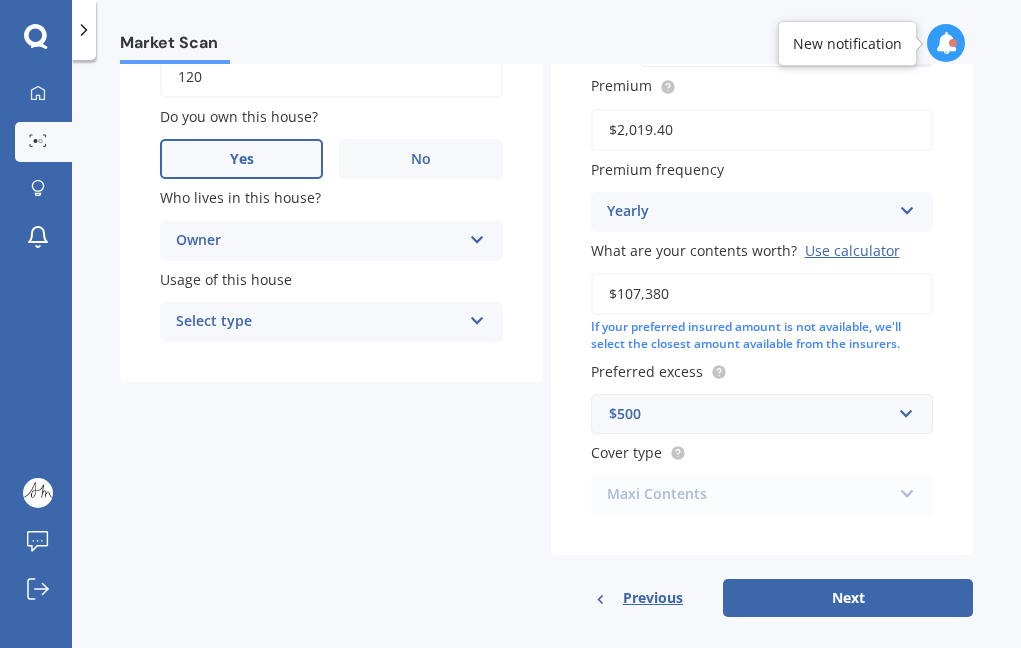 click on "Select type" at bounding box center (318, 322) 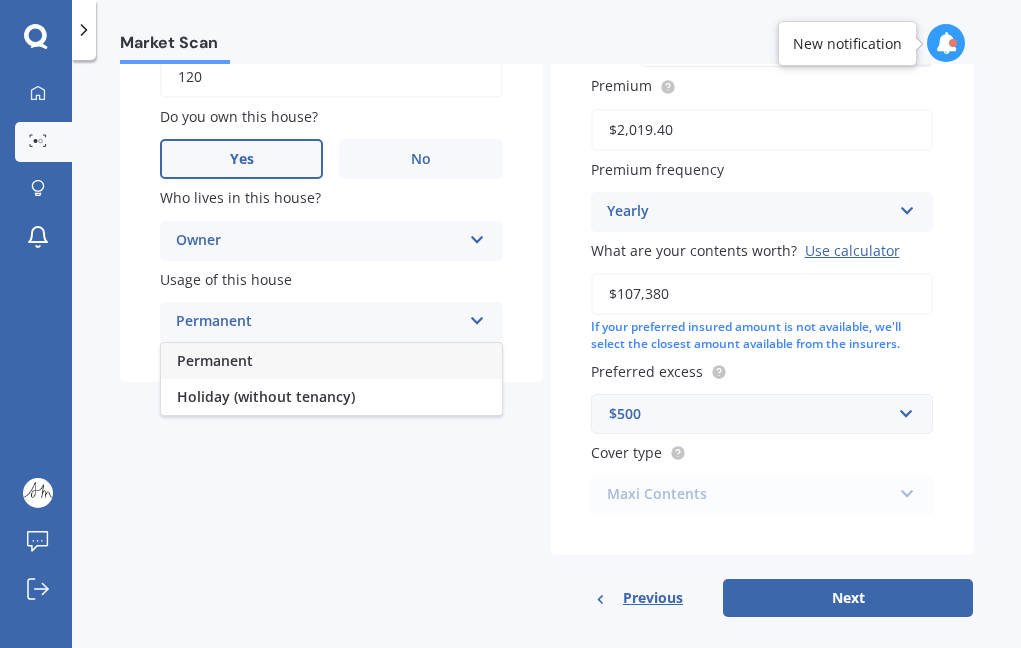 click on "Permanent" at bounding box center (318, 322) 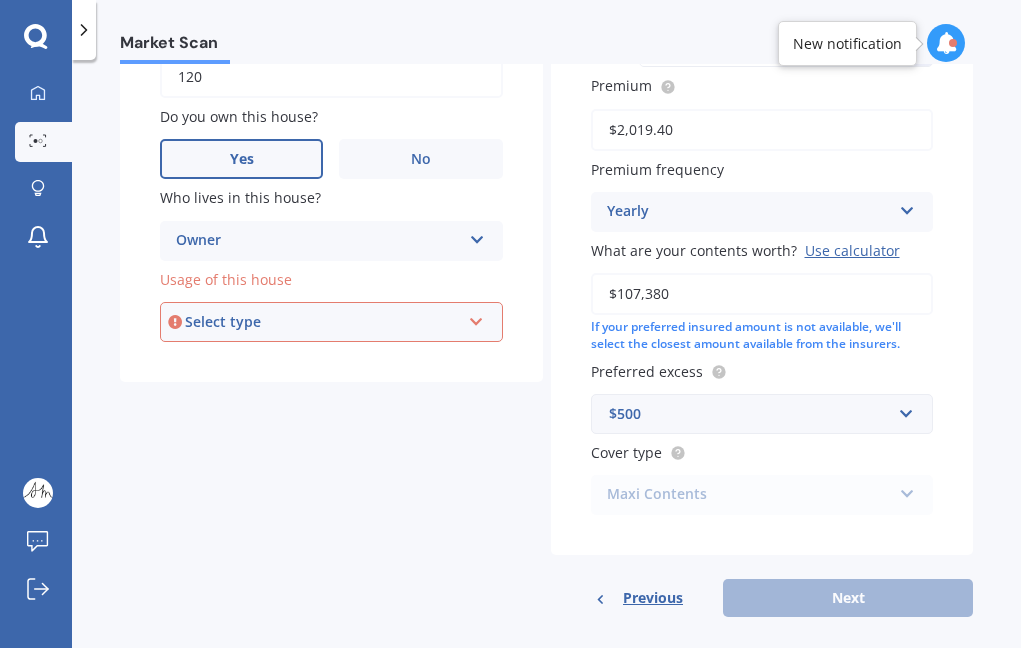 click on "Select type Permanent Holiday (without tenancy)" at bounding box center (331, 322) 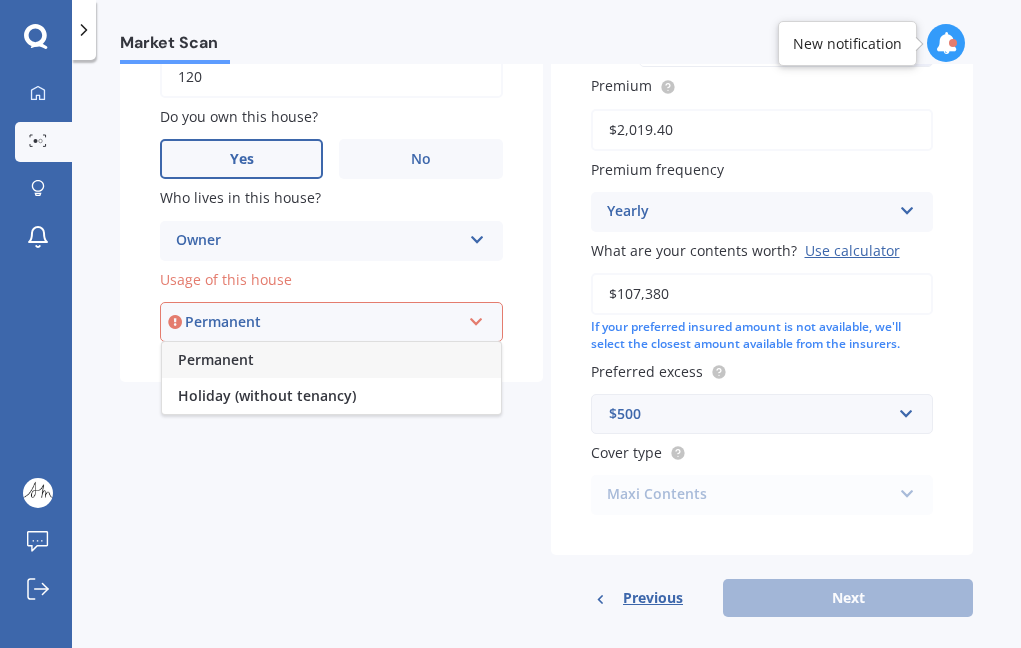 click on "Permanent" at bounding box center (331, 360) 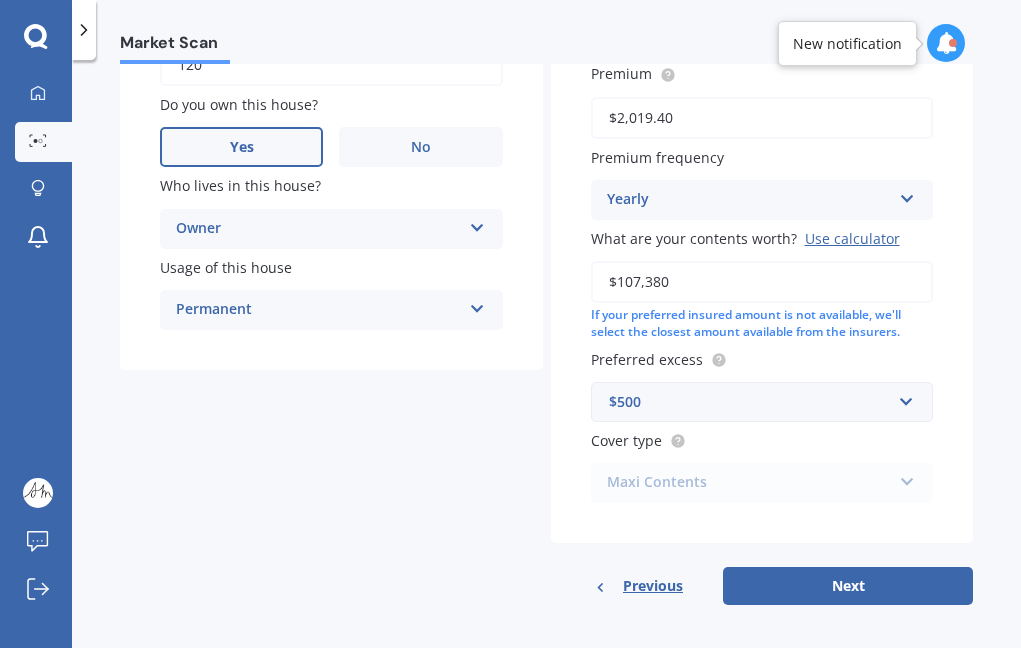 scroll, scrollTop: 562, scrollLeft: 0, axis: vertical 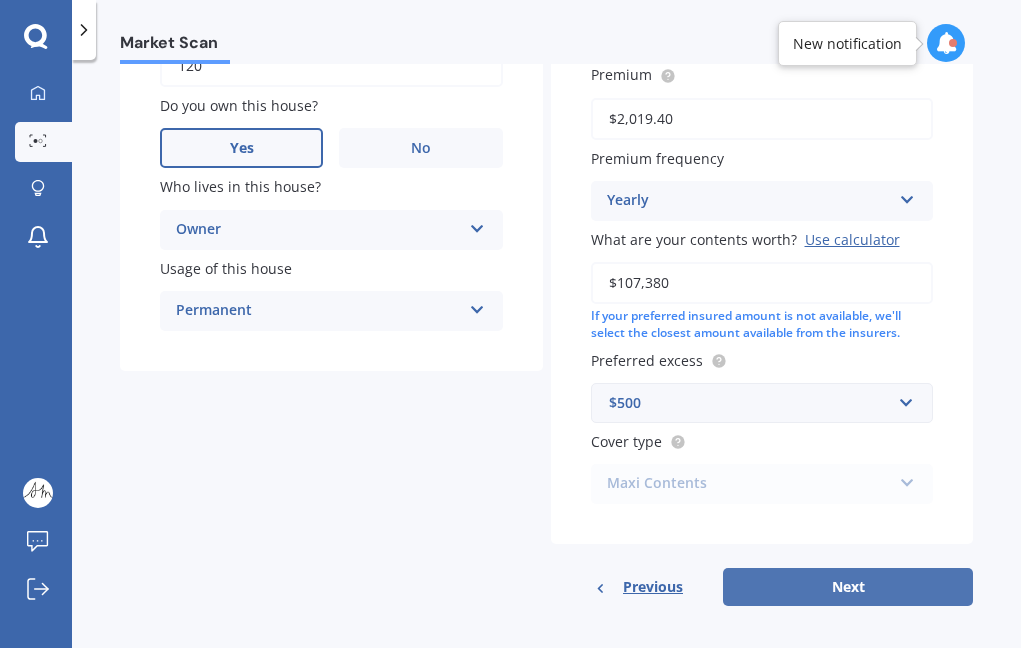 click on "Next" at bounding box center [848, 587] 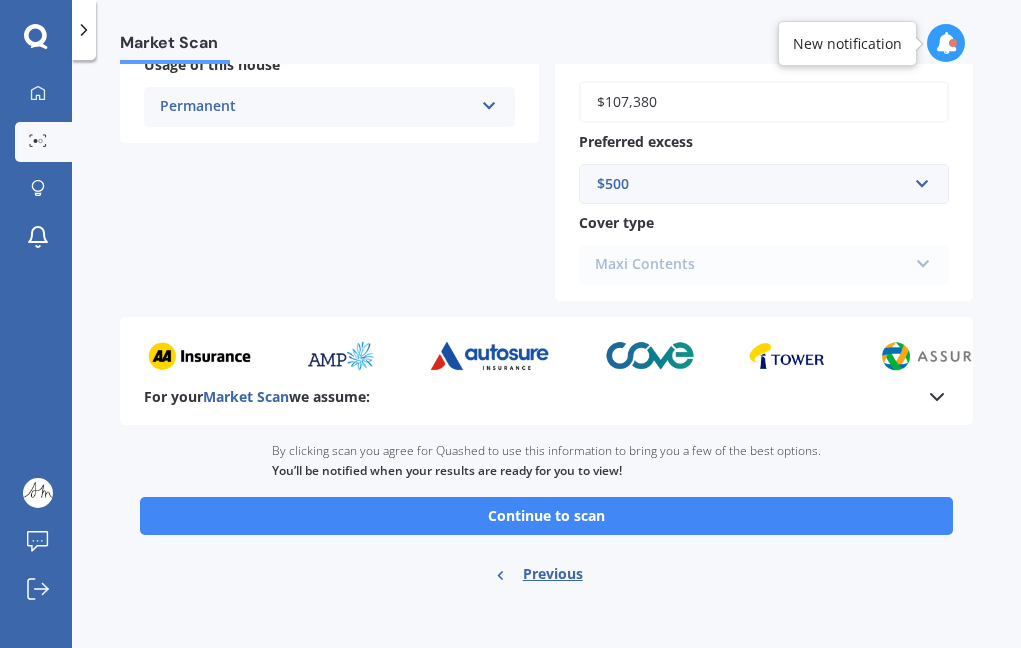 scroll, scrollTop: 697, scrollLeft: 0, axis: vertical 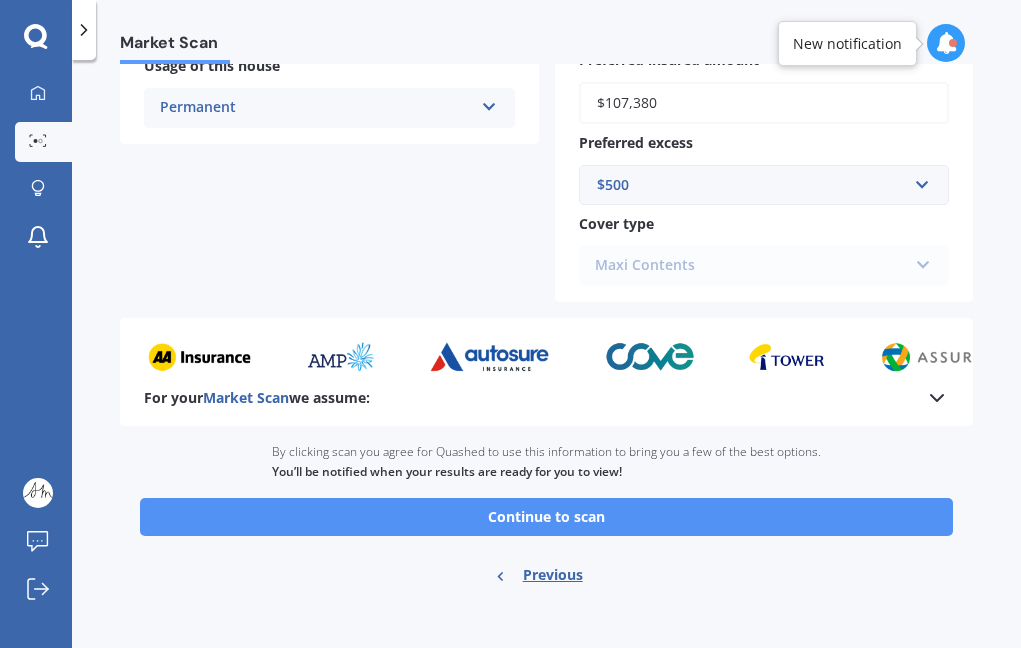 click on "Continue to scan" at bounding box center (546, 517) 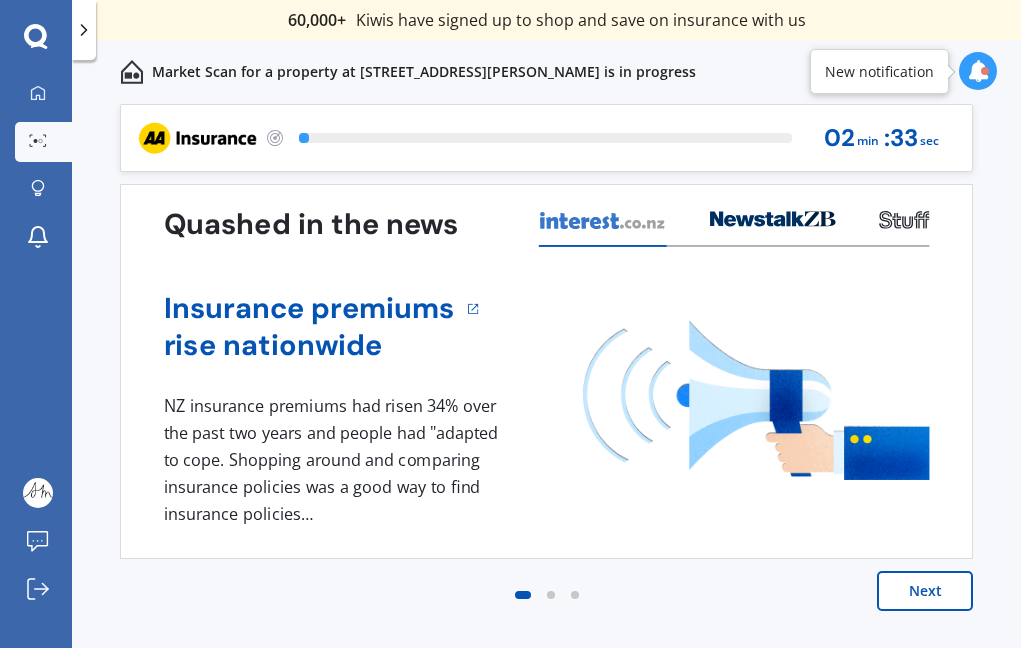 scroll, scrollTop: 0, scrollLeft: 0, axis: both 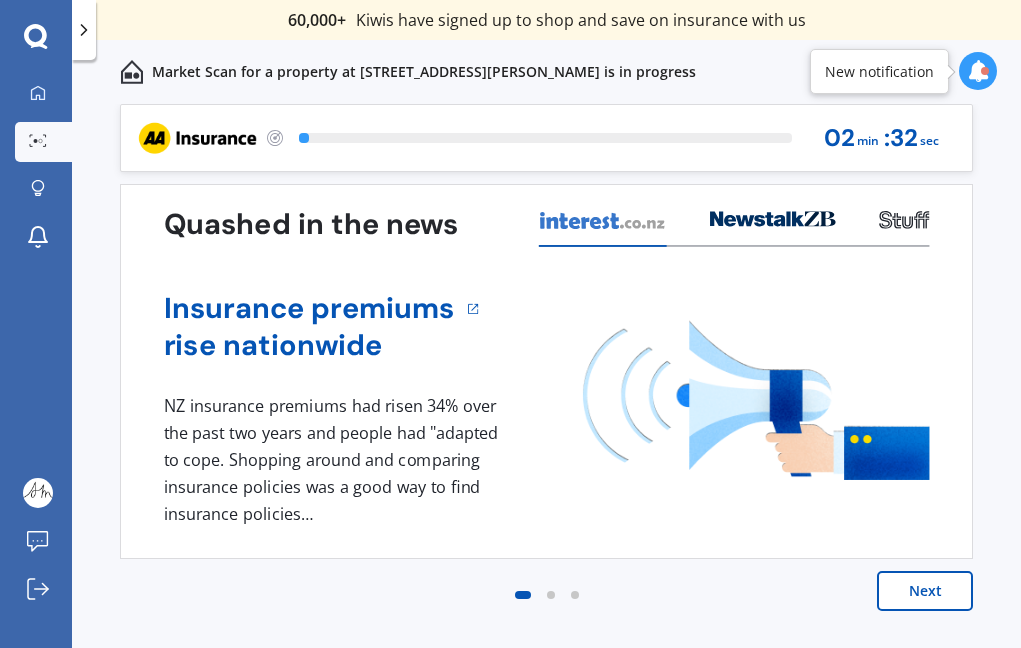 click at bounding box center [978, 71] 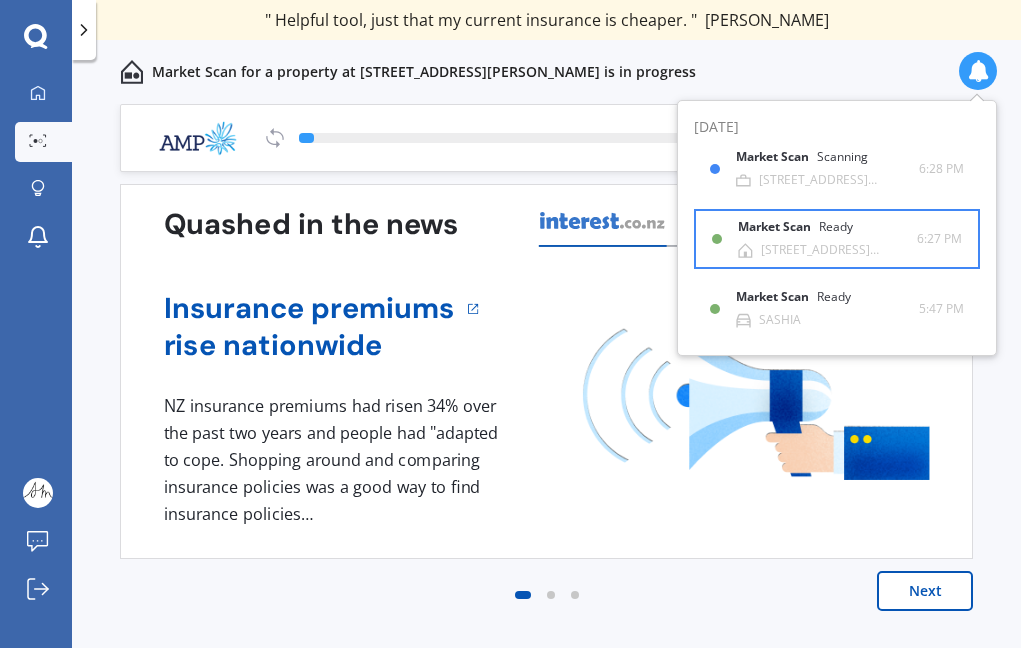 click on "[STREET_ADDRESS][PERSON_NAME][PERSON_NAME]" at bounding box center (839, 250) 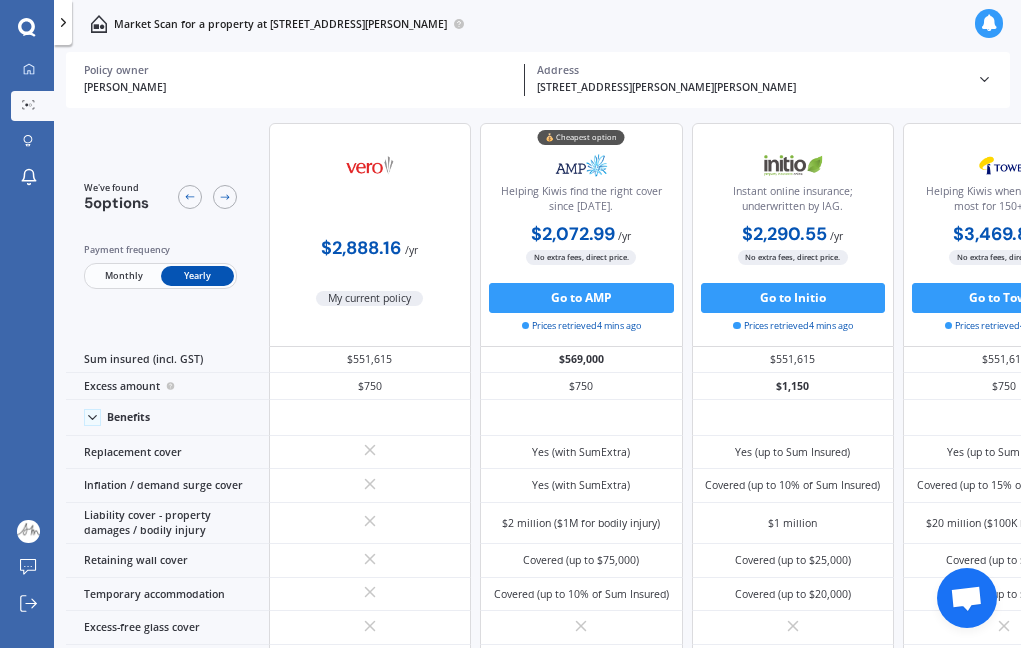 scroll, scrollTop: 0, scrollLeft: 0, axis: both 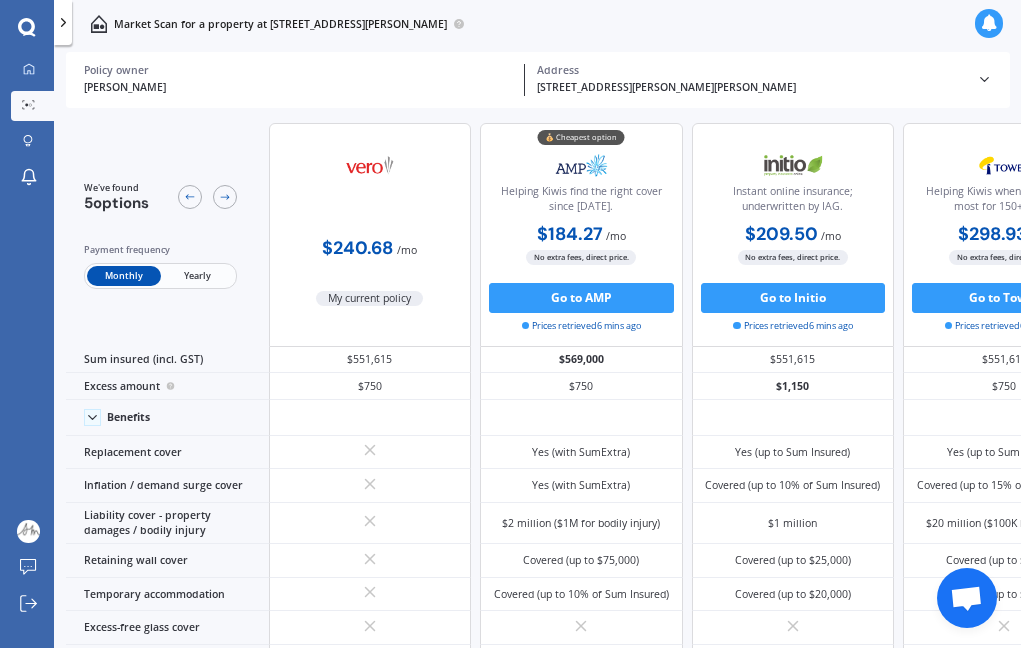 click on "Yearly" at bounding box center (197, 276) 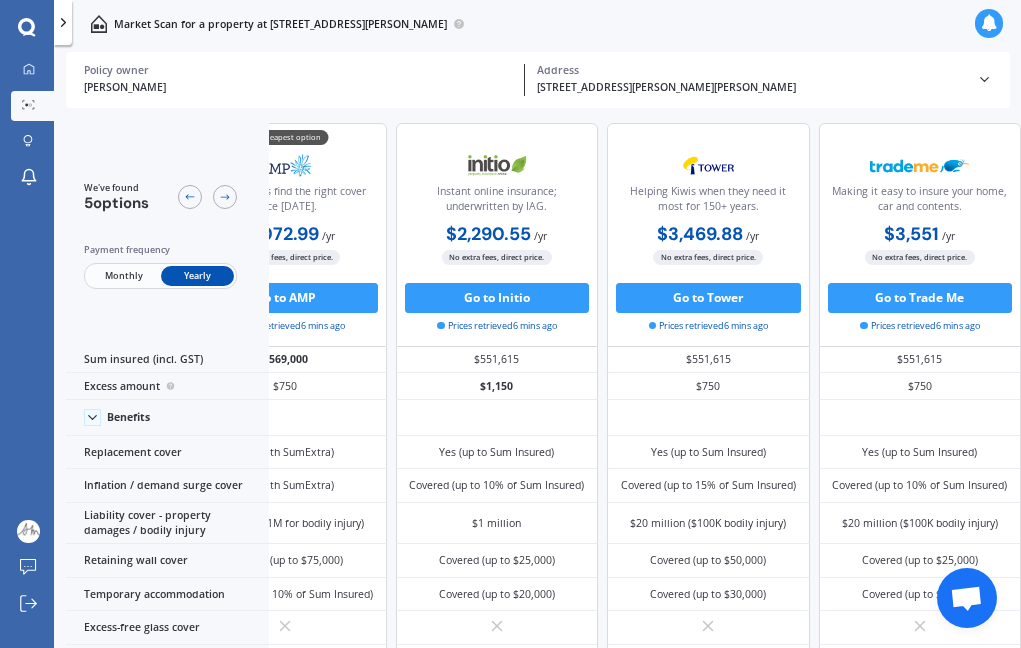 scroll, scrollTop: 0, scrollLeft: 404, axis: horizontal 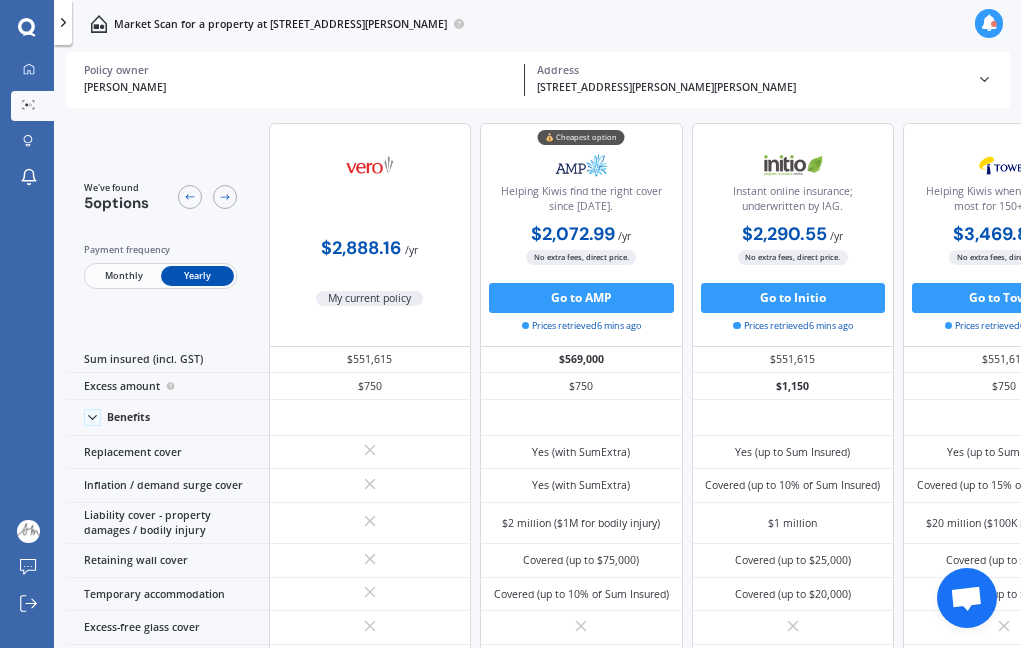 drag, startPoint x: 982, startPoint y: 20, endPoint x: 991, endPoint y: 31, distance: 14.21267 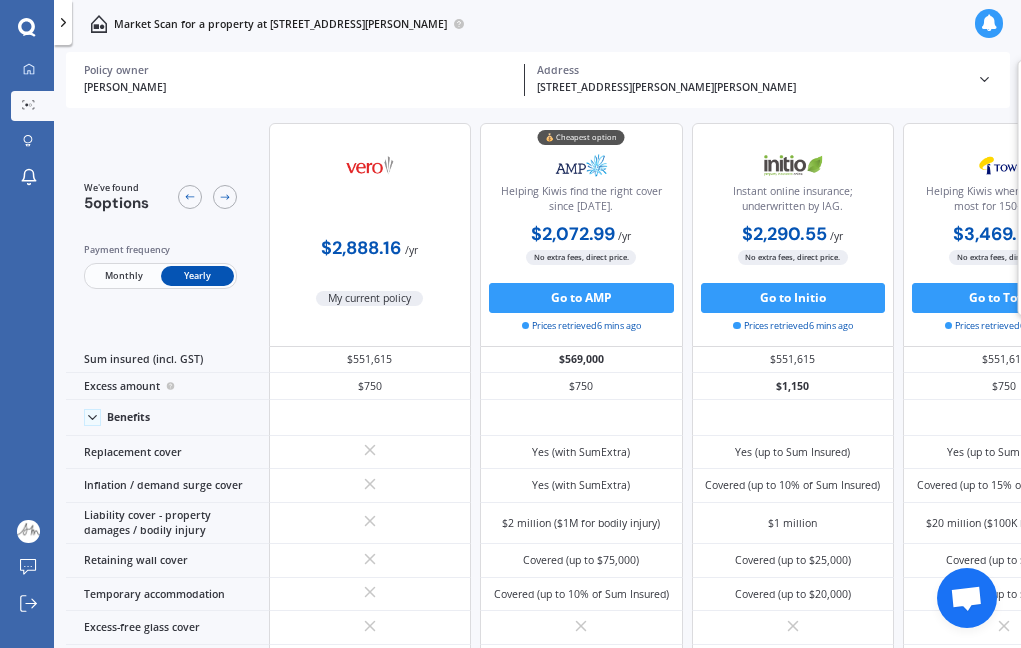 click at bounding box center (989, 23) 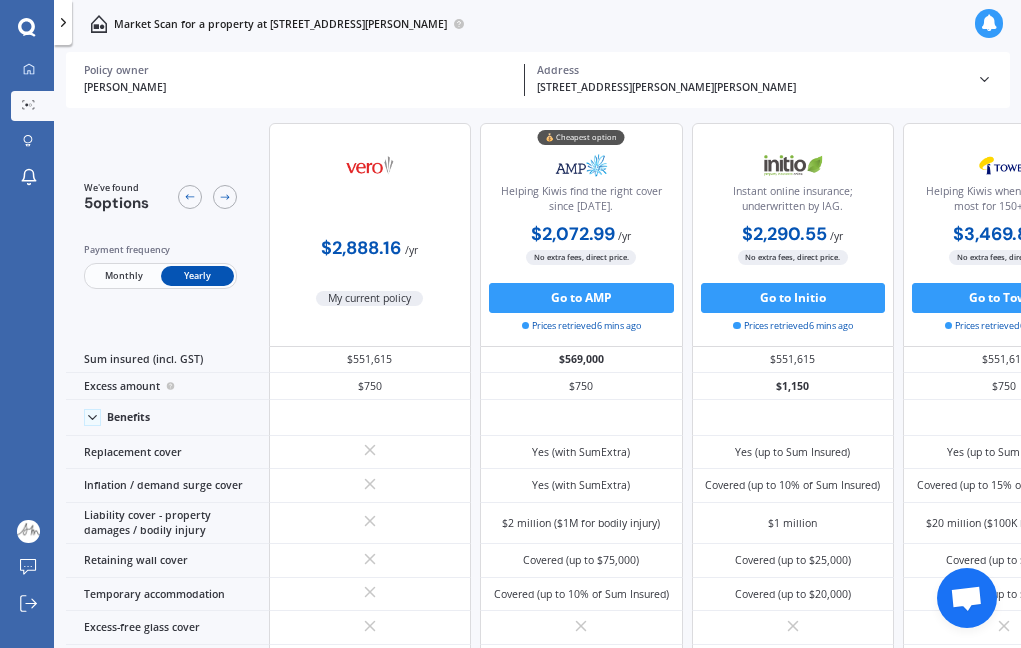 click at bounding box center [989, 23] 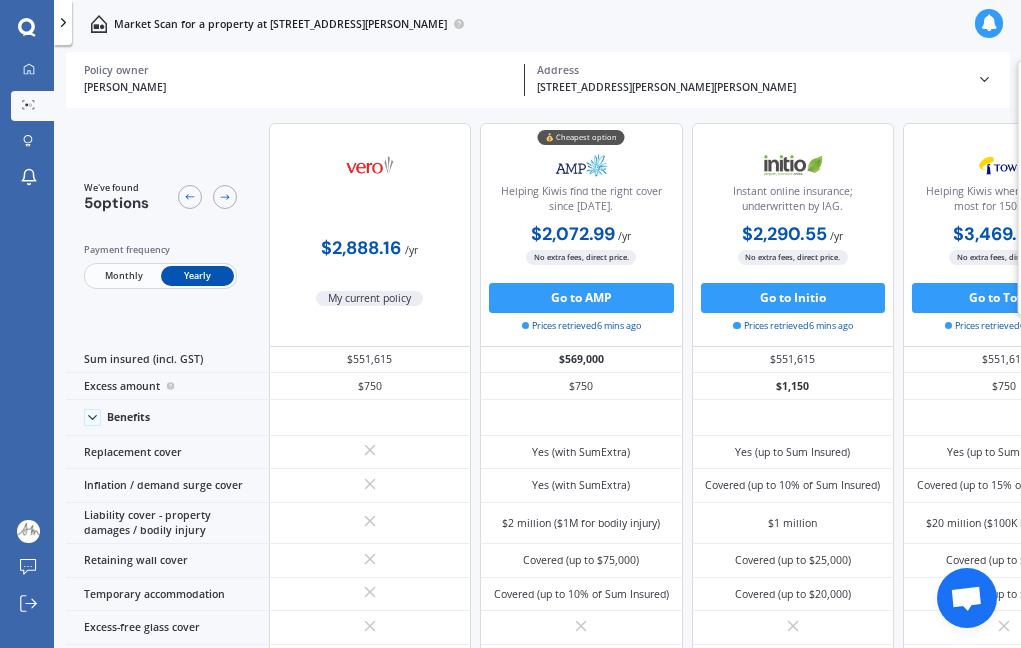 scroll, scrollTop: 0, scrollLeft: 0, axis: both 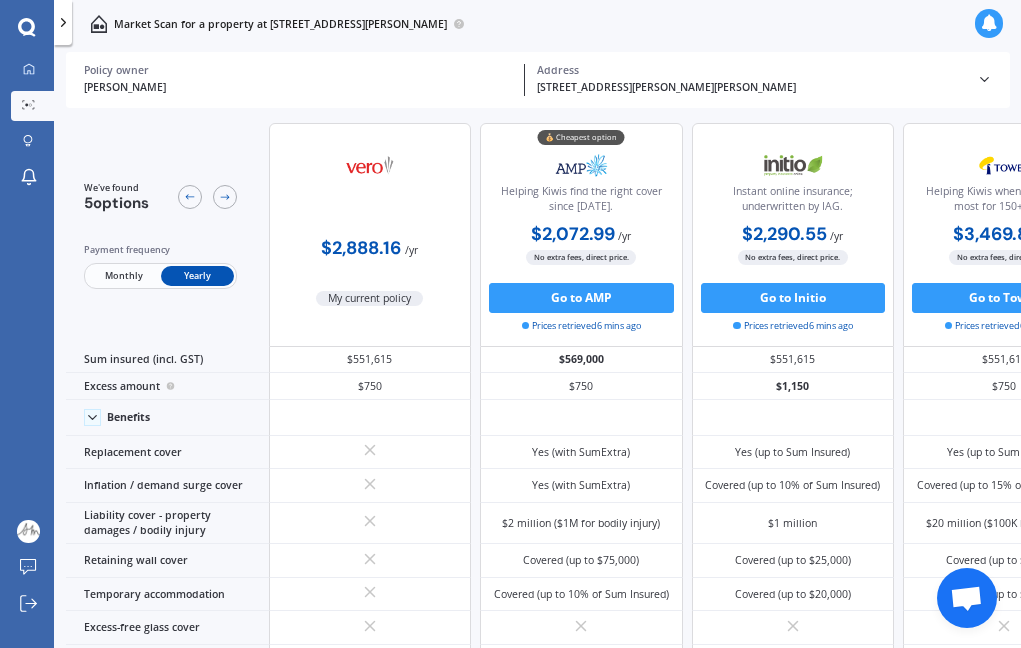 click at bounding box center (989, 23) 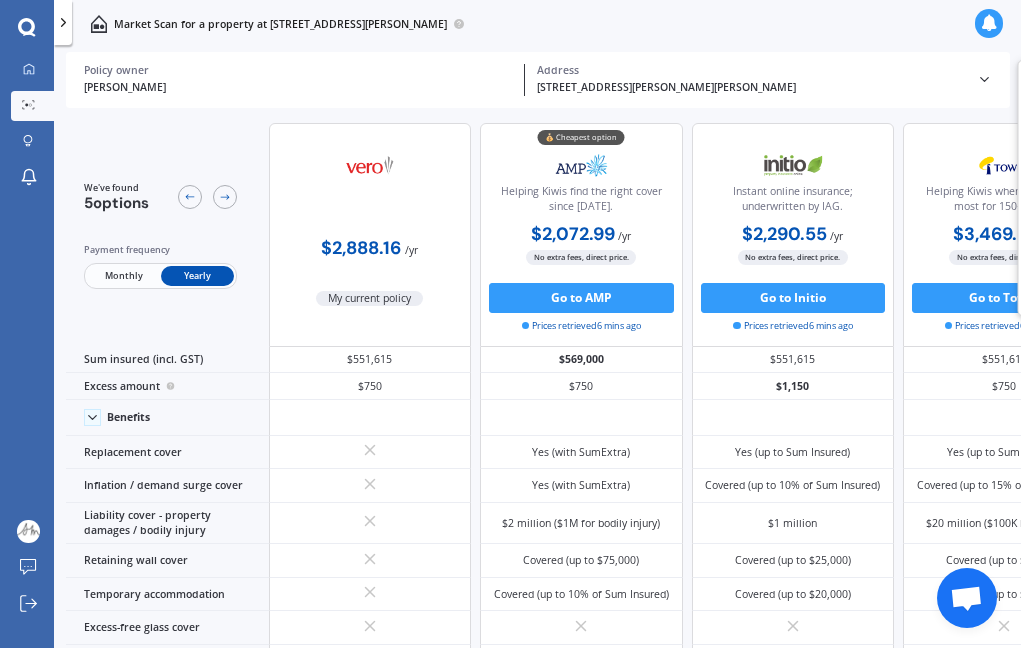 click on "Market Scan" at bounding box center [32, 106] 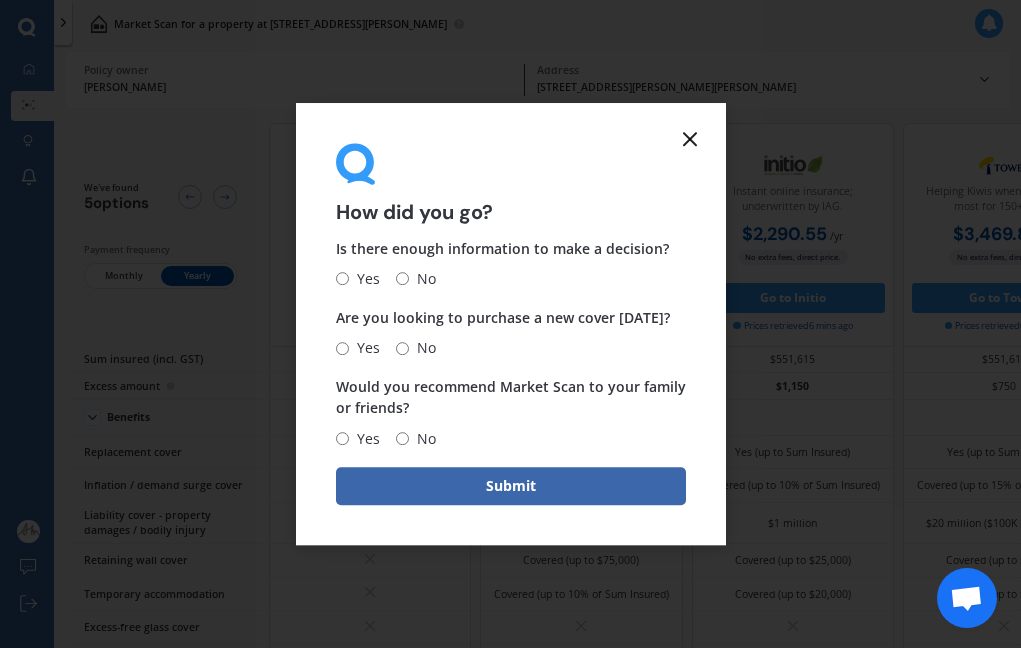 click 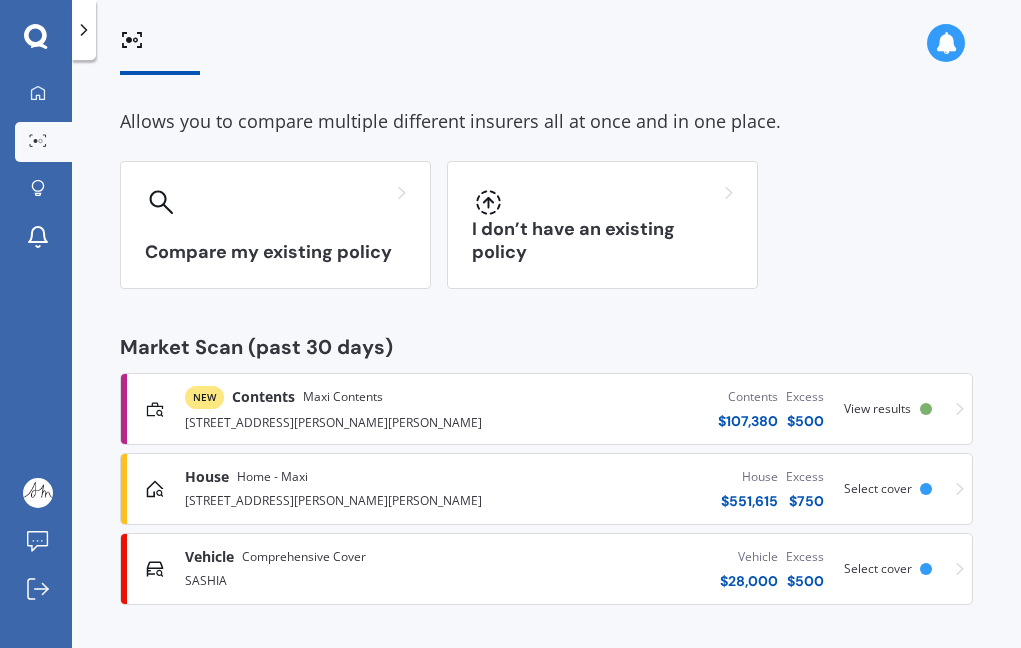 scroll, scrollTop: 69, scrollLeft: 0, axis: vertical 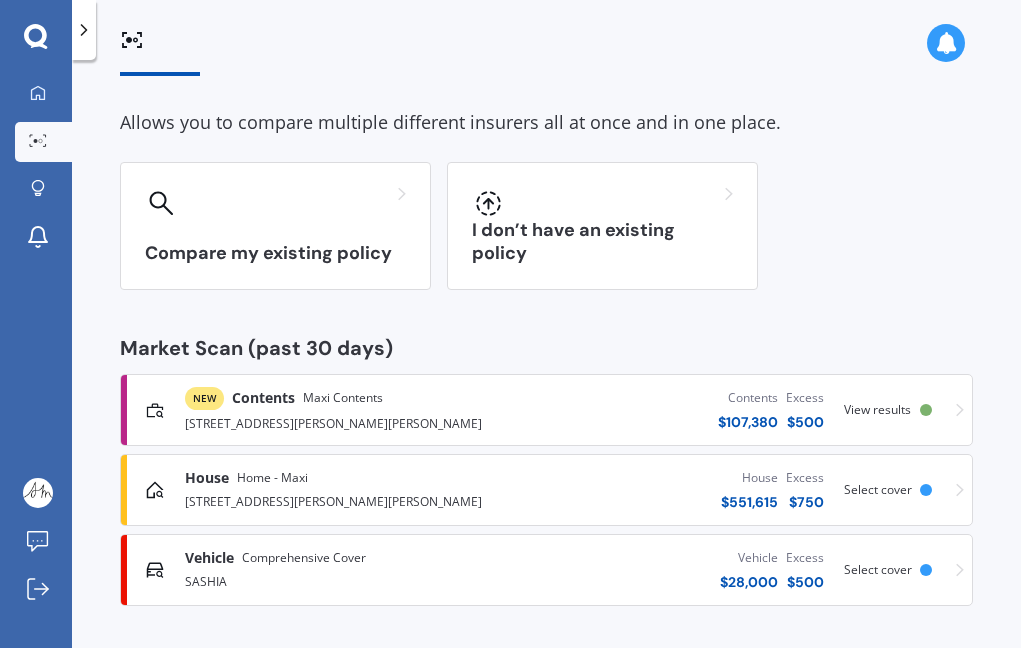 click on "Contents $ 107,380 Excess $ 500" at bounding box center (658, 410) 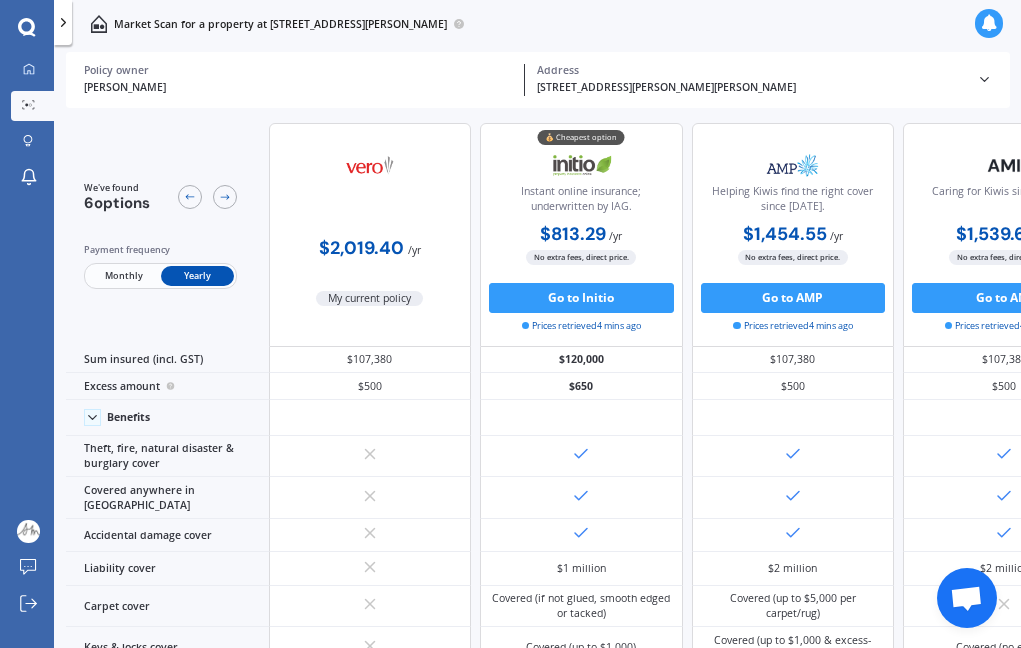scroll, scrollTop: 0, scrollLeft: 0, axis: both 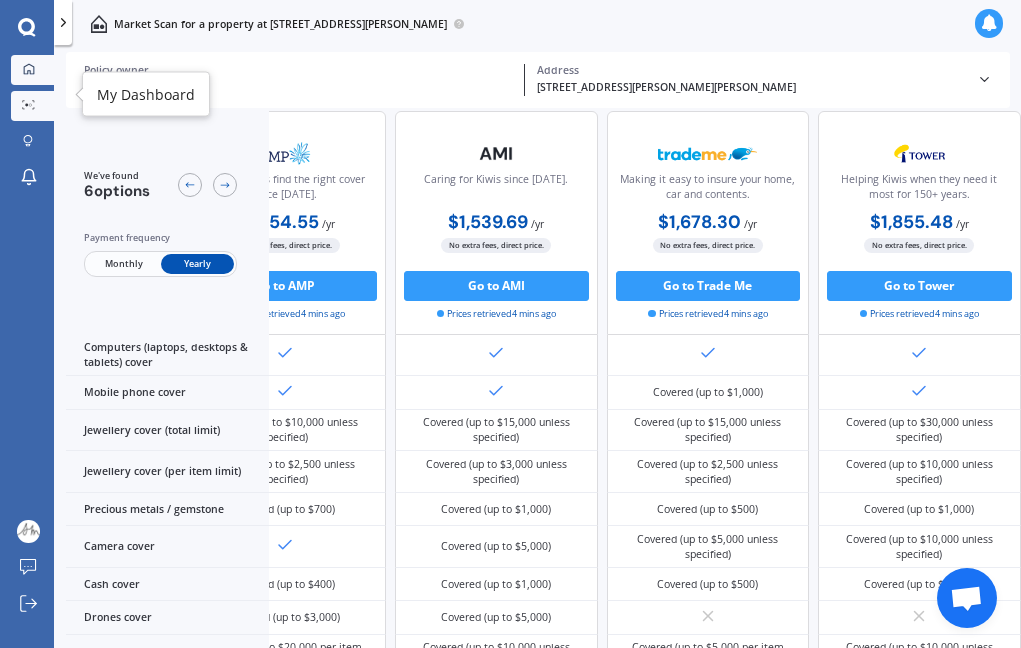 click at bounding box center (28, 70) 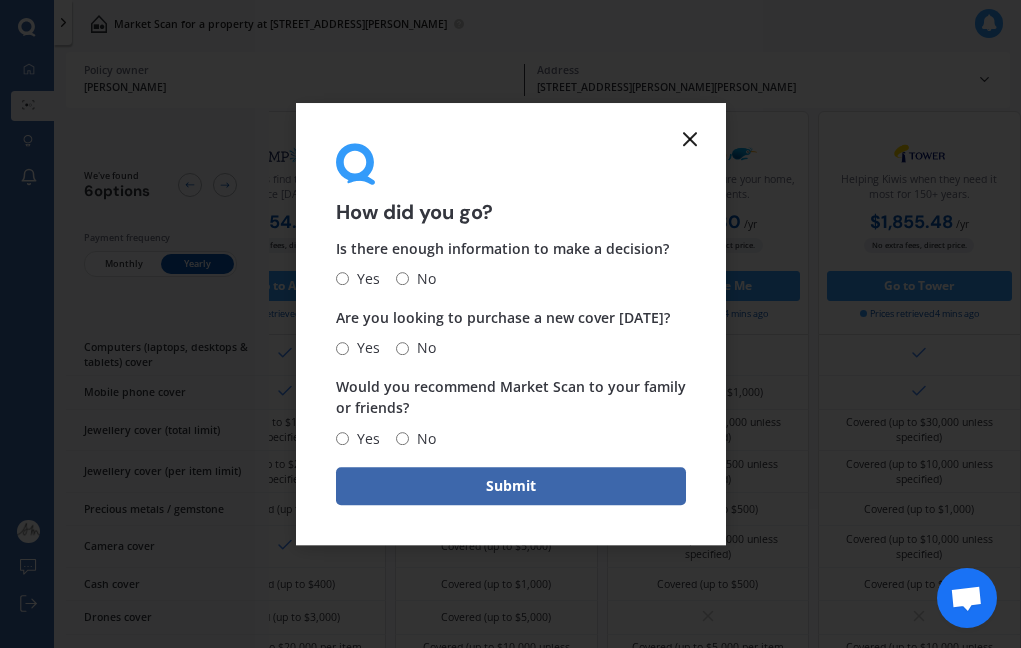 click 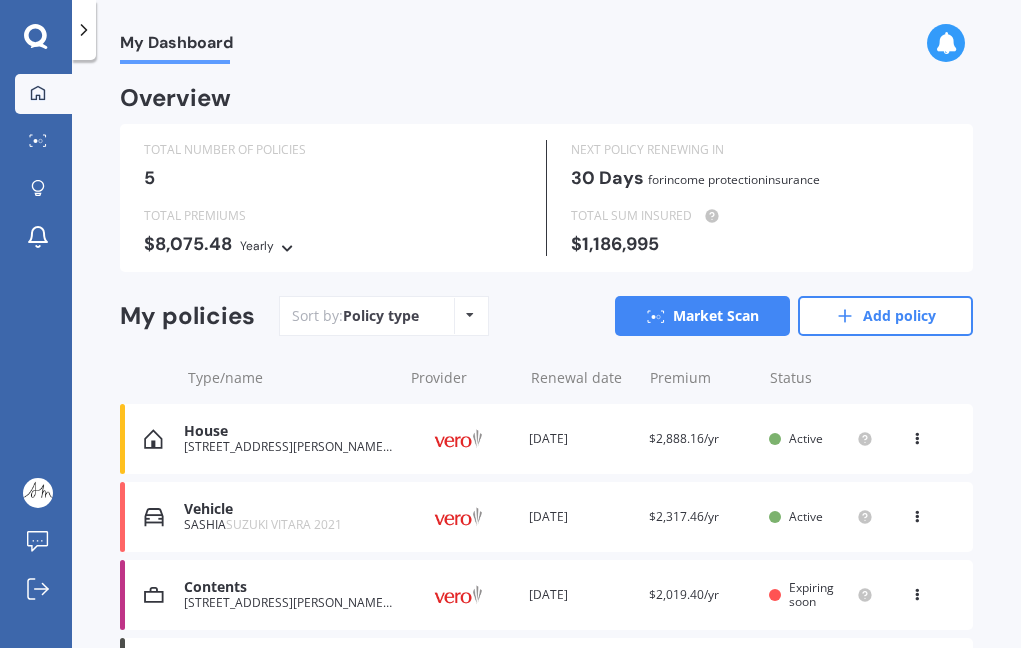 click on "Active" at bounding box center [806, 438] 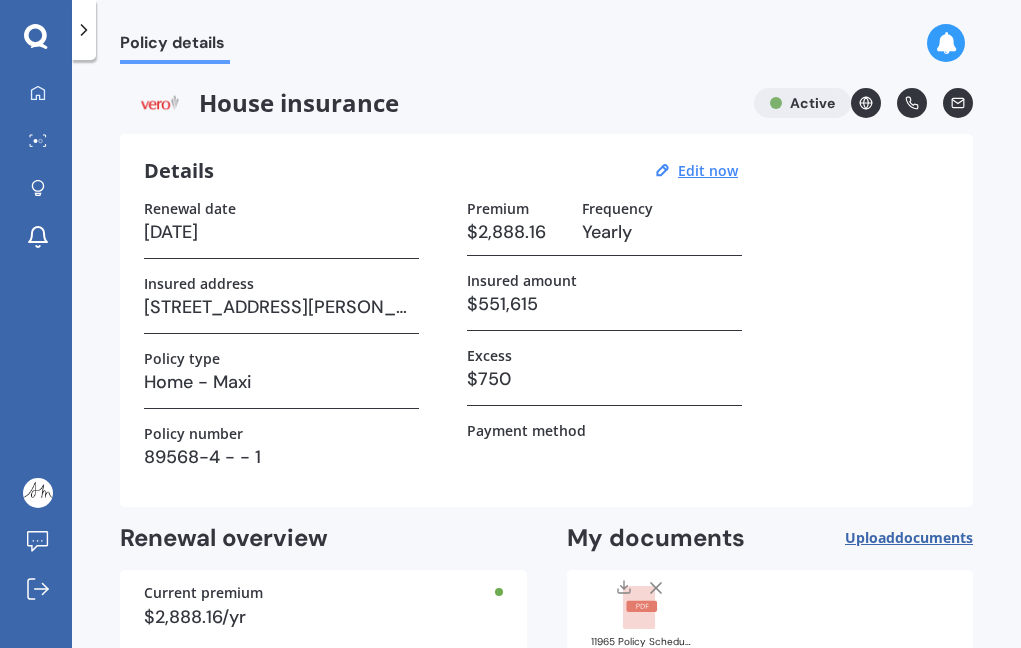 scroll, scrollTop: 0, scrollLeft: 0, axis: both 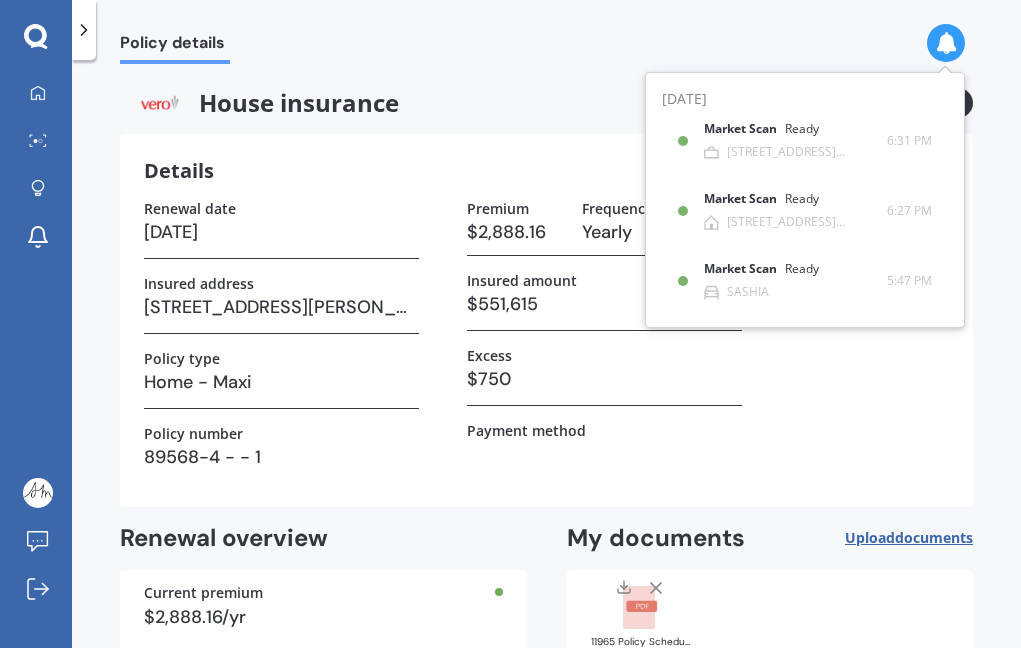 click at bounding box center (946, 43) 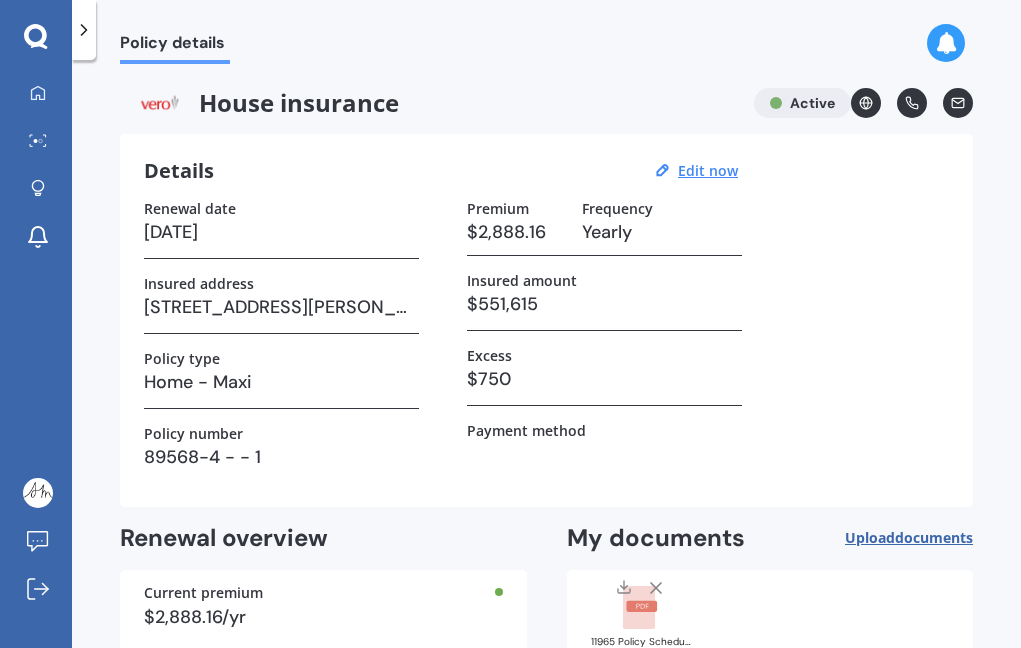 click at bounding box center [946, 43] 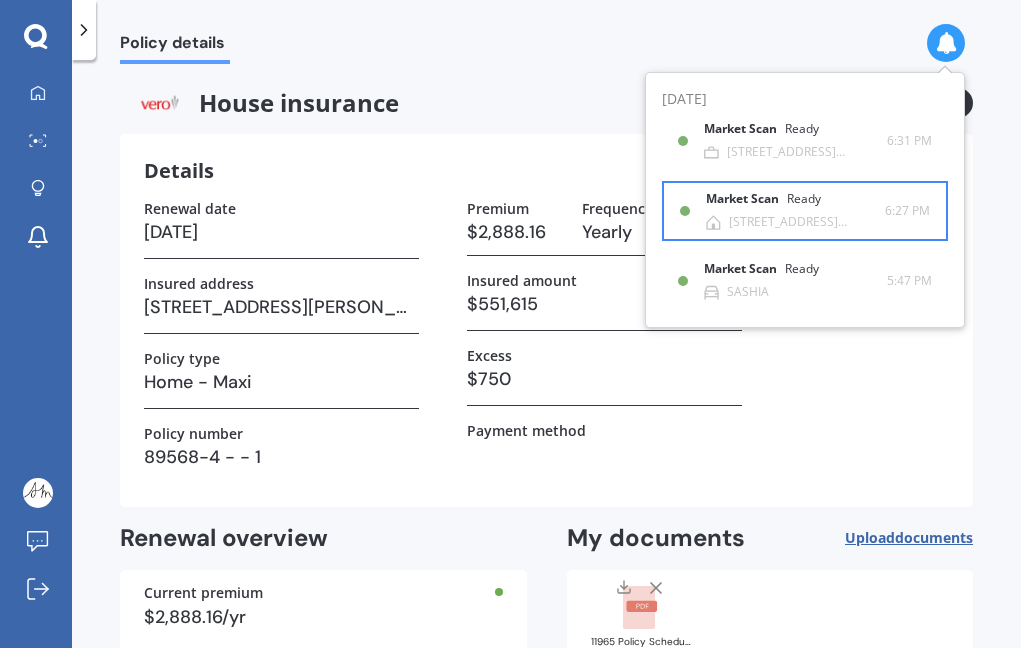 click on "[STREET_ADDRESS][PERSON_NAME][PERSON_NAME]" at bounding box center [807, 222] 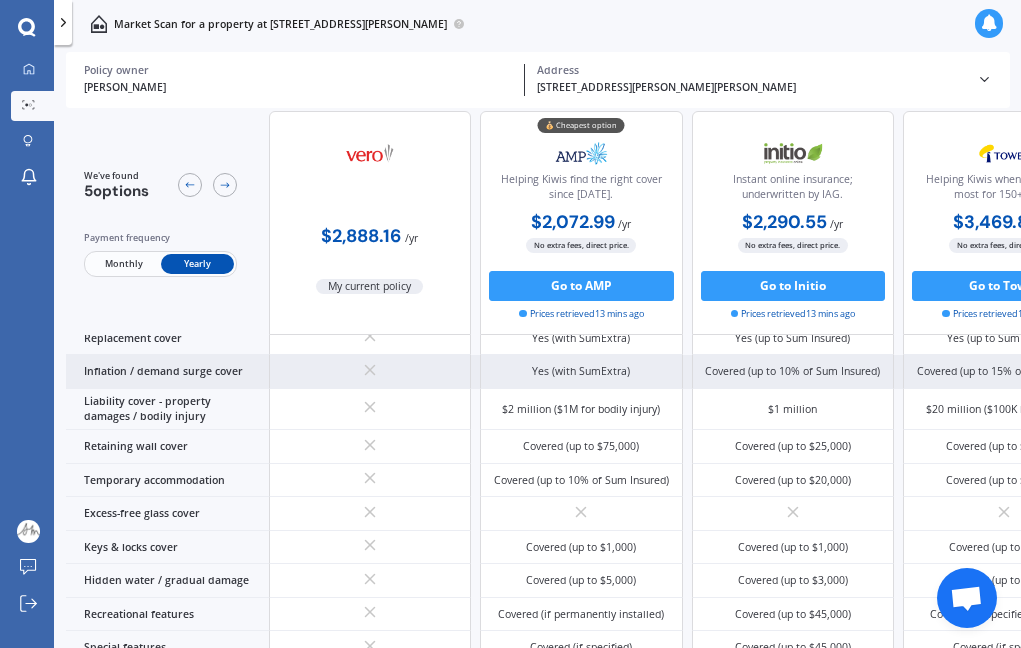 scroll, scrollTop: 158, scrollLeft: 0, axis: vertical 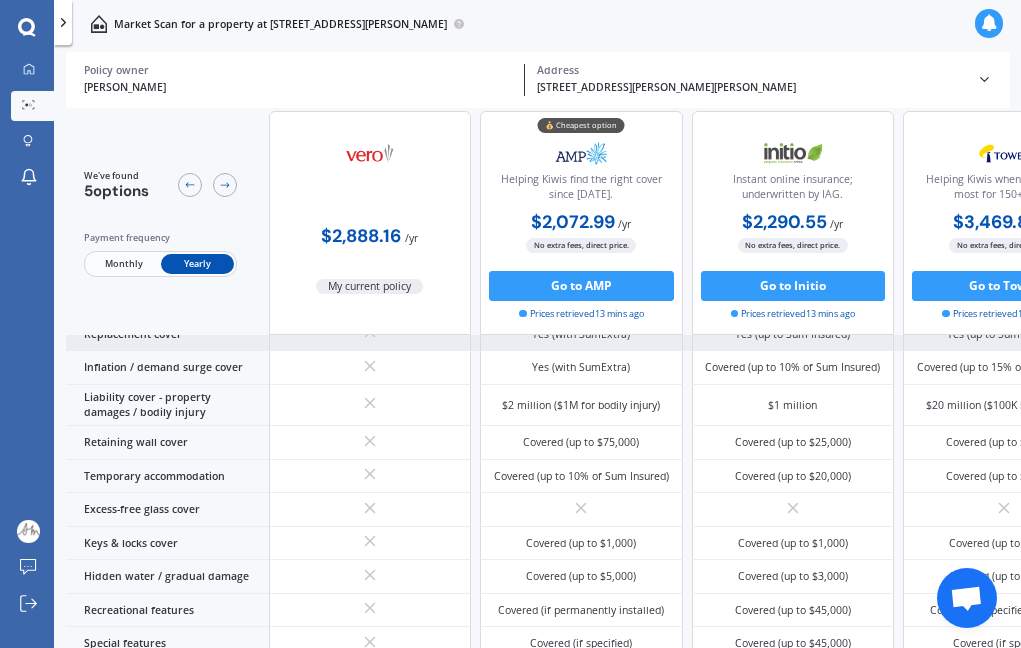 click on "Yes (with SumExtra)" at bounding box center [581, 334] 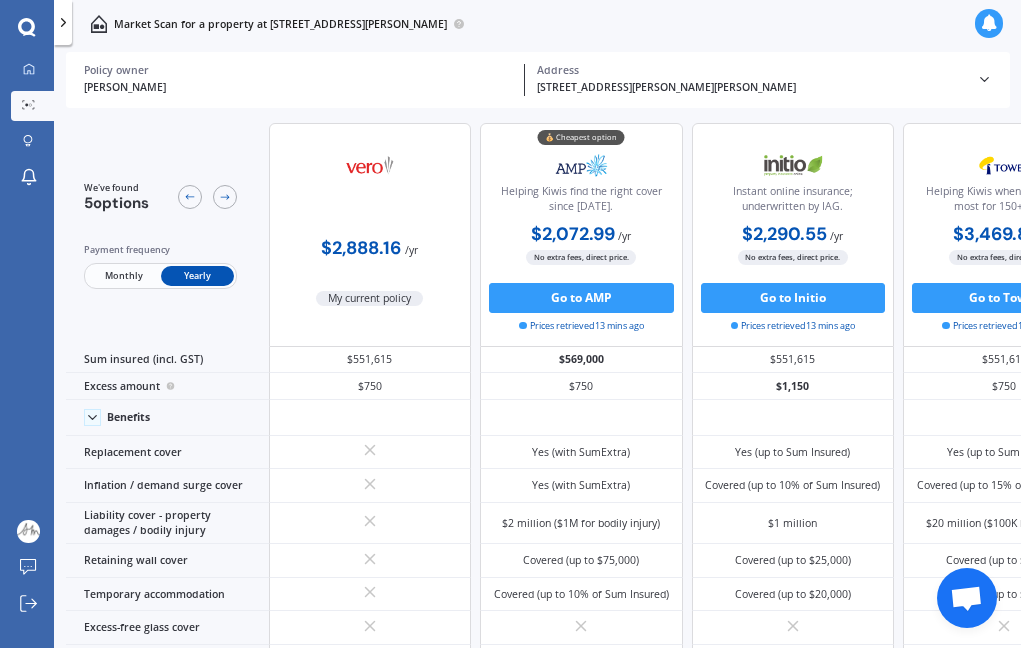 scroll, scrollTop: 0, scrollLeft: 0, axis: both 